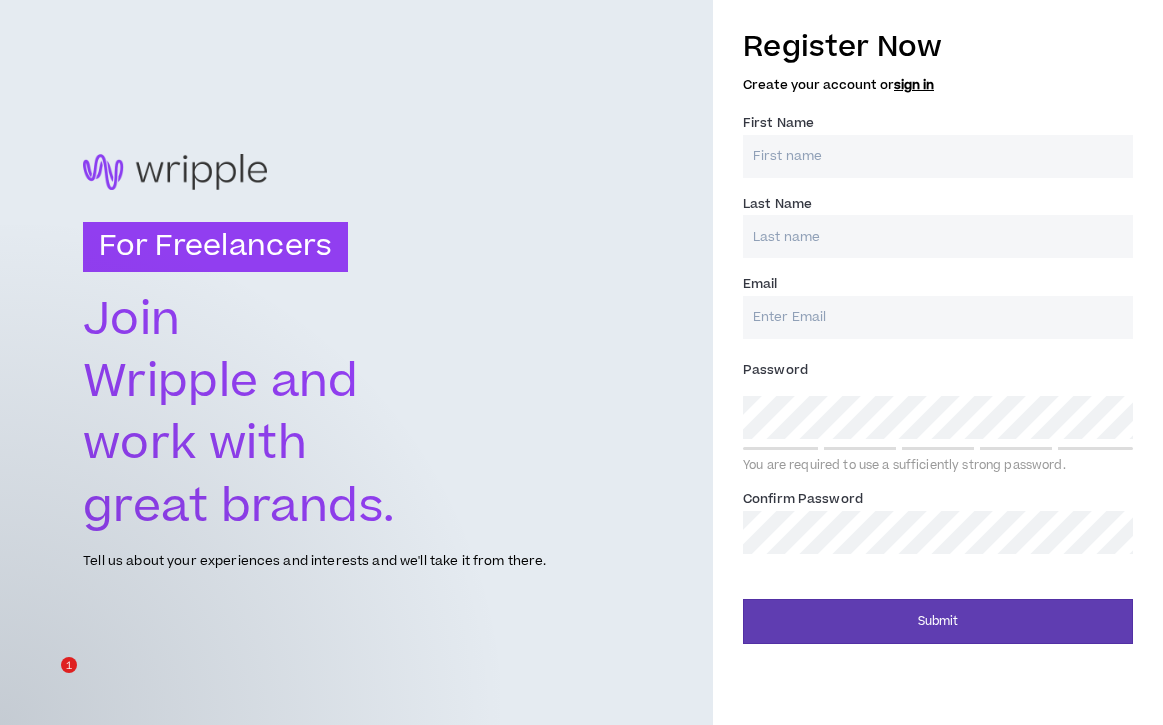 scroll, scrollTop: 0, scrollLeft: 0, axis: both 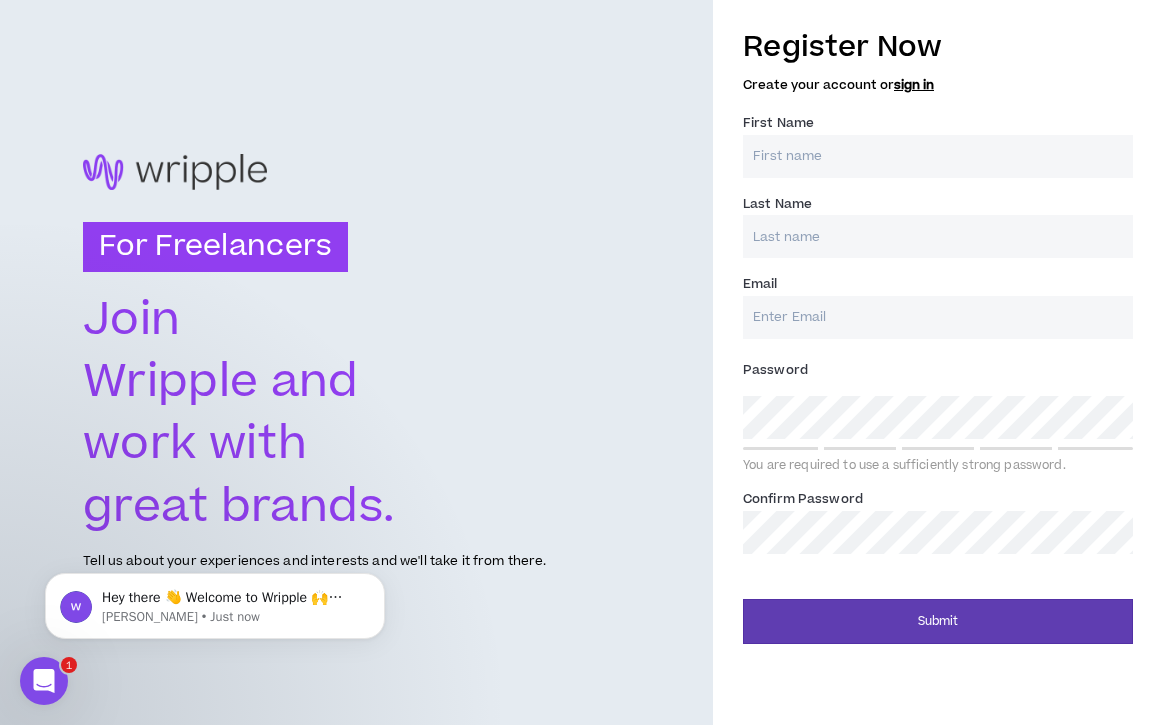 click on "First Name  *" at bounding box center (938, 156) 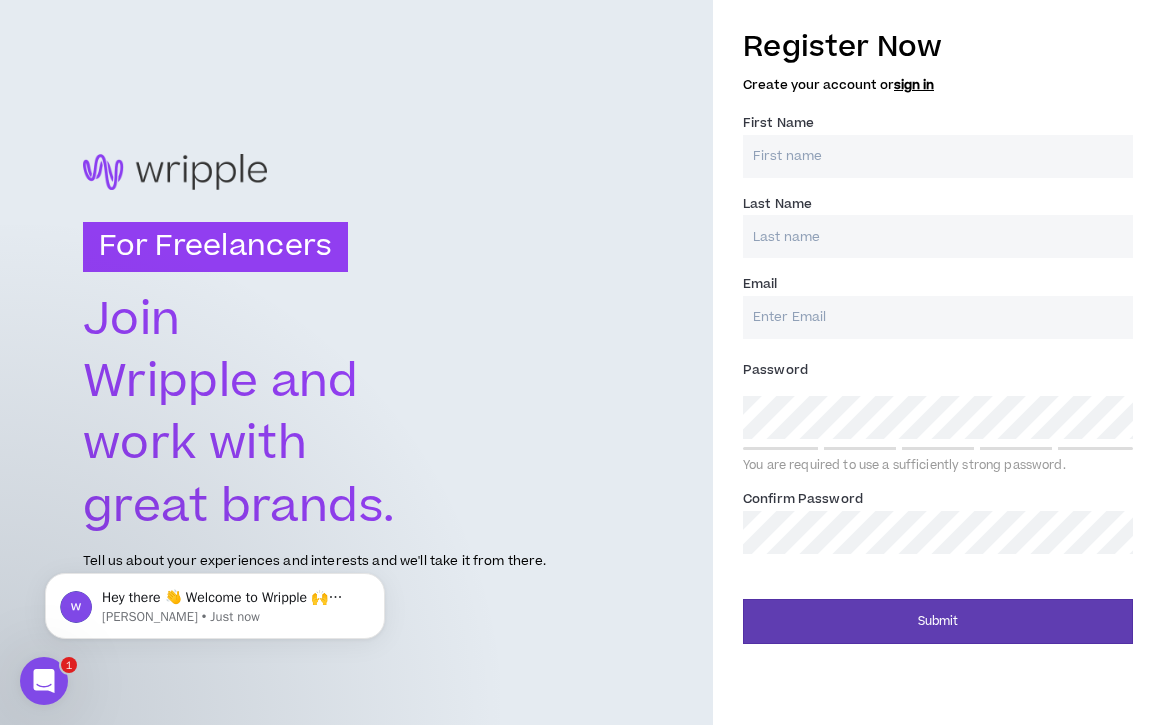type on "[PERSON_NAME]" 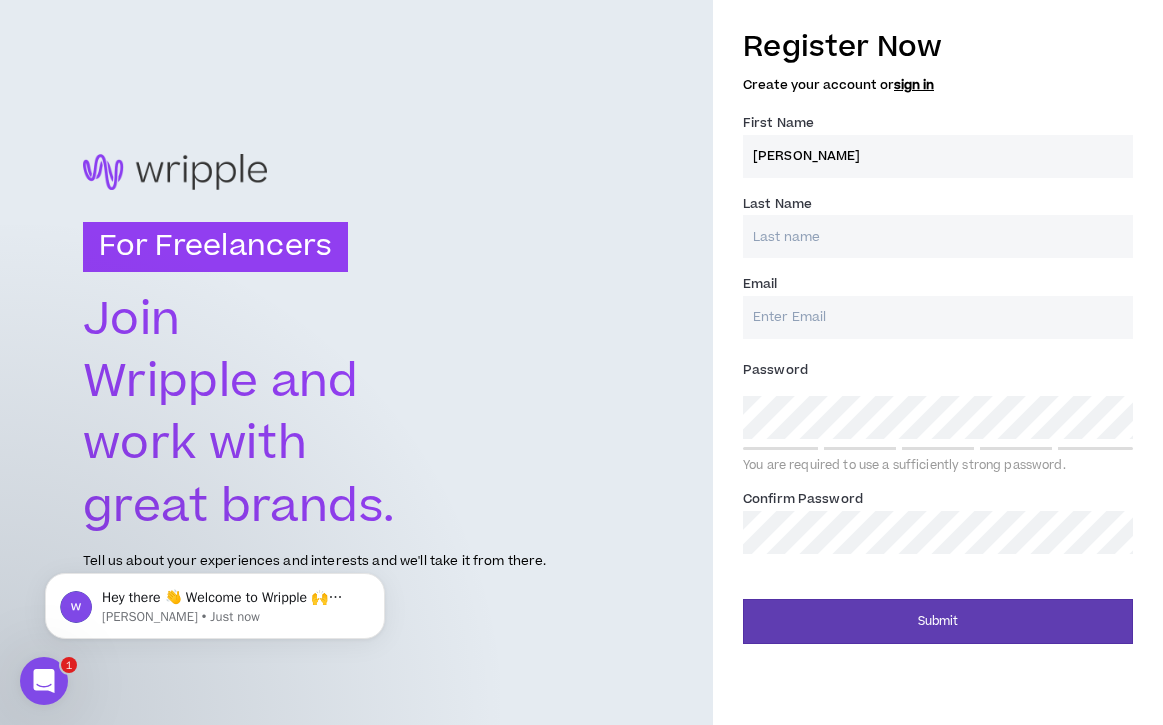 type on "[PERSON_NAME]" 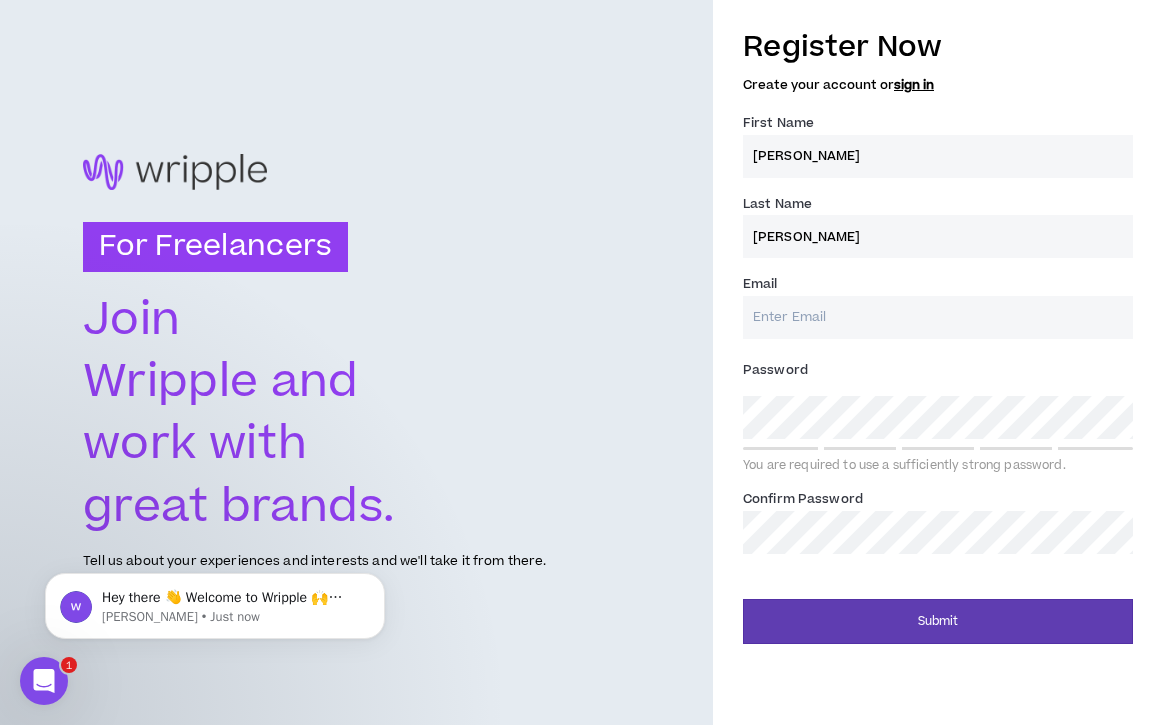 type on "[EMAIL_ADDRESS][DOMAIN_NAME]" 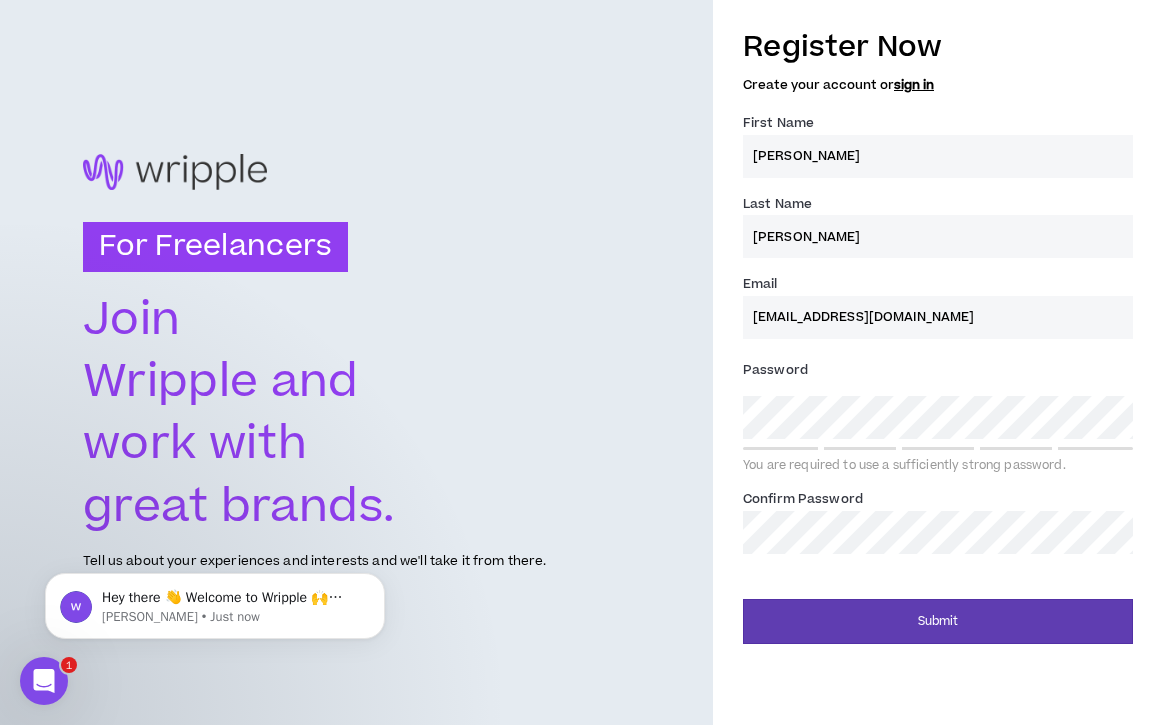 type on "[PERSON_NAME]" 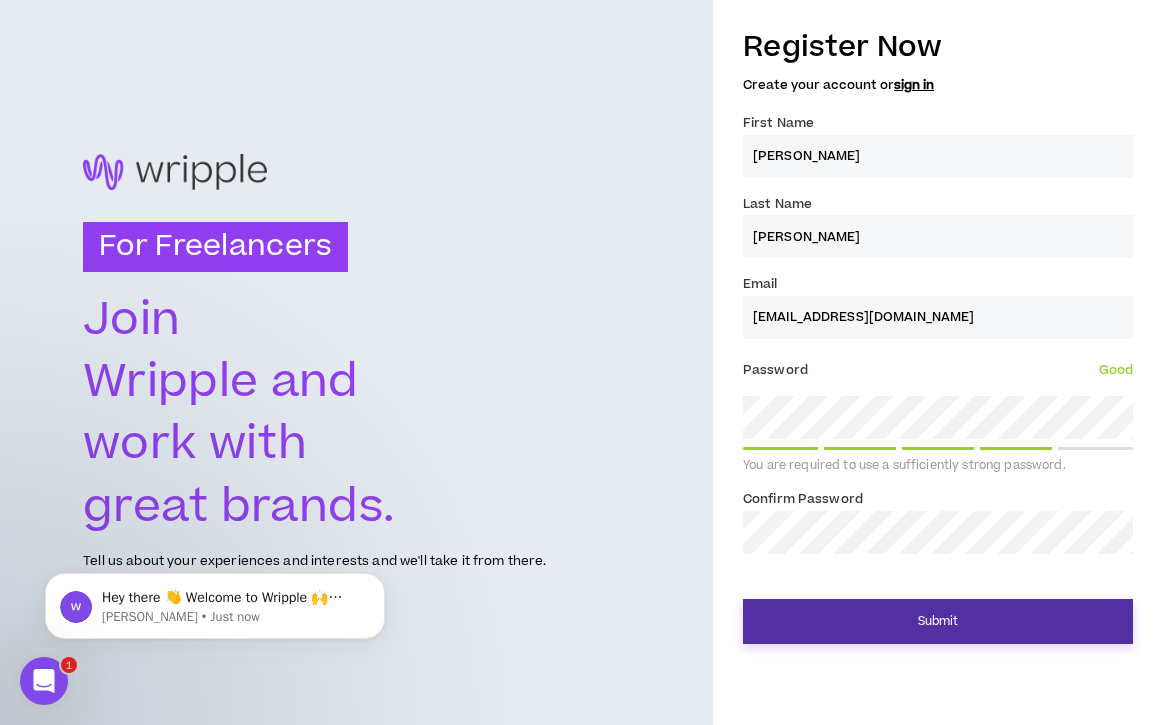 click on "Submit" at bounding box center (938, 621) 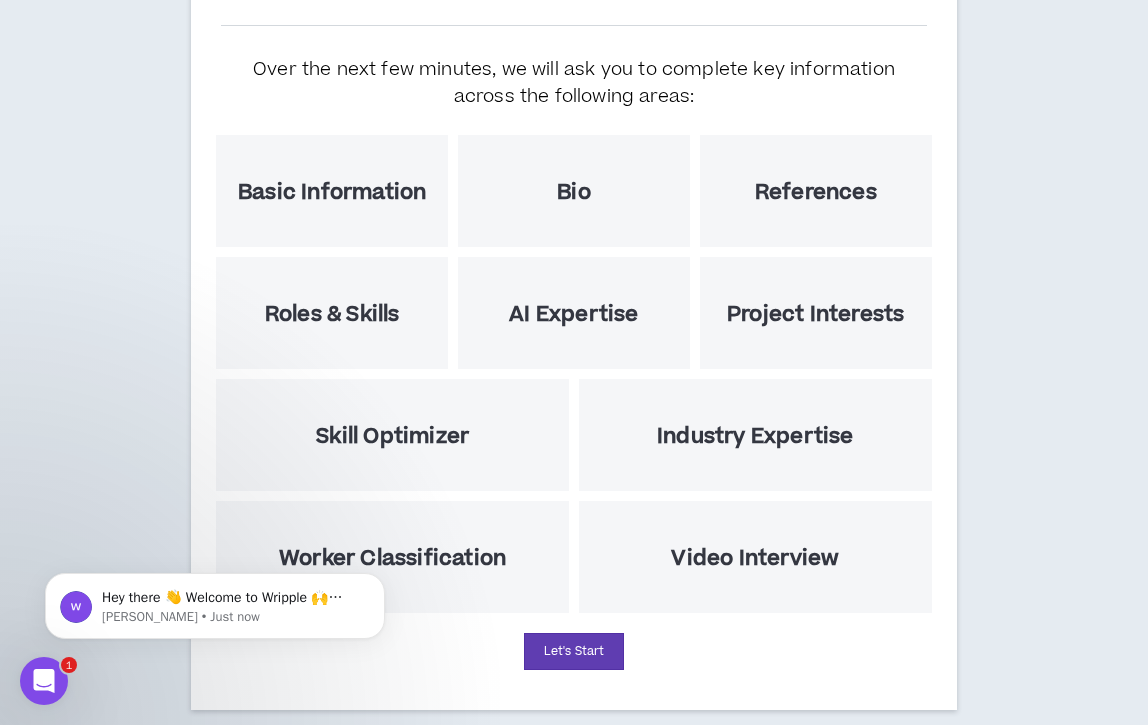 scroll, scrollTop: 240, scrollLeft: 0, axis: vertical 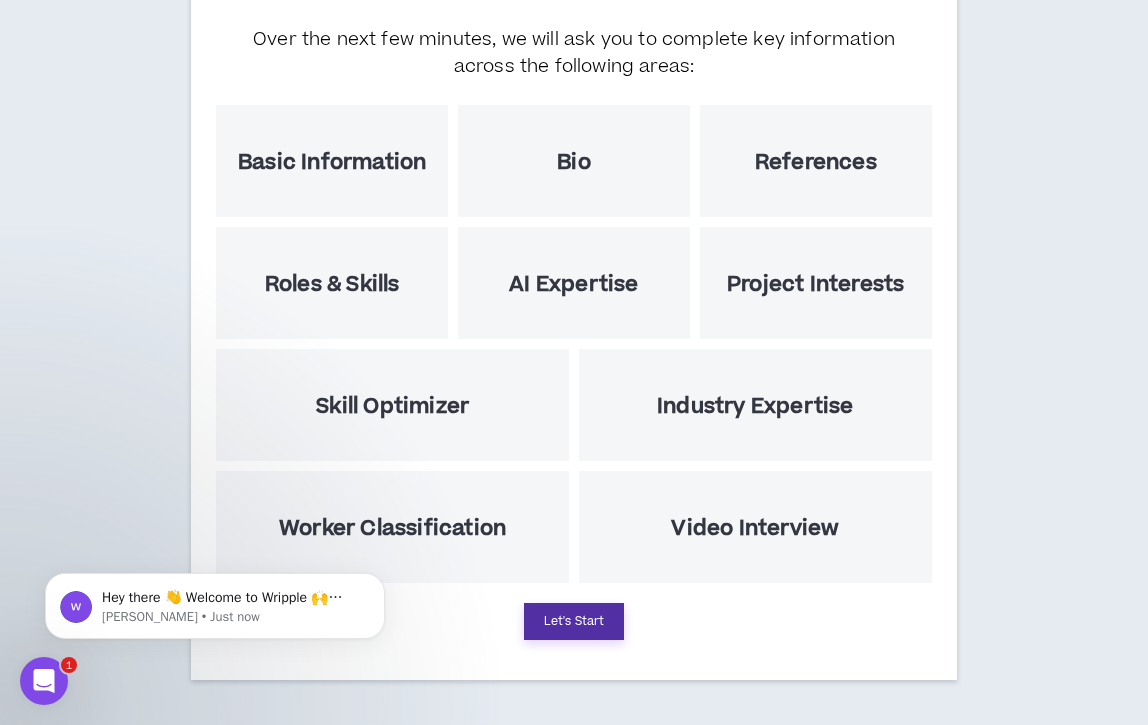 click on "Let's Start" at bounding box center (574, 621) 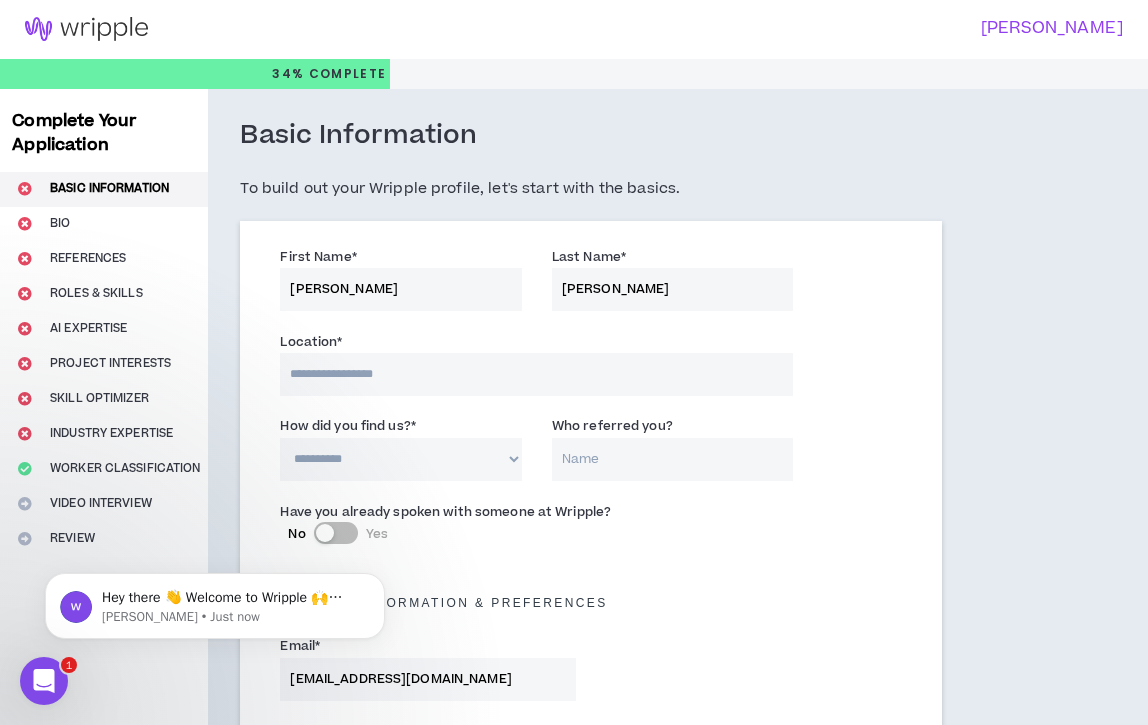 scroll, scrollTop: 0, scrollLeft: 0, axis: both 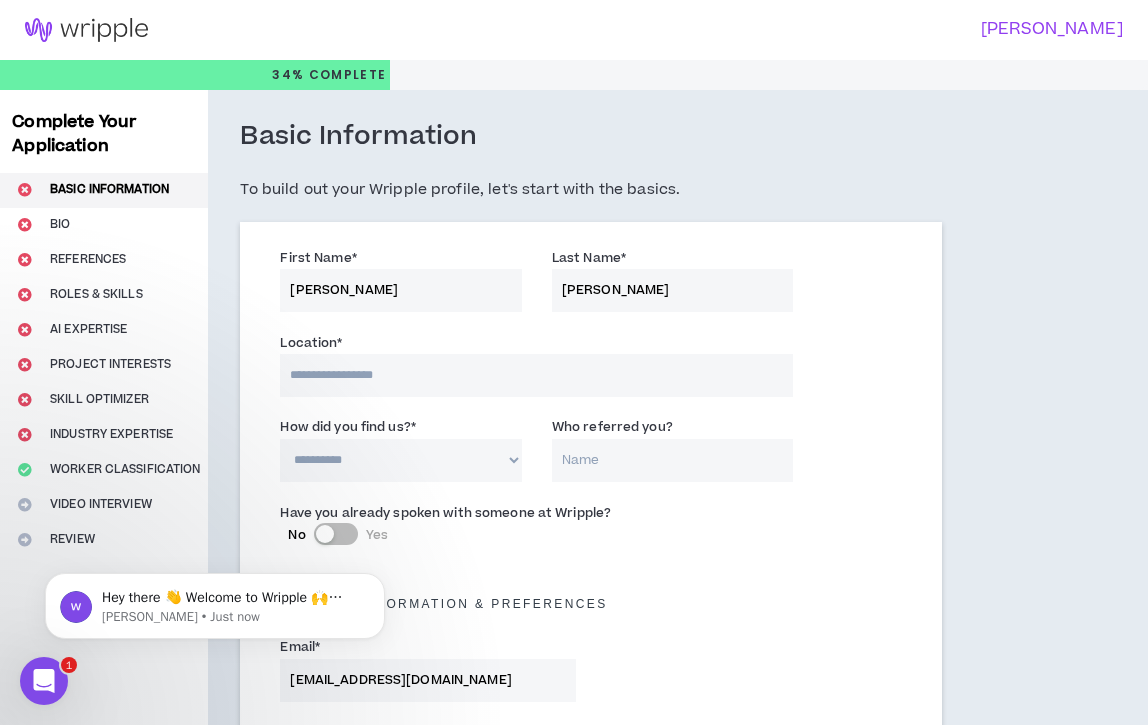 click at bounding box center [536, 375] 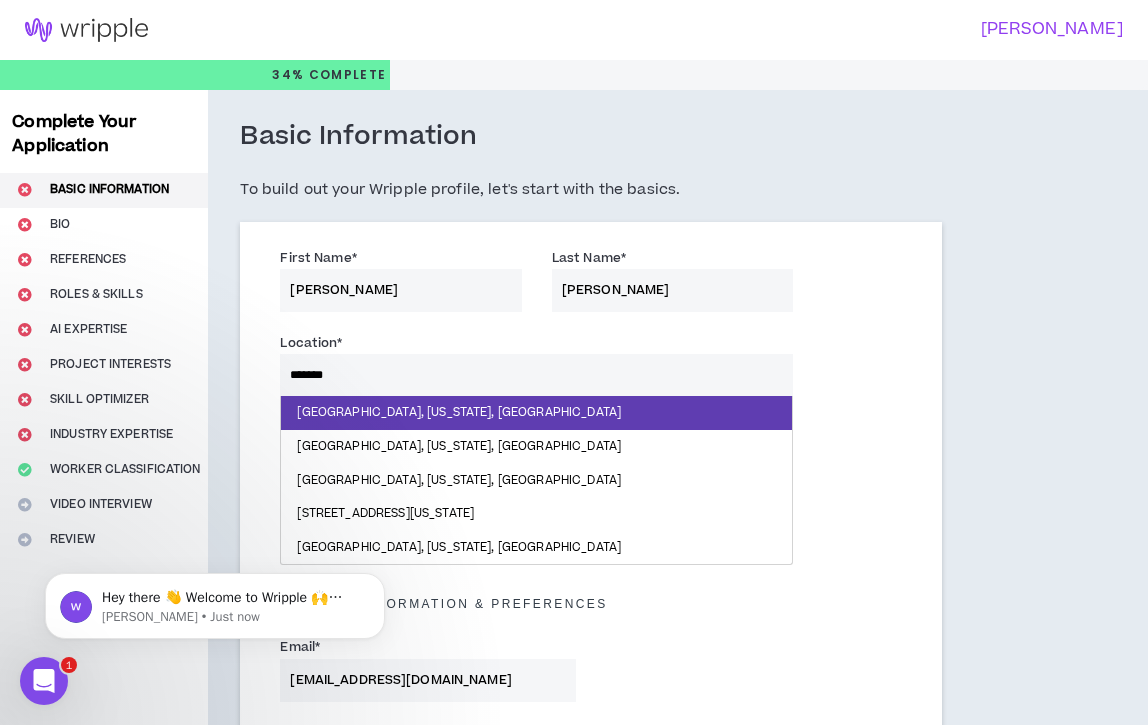 click on "Hey there 👋 Welcome to Wripple 🙌 Take a look around! If you have any questions, just reply to this message. [PERSON_NAME] • Just now" at bounding box center [215, 601] 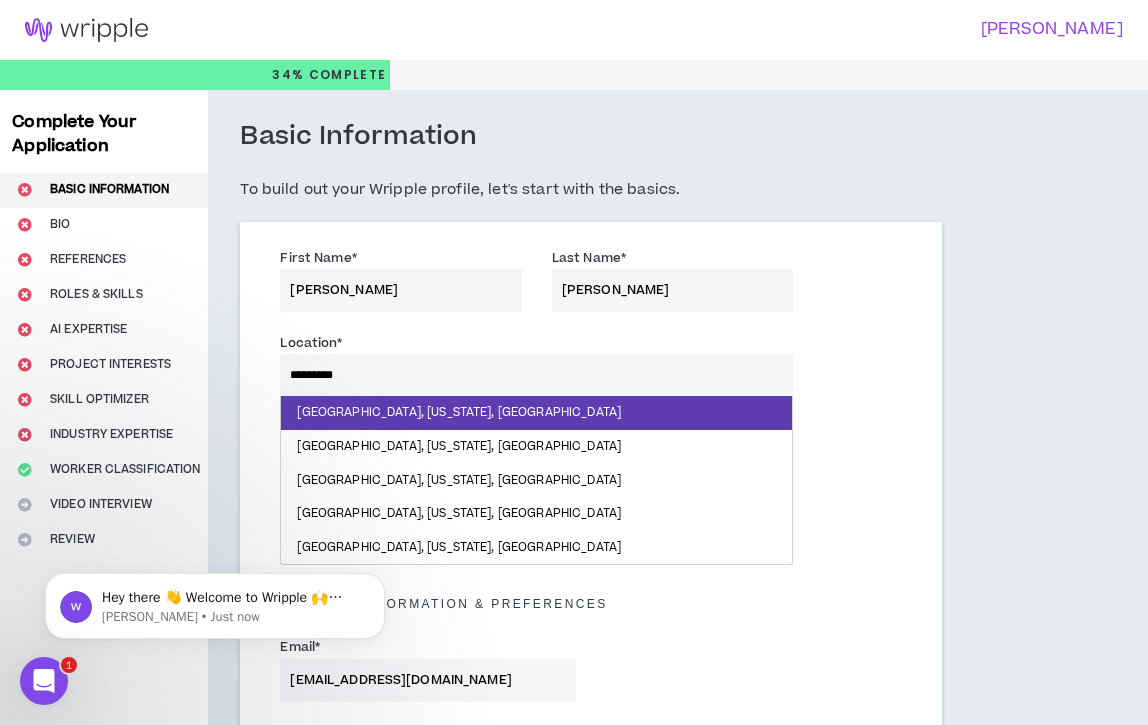type on "**********" 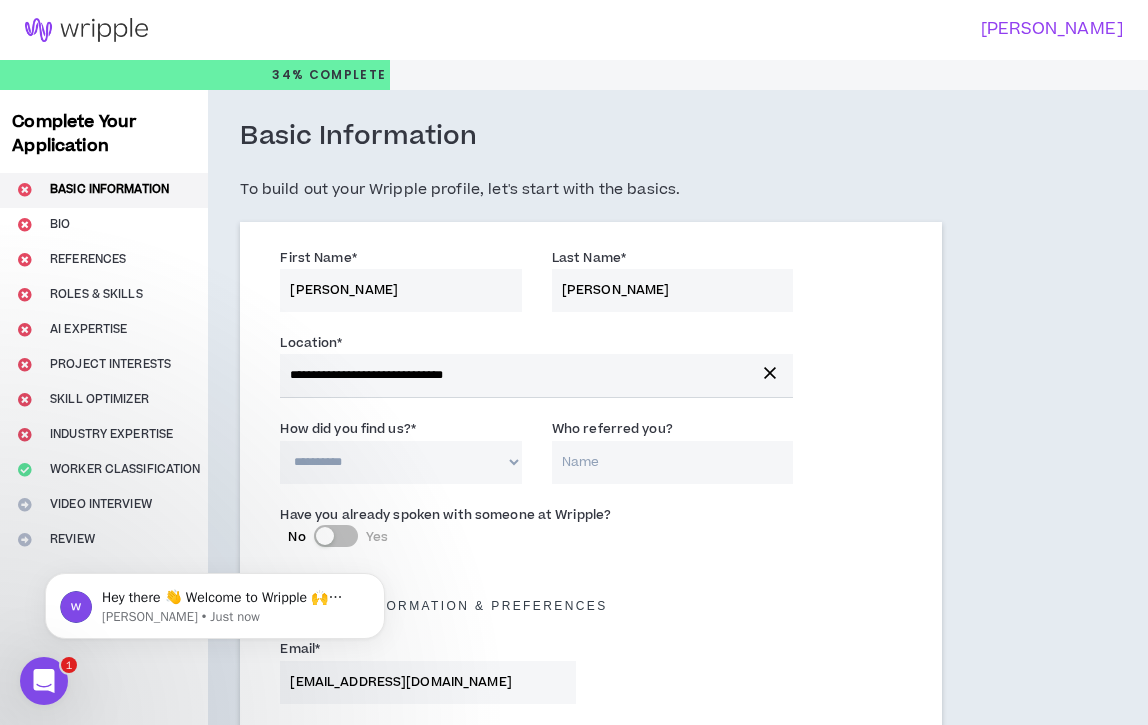 click on "**********" at bounding box center [400, 462] 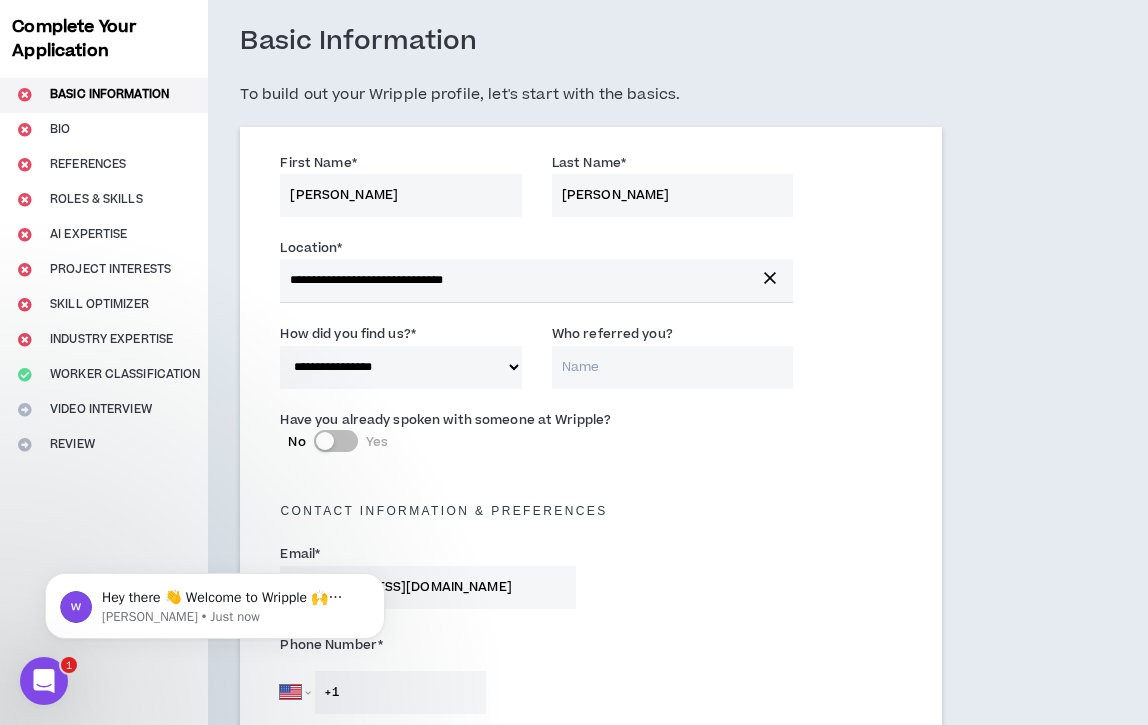 scroll, scrollTop: 98, scrollLeft: 0, axis: vertical 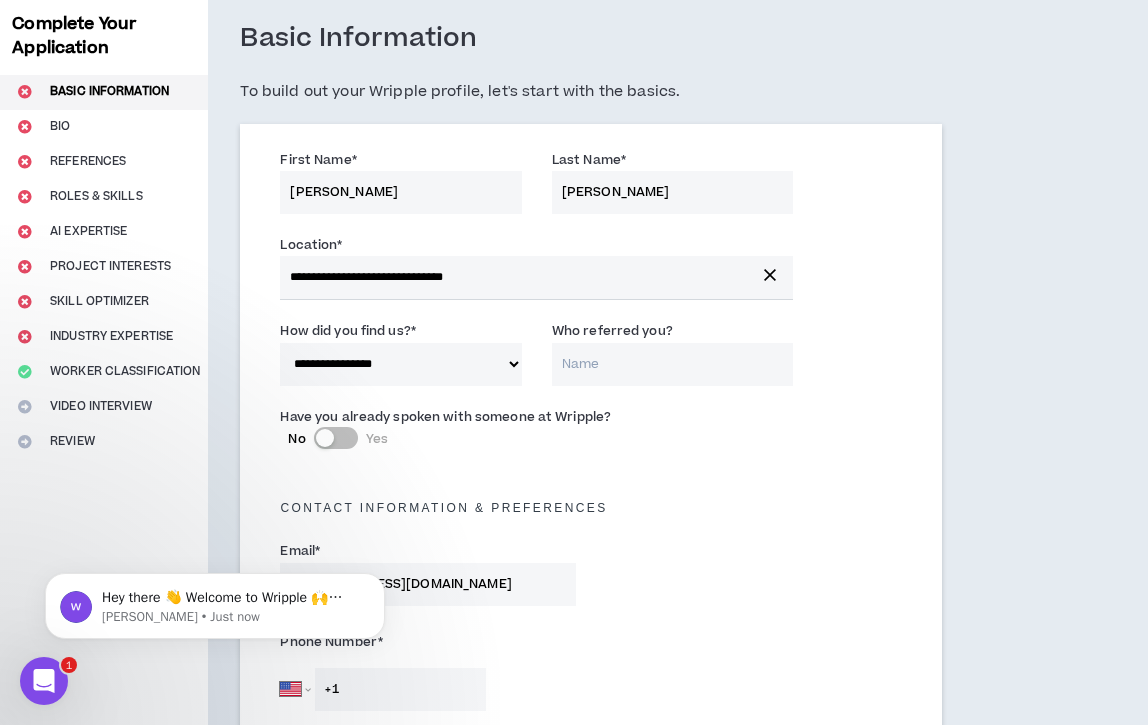click on "Who referred you?" at bounding box center [672, 364] 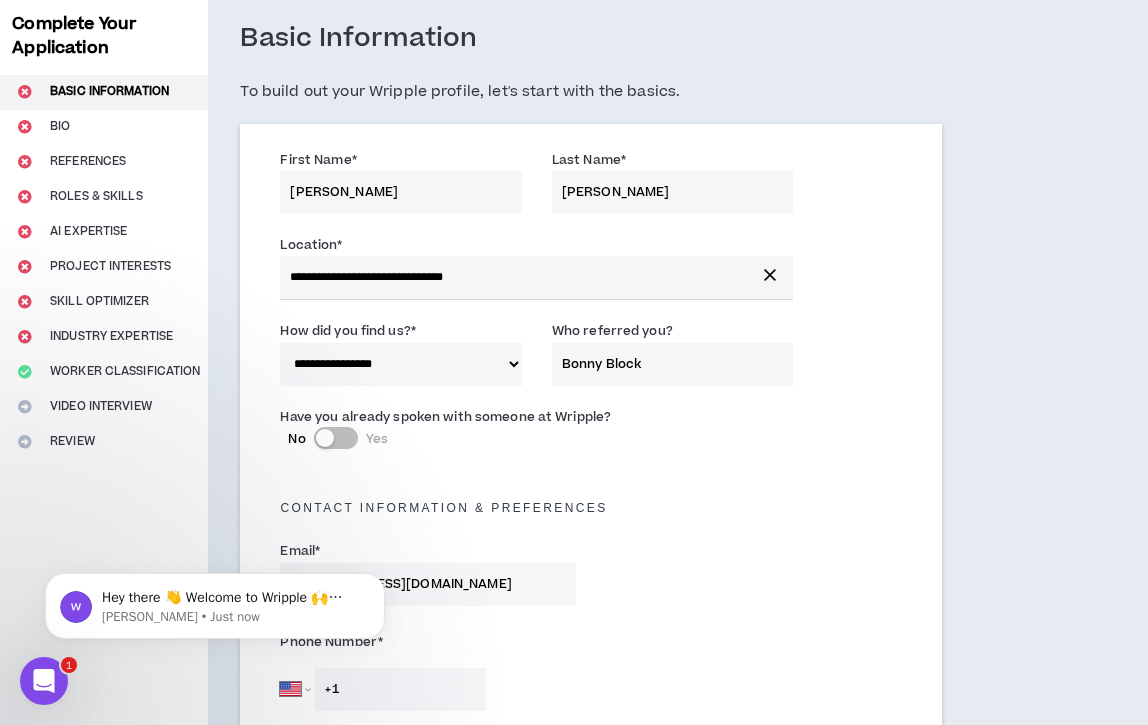 type on "Bonny Block" 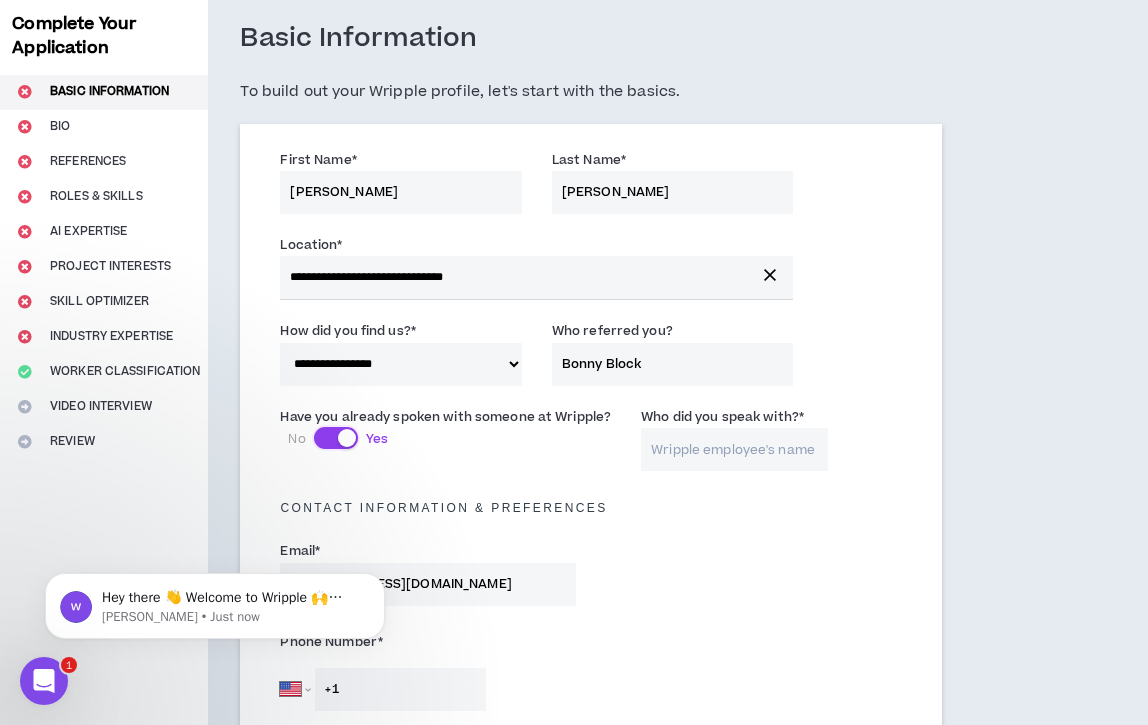 scroll, scrollTop: 135, scrollLeft: 0, axis: vertical 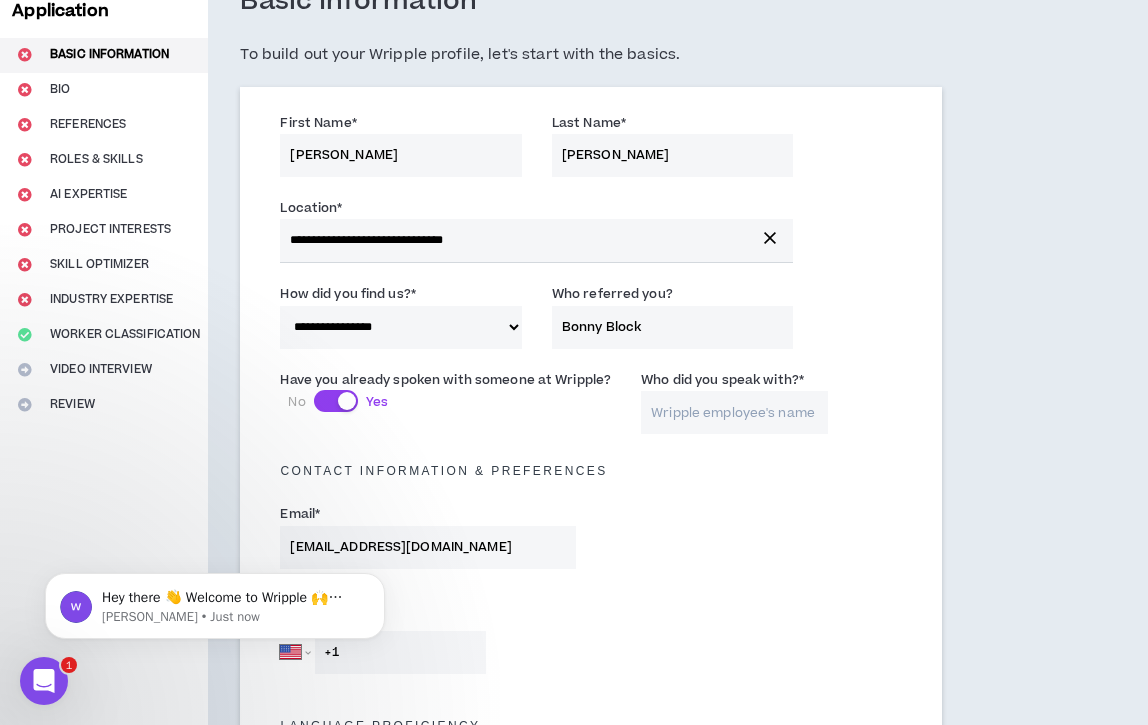 click on "Who did you speak with?  *" at bounding box center [734, 412] 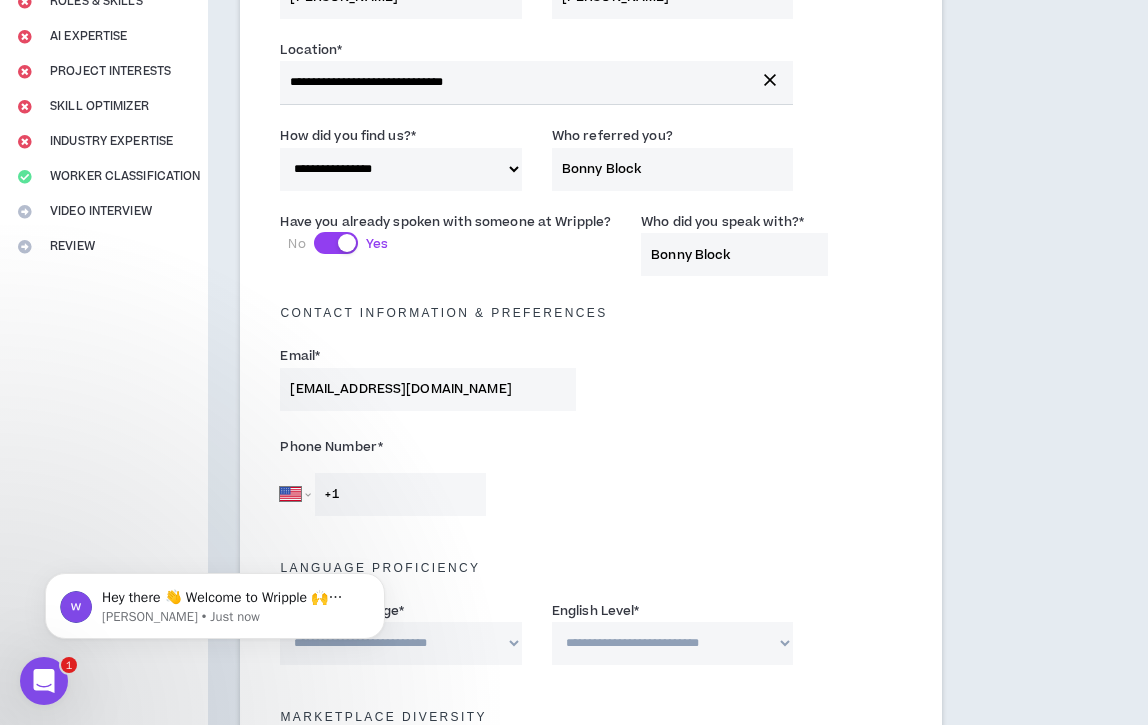 scroll, scrollTop: 301, scrollLeft: 0, axis: vertical 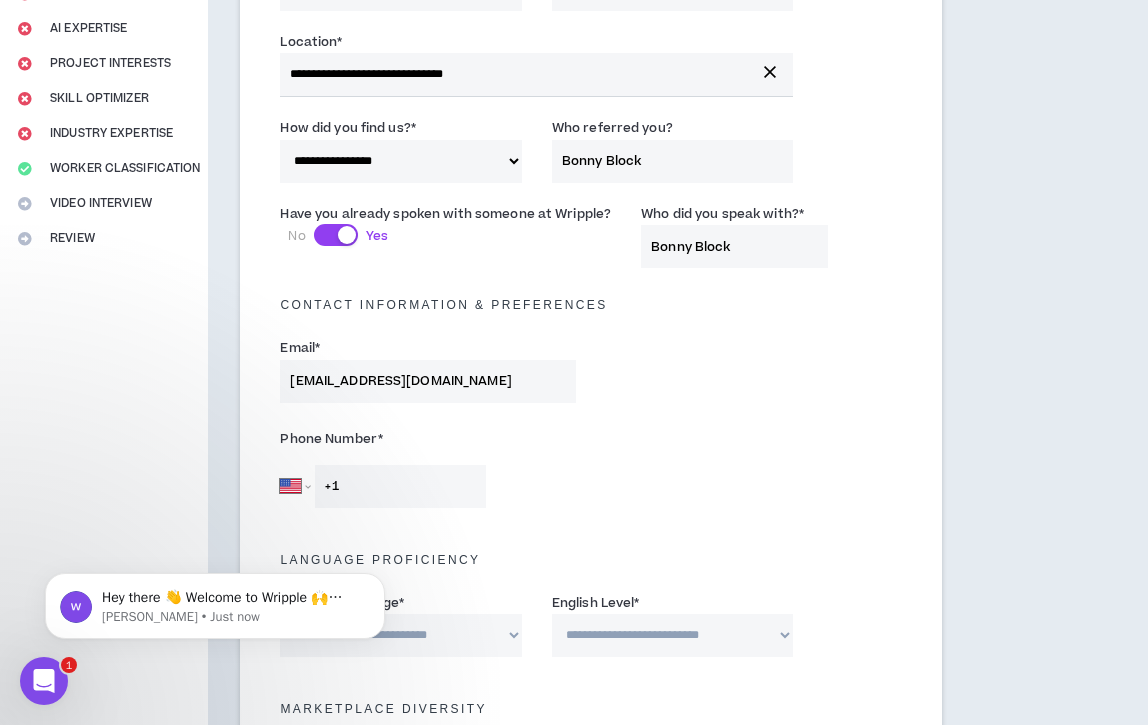 type on "Bonny Block" 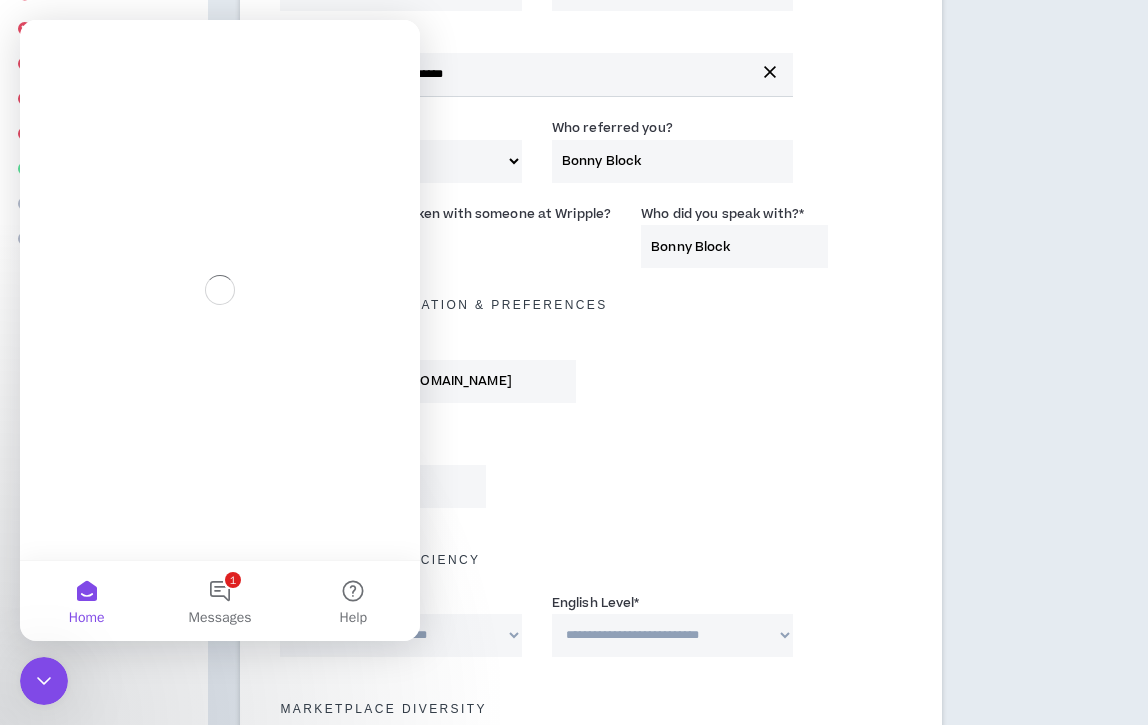 scroll, scrollTop: 0, scrollLeft: 0, axis: both 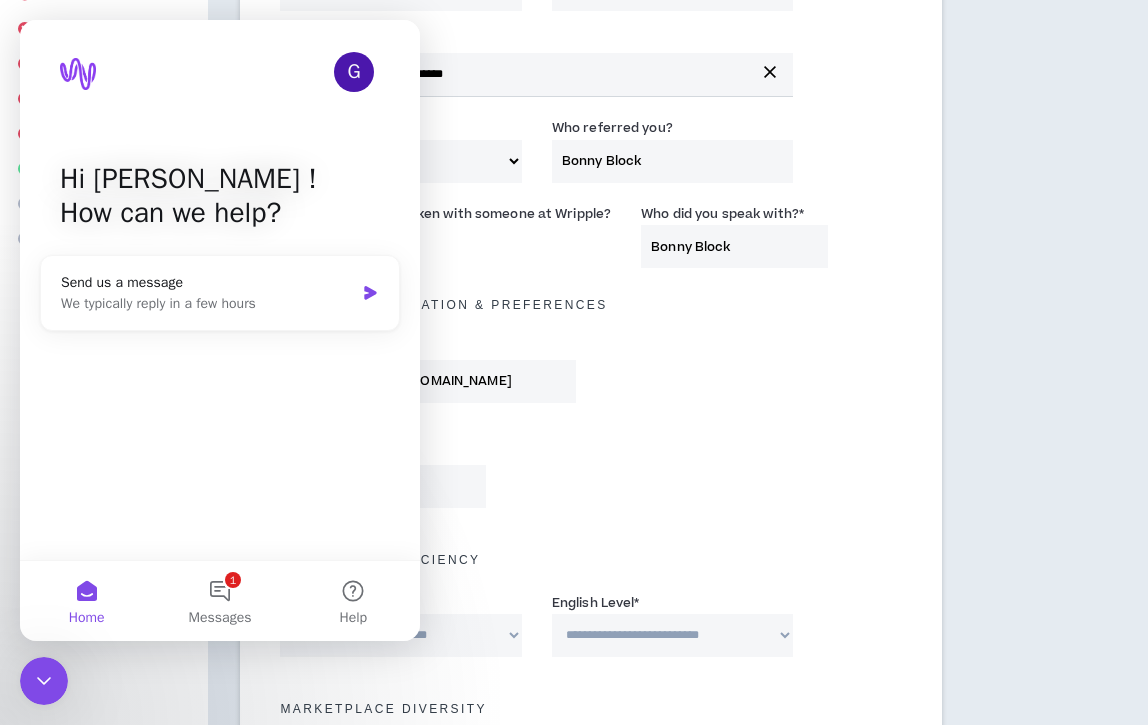 click 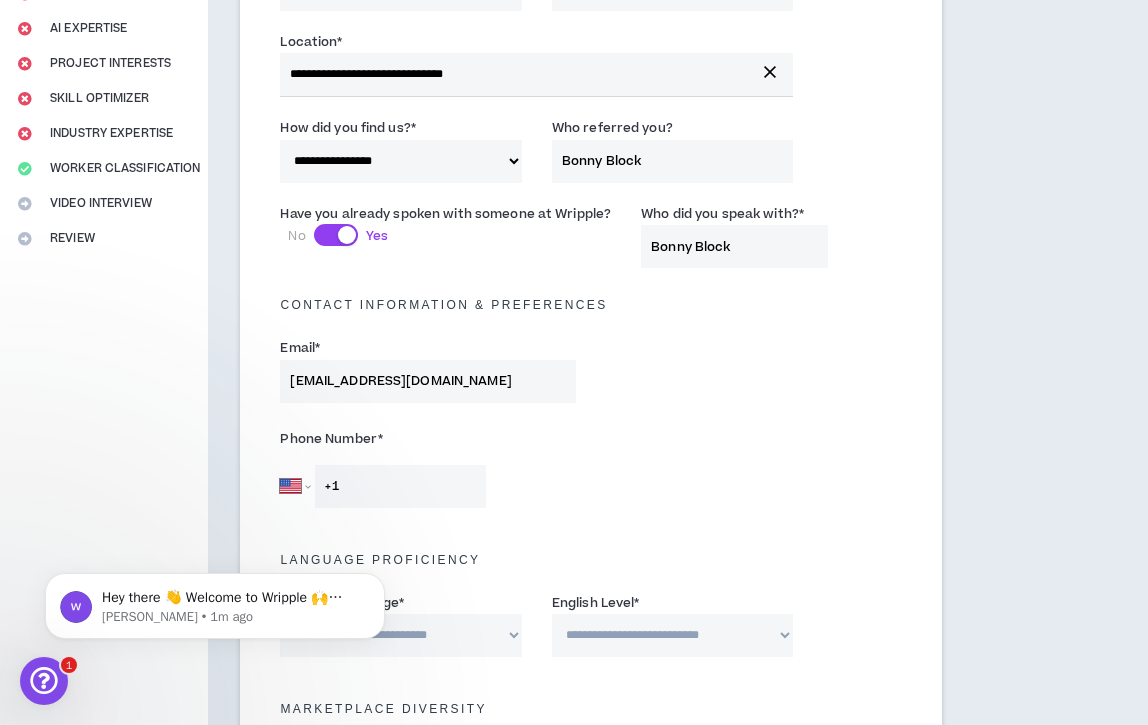 scroll, scrollTop: 0, scrollLeft: 0, axis: both 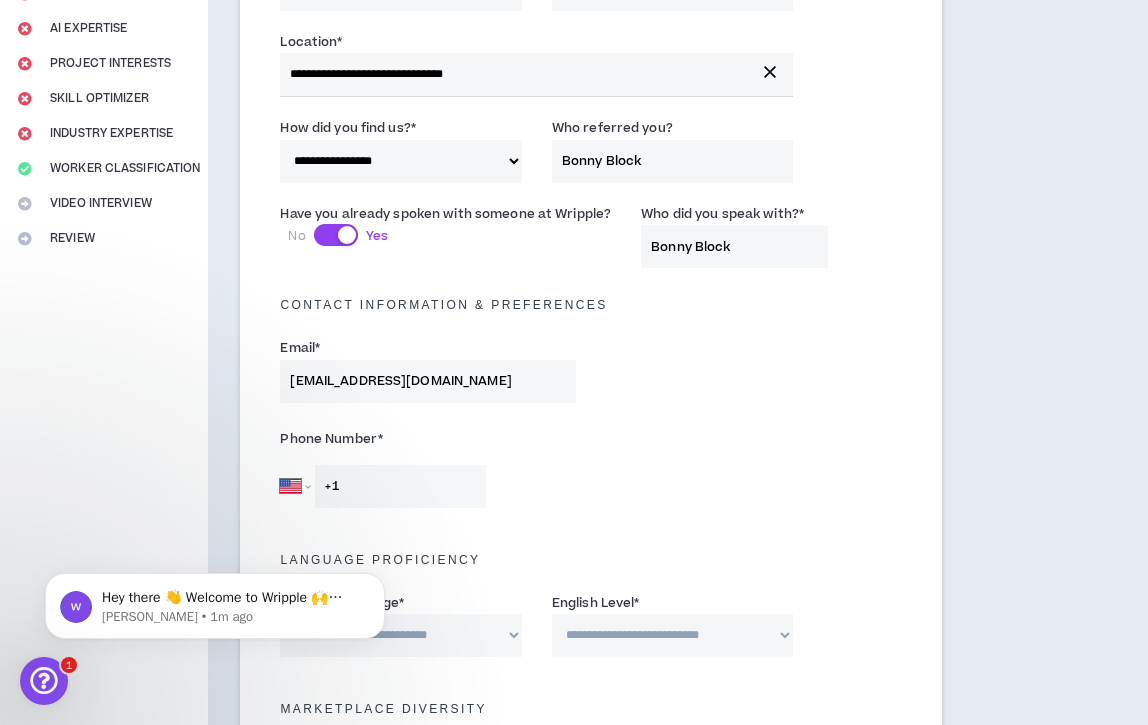 click on "Phone Number  *" at bounding box center [428, 439] 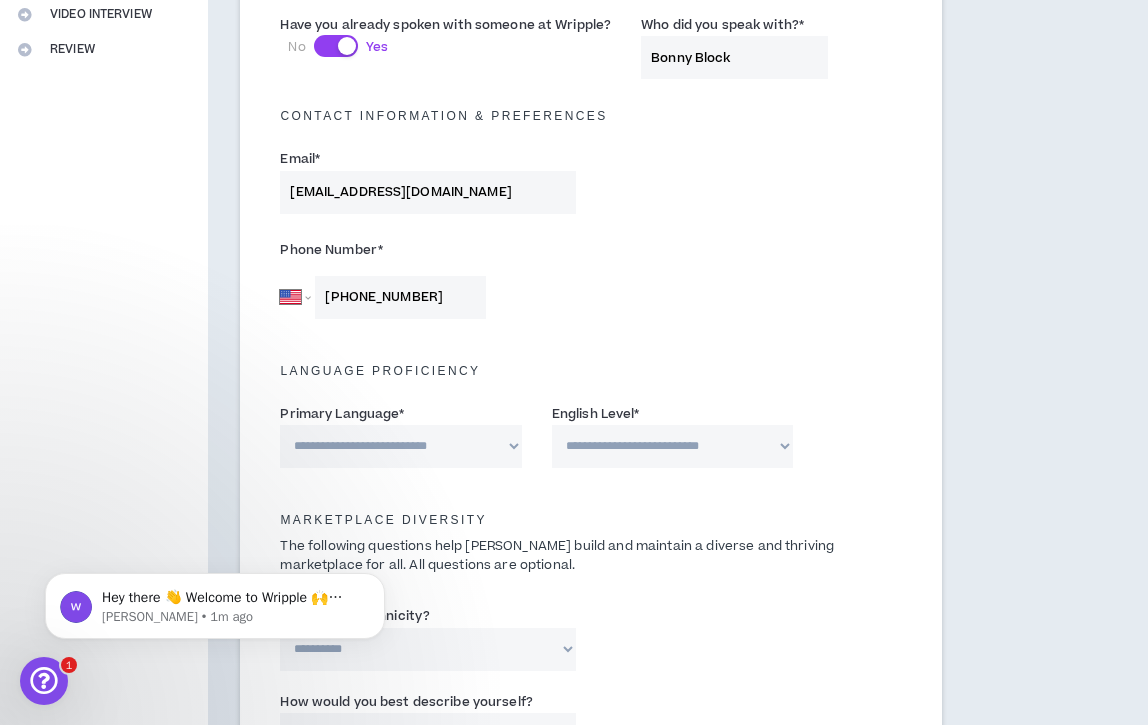 scroll, scrollTop: 497, scrollLeft: 0, axis: vertical 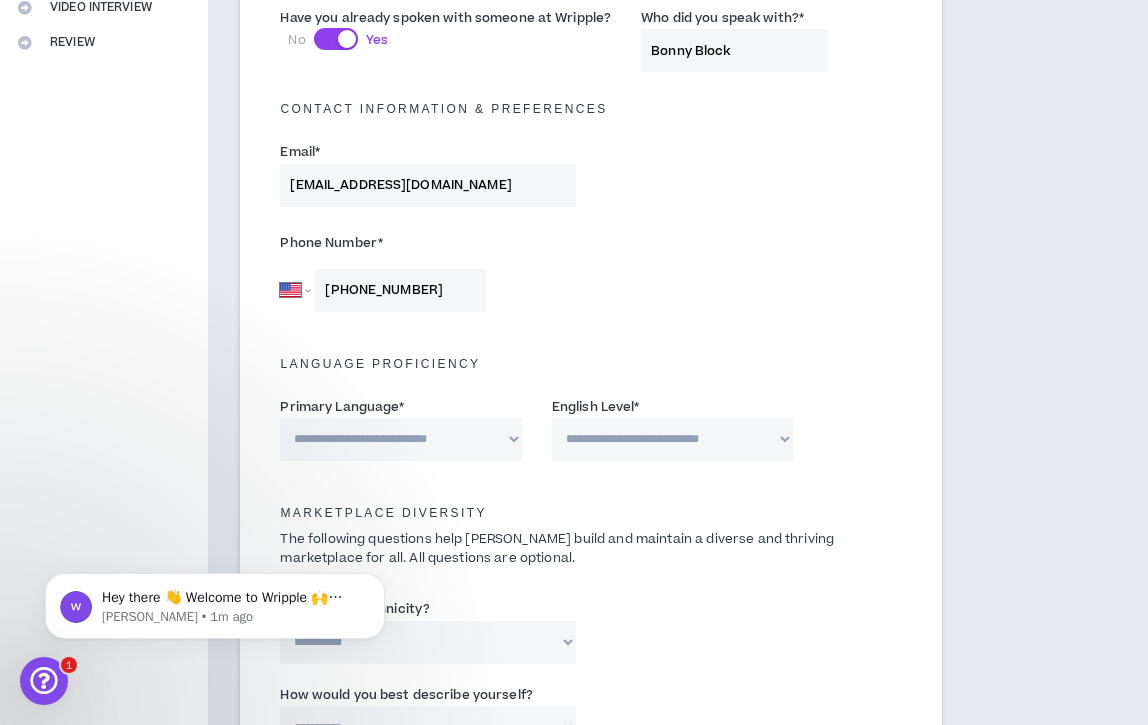 type on "[PHONE_NUMBER]" 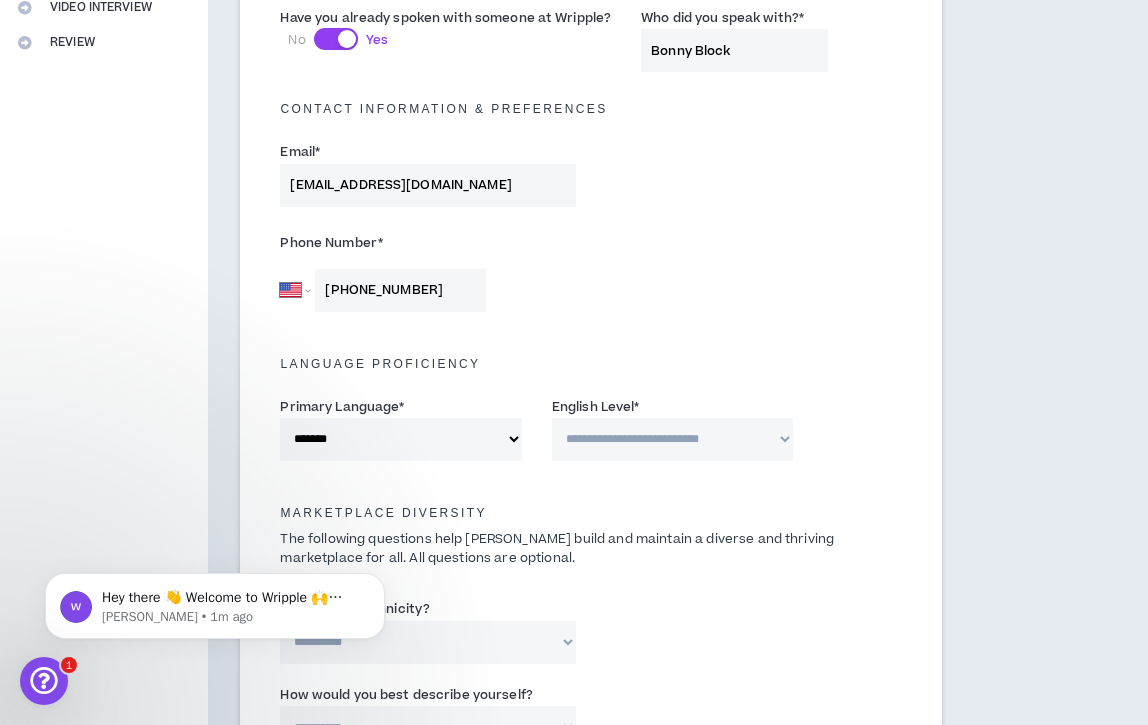 click on "**********" at bounding box center [672, 439] 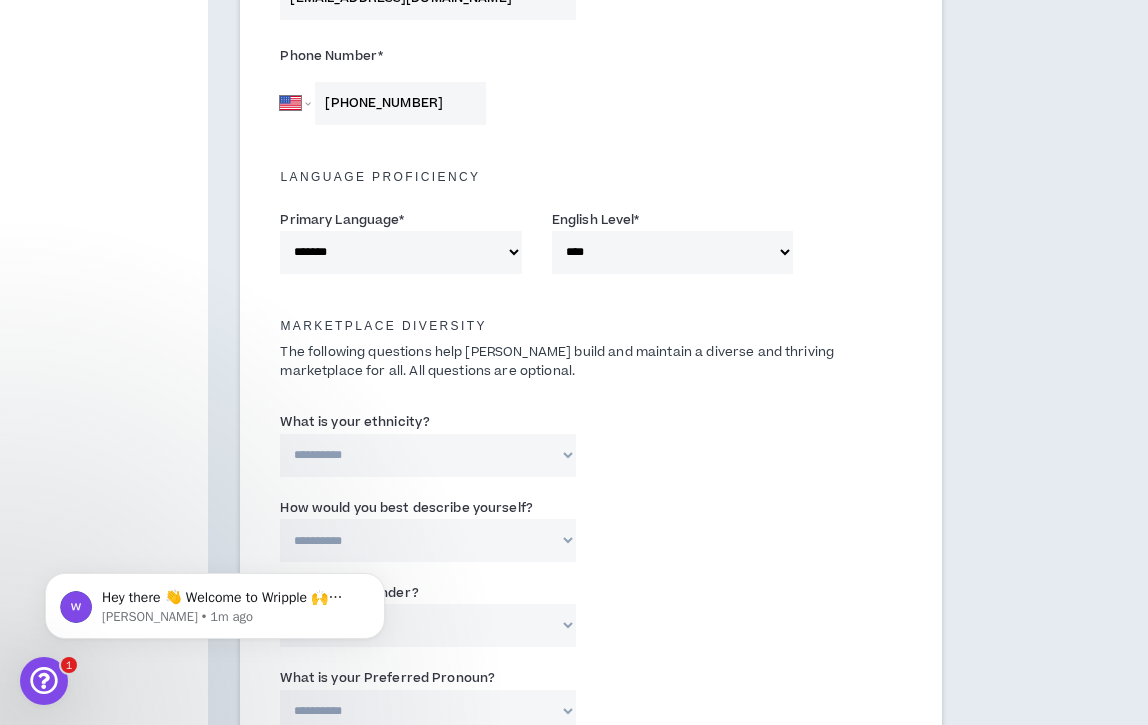 scroll, scrollTop: 693, scrollLeft: 0, axis: vertical 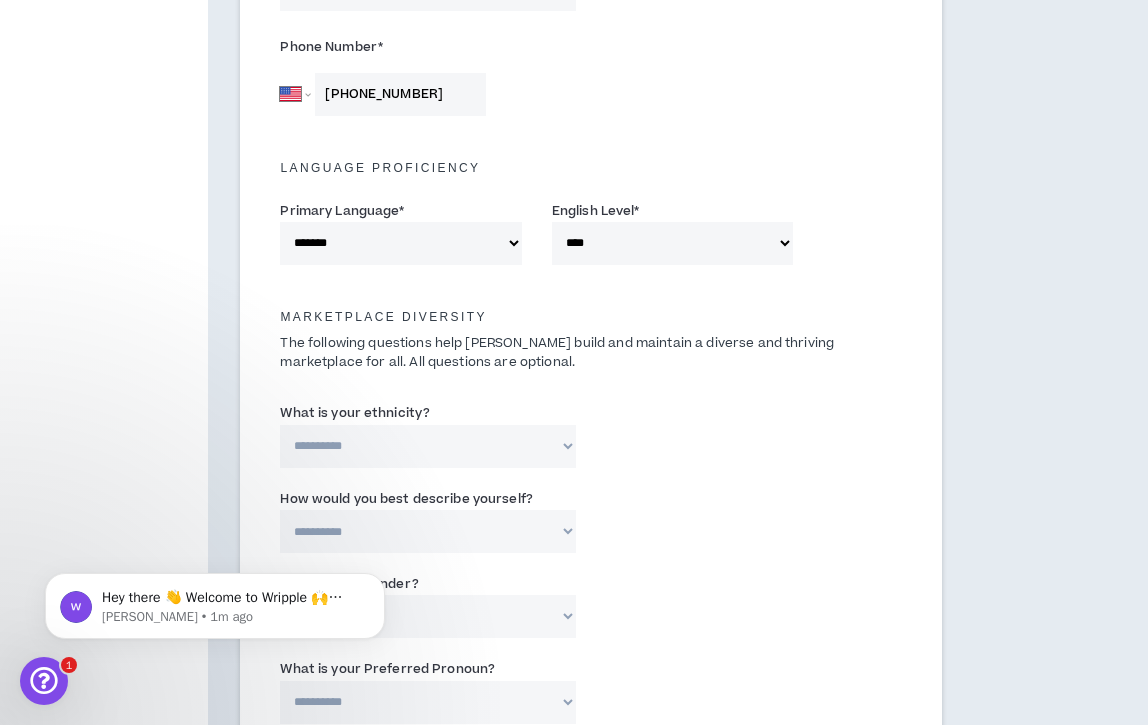 click on "**********" at bounding box center [590, 439] 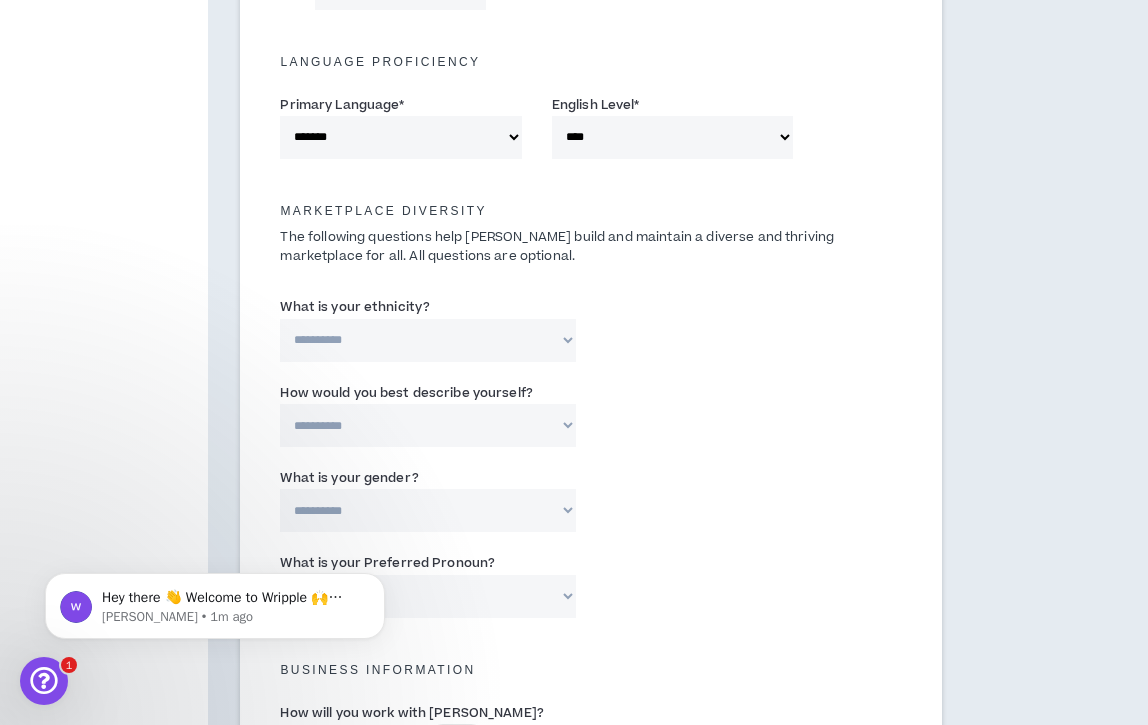 scroll, scrollTop: 805, scrollLeft: 0, axis: vertical 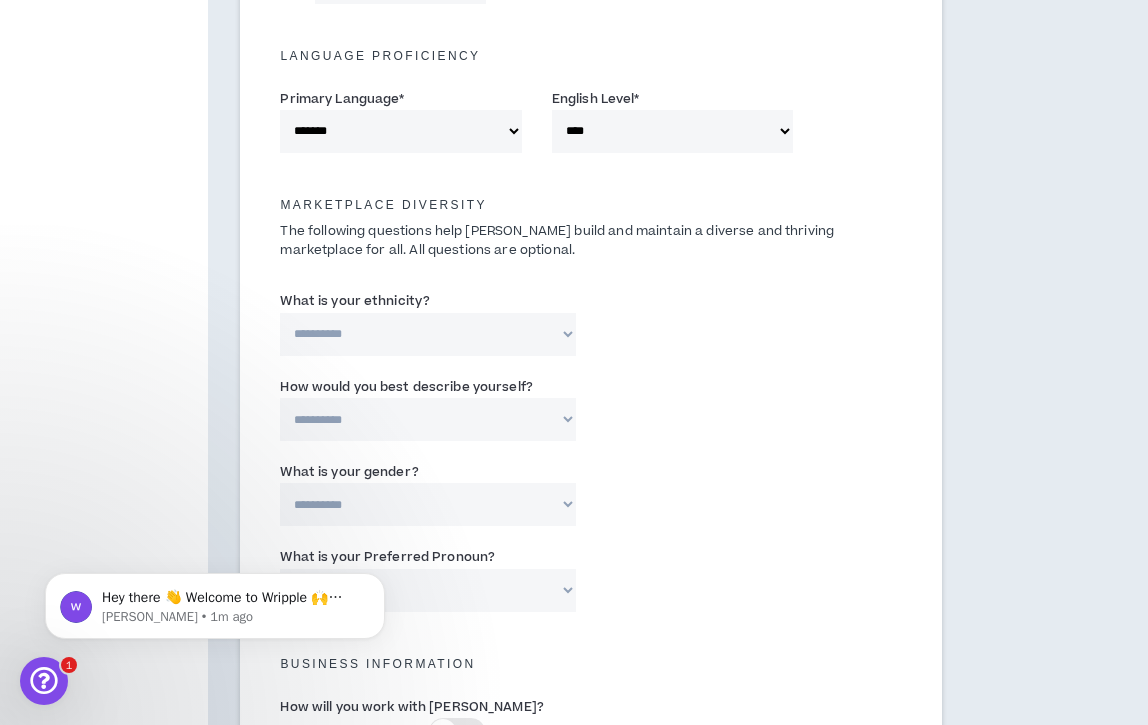 click on "**********" at bounding box center [428, 334] 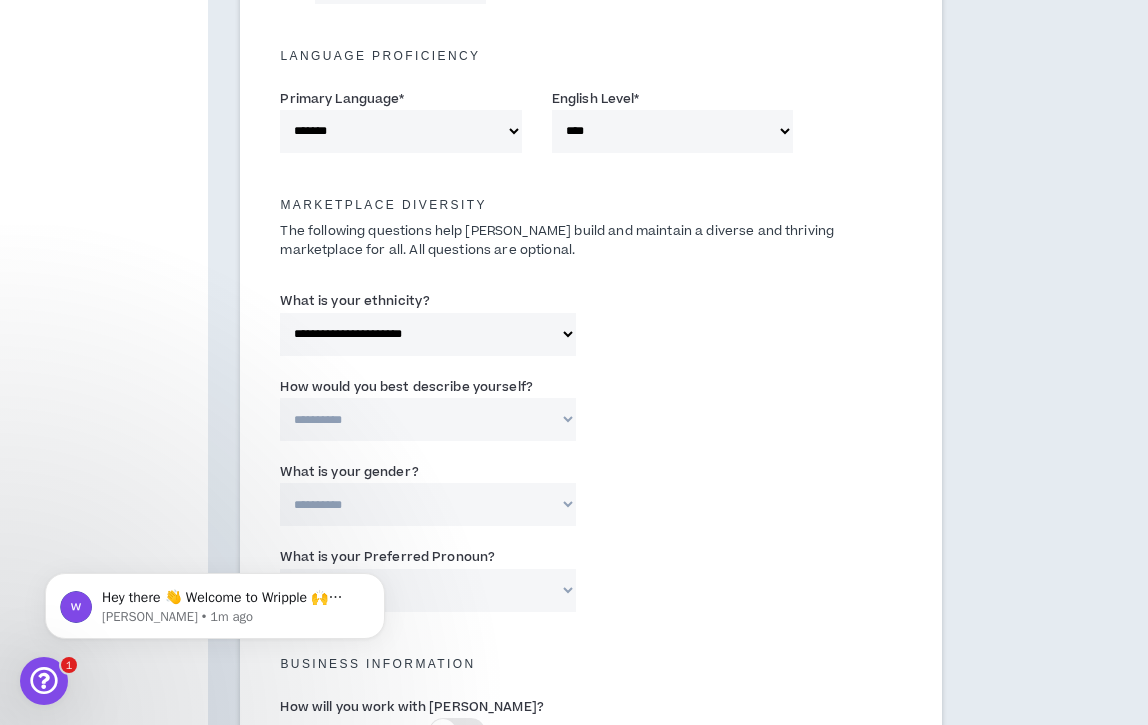 click on "**********" at bounding box center (428, 419) 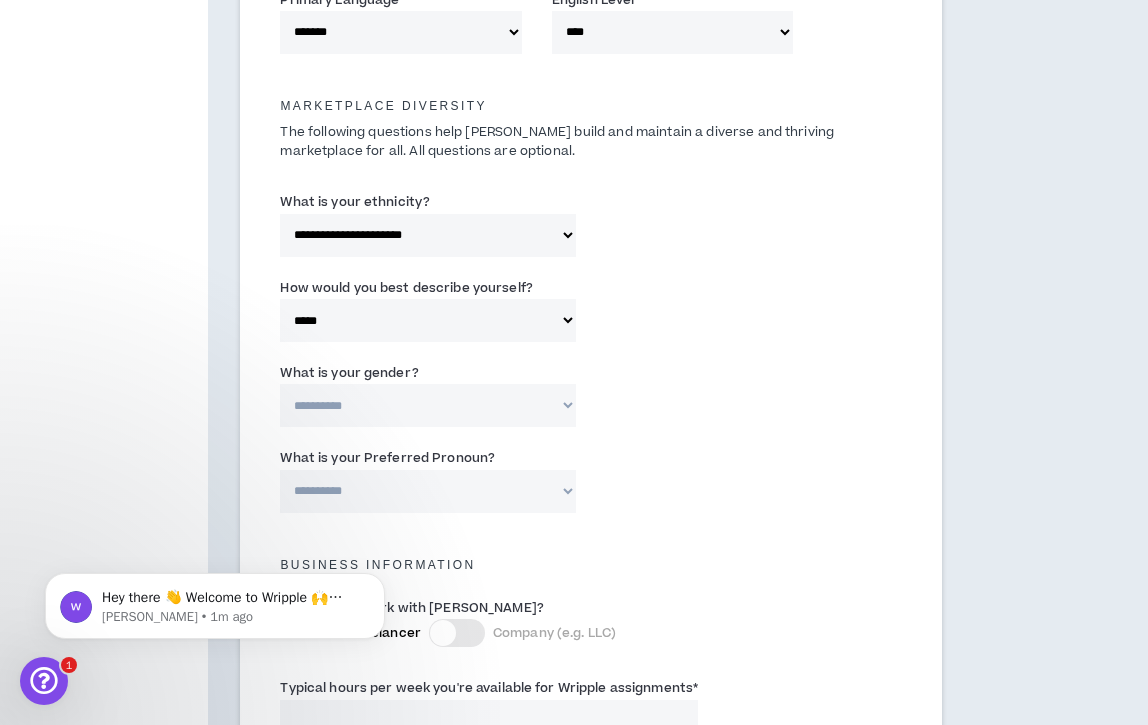 scroll, scrollTop: 924, scrollLeft: 0, axis: vertical 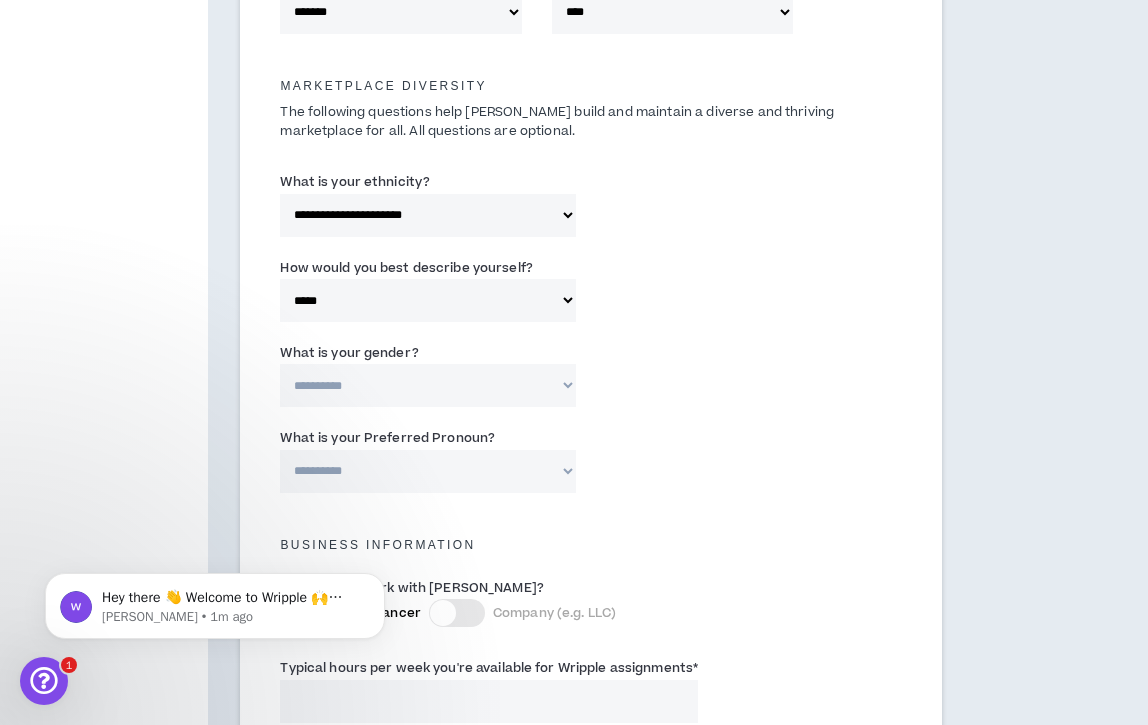 click on "**********" at bounding box center (428, 385) 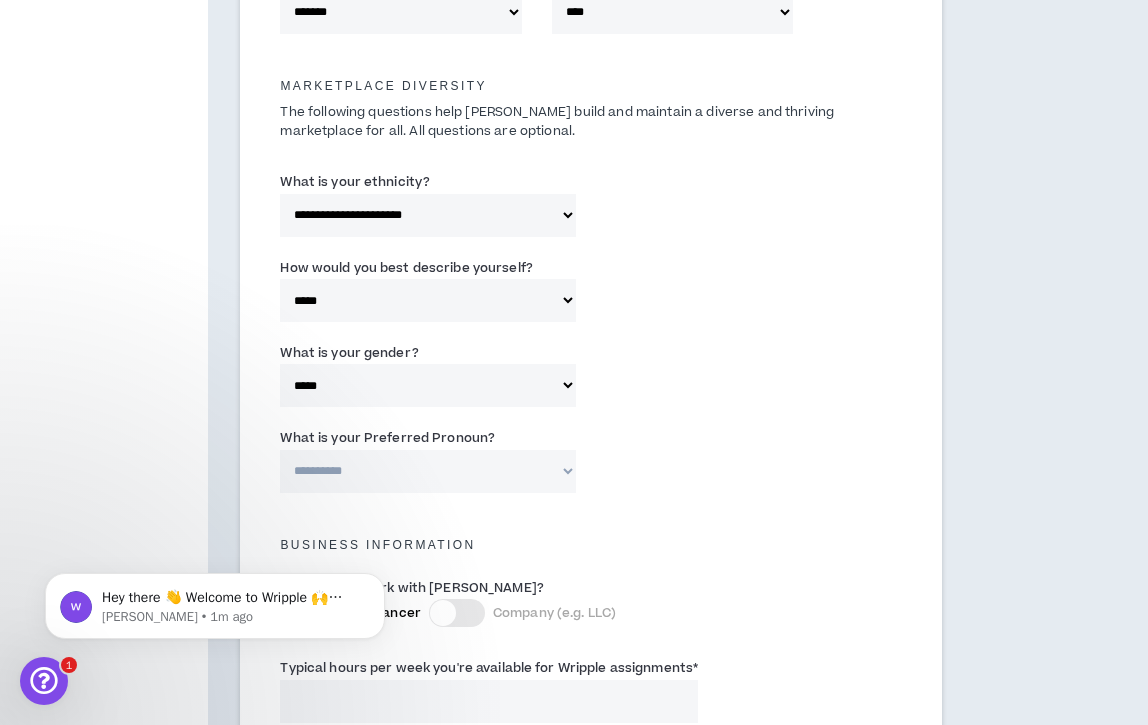 click on "**********" at bounding box center (428, 471) 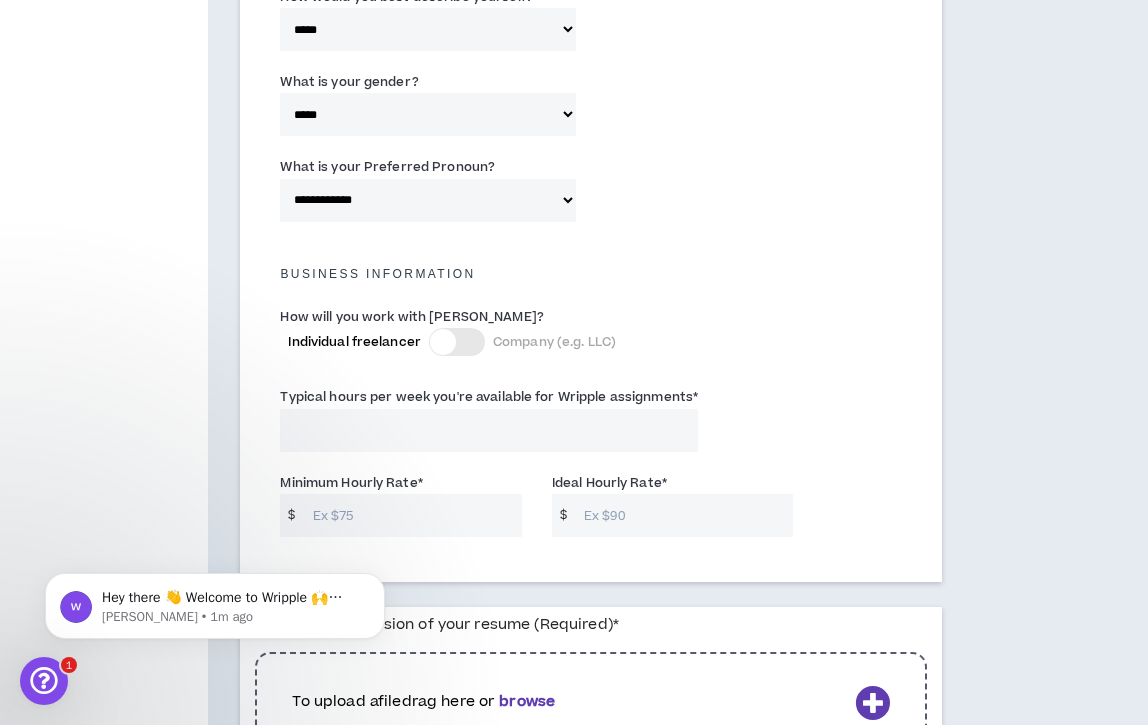 scroll, scrollTop: 1198, scrollLeft: 0, axis: vertical 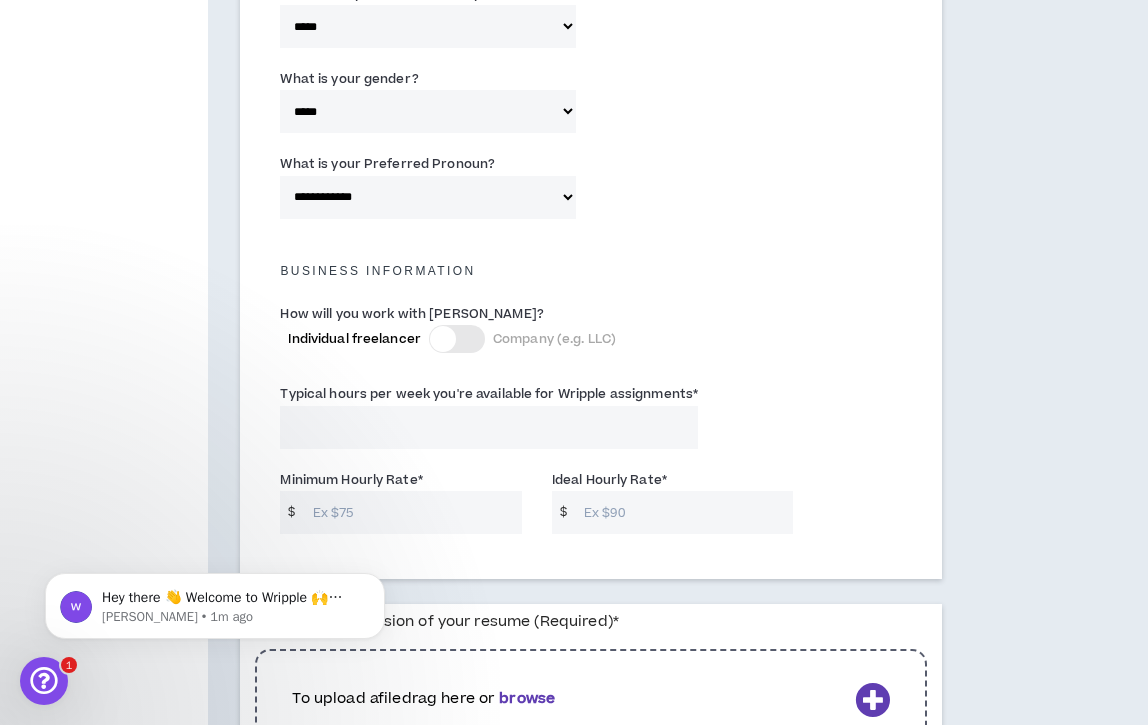 click at bounding box center [443, 339] 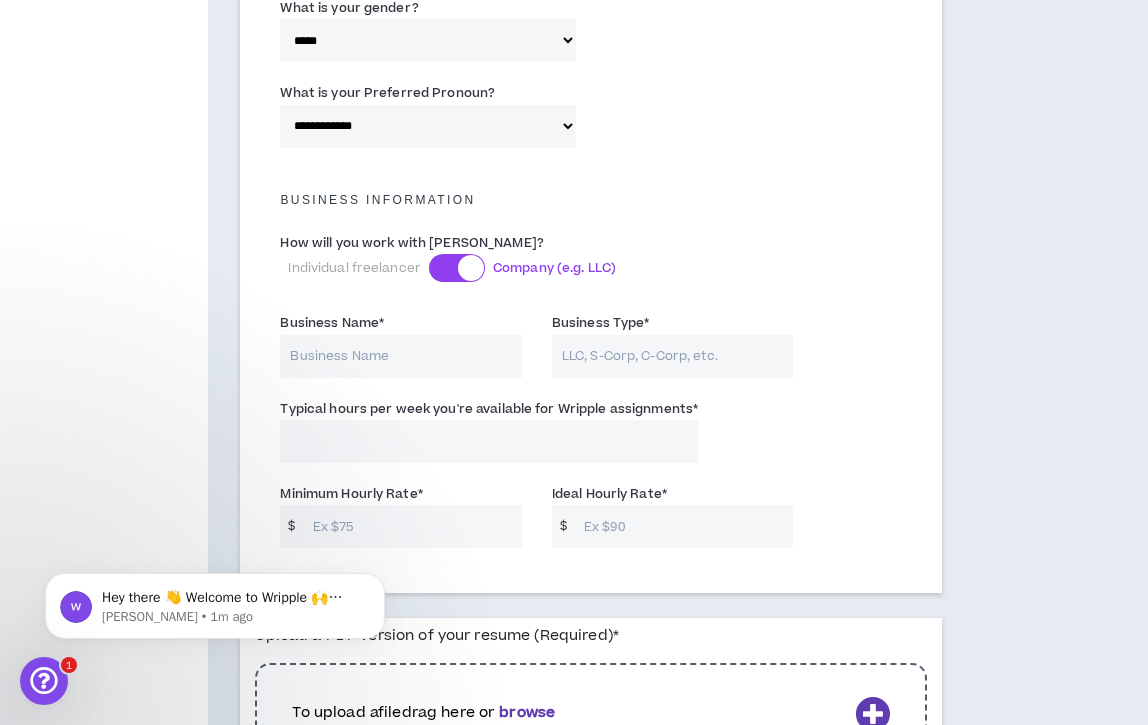 scroll, scrollTop: 1272, scrollLeft: 0, axis: vertical 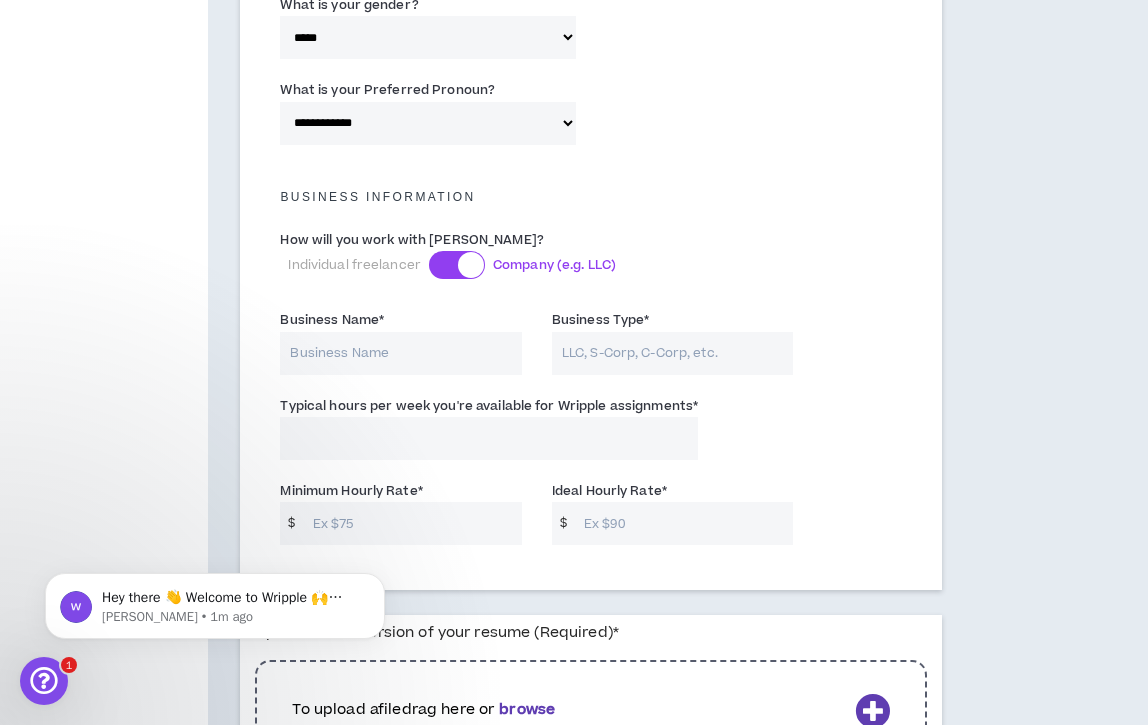 click at bounding box center (457, 265) 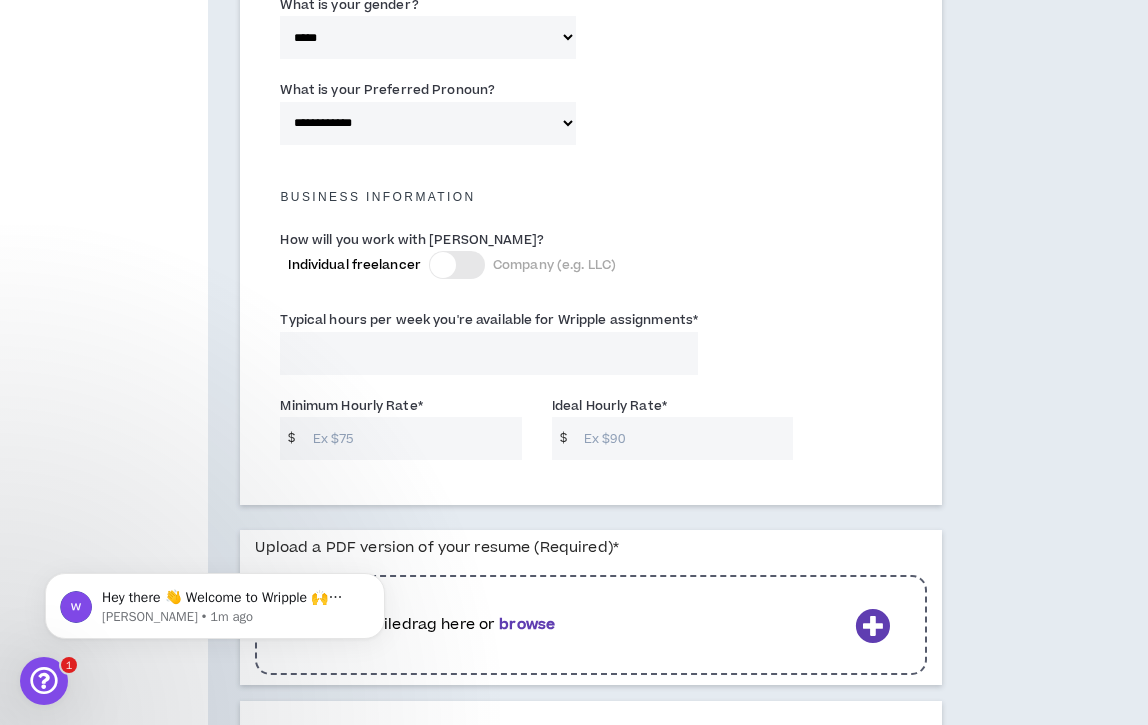 click on "Typical hours per week you're available for Wripple assignments  *" at bounding box center (489, 353) 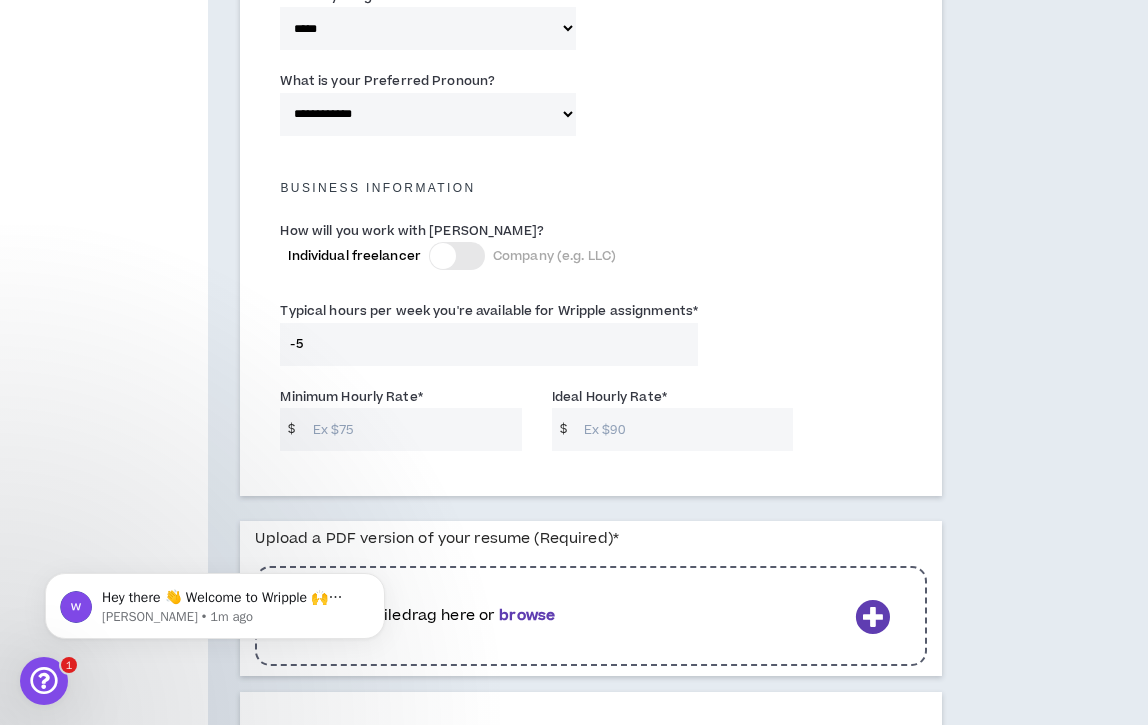 type on "-6" 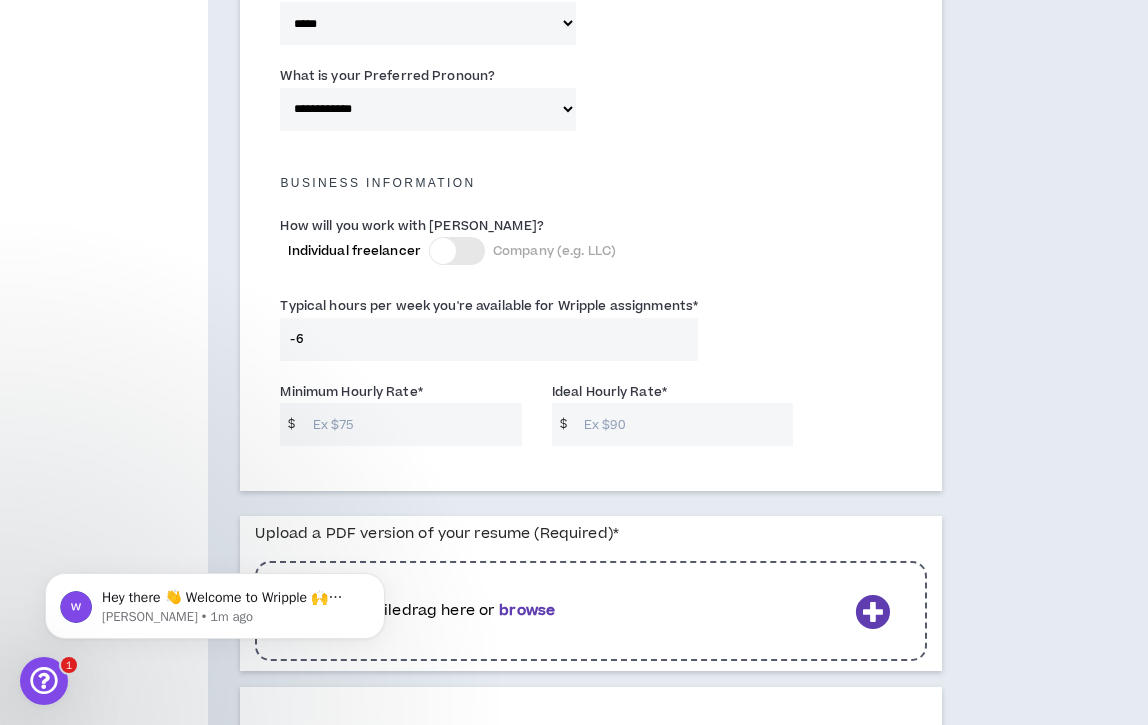 scroll, scrollTop: 1295, scrollLeft: 0, axis: vertical 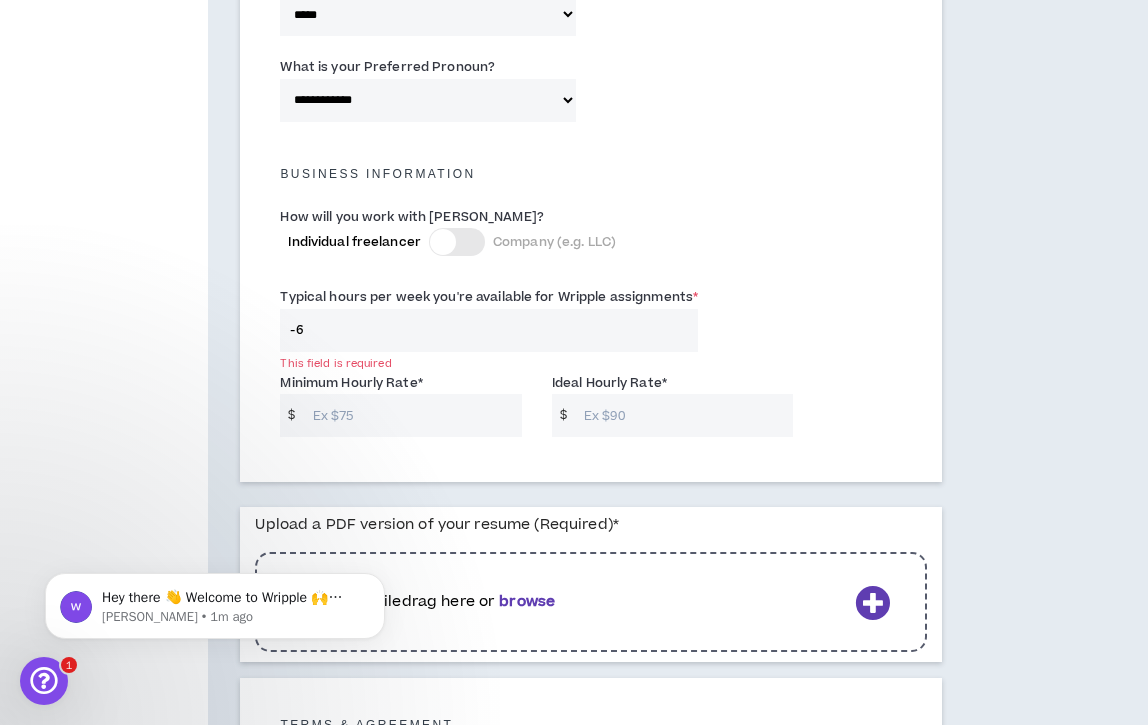 type on "-7" 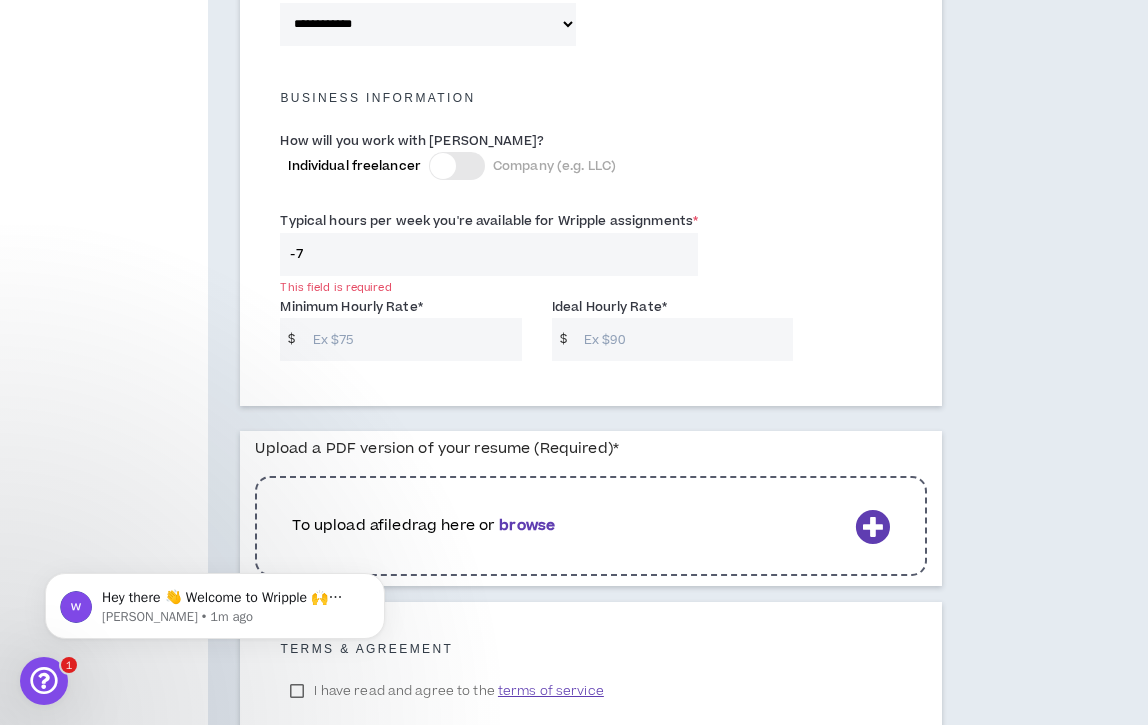 scroll, scrollTop: 1357, scrollLeft: 0, axis: vertical 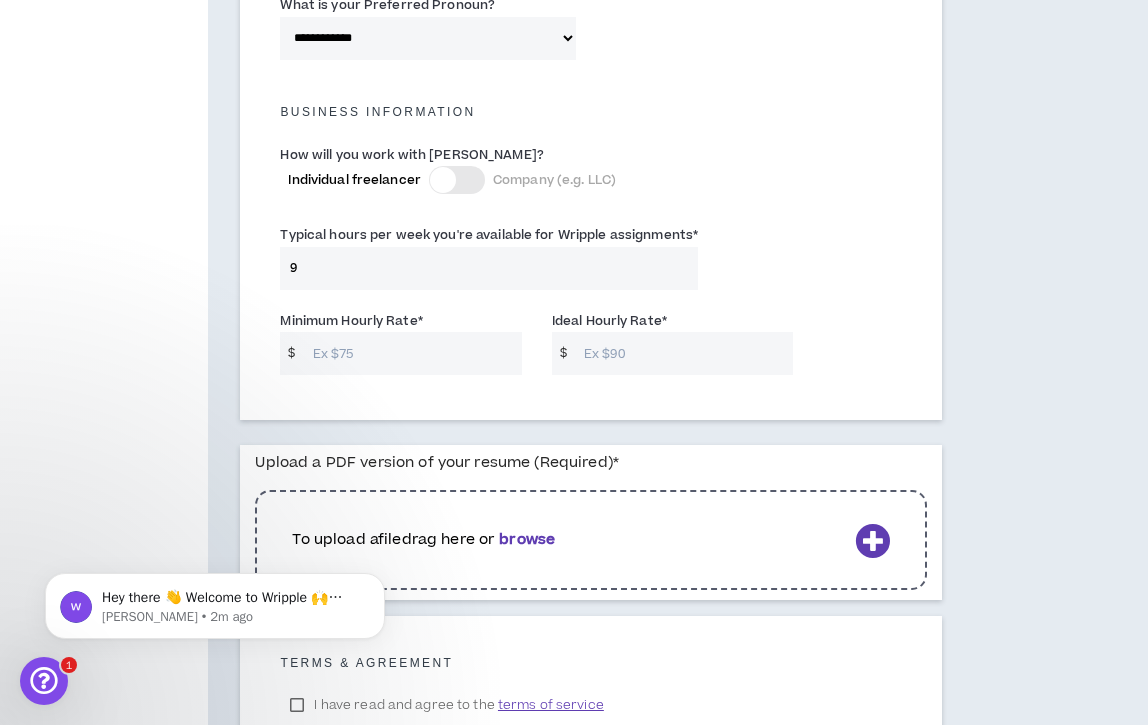type on "9" 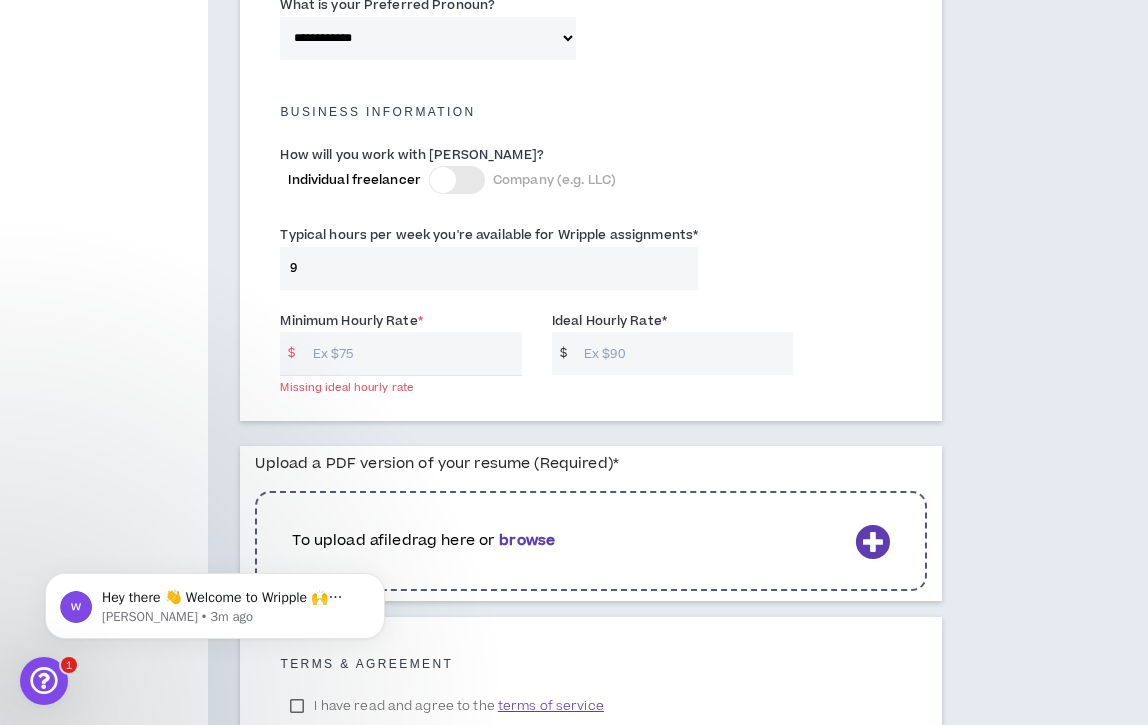 click on "Minimum Hourly Rate  *" at bounding box center (412, 353) 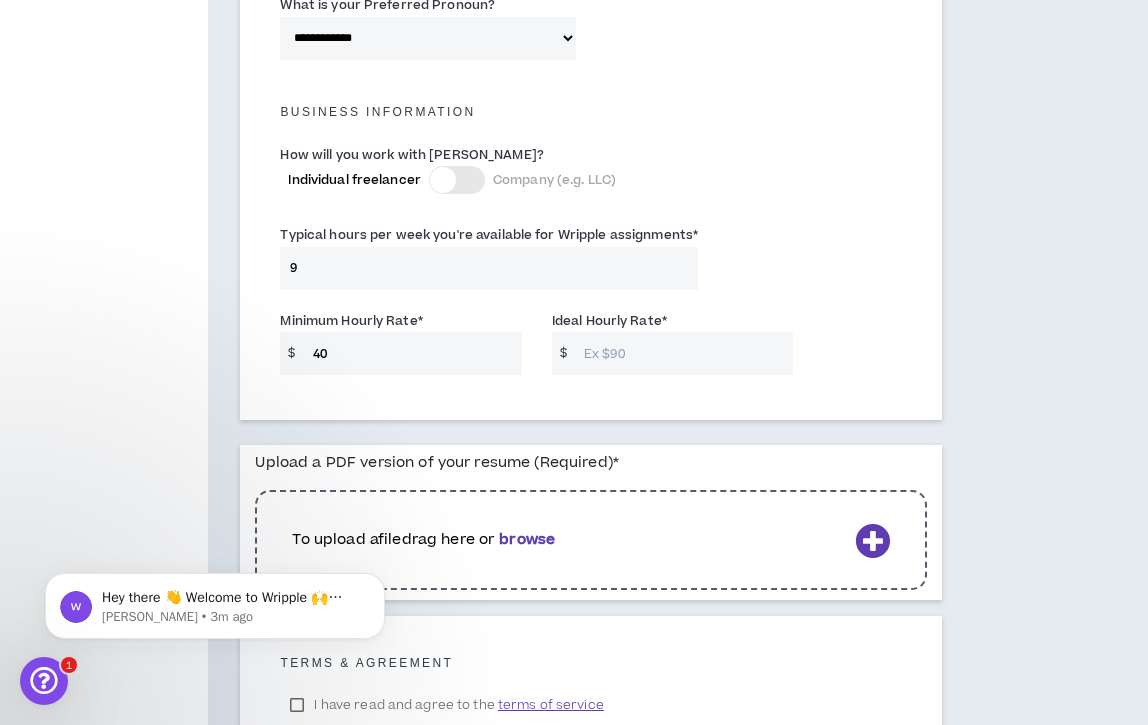 click on "Ideal Hourly Rate  *" at bounding box center (683, 353) 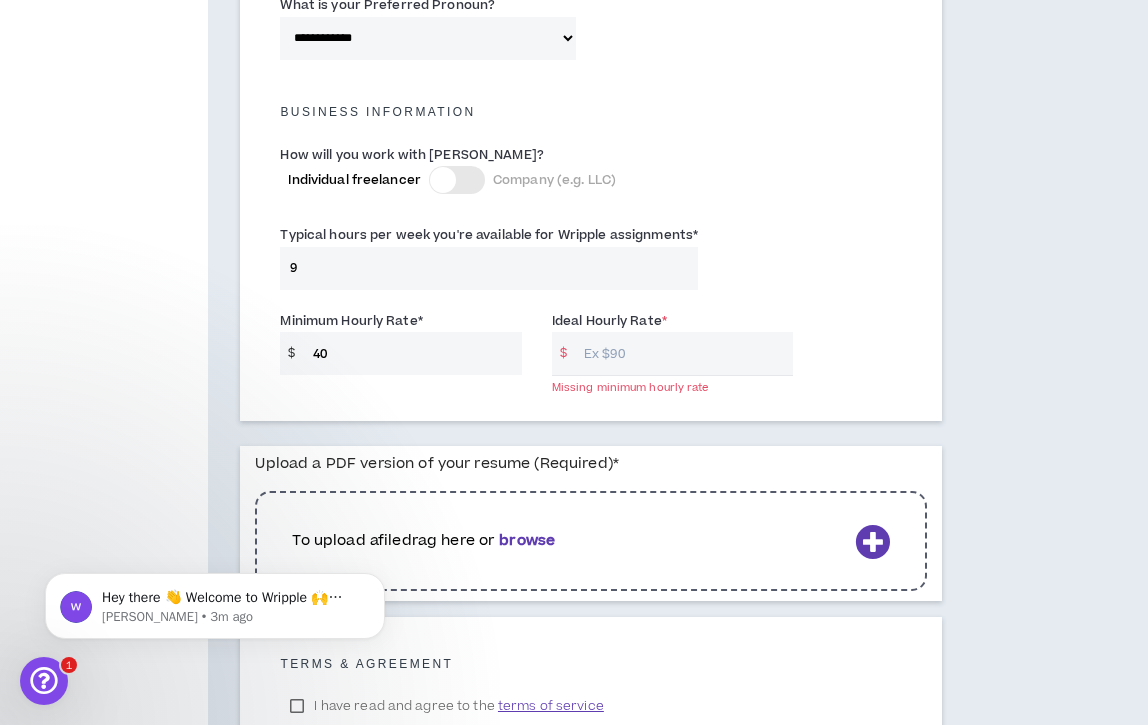 type on "4" 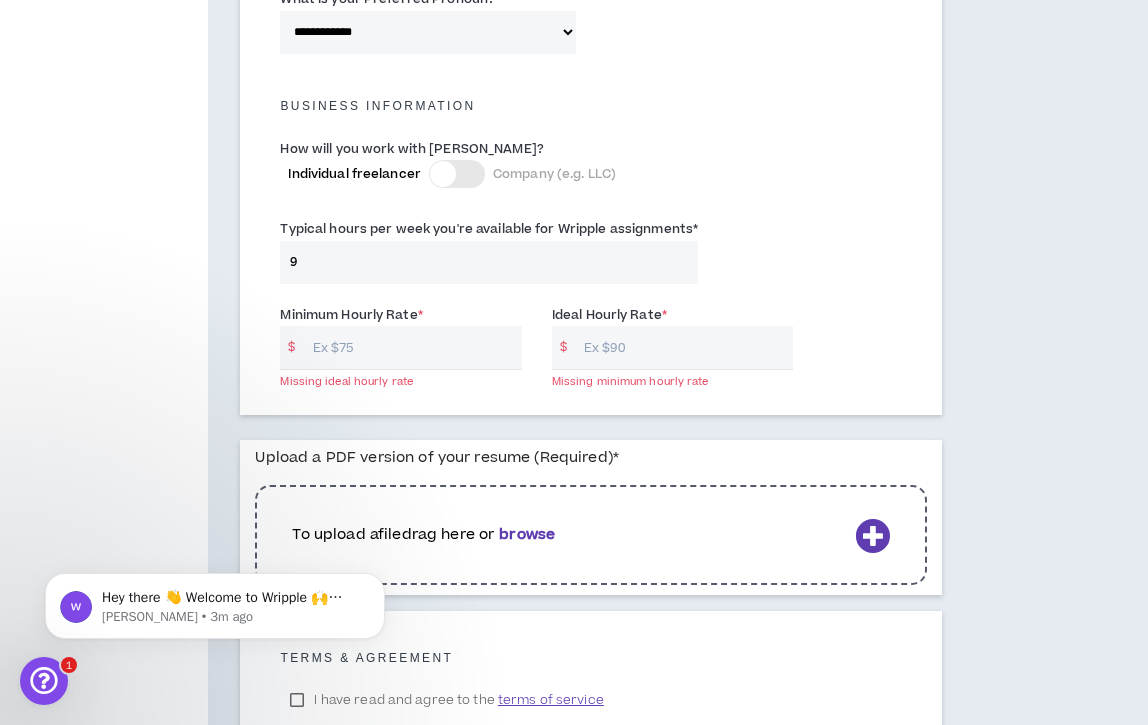 scroll, scrollTop: 1364, scrollLeft: 0, axis: vertical 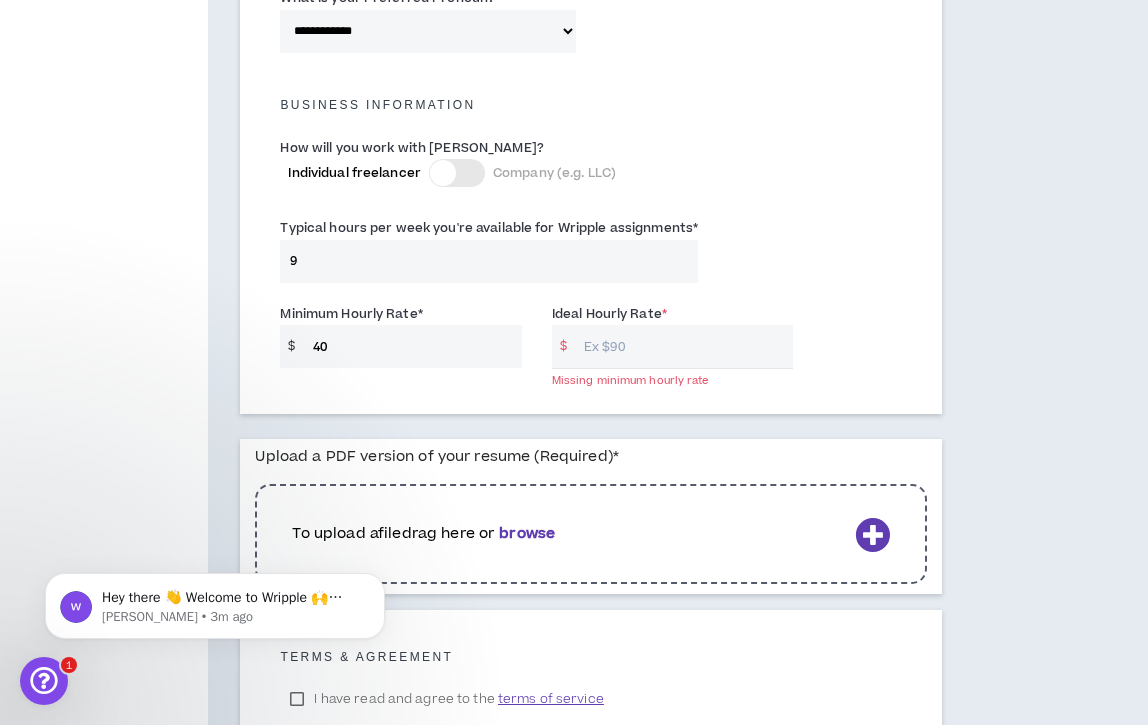 type on "40" 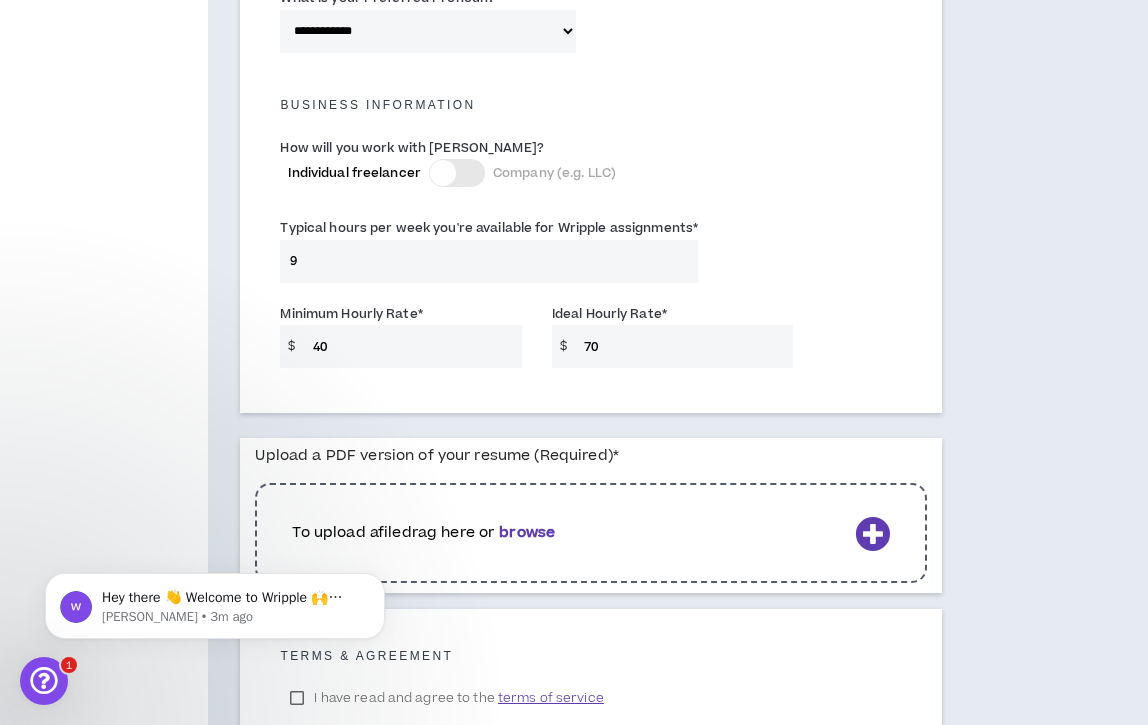 type on "7" 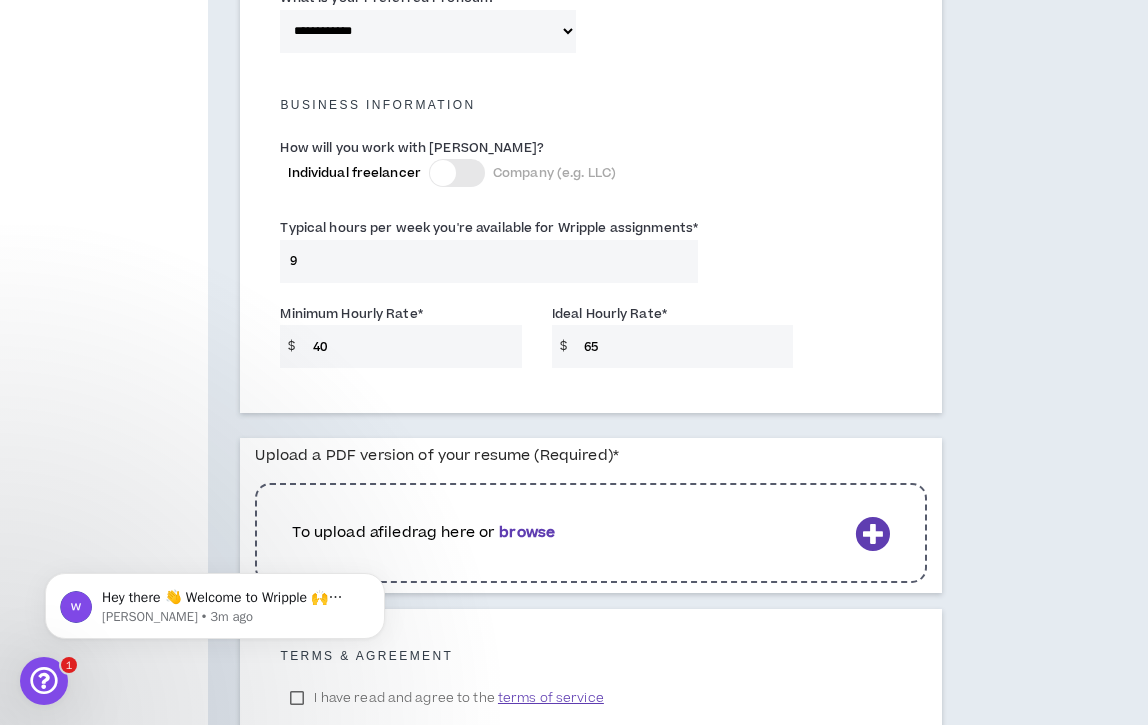 type on "65" 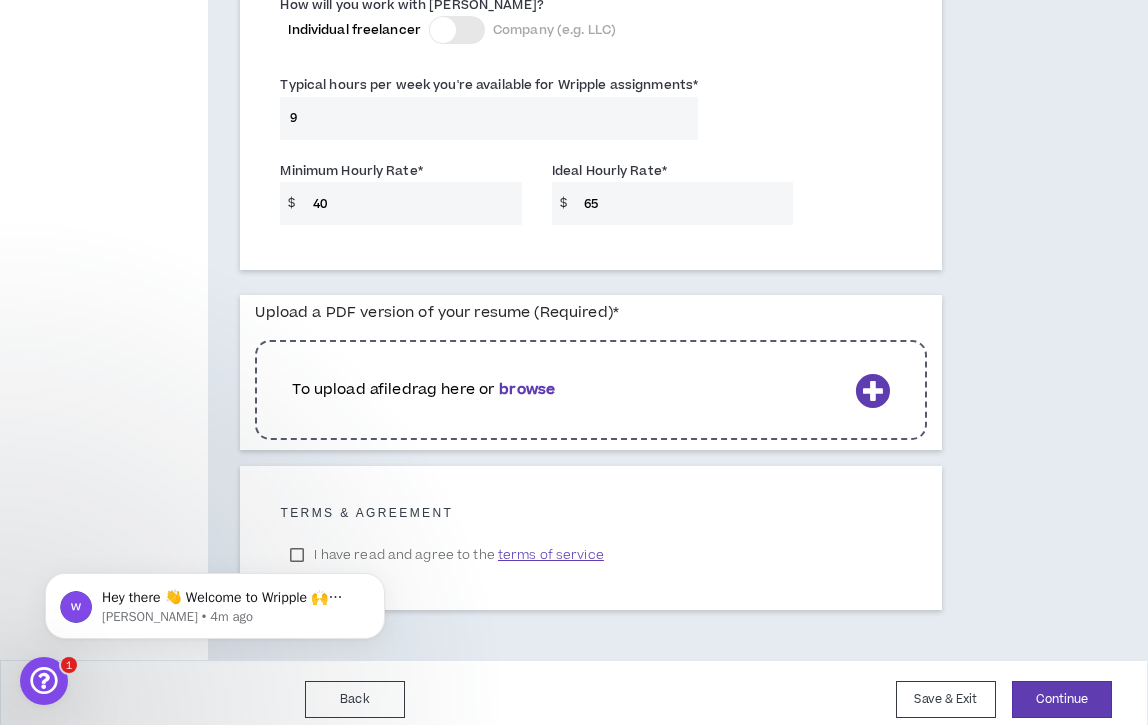 scroll, scrollTop: 1521, scrollLeft: 0, axis: vertical 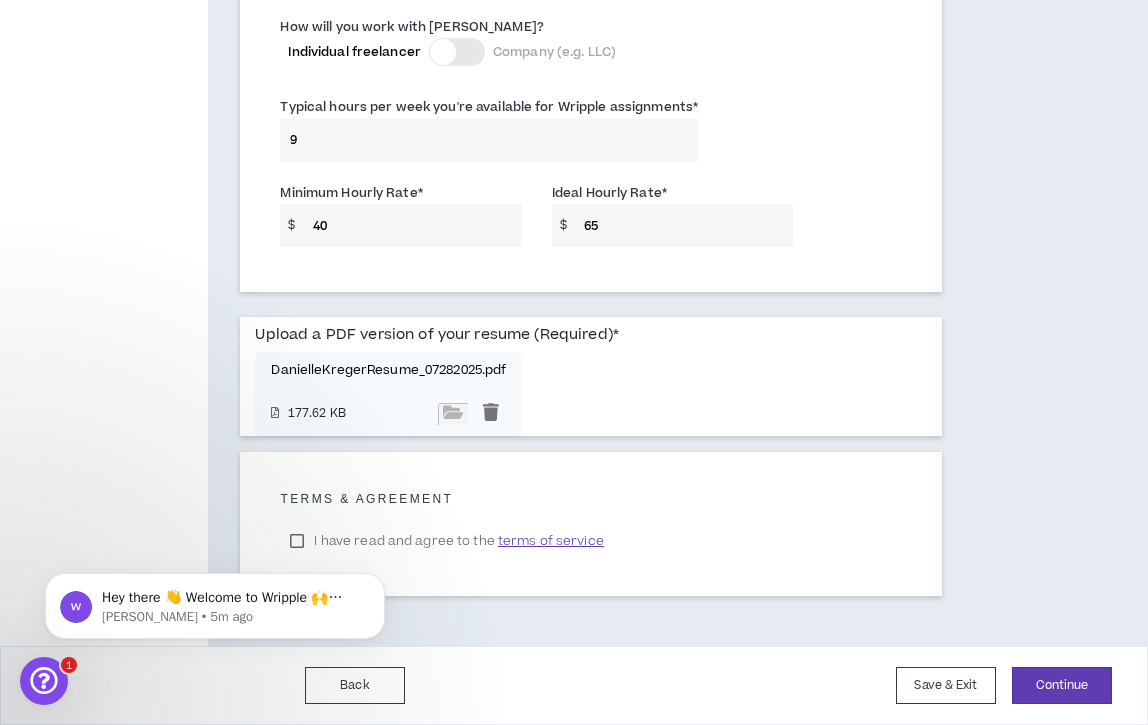 click on "Hey there 👋 Welcome to Wripple 🙌 Take a look around! If you have any questions, just reply to this message. [PERSON_NAME] • 5m ago" 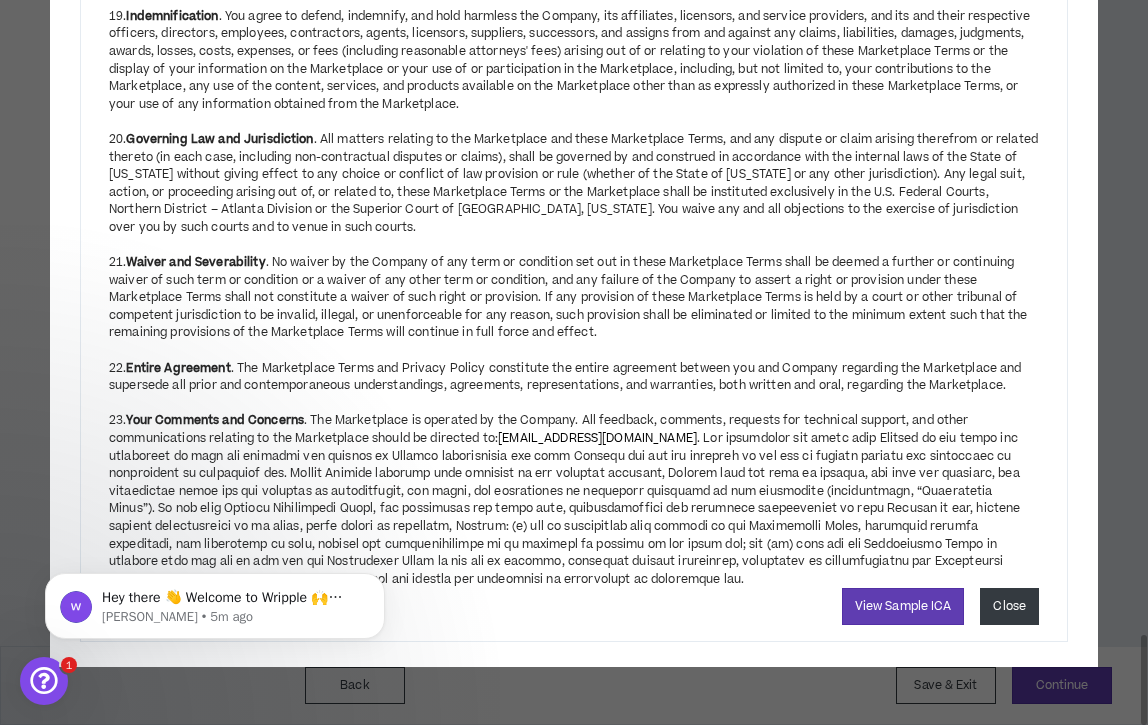 click on "Close" at bounding box center [1009, 606] 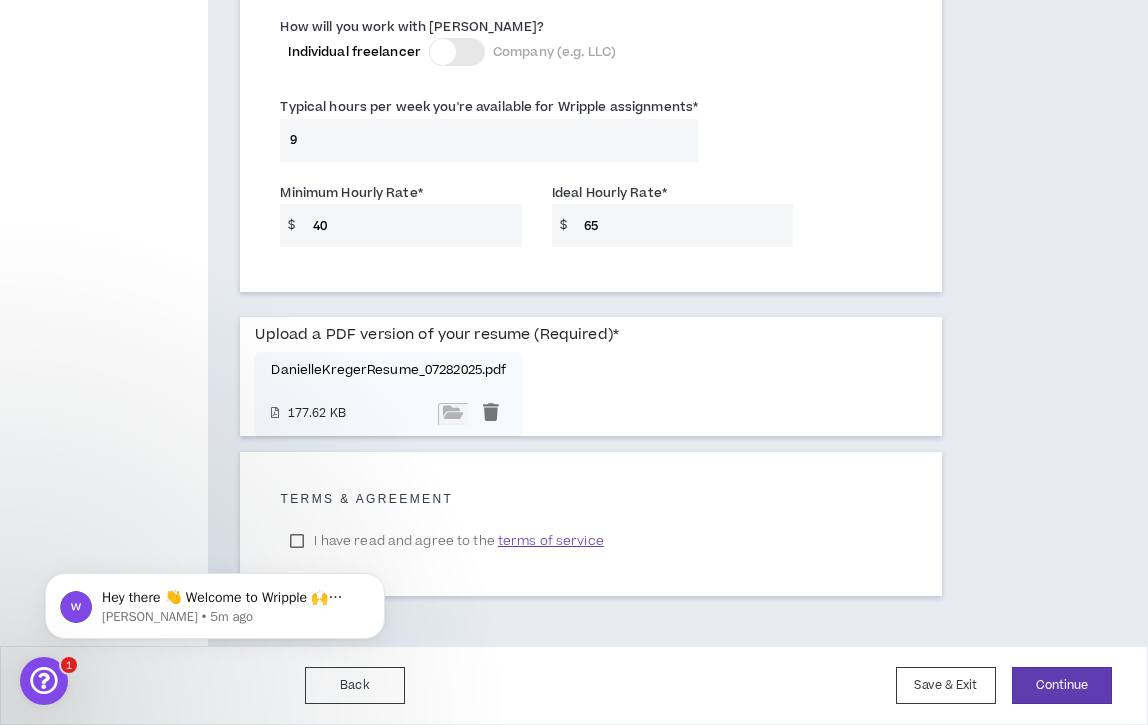 click on "Hey there 👋 Welcome to Wripple 🙌 Take a look around! If you have any questions, just reply to this message. [PERSON_NAME] • 5m ago" at bounding box center (215, 601) 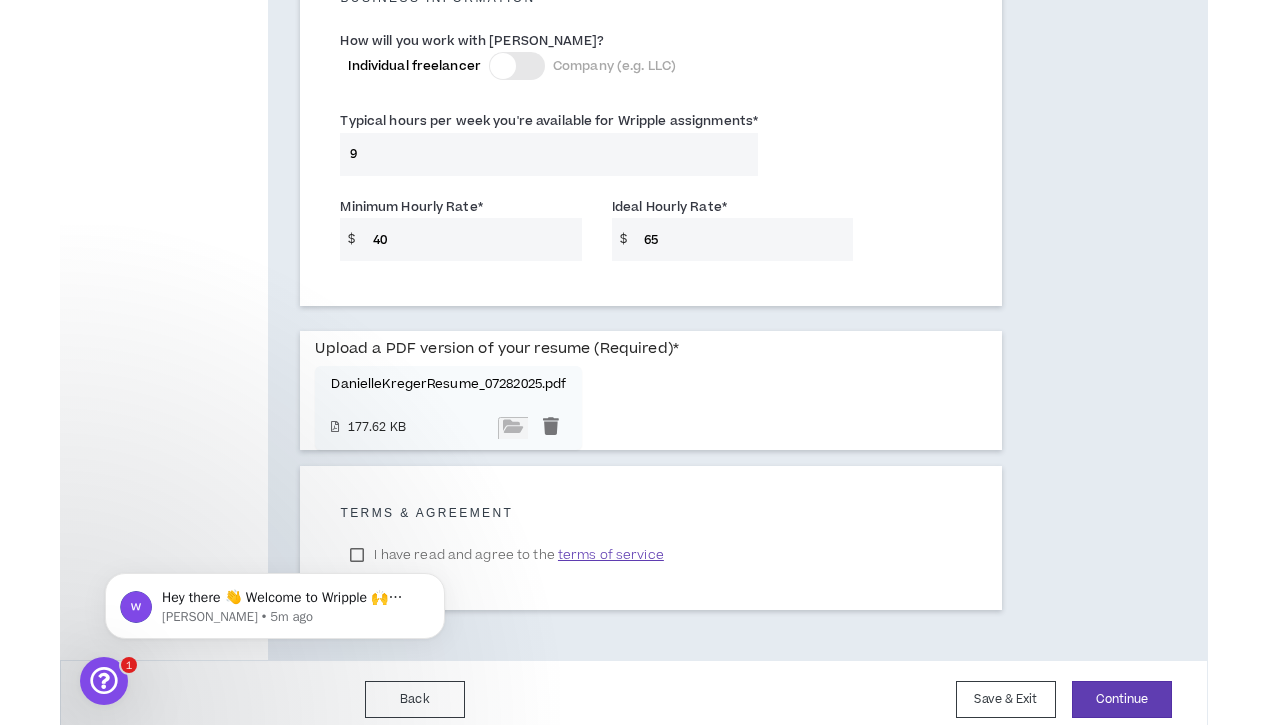 scroll, scrollTop: 1485, scrollLeft: 0, axis: vertical 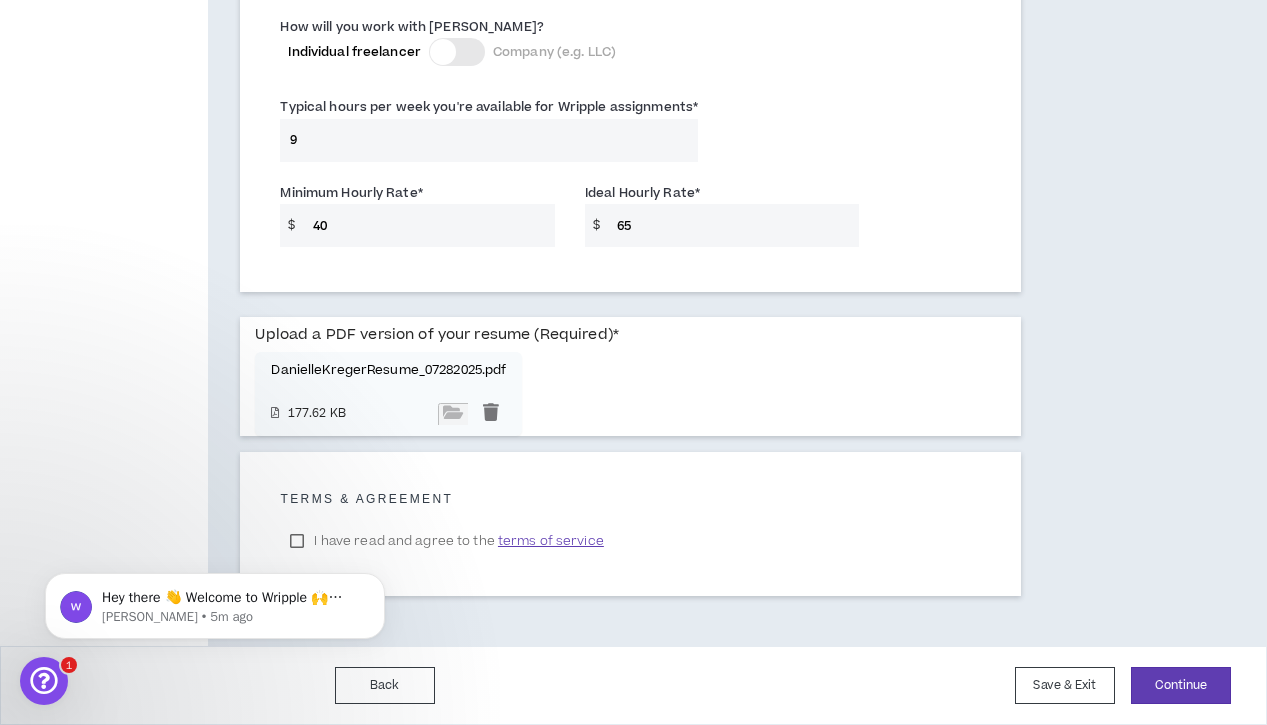 click on "Hey there 👋 Welcome to Wripple 🙌 Take a look around! If you have any questions, just reply to this message. [PERSON_NAME] • 5m ago" at bounding box center (215, 601) 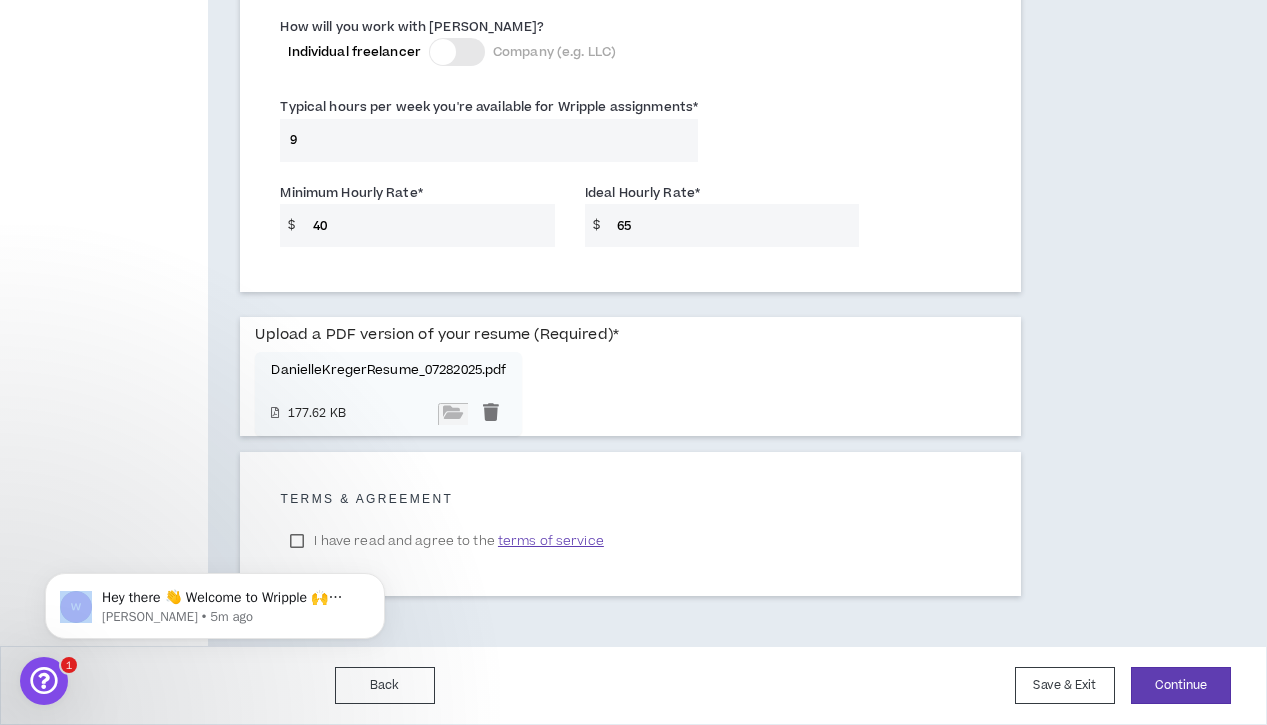 click on "Hey there 👋 Welcome to Wripple 🙌 Take a look around! If you have any questions, just reply to this message. [PERSON_NAME] • 5m ago" at bounding box center (215, 601) 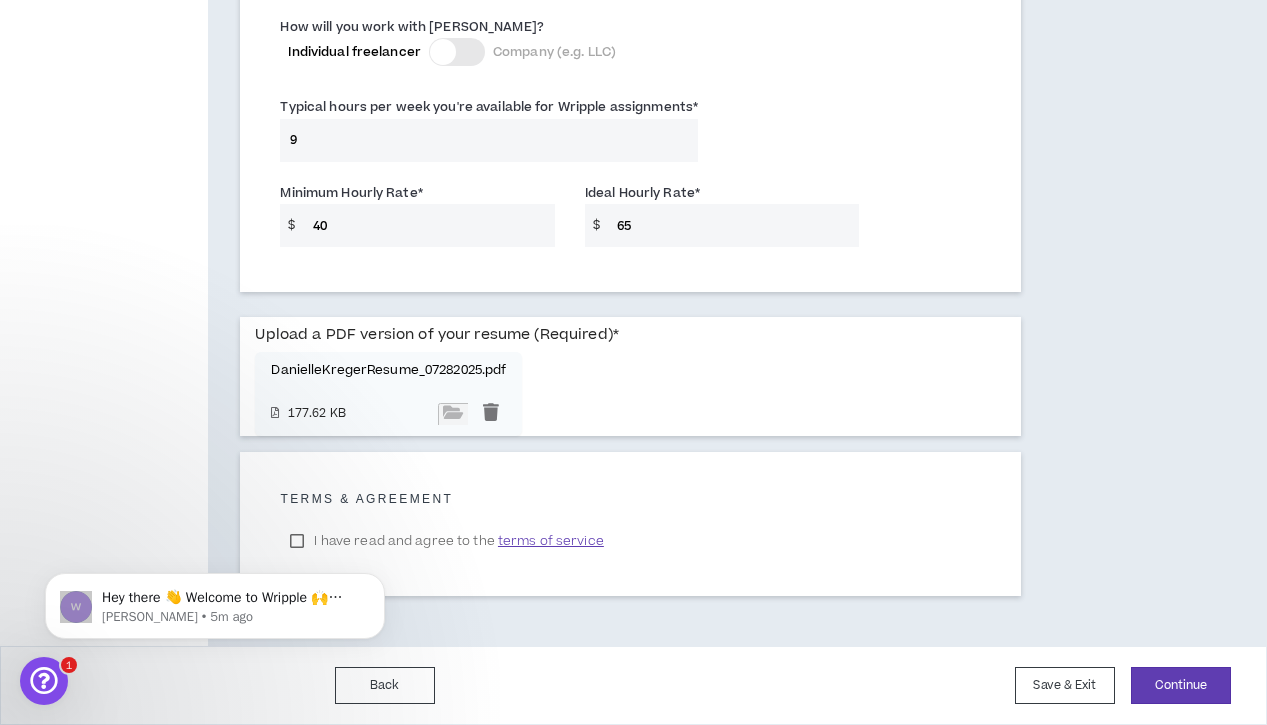 click 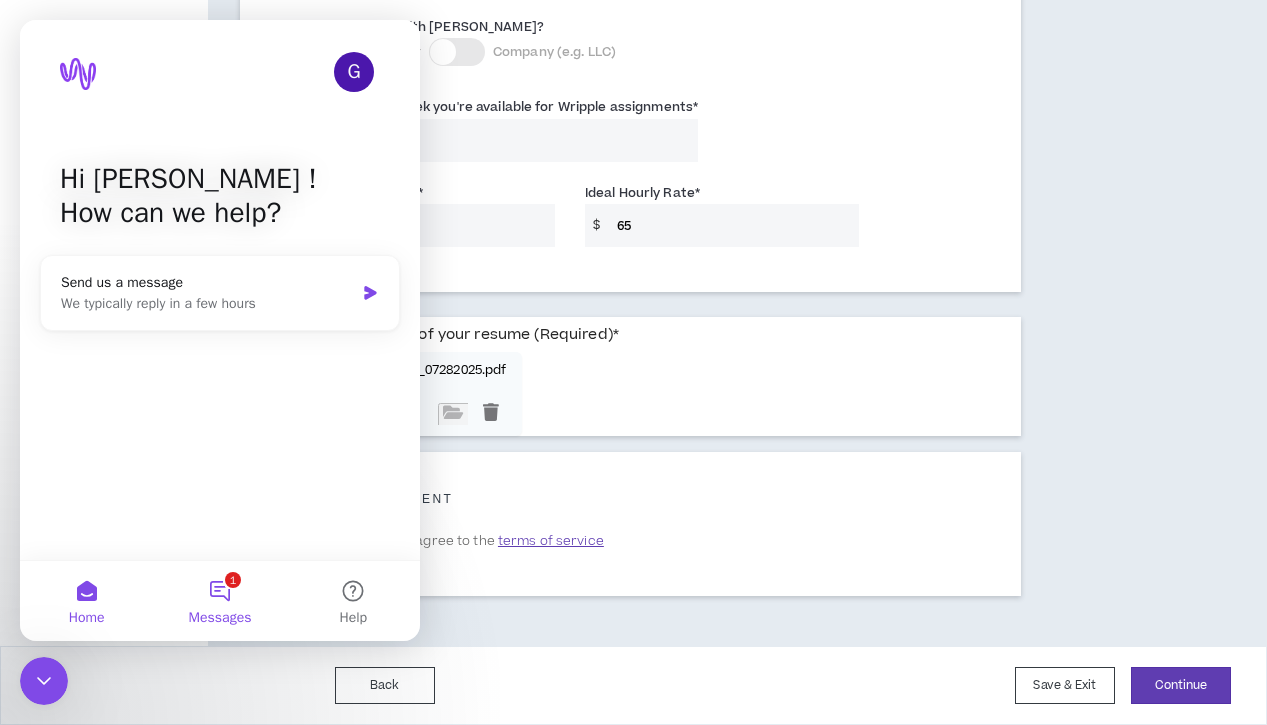 click on "1 Messages" at bounding box center (219, 601) 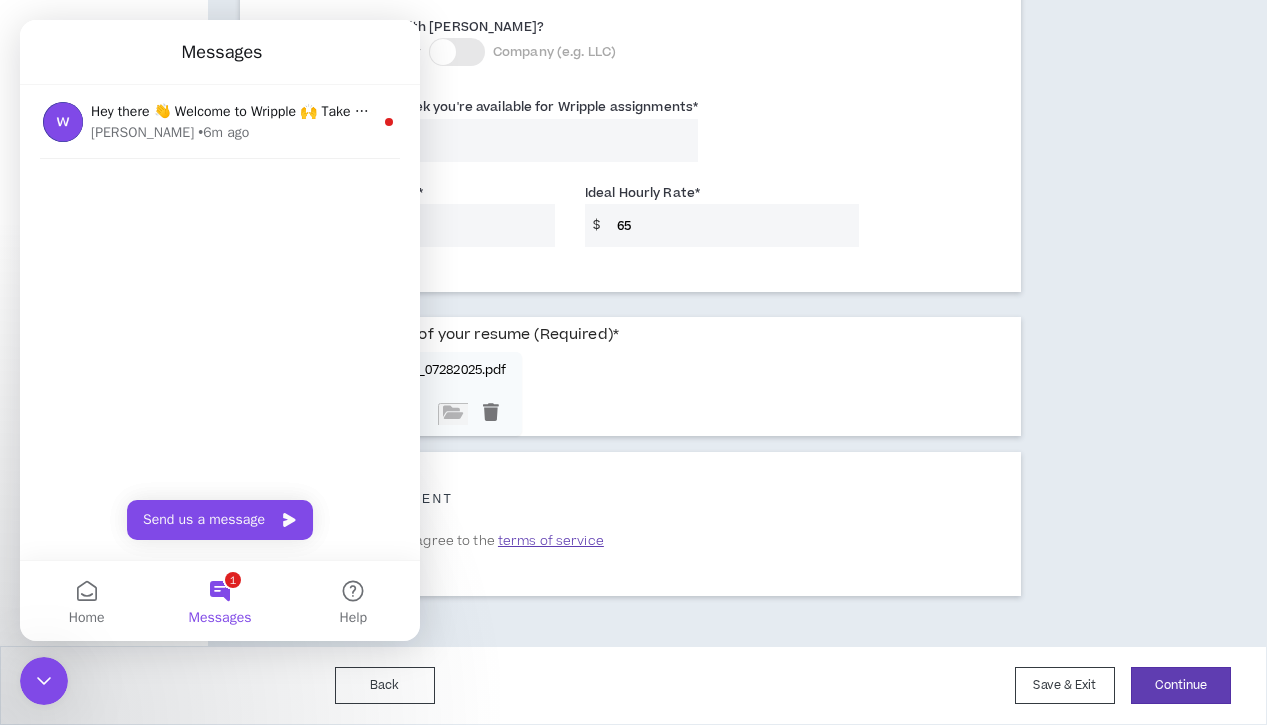 click on "Hey there 👋 Welcome to Wripple 🙌 Take a look around! If you have any questions, just reply to this message. [PERSON_NAME] •  6m ago" at bounding box center [220, 162] 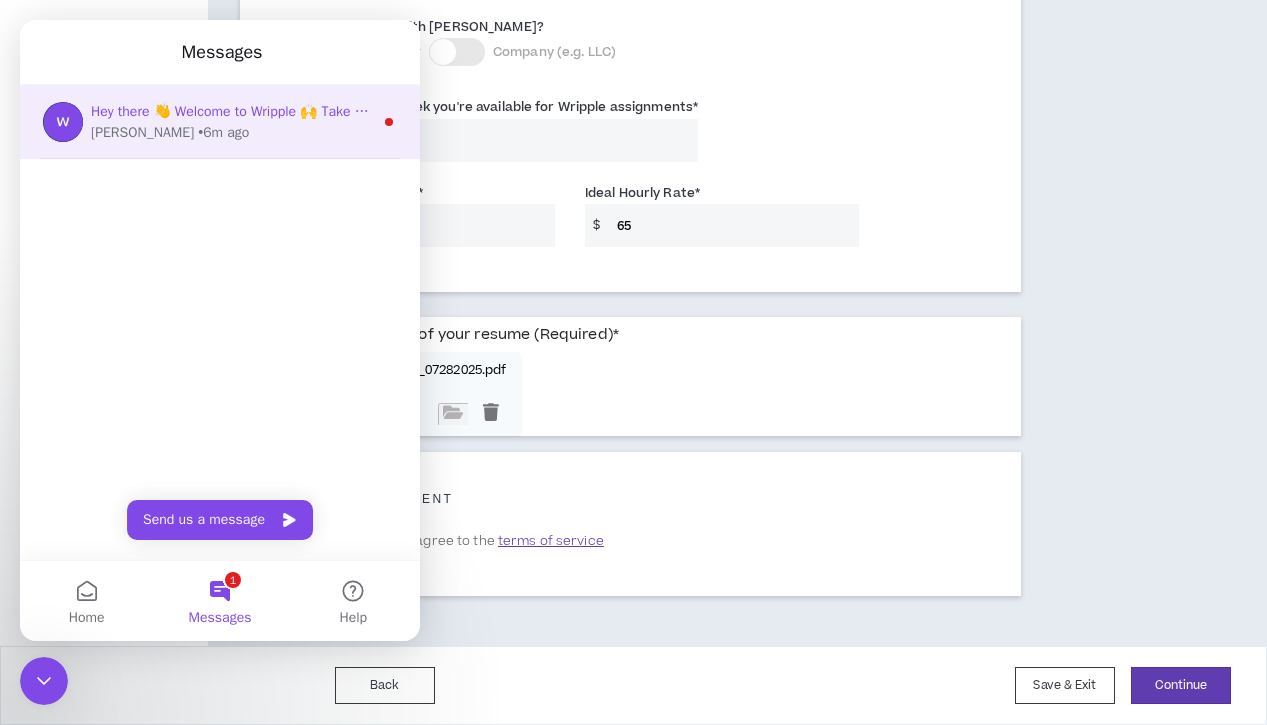 click on "•  6m ago" at bounding box center [223, 132] 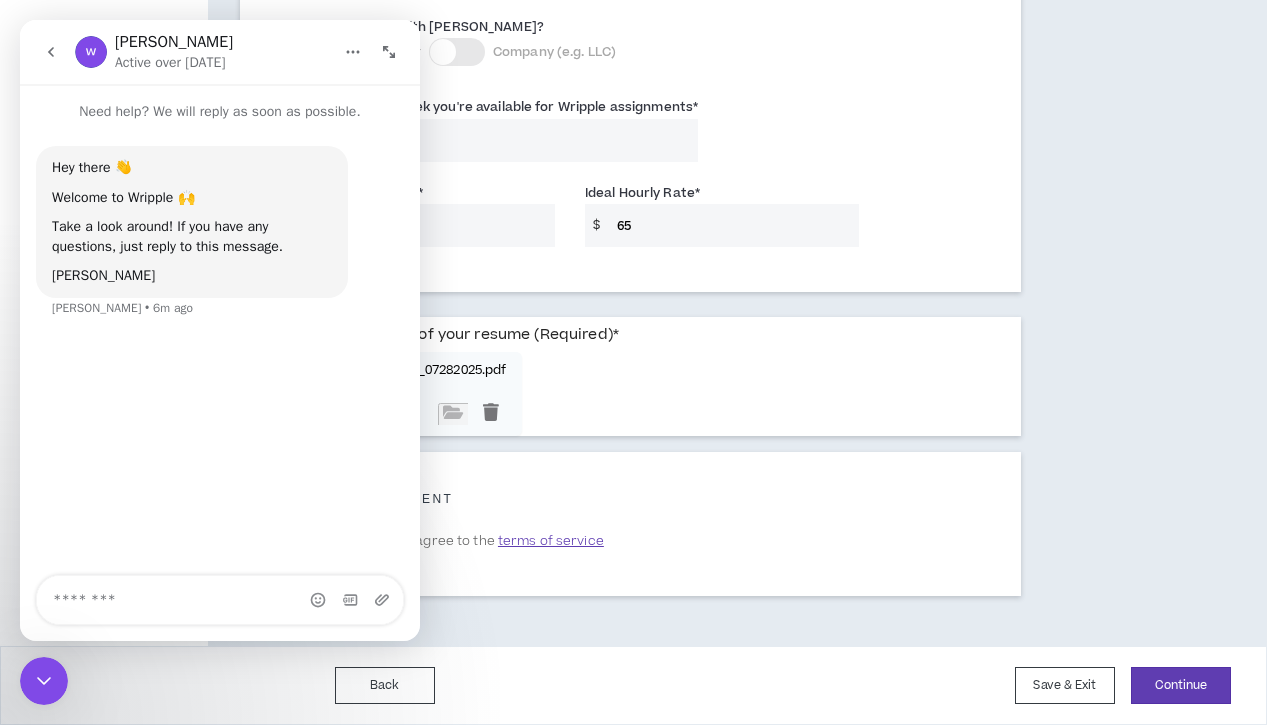 click 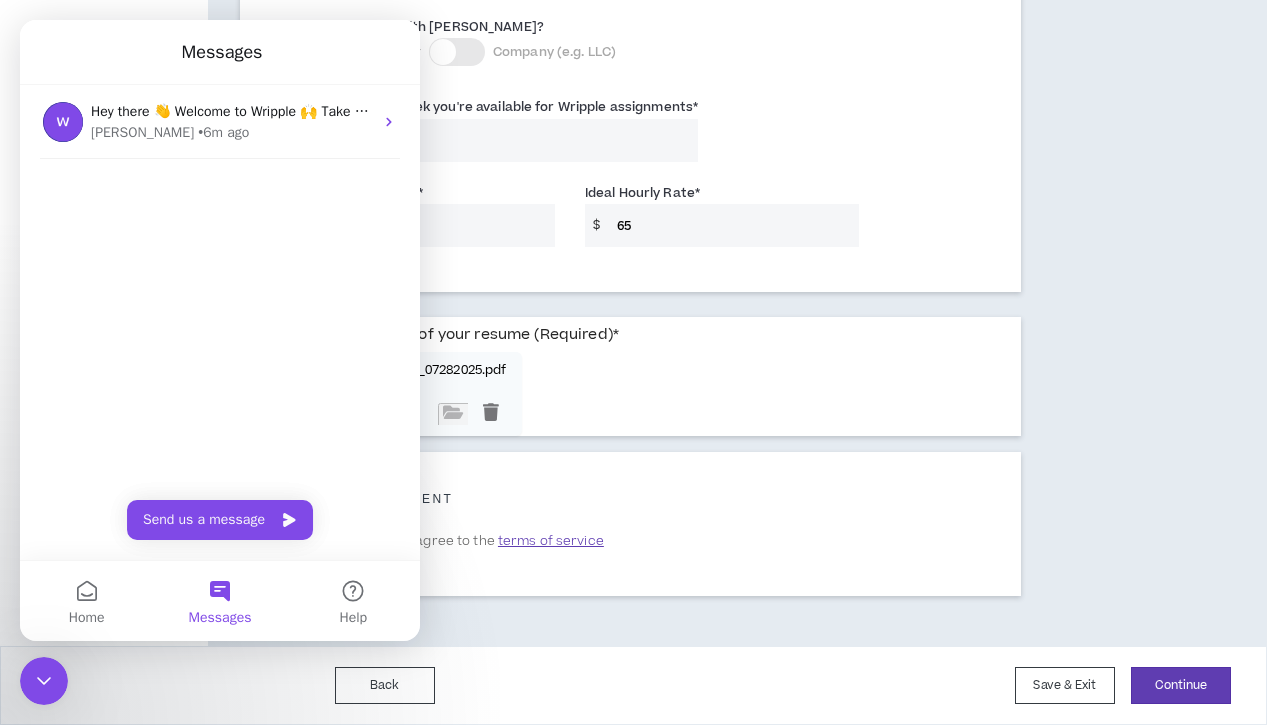 click 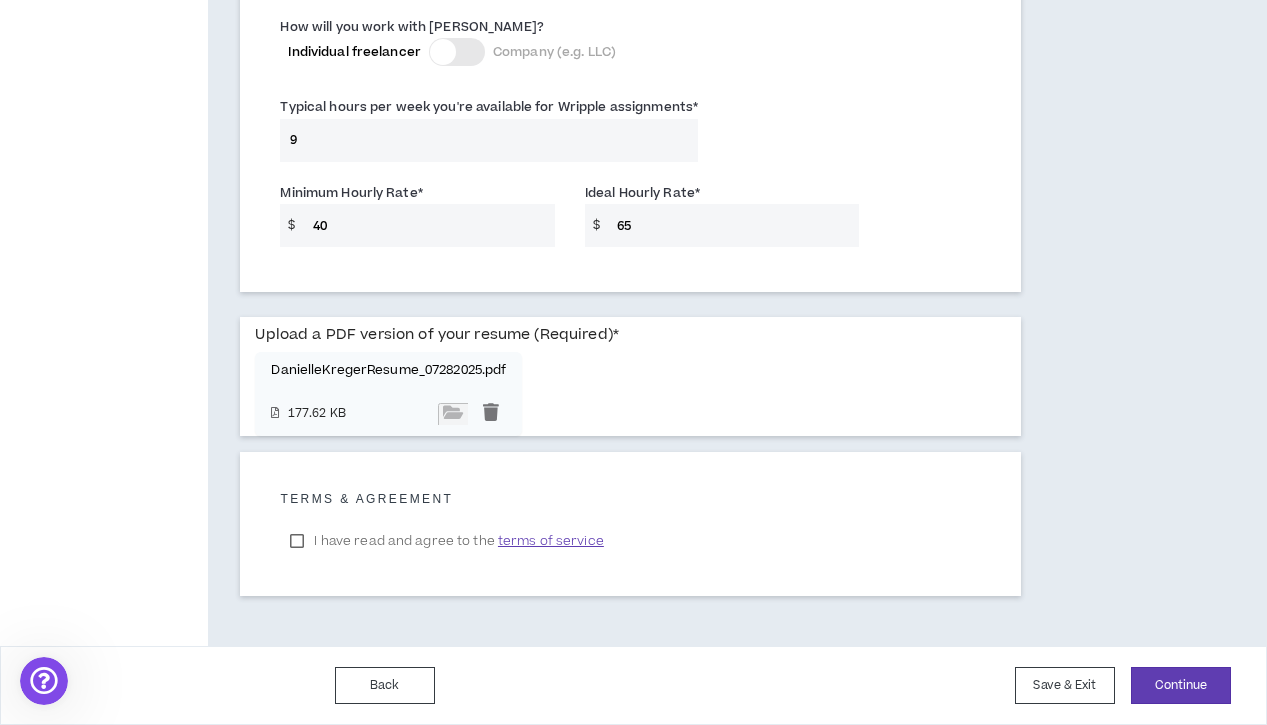 click on "I have read and agree to the    terms of service" at bounding box center [446, 541] 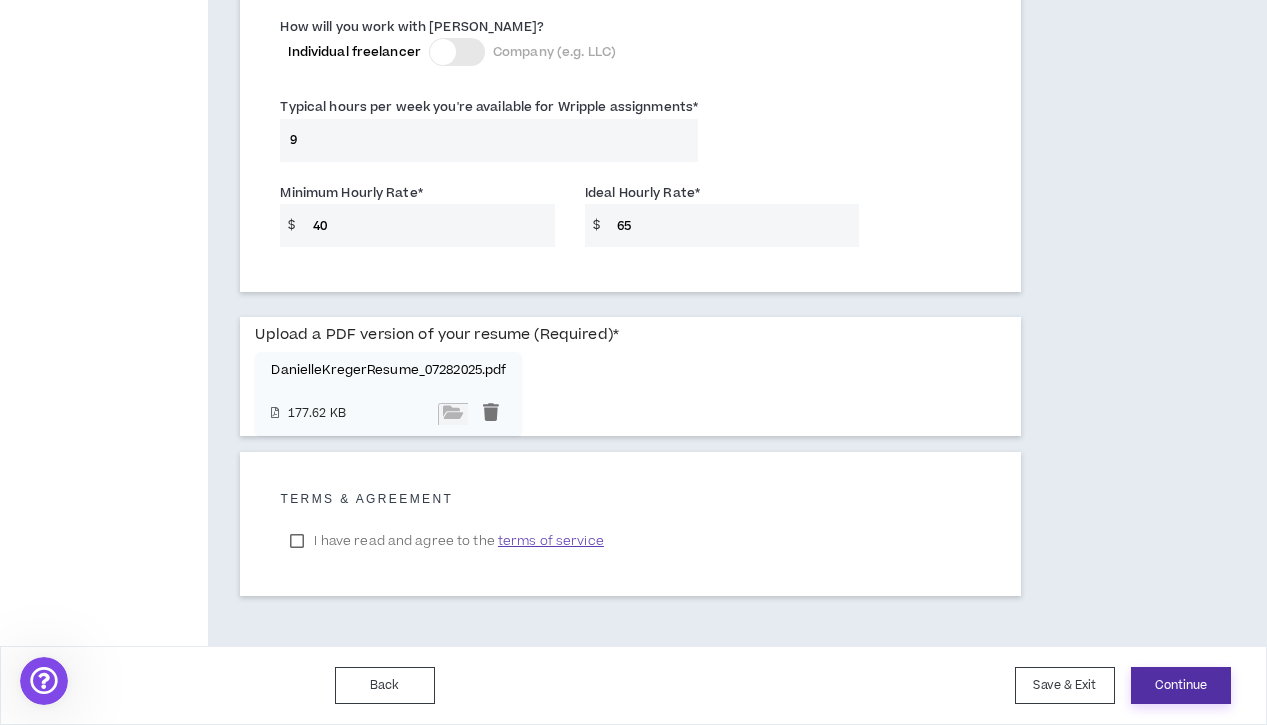click on "Continue" at bounding box center [1181, 685] 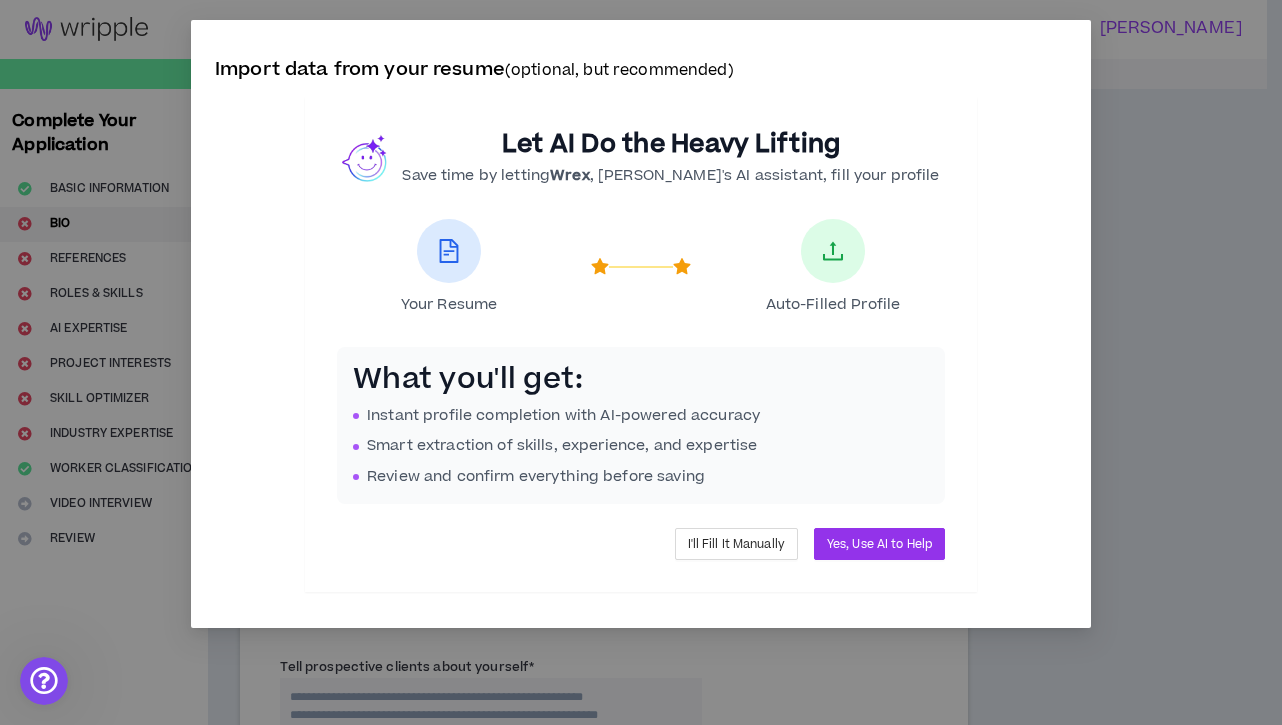 scroll, scrollTop: 0, scrollLeft: 0, axis: both 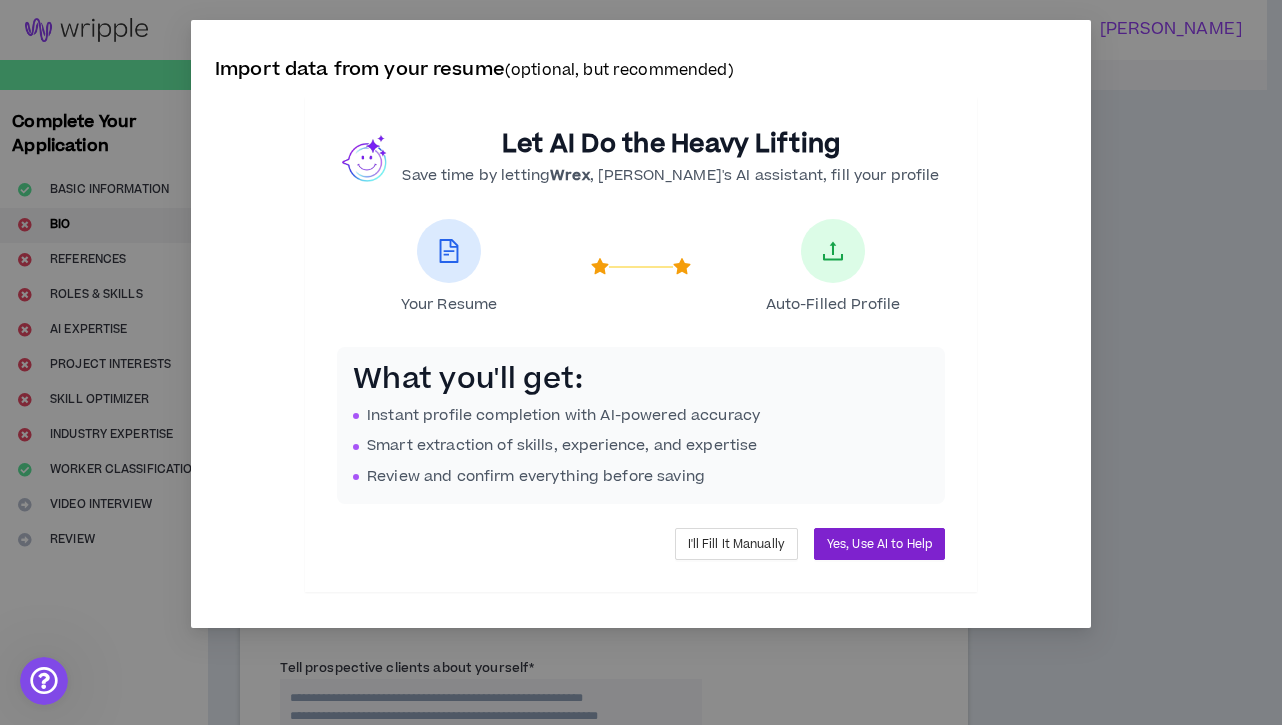 click on "Yes, Use AI to Help" at bounding box center [879, 544] 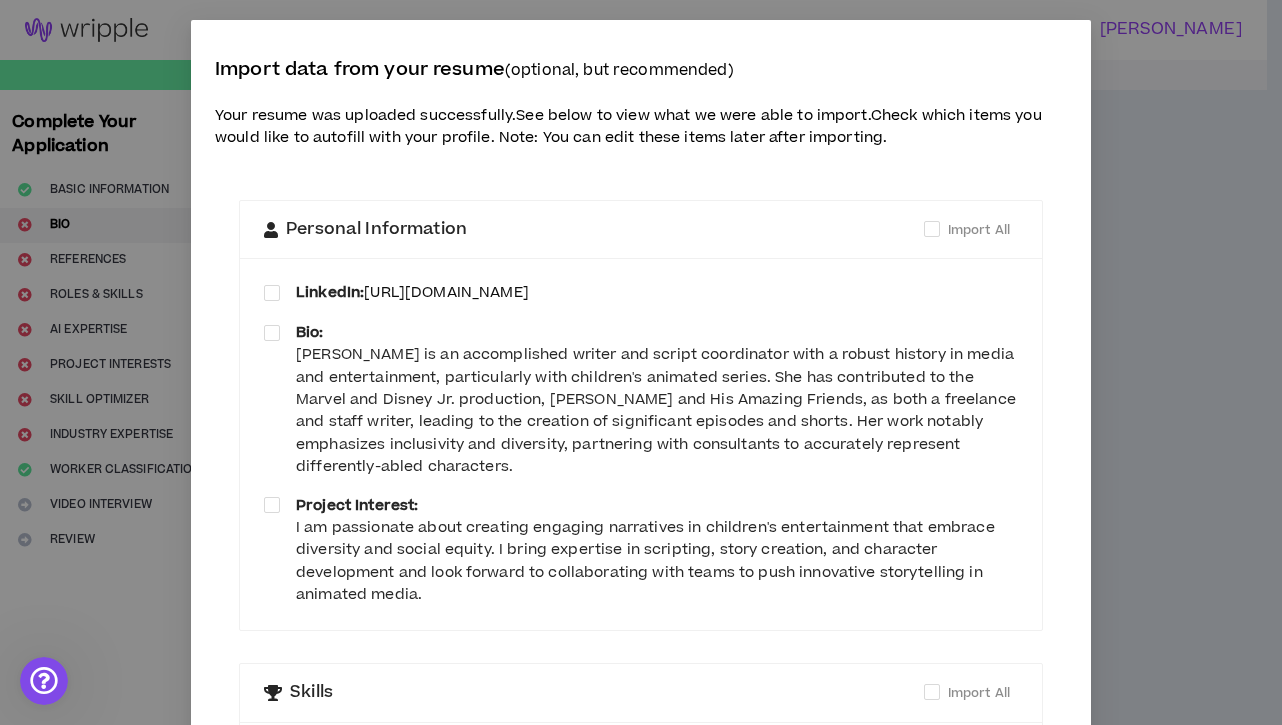 drag, startPoint x: 715, startPoint y: 286, endPoint x: 361, endPoint y: 288, distance: 354.00565 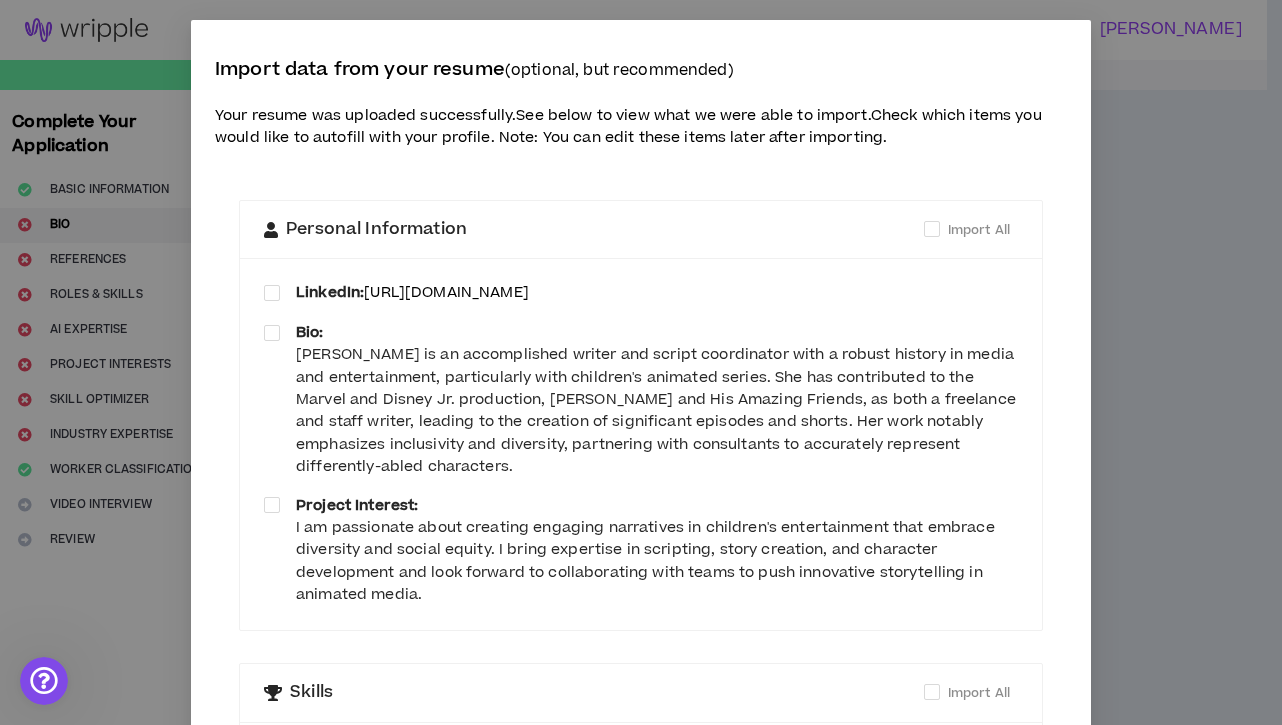 copy on "[URL][DOMAIN_NAME]" 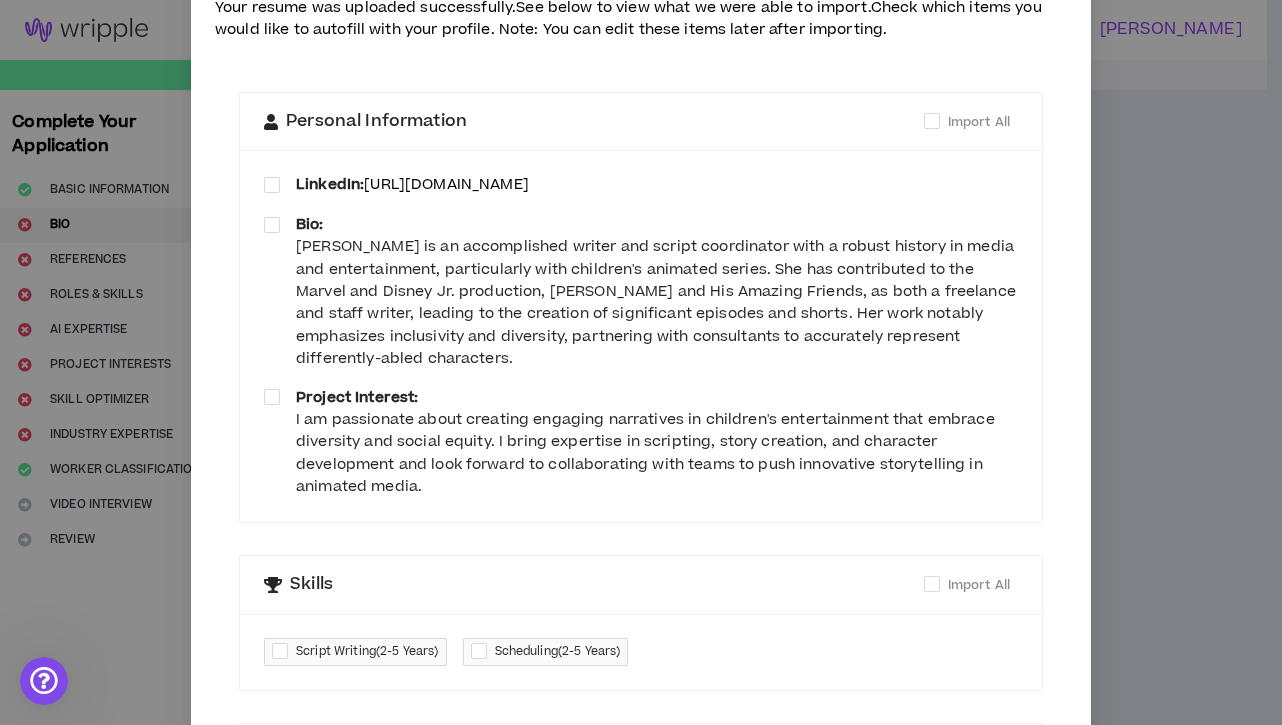 scroll, scrollTop: 136, scrollLeft: 0, axis: vertical 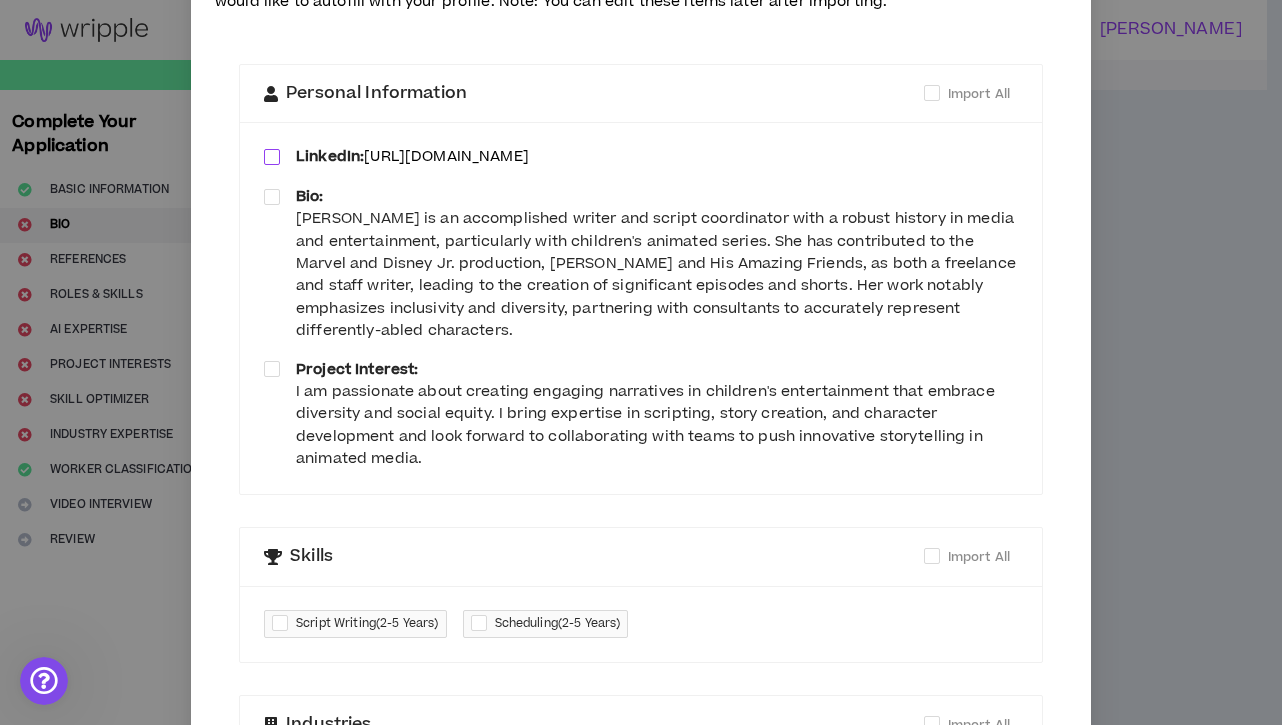 click at bounding box center [272, 157] 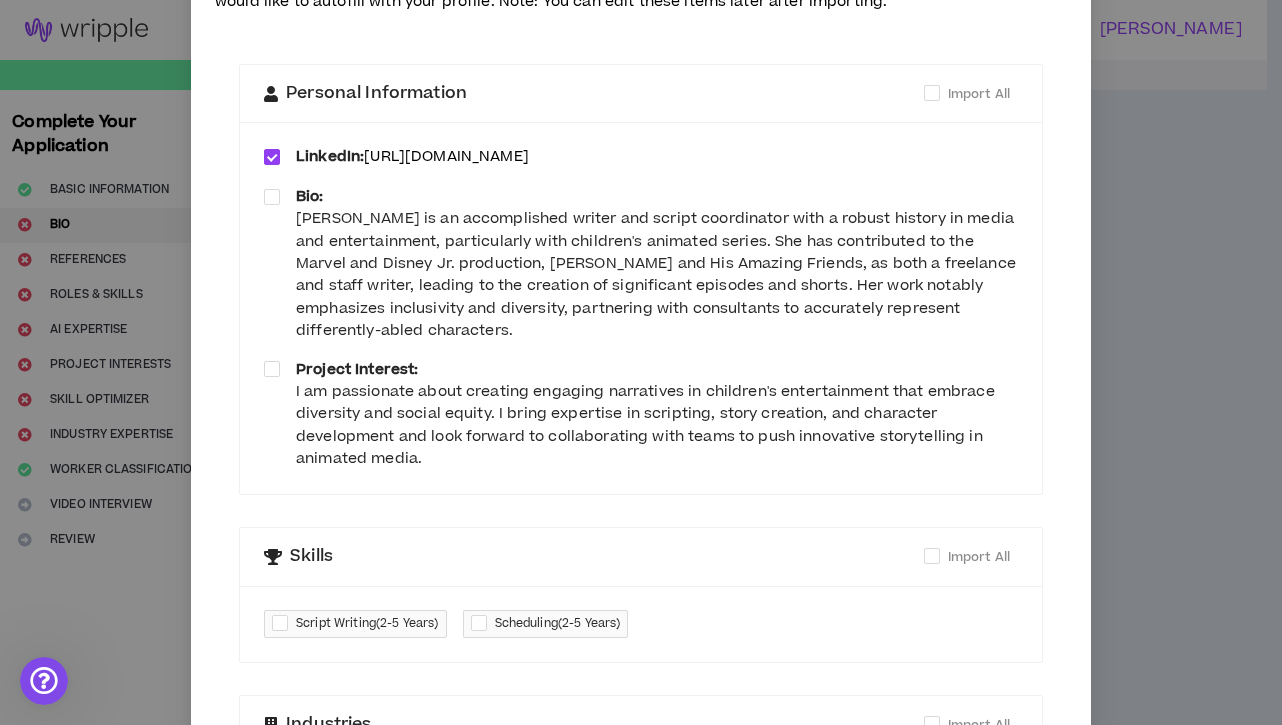 click on "Bio:  [PERSON_NAME] is an accomplished writer and script coordinator with a robust history in media and entertainment, particularly with children's animated series. She has contributed to the Marvel and Disney Jr. production, [PERSON_NAME] and His Amazing Friends, as both a freelance and staff writer, leading to the creation of significant episodes and shorts. Her work notably emphasizes inclusivity and diversity, partnering with consultants to accurately represent differently-abled characters." at bounding box center (641, 264) 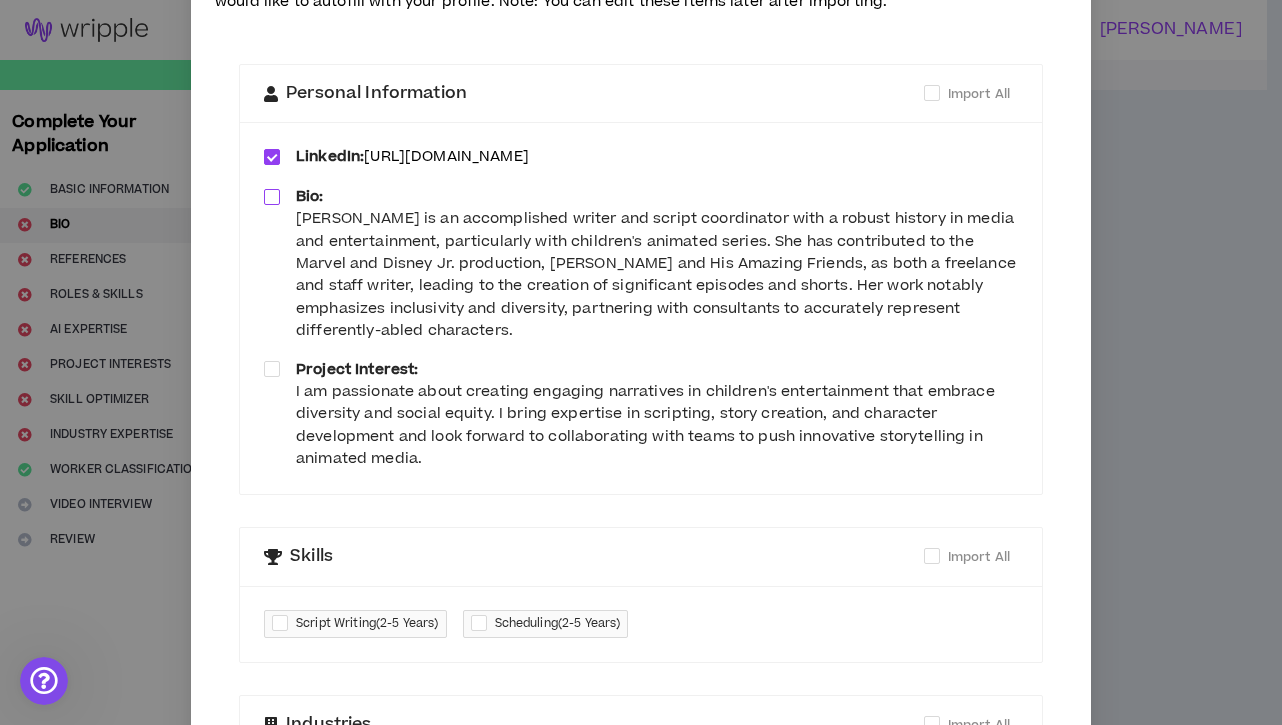click at bounding box center [272, 197] 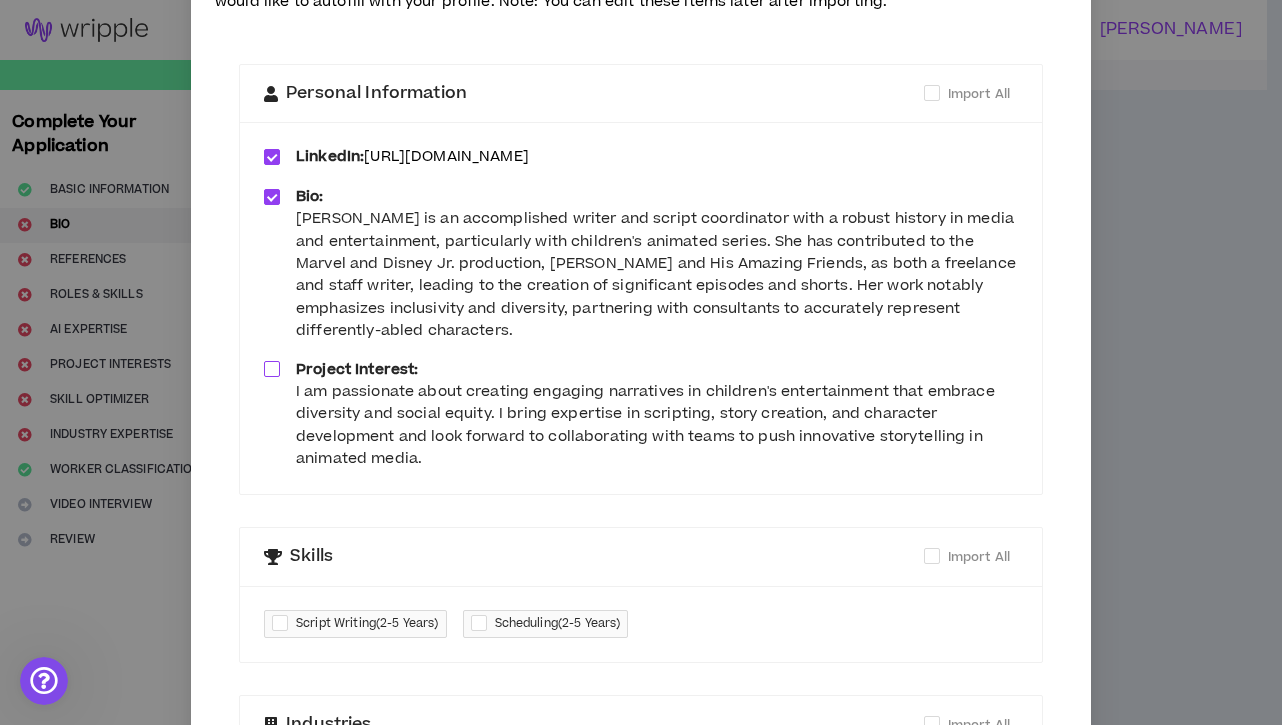 click at bounding box center (272, 369) 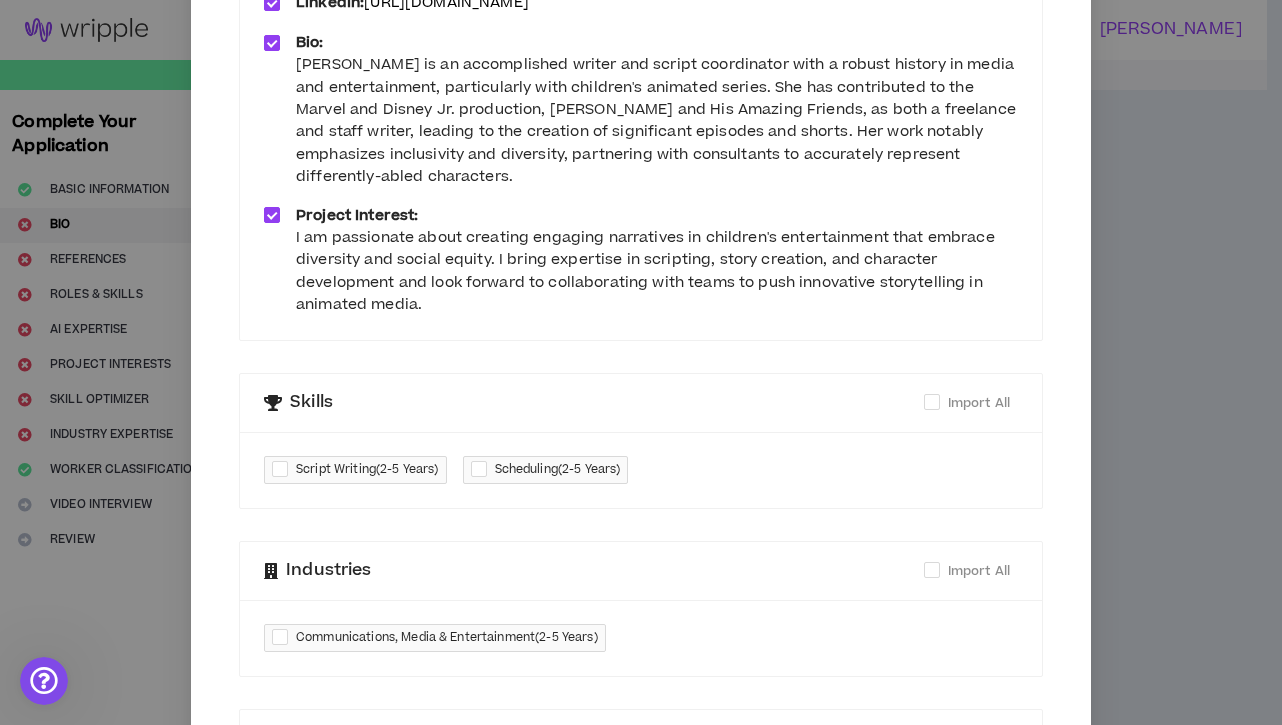 scroll, scrollTop: 299, scrollLeft: 0, axis: vertical 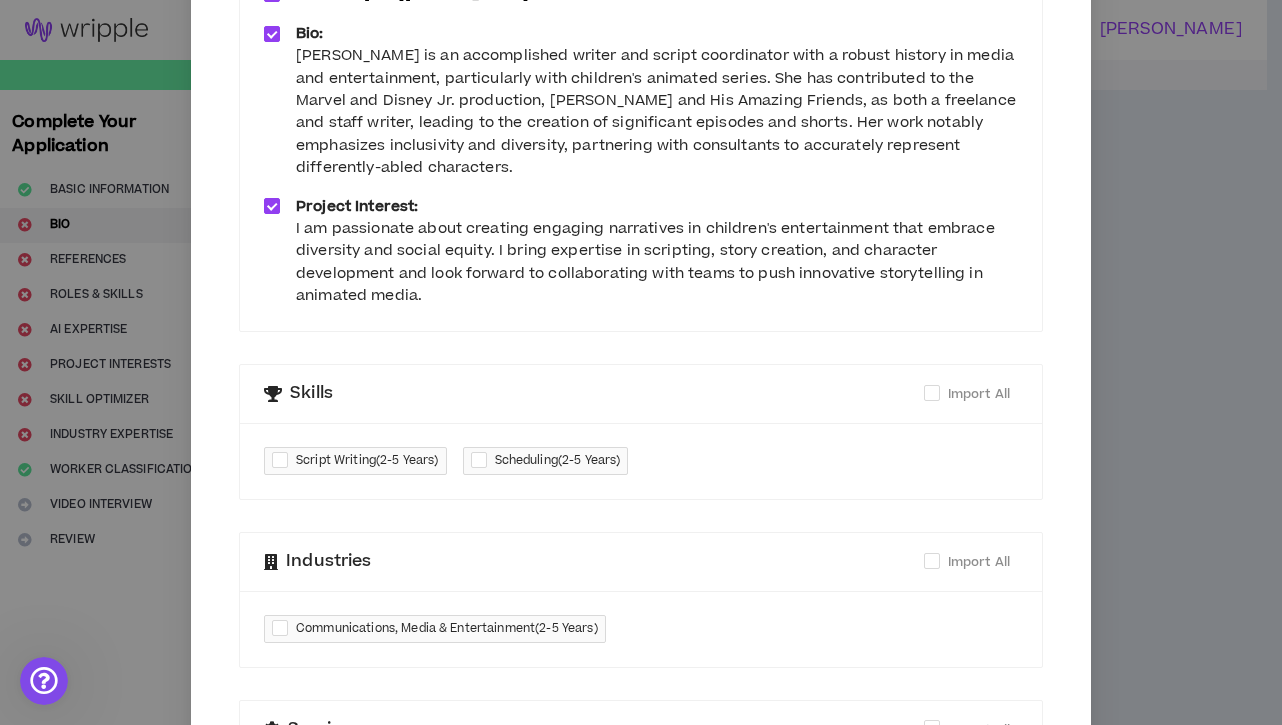 click at bounding box center [284, 461] 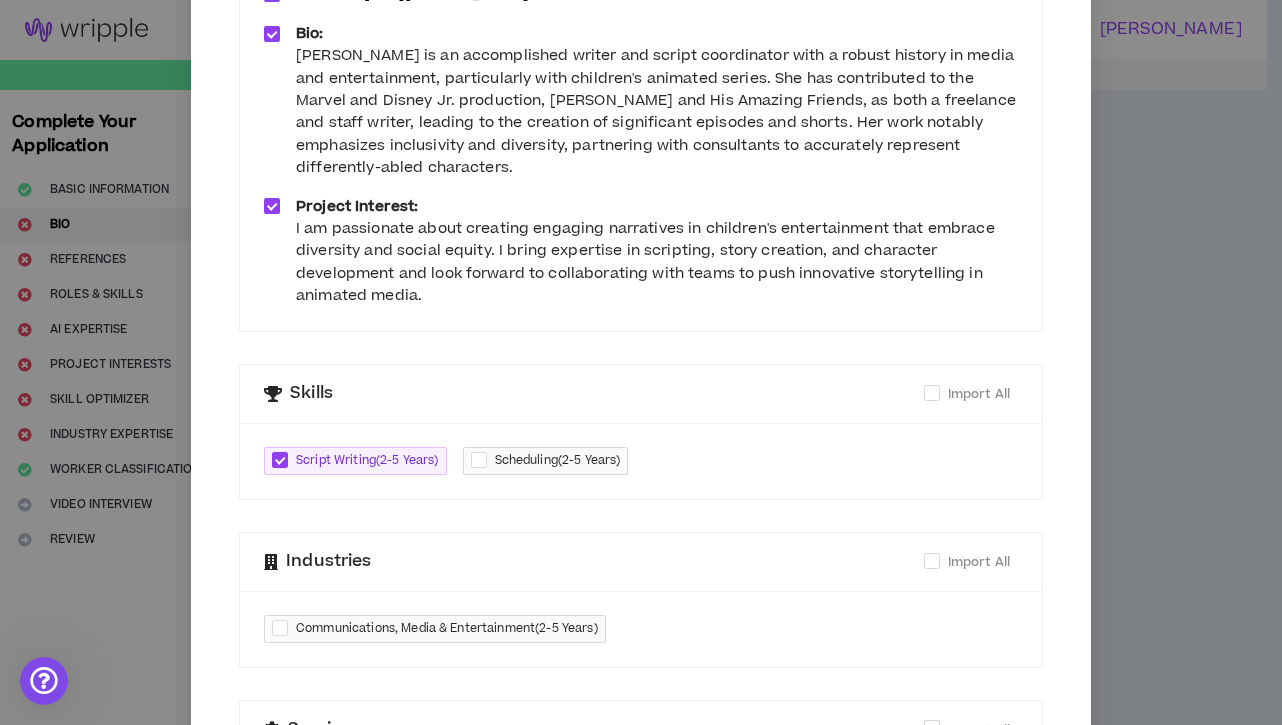 click at bounding box center [483, 461] 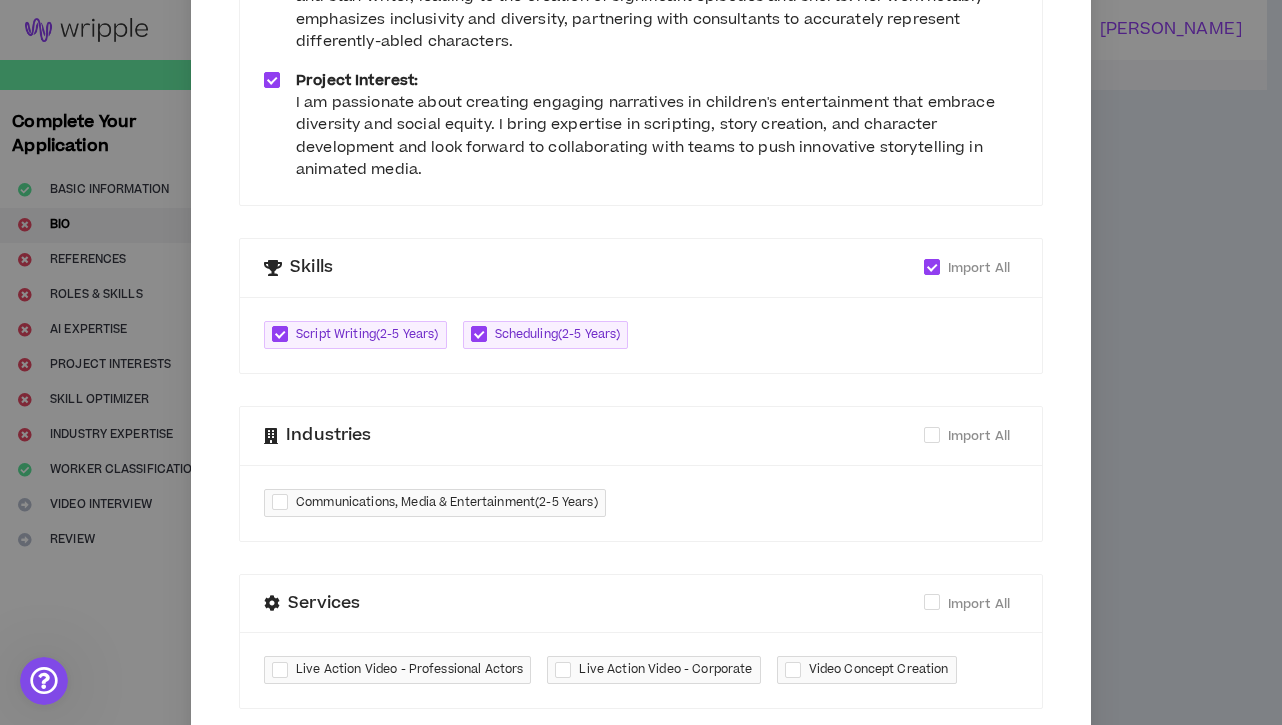 scroll, scrollTop: 459, scrollLeft: 0, axis: vertical 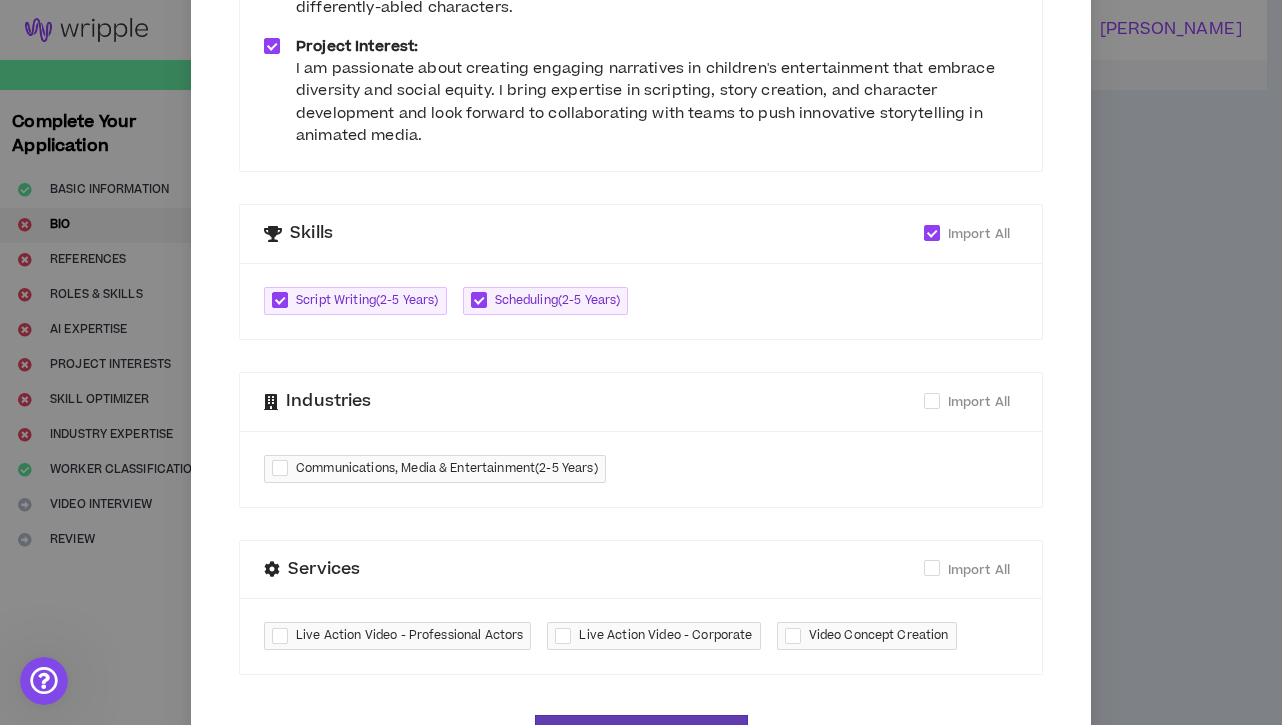 click at bounding box center [284, 468] 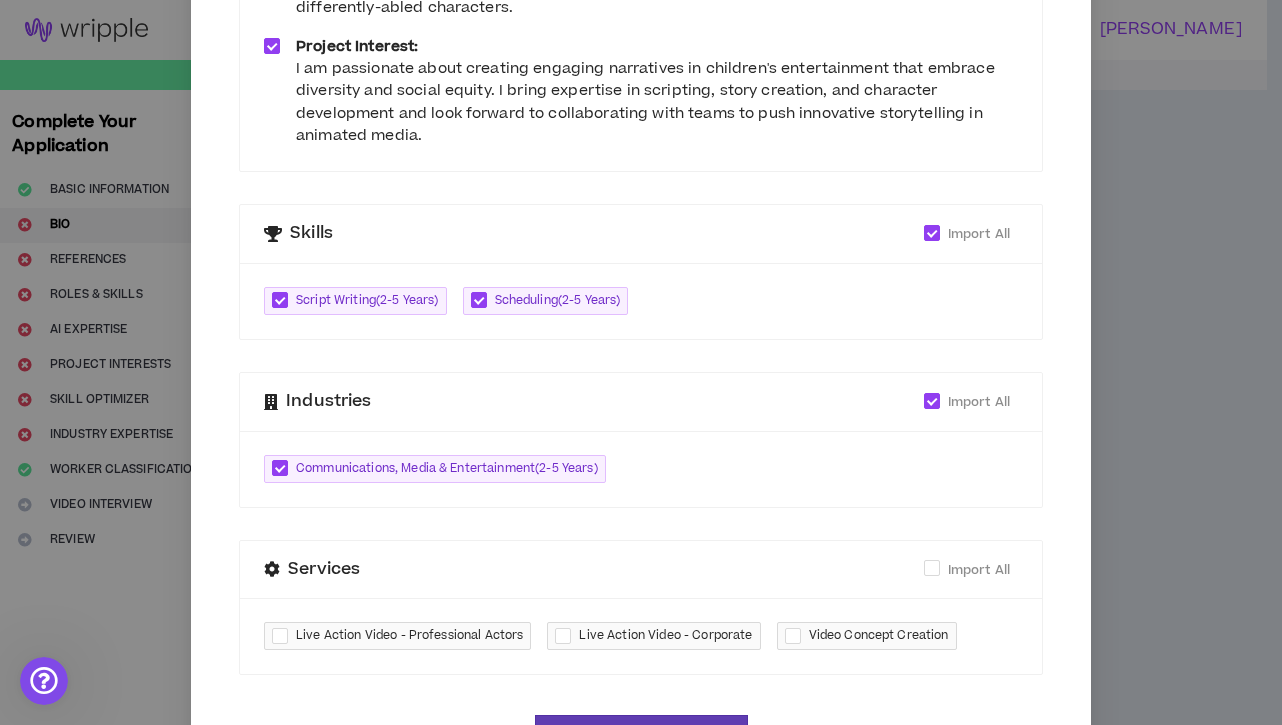 scroll, scrollTop: 546, scrollLeft: 0, axis: vertical 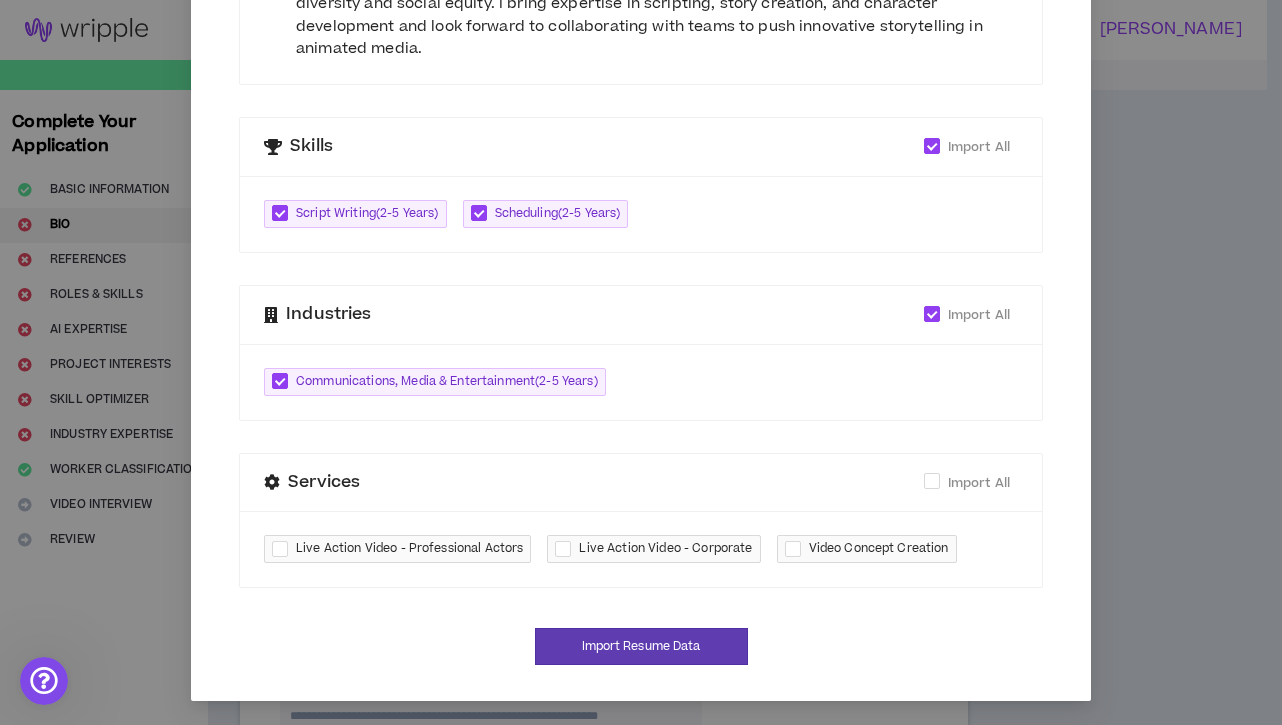 click at bounding box center (797, 549) 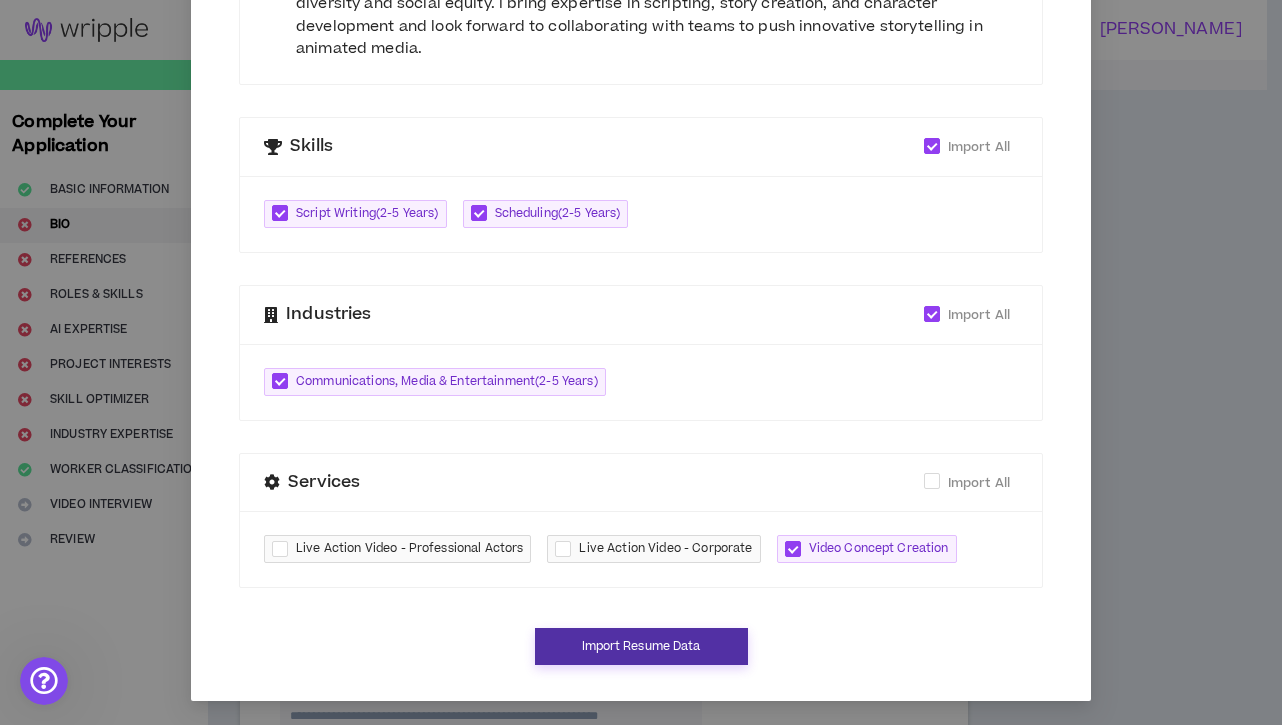 click on "Import Resume Data" at bounding box center [641, 646] 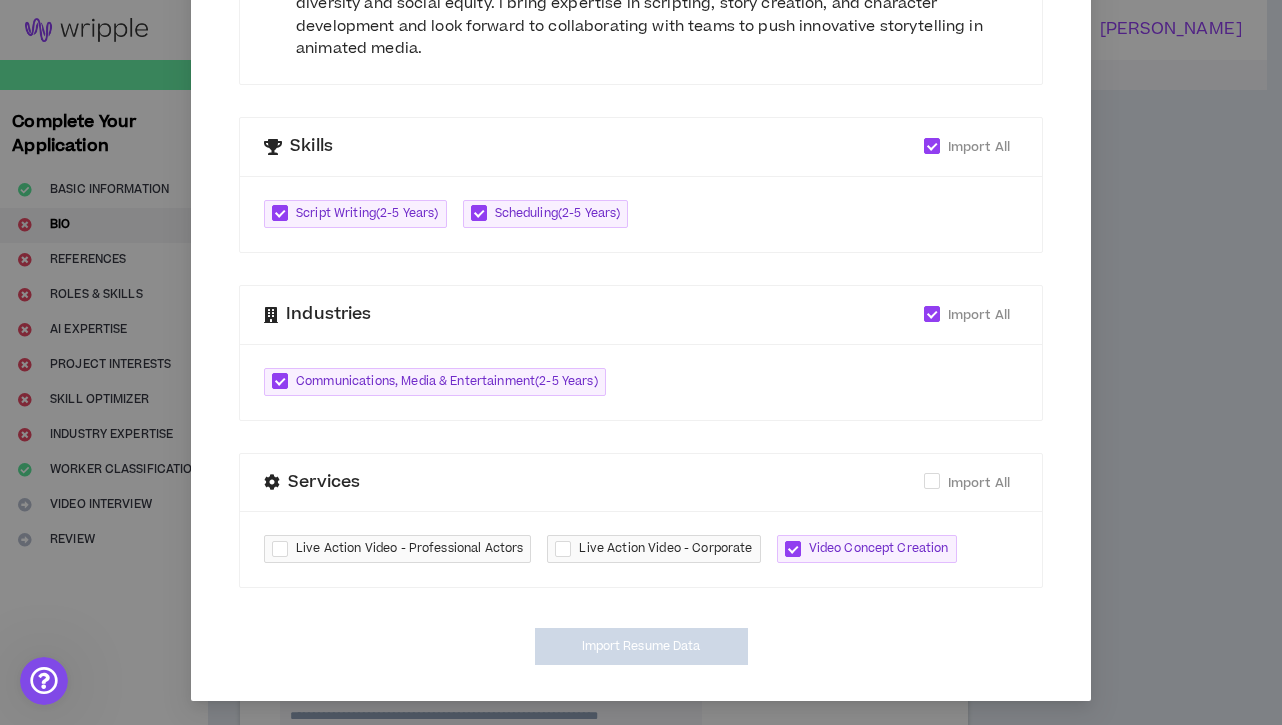 type on "[URL][DOMAIN_NAME]" 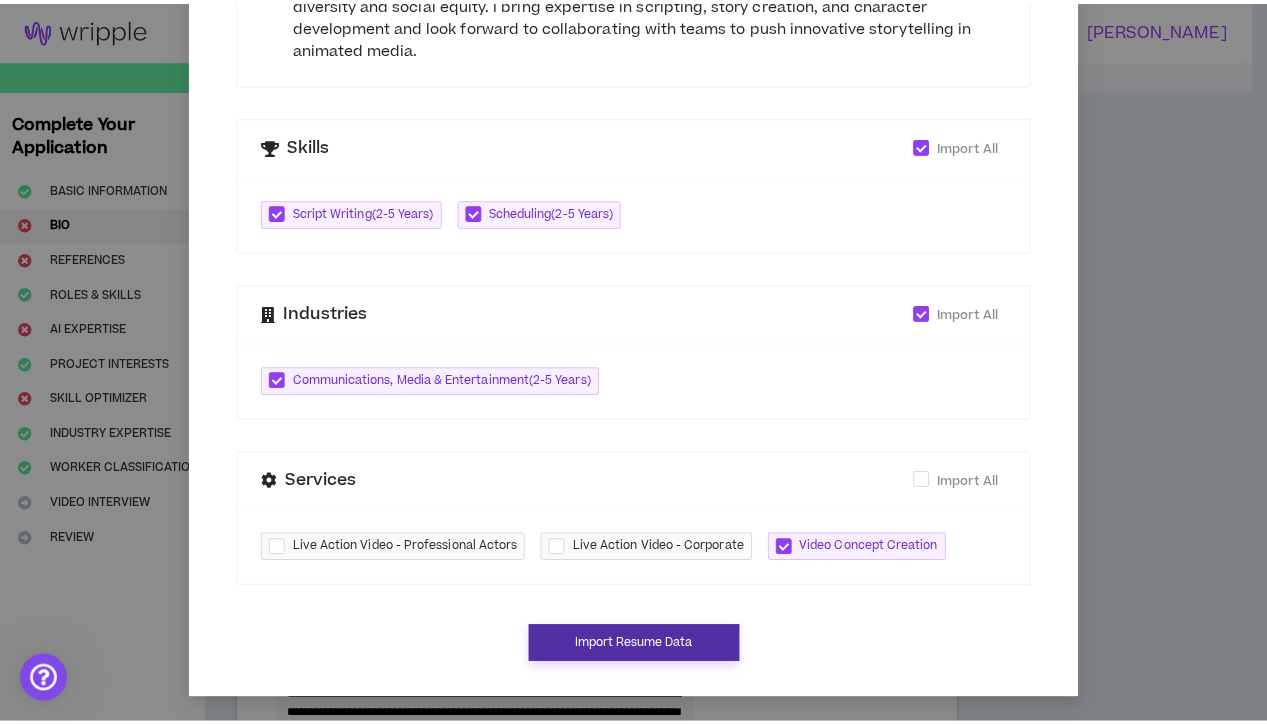 scroll, scrollTop: 526, scrollLeft: 0, axis: vertical 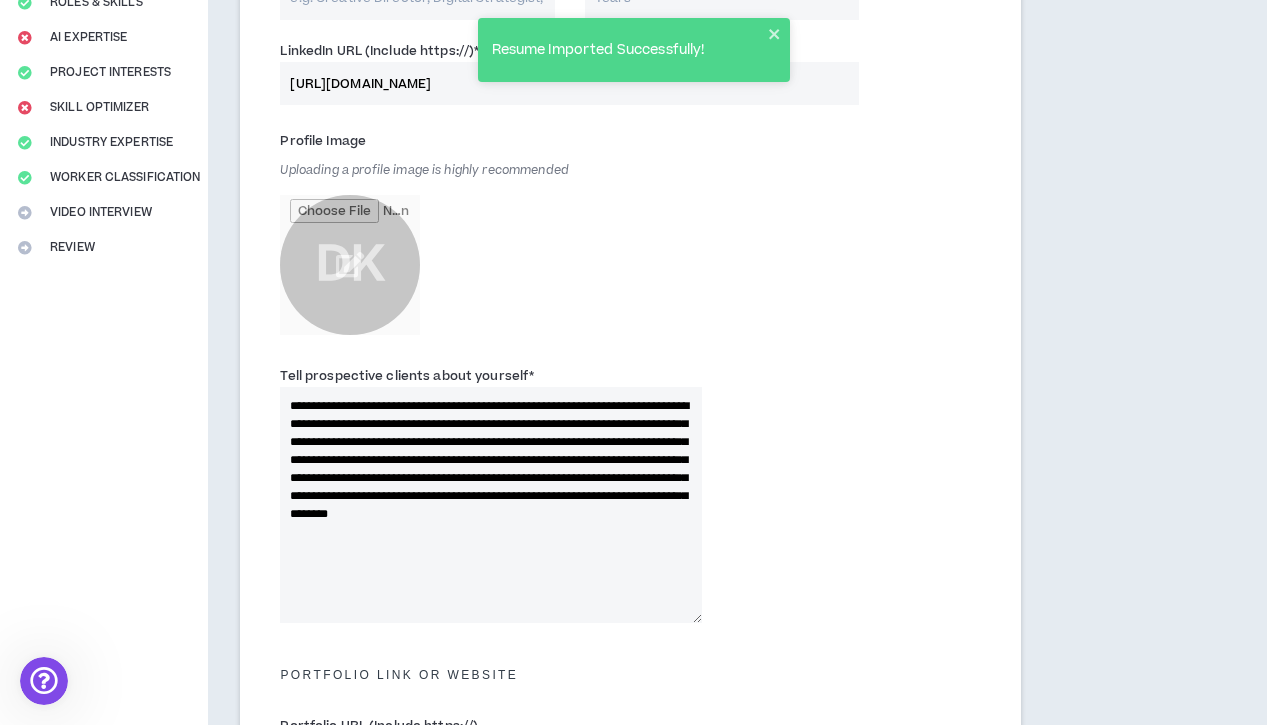 click on "**********" at bounding box center (491, 505) 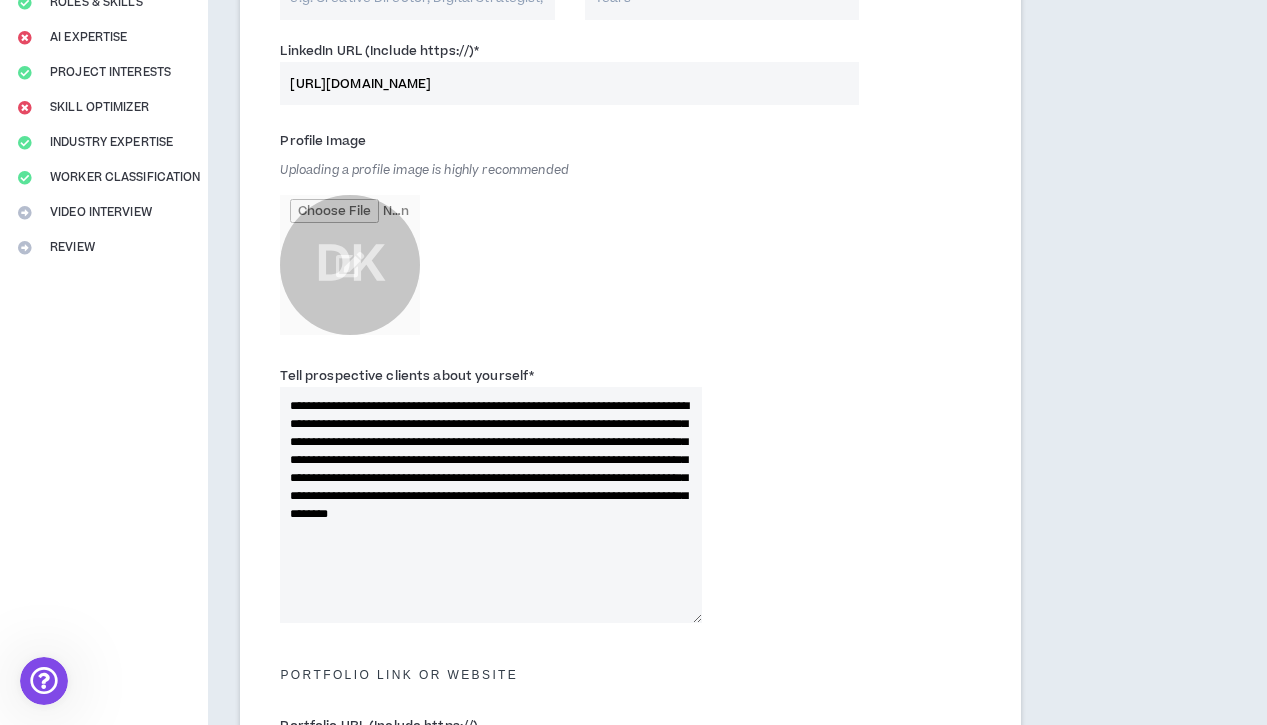 drag, startPoint x: 566, startPoint y: 443, endPoint x: 273, endPoint y: 437, distance: 293.06143 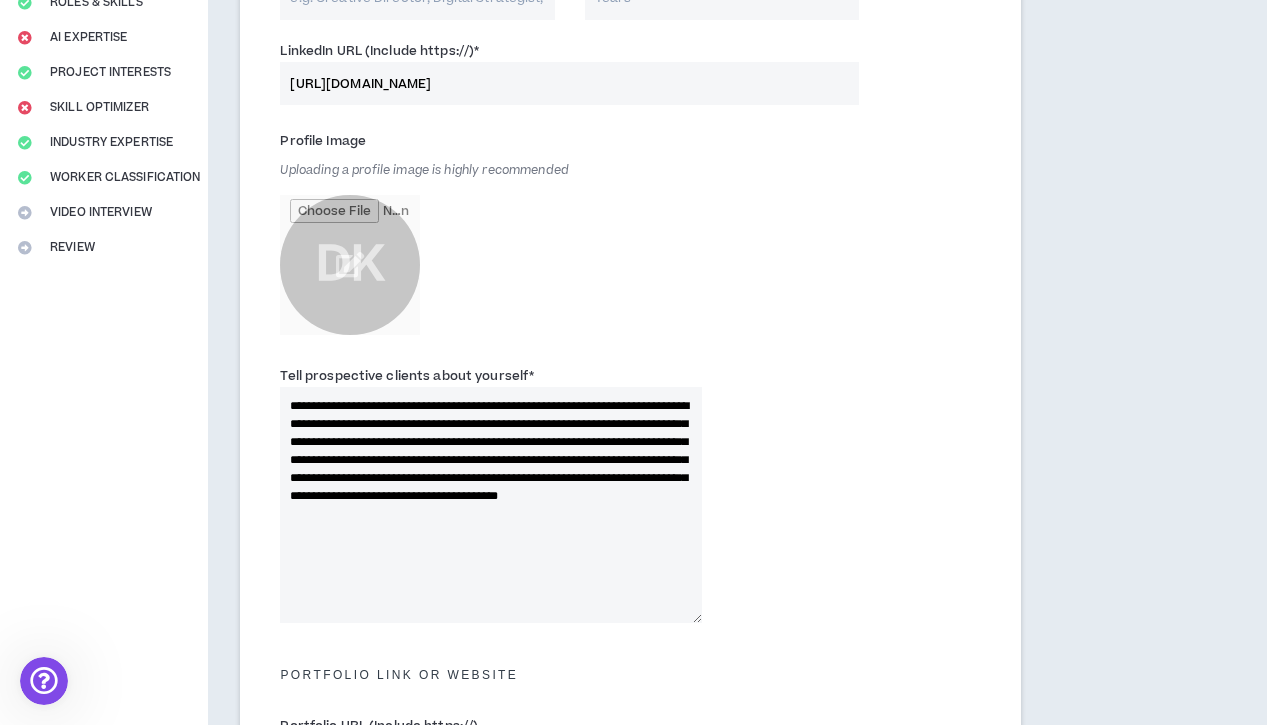 drag, startPoint x: 560, startPoint y: 406, endPoint x: 367, endPoint y: 420, distance: 193.50711 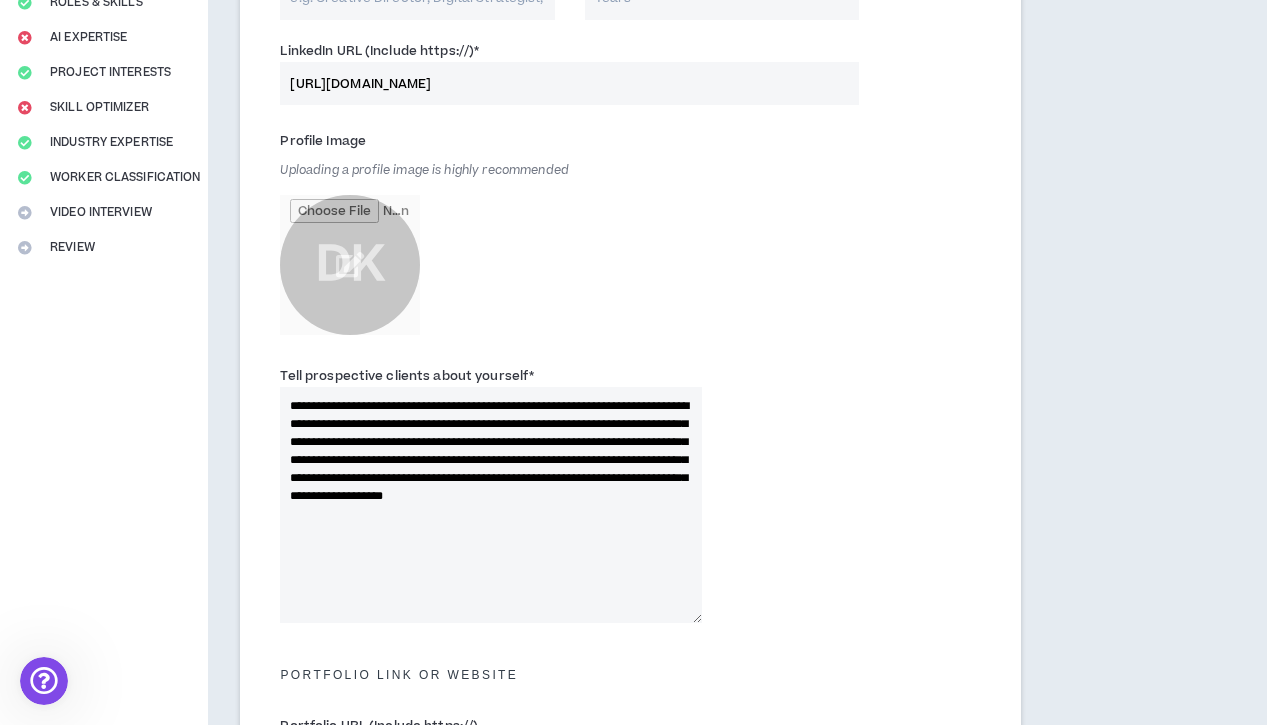 click on "**********" at bounding box center [491, 505] 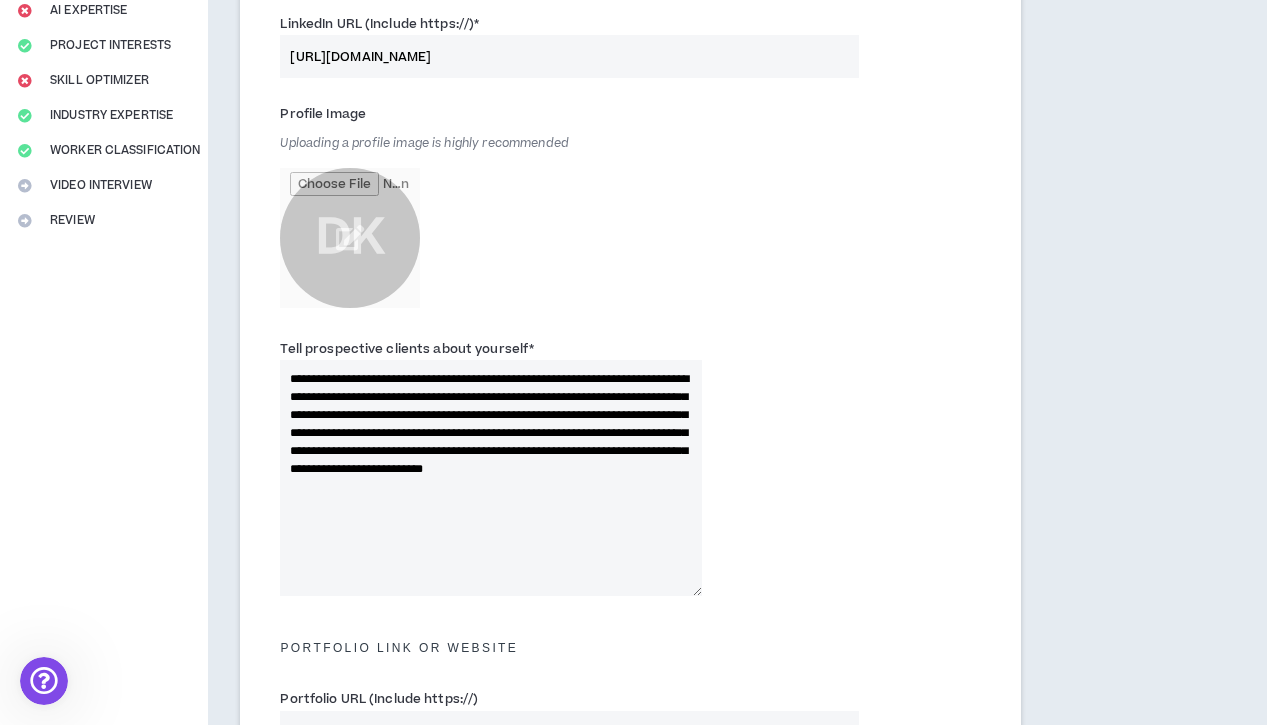 scroll, scrollTop: 320, scrollLeft: 0, axis: vertical 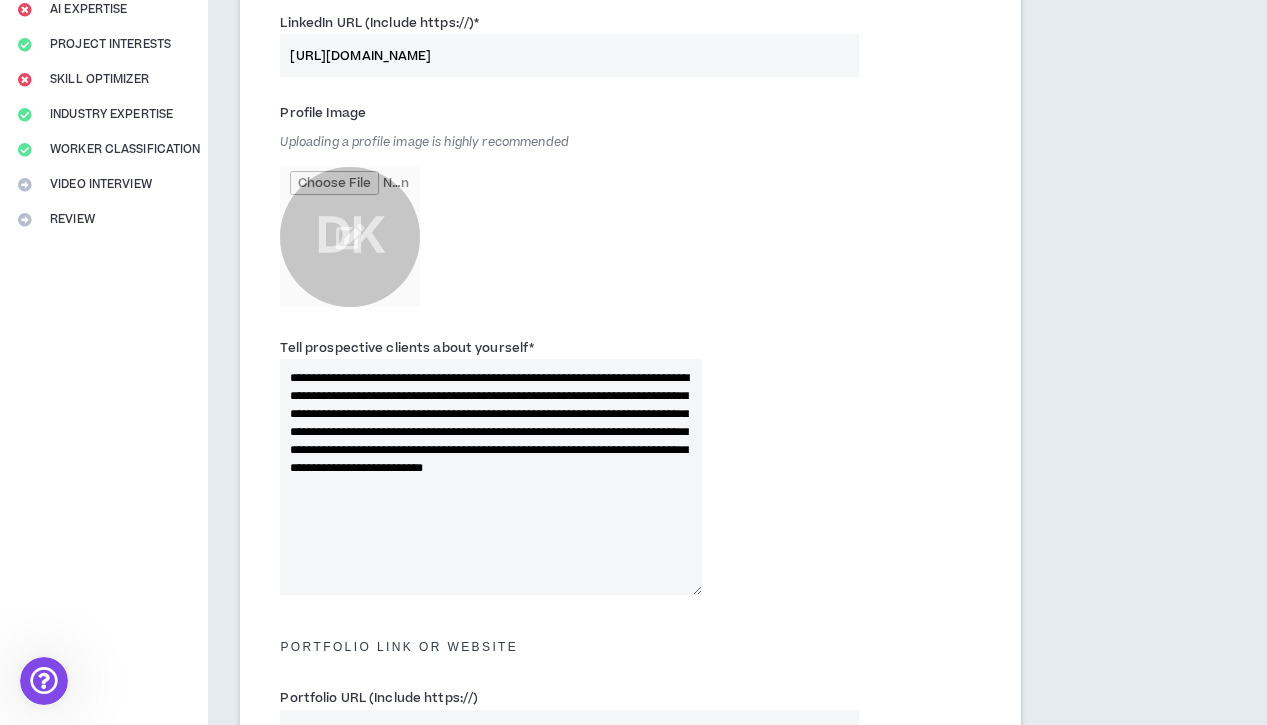 click on "**********" at bounding box center [491, 477] 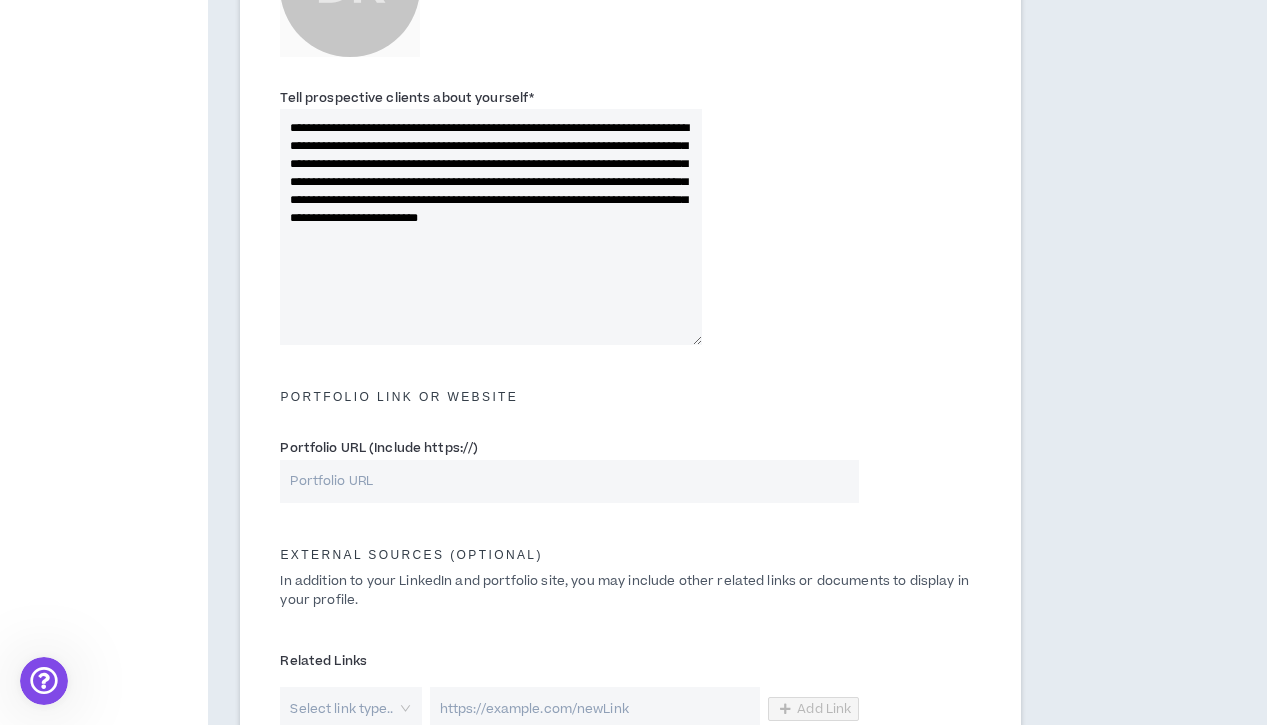 scroll, scrollTop: 571, scrollLeft: 0, axis: vertical 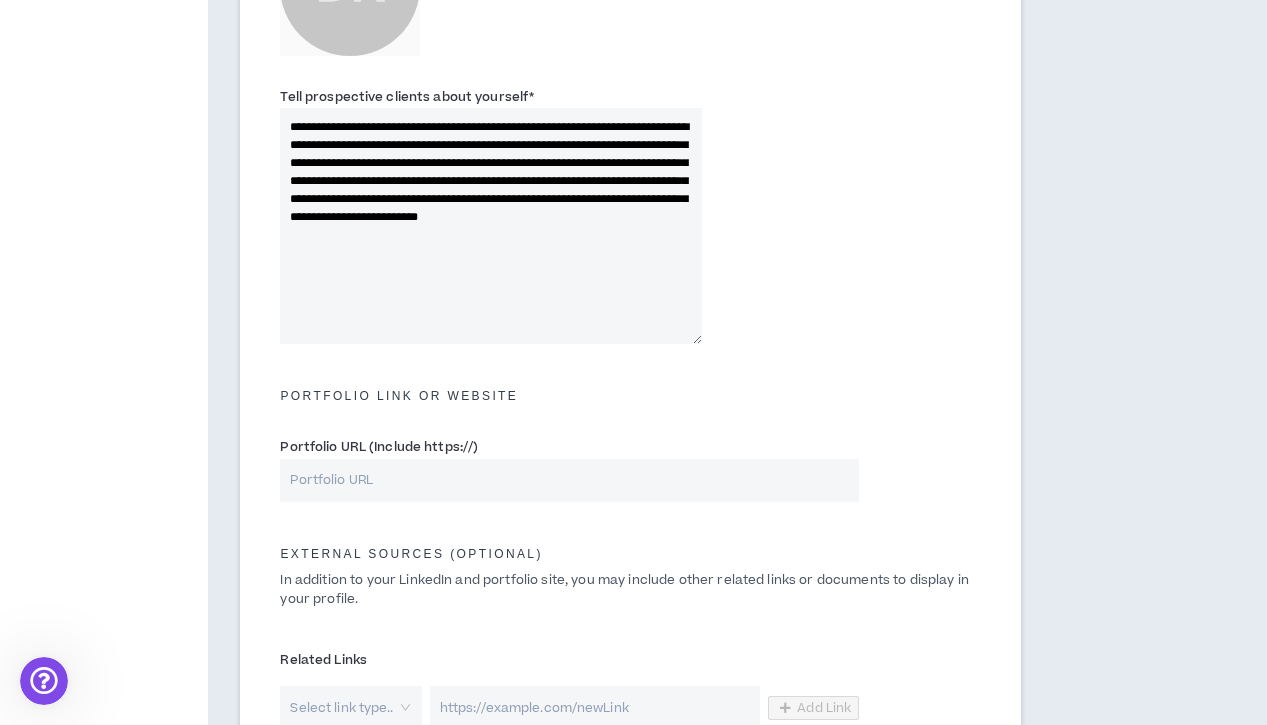 click on "**********" at bounding box center [491, 226] 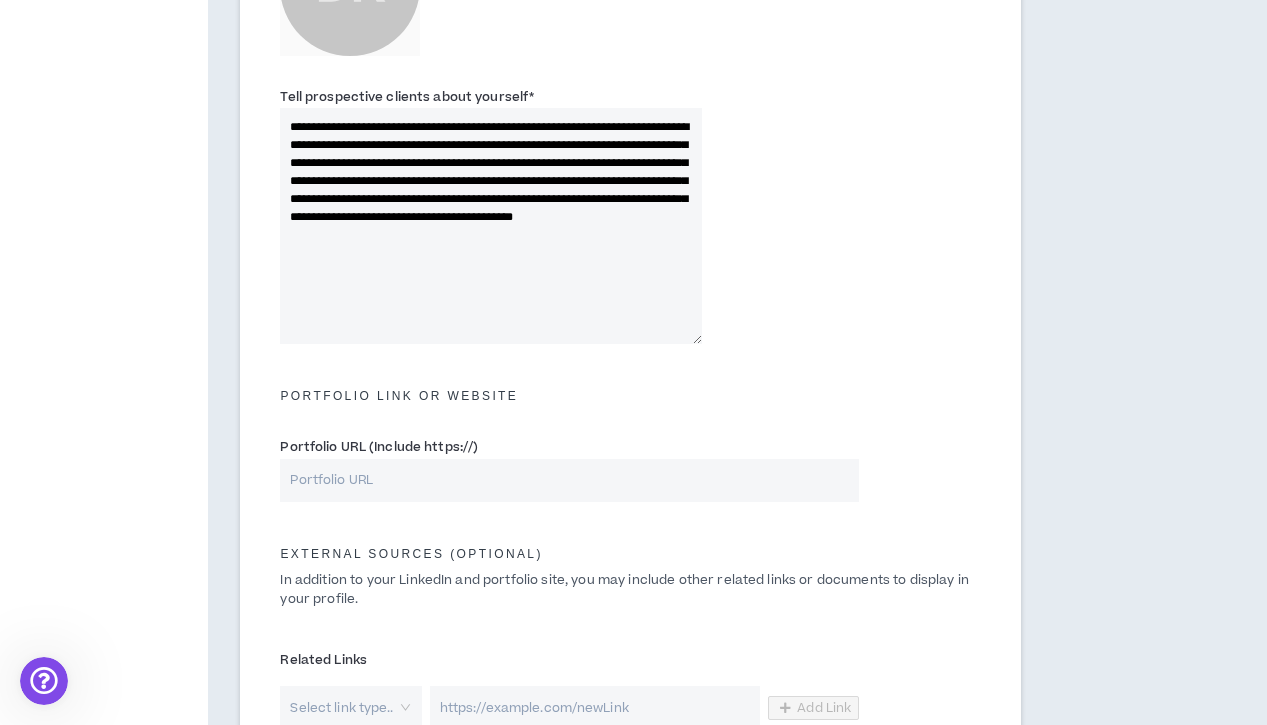 click on "**********" at bounding box center [491, 226] 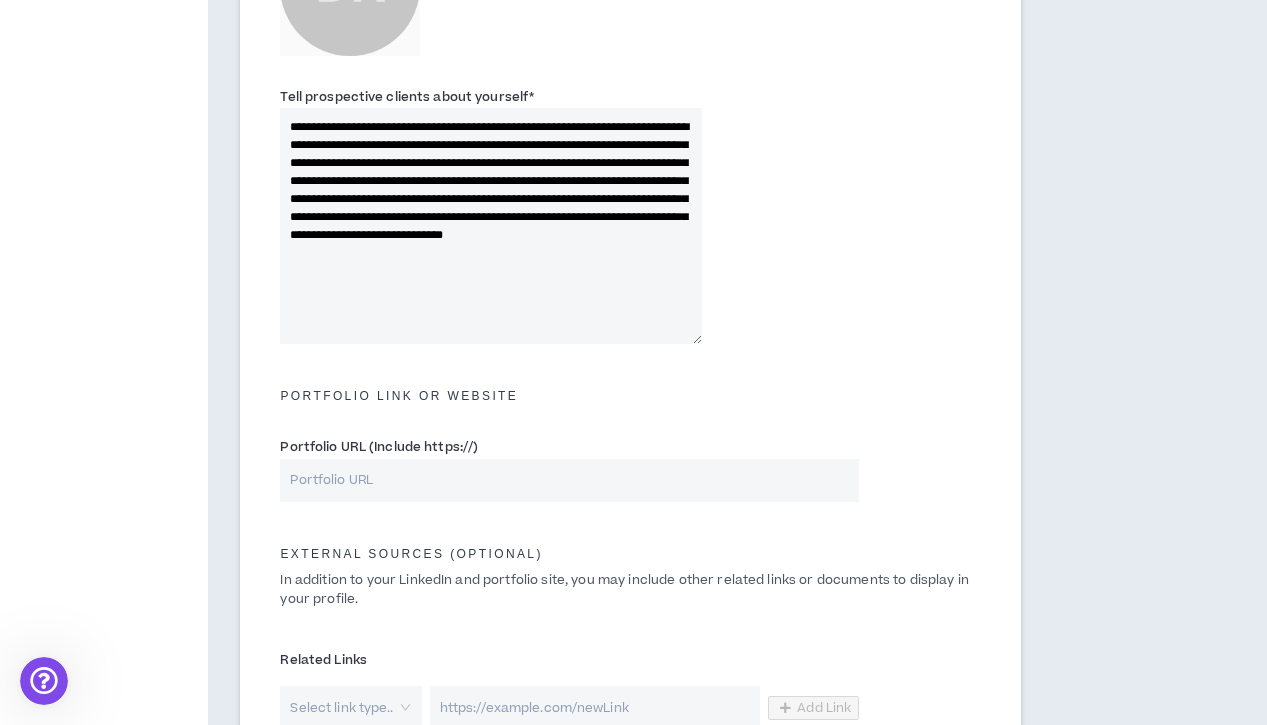click on "**********" at bounding box center [491, 226] 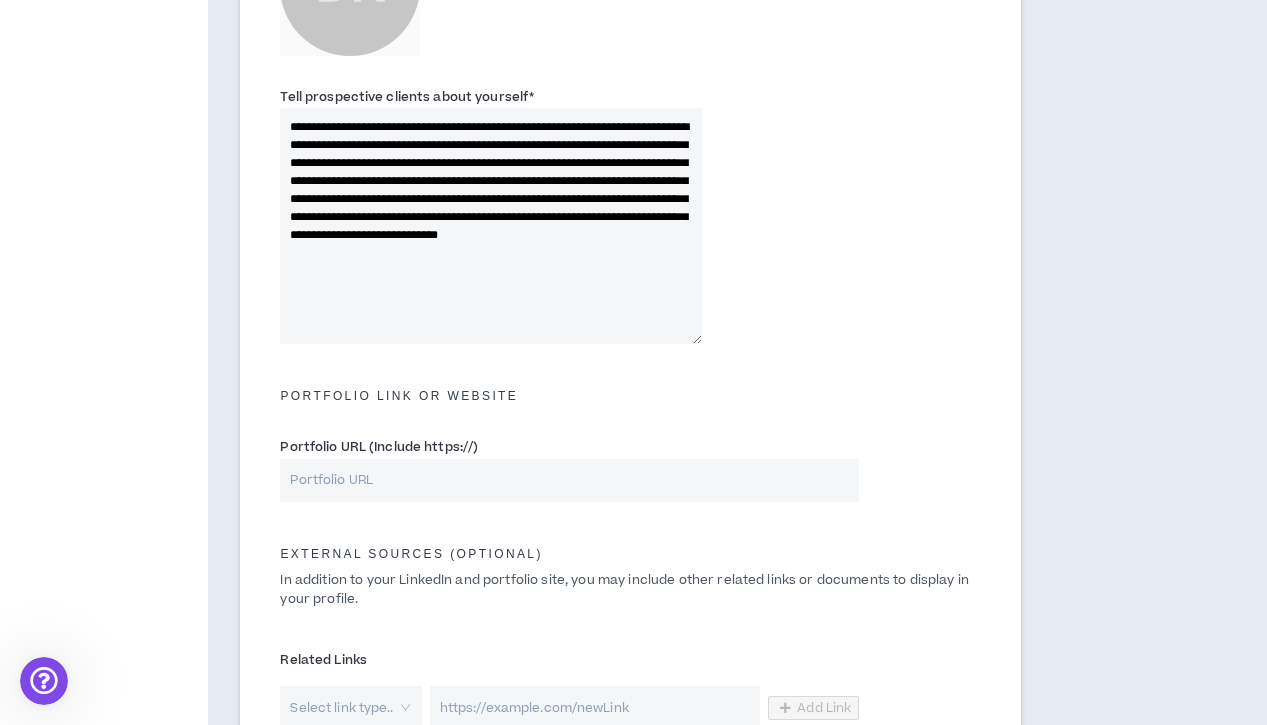 click on "**********" at bounding box center (491, 226) 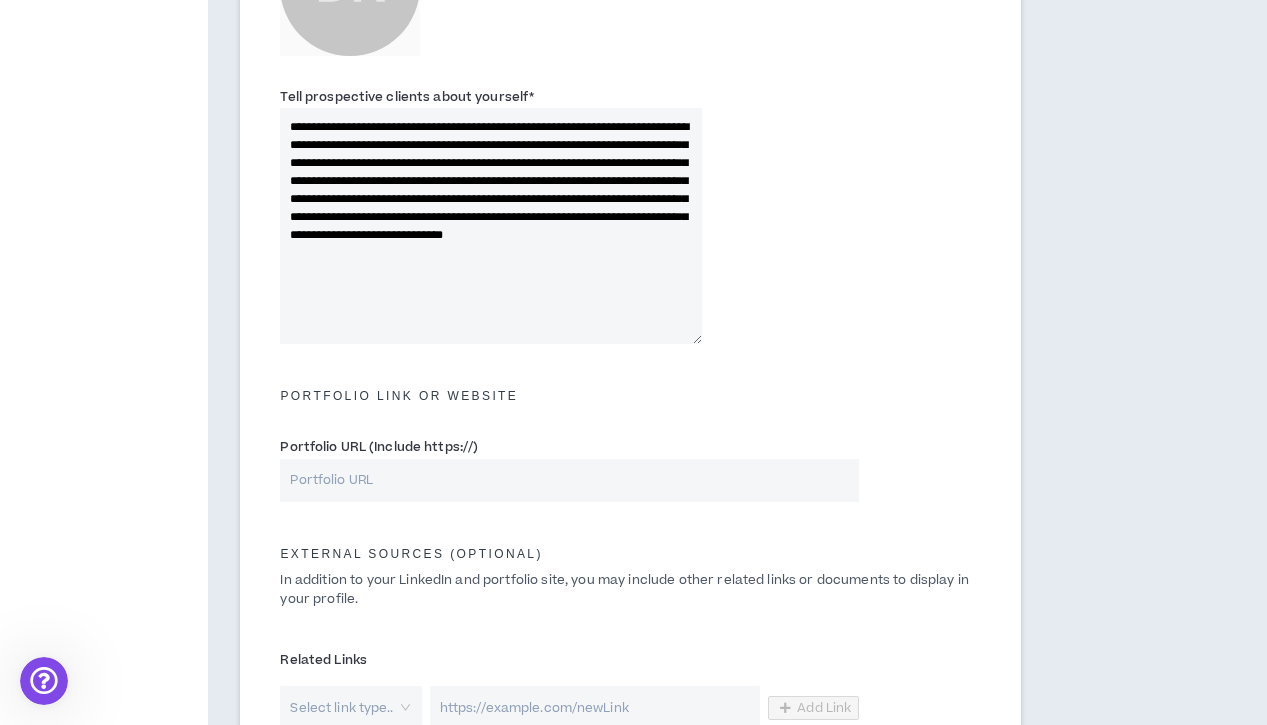 click on "**********" at bounding box center [491, 226] 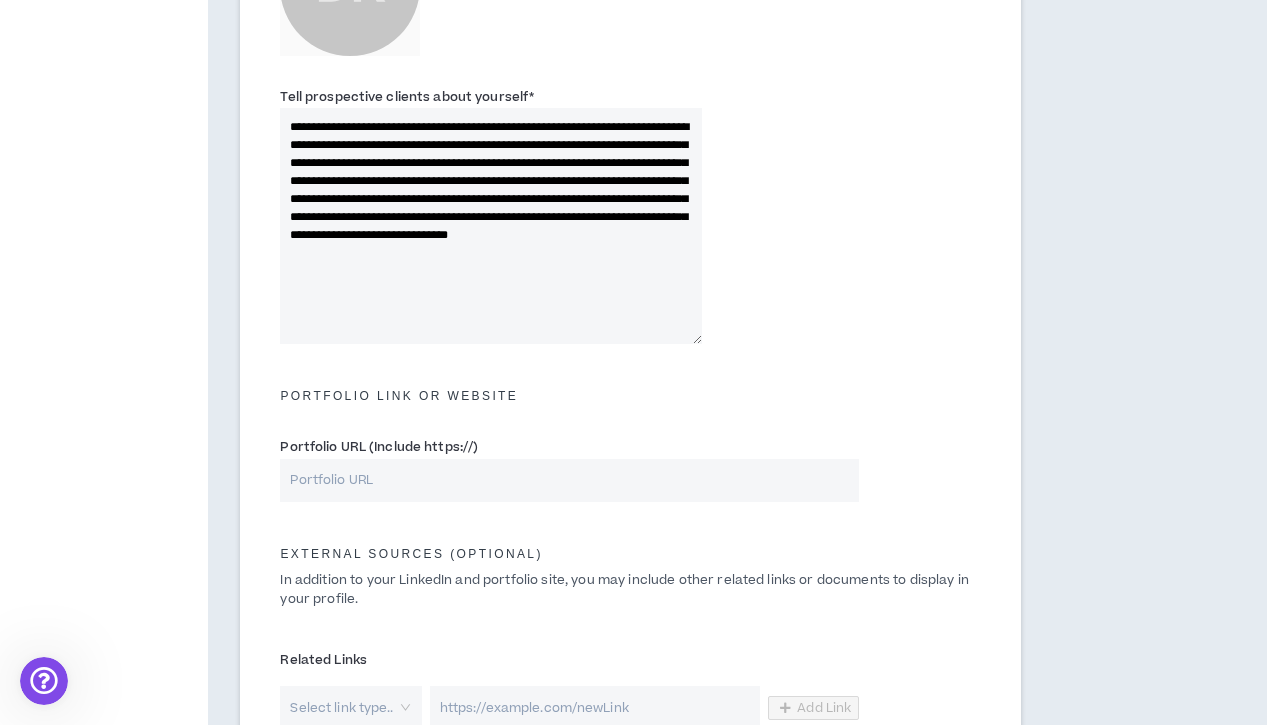 click on "**********" at bounding box center [491, 226] 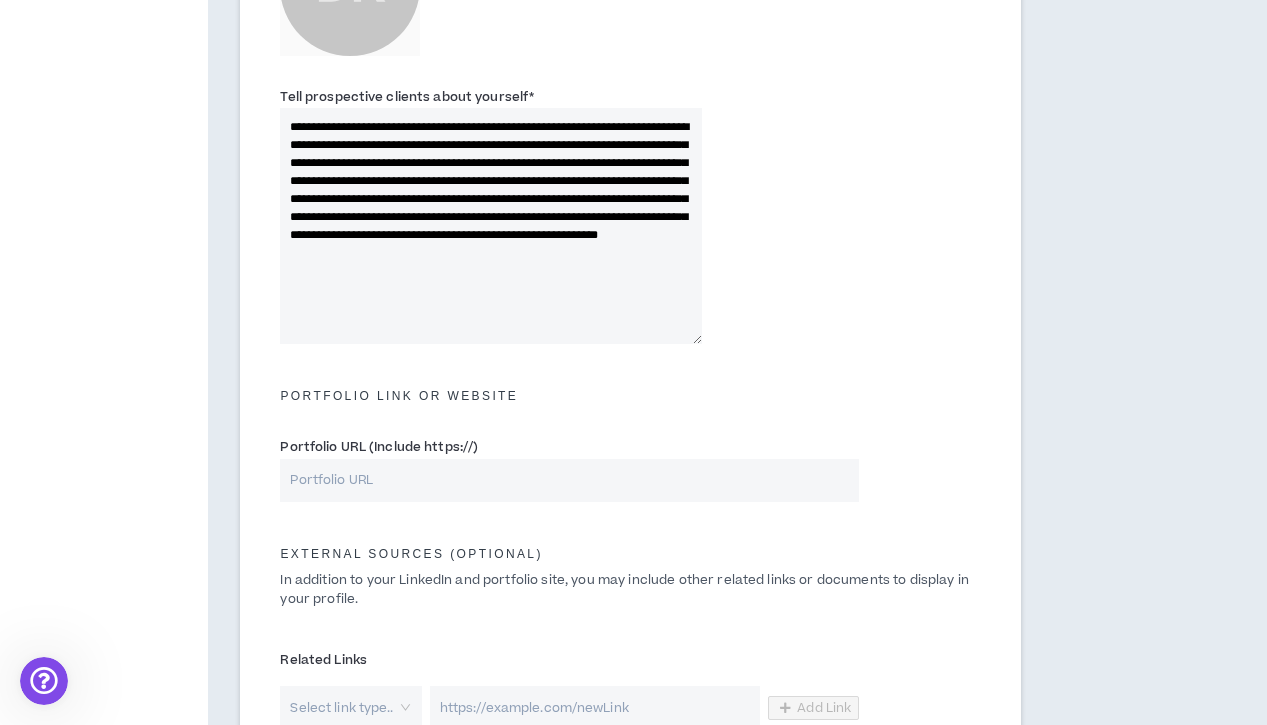 drag, startPoint x: 537, startPoint y: 272, endPoint x: 537, endPoint y: 283, distance: 11 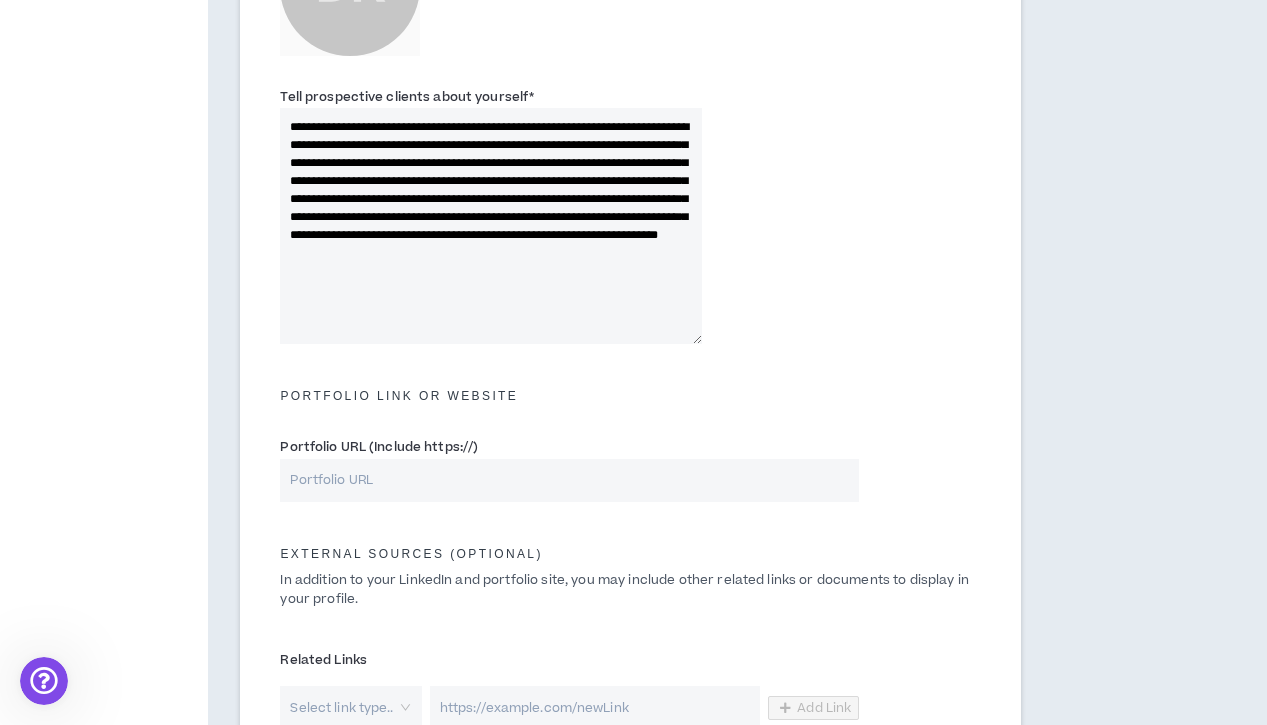 drag, startPoint x: 535, startPoint y: 271, endPoint x: 536, endPoint y: 286, distance: 15.033297 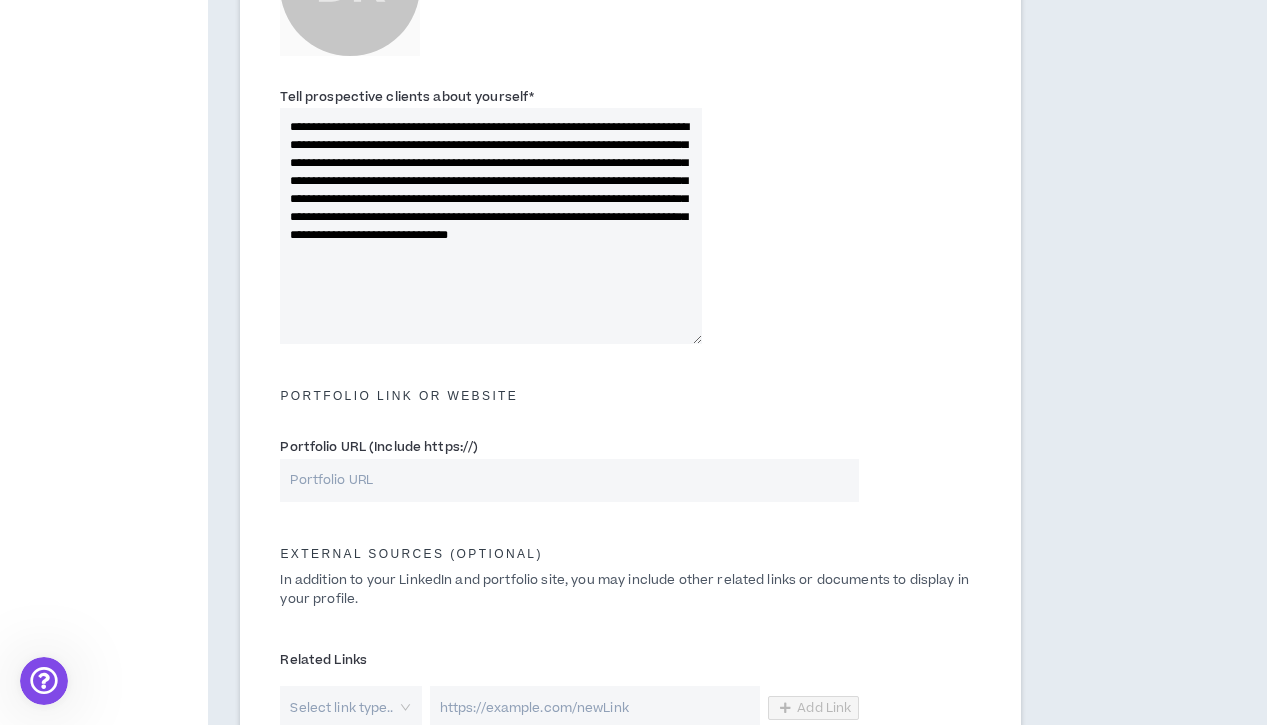 click on "**********" at bounding box center [491, 226] 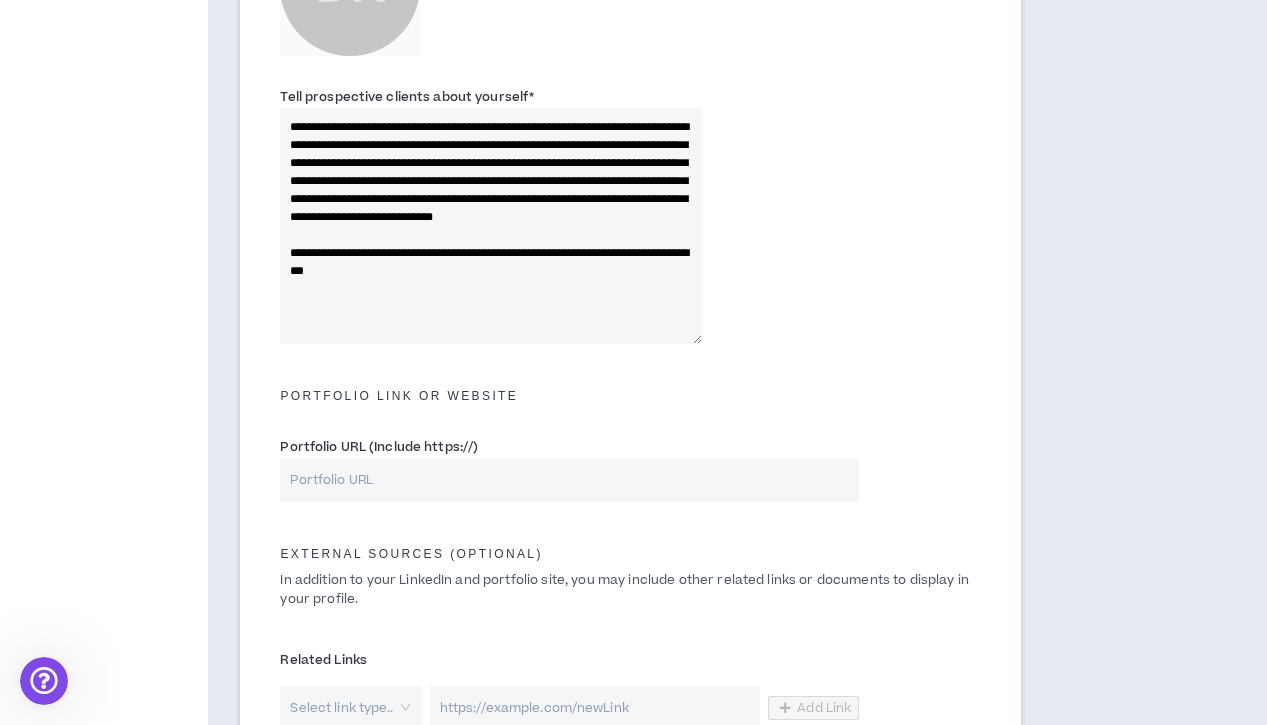 click on "**********" at bounding box center [491, 226] 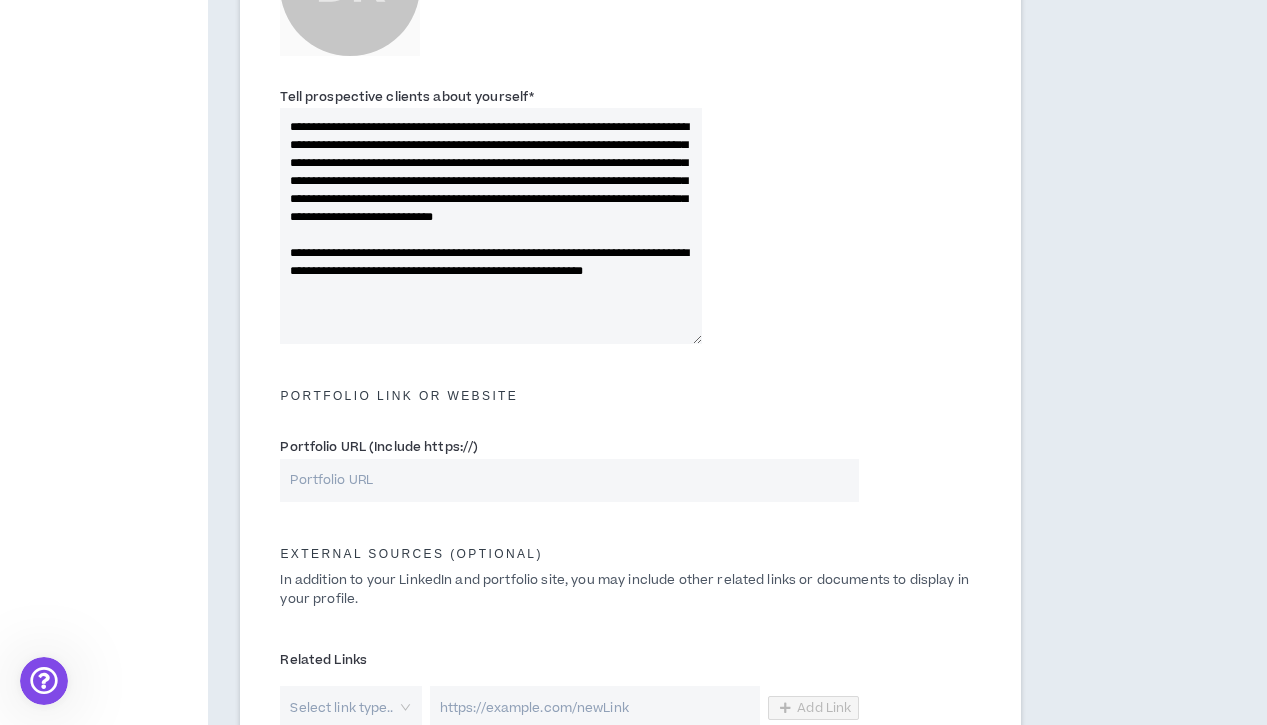 drag, startPoint x: 651, startPoint y: 308, endPoint x: 651, endPoint y: 327, distance: 19 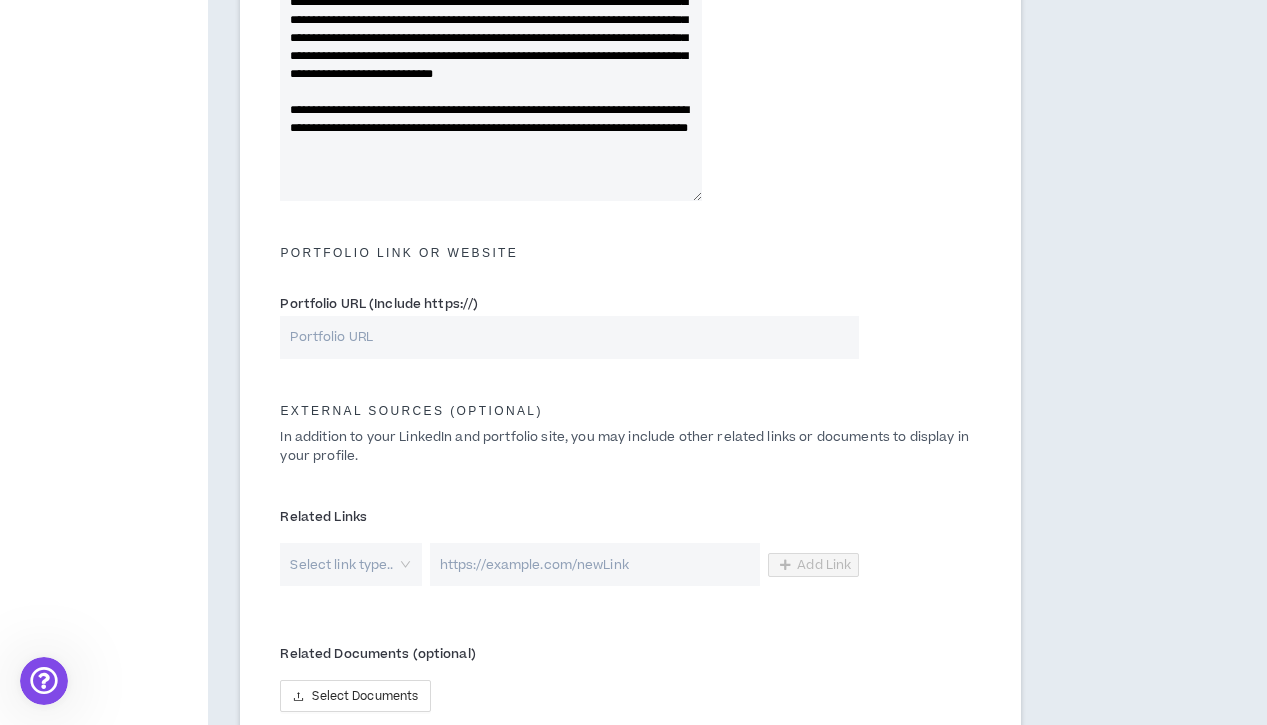 scroll, scrollTop: 627, scrollLeft: 0, axis: vertical 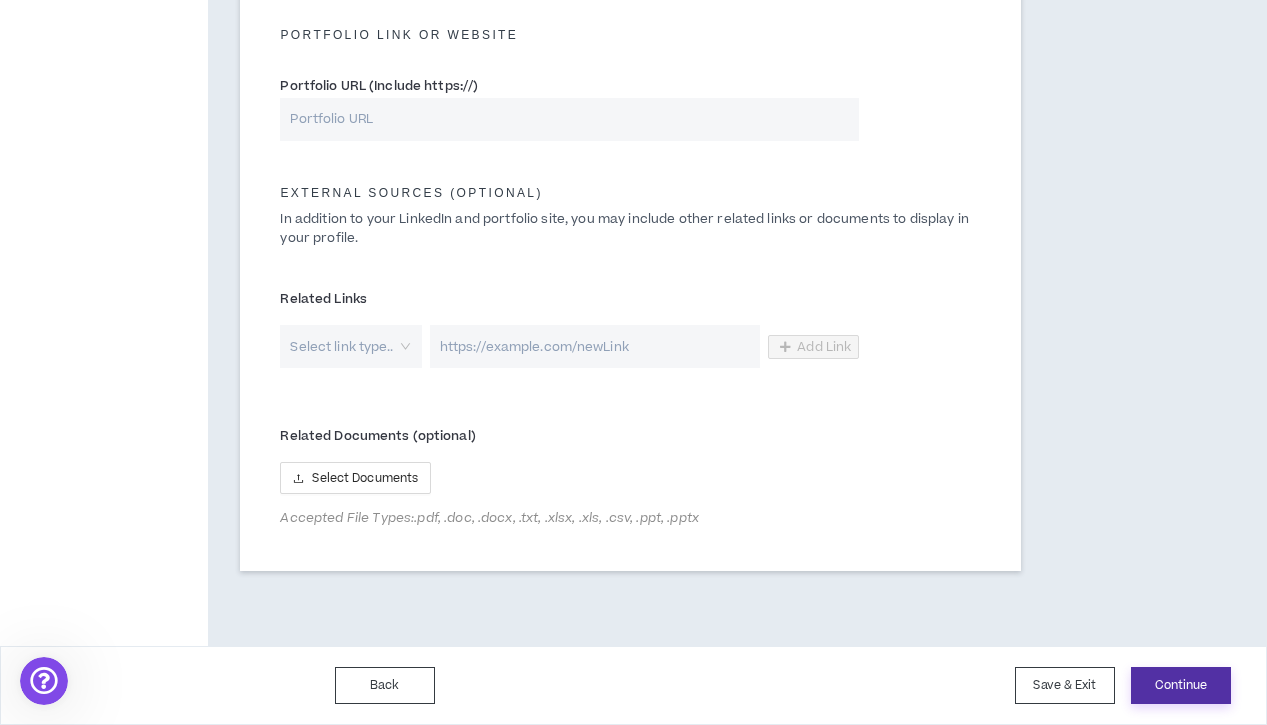 type on "**********" 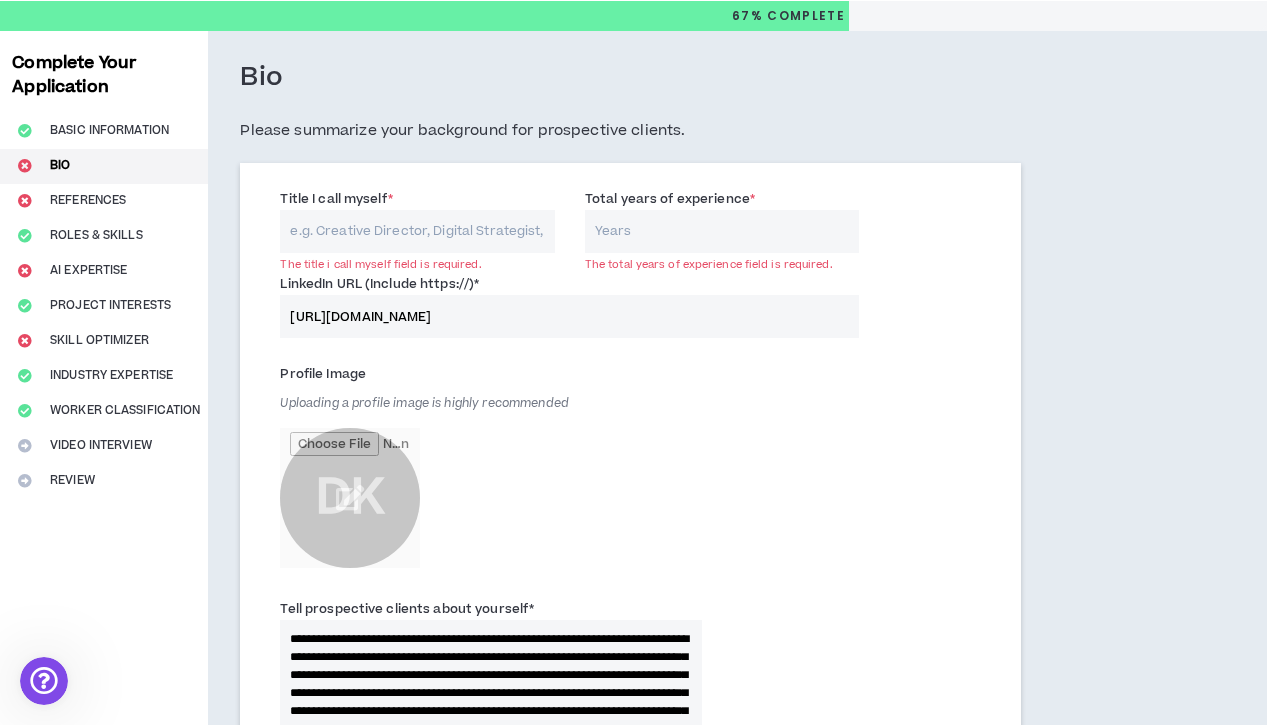 scroll, scrollTop: 51, scrollLeft: 0, axis: vertical 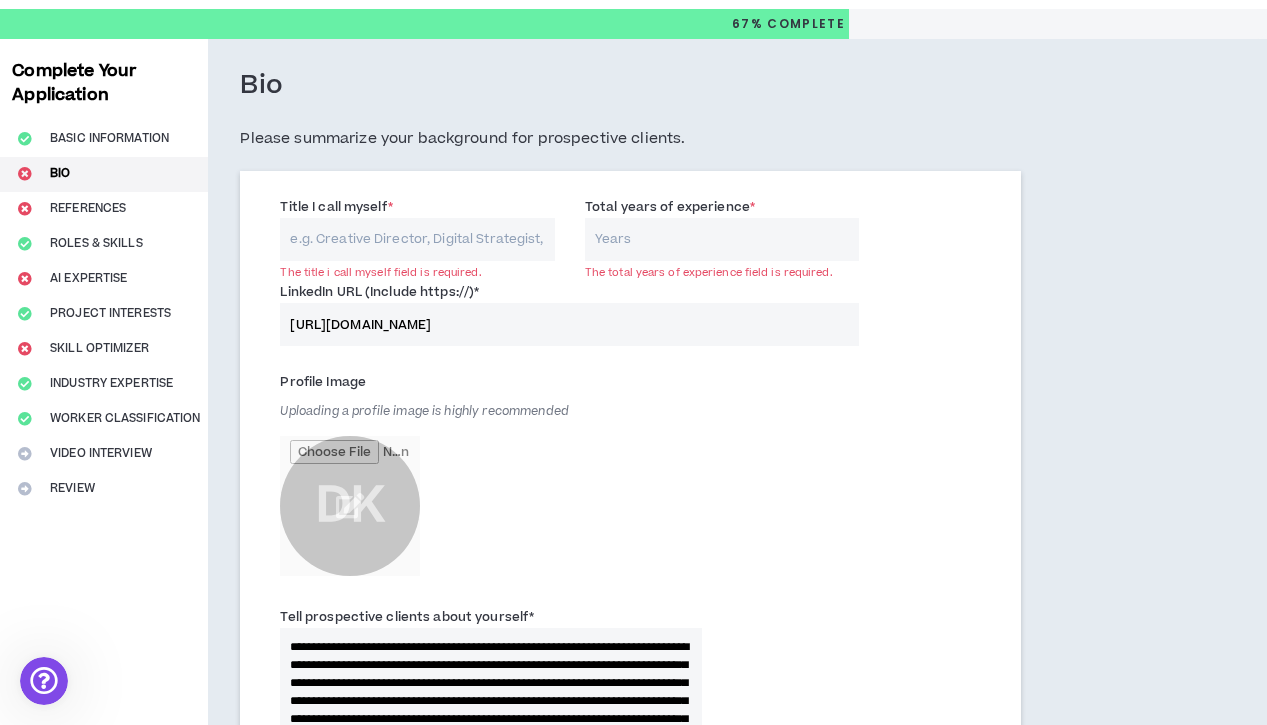 click on "Title I call myself  *" at bounding box center [417, 239] 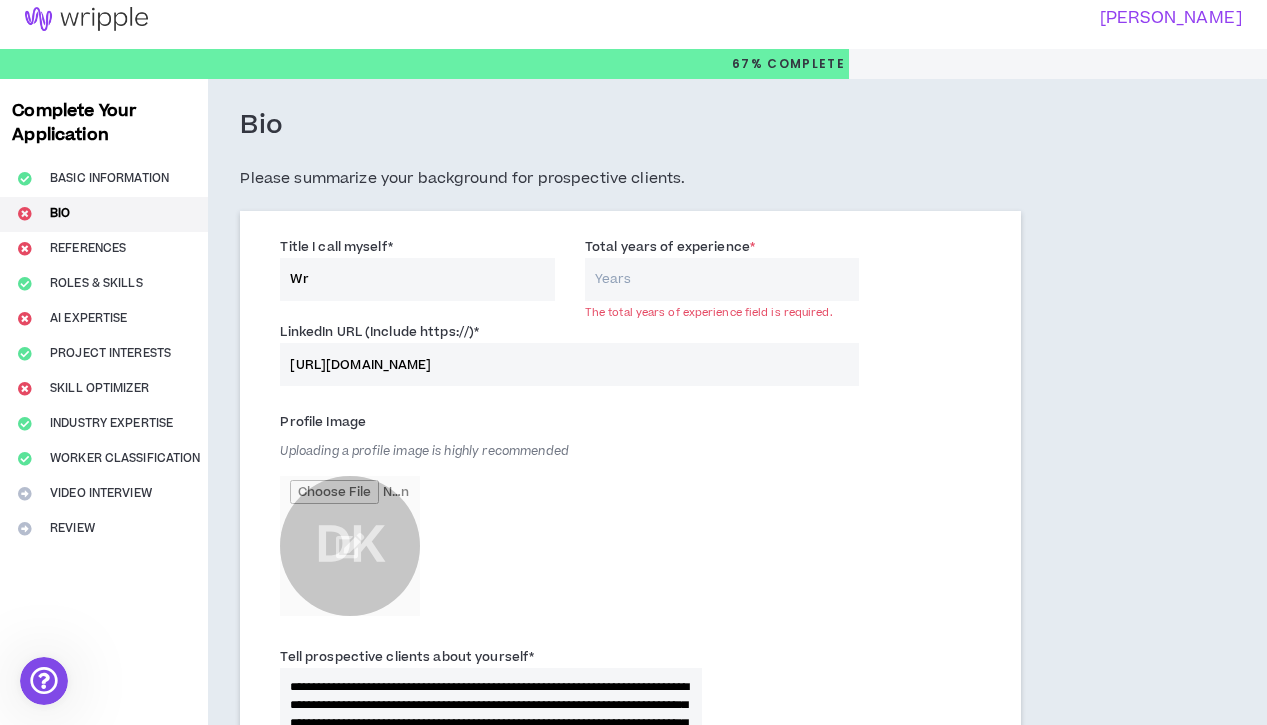 type on "W" 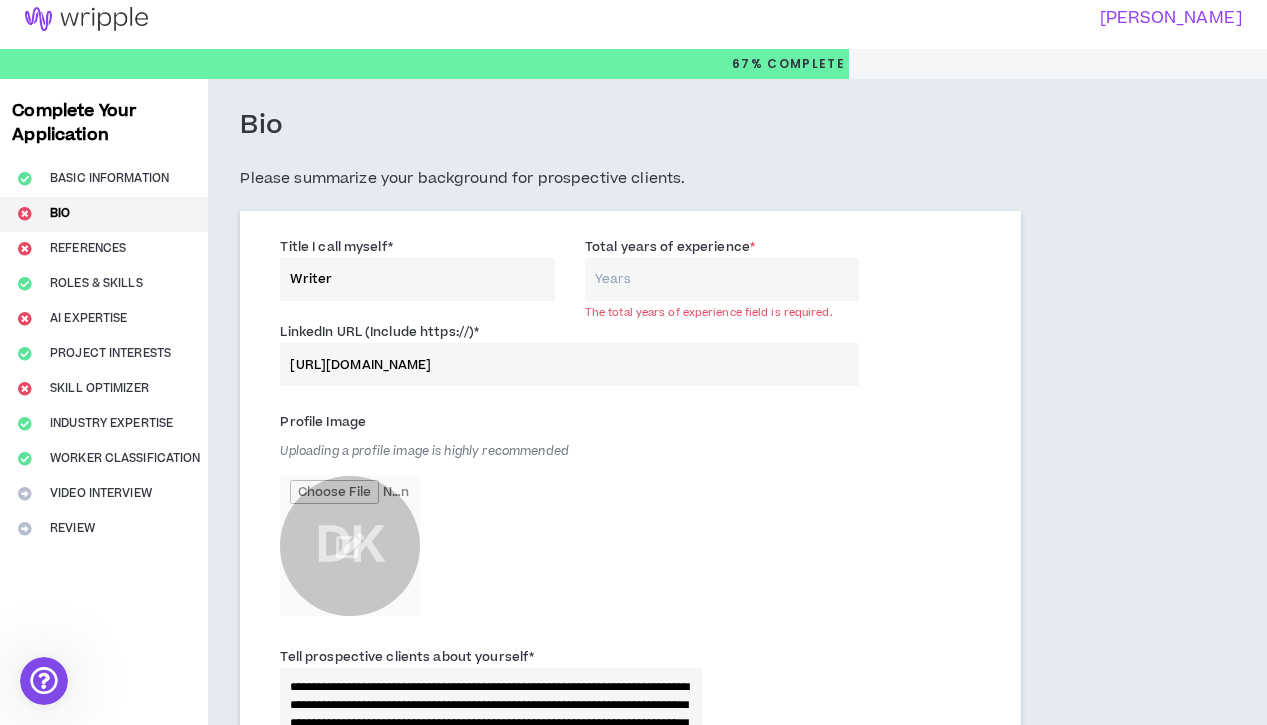 type on "Writer" 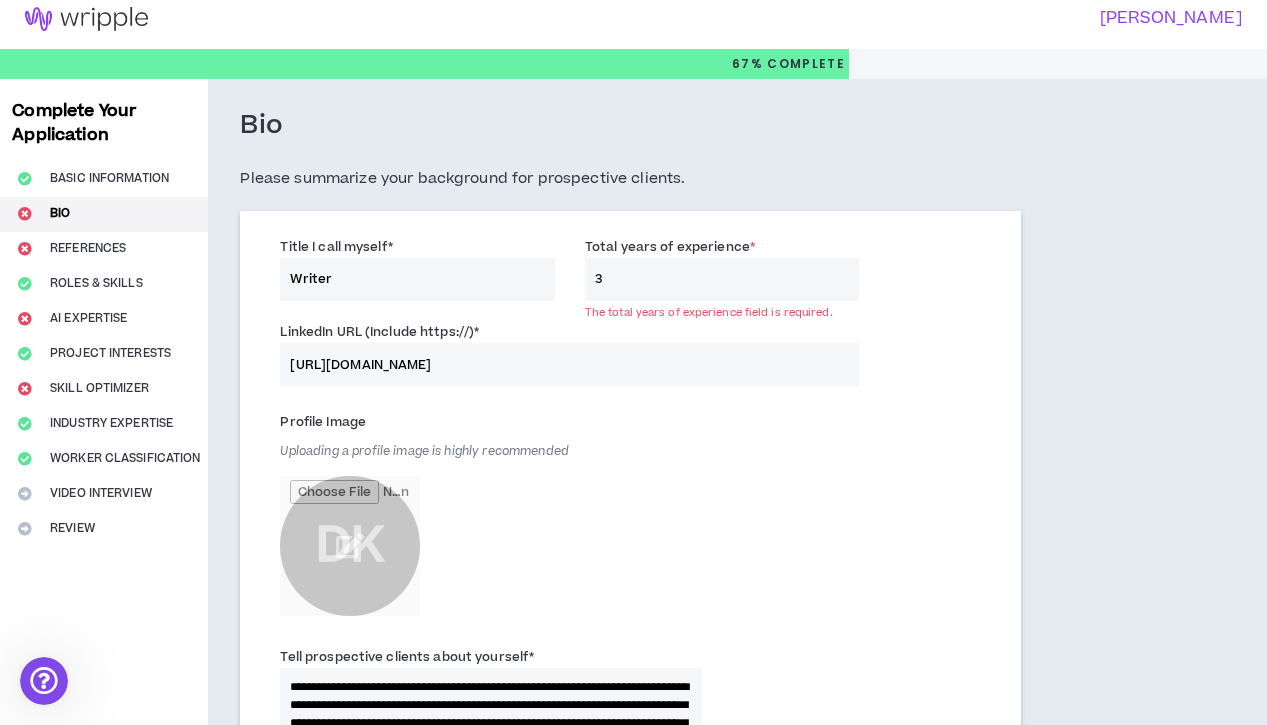 type on "3" 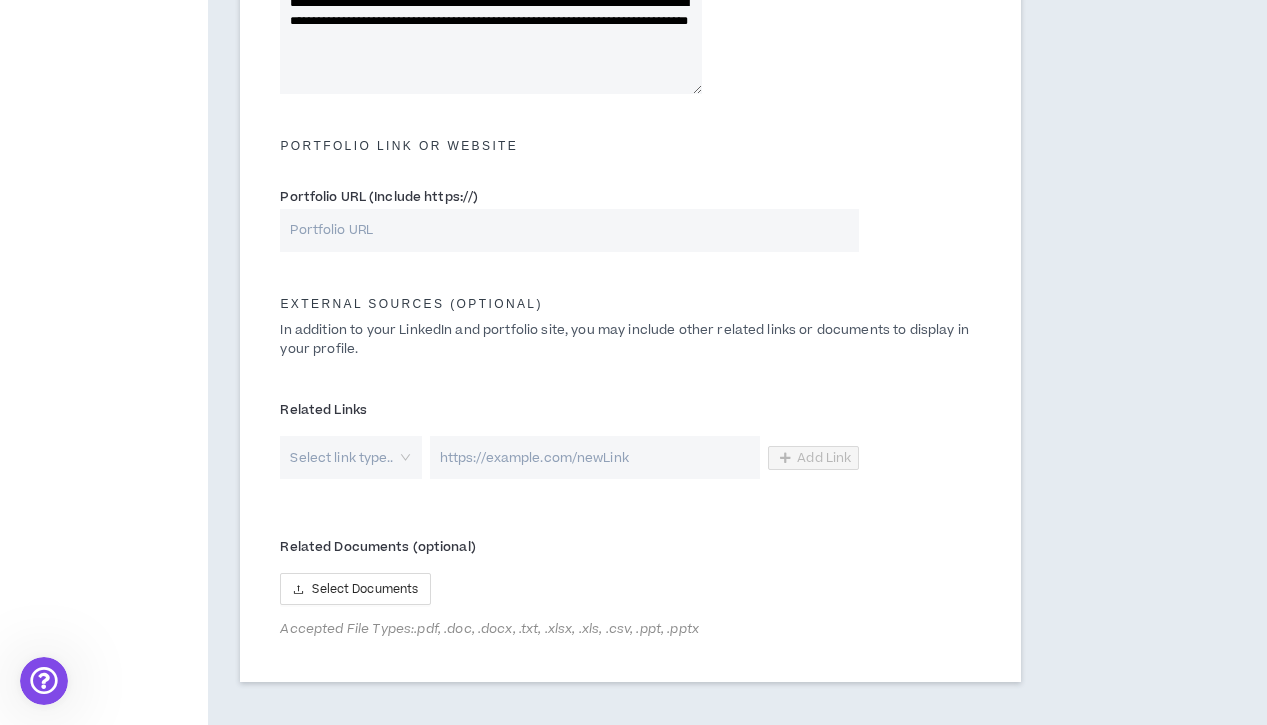 scroll, scrollTop: 932, scrollLeft: 0, axis: vertical 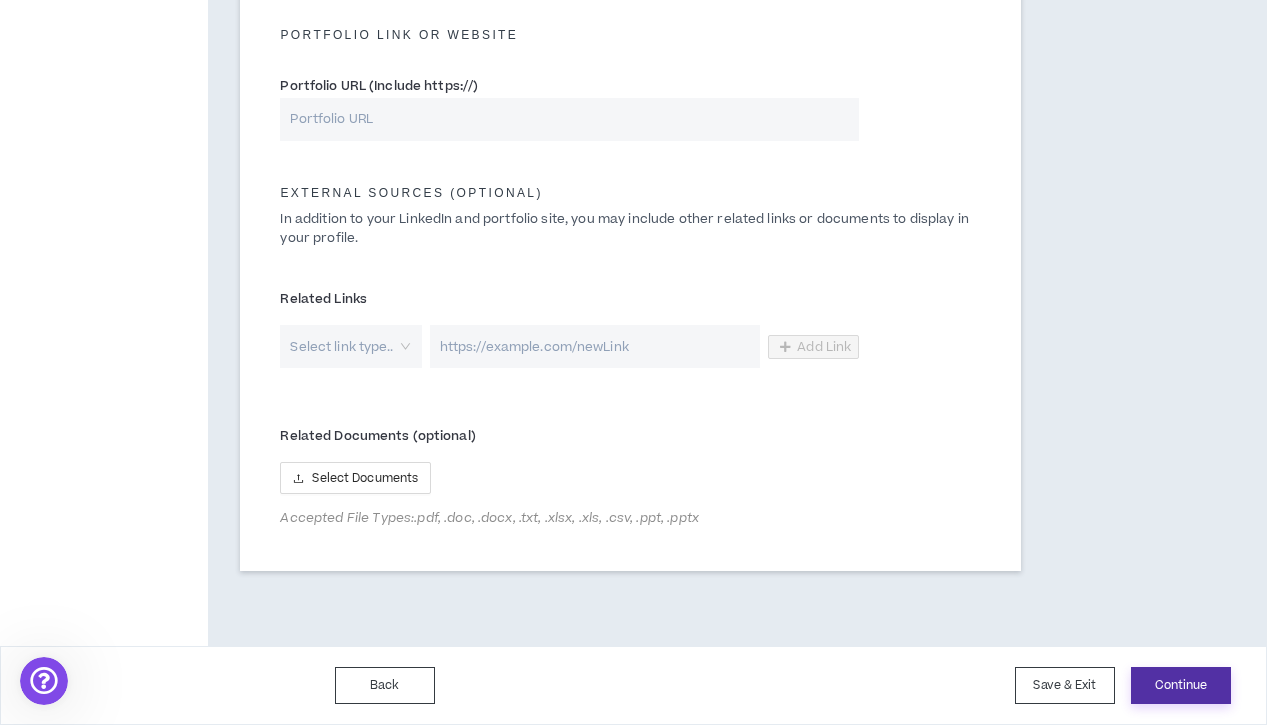 click on "Continue" at bounding box center (1181, 685) 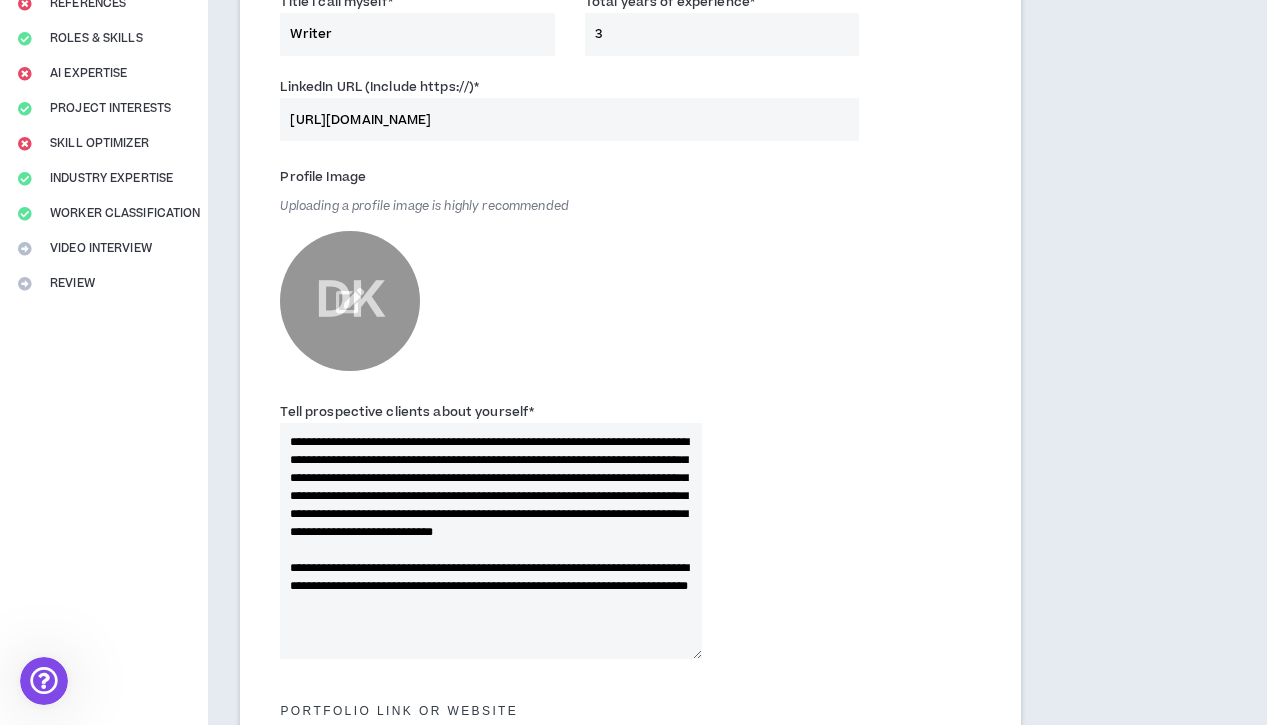 scroll, scrollTop: 191, scrollLeft: 0, axis: vertical 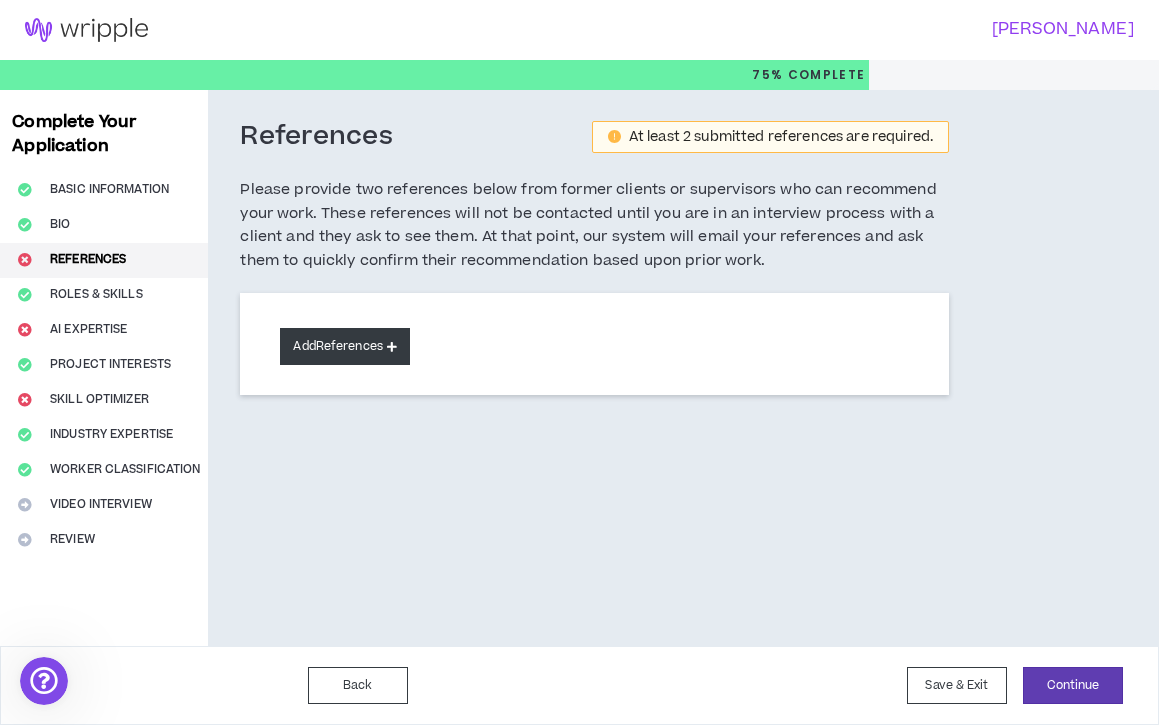 click on "Add  References" at bounding box center (345, 346) 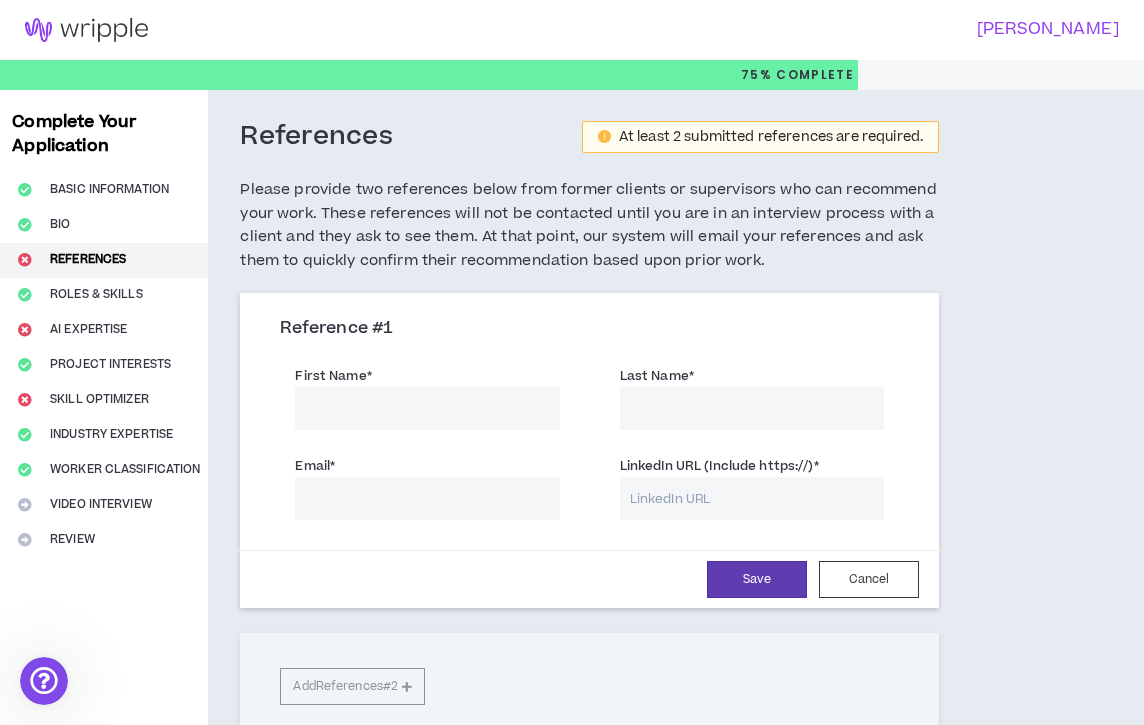click on "First Name  *" at bounding box center (427, 408) 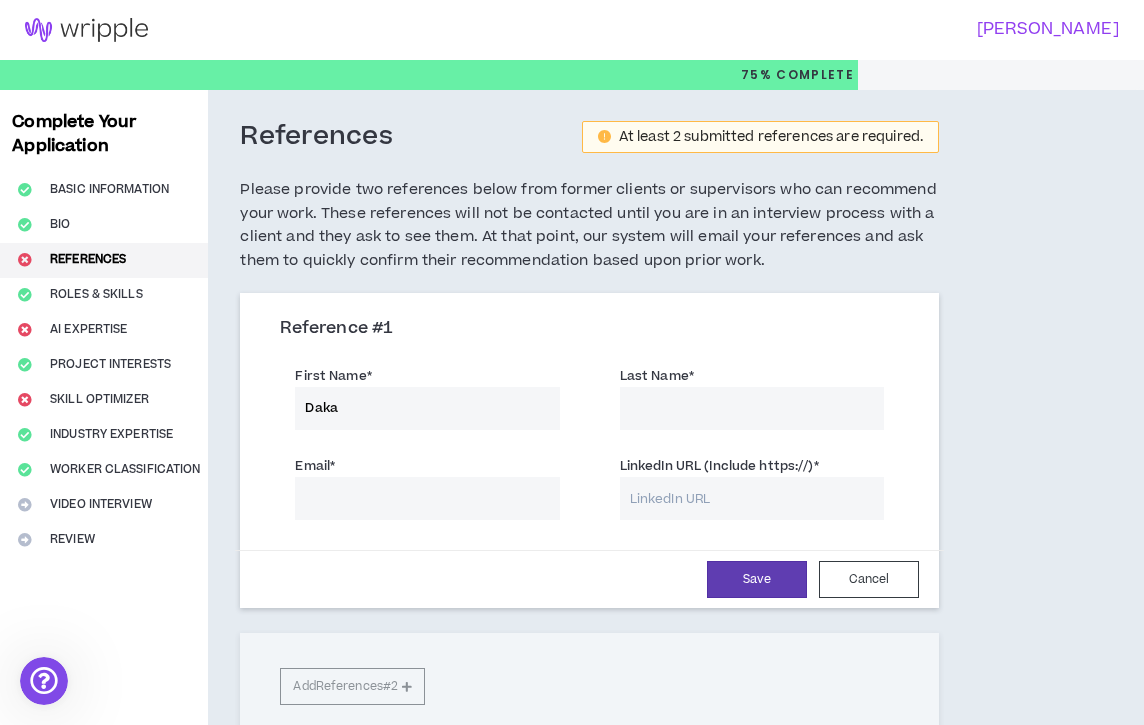 type on "Daka" 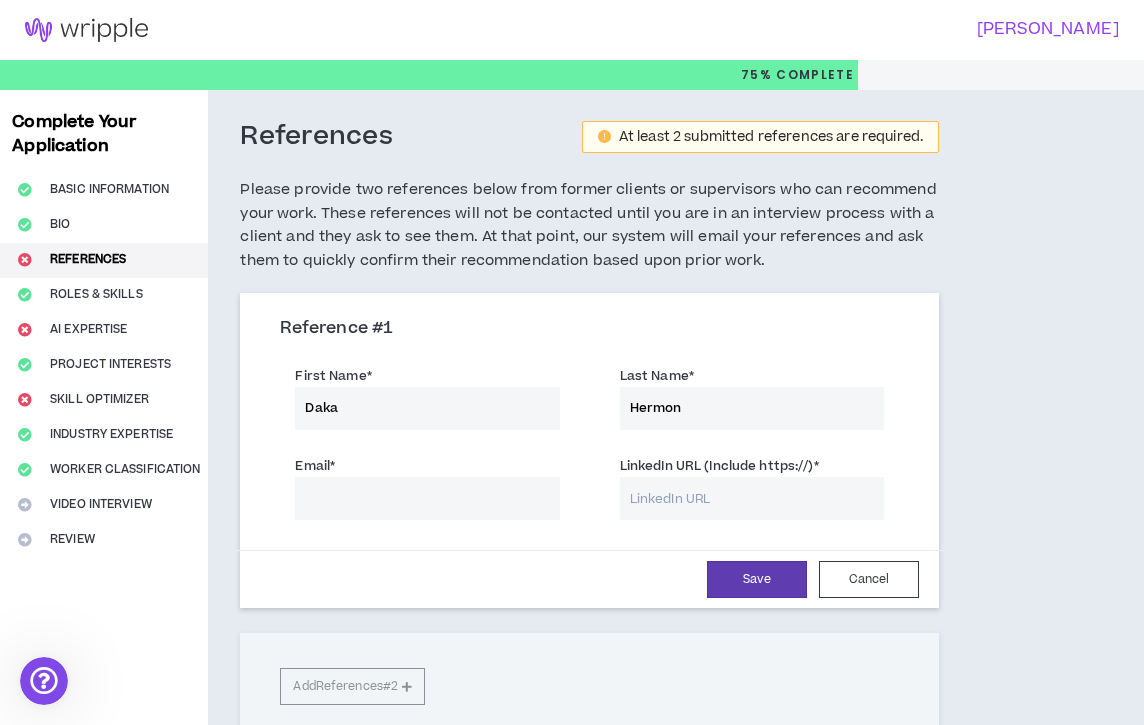 type on "Hermon" 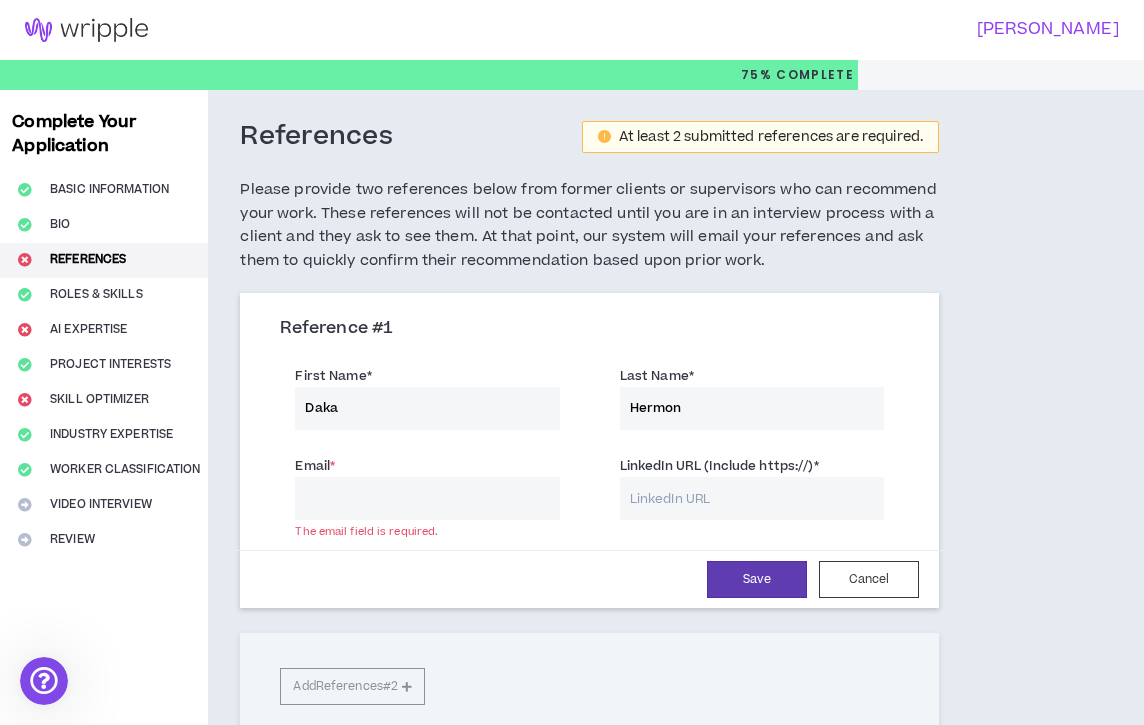 paste on "[EMAIL_ADDRESS][DOMAIN_NAME]" 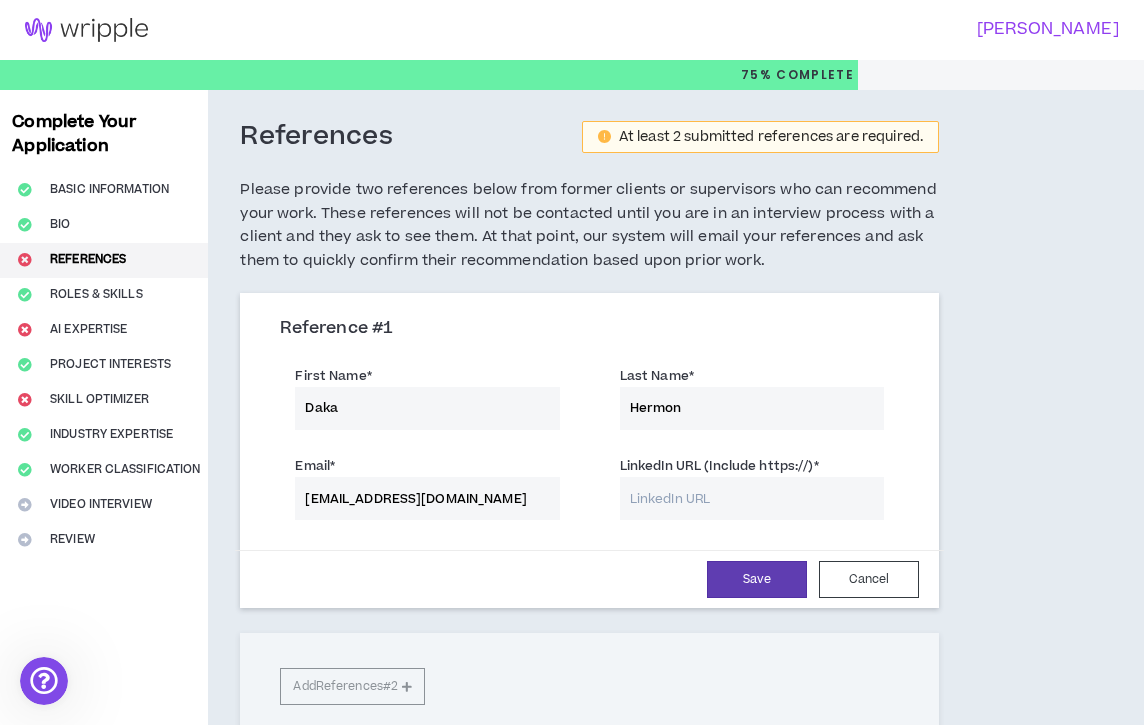 type on "[EMAIL_ADDRESS][DOMAIN_NAME]" 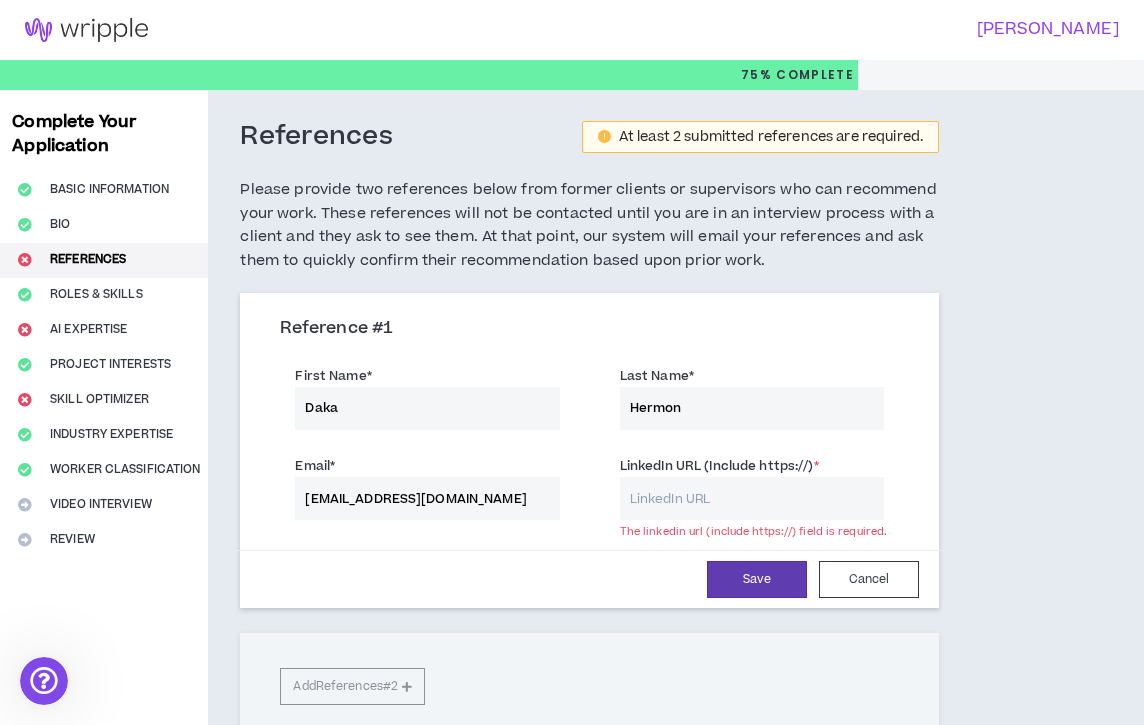 paste on "[URL][DOMAIN_NAME]" 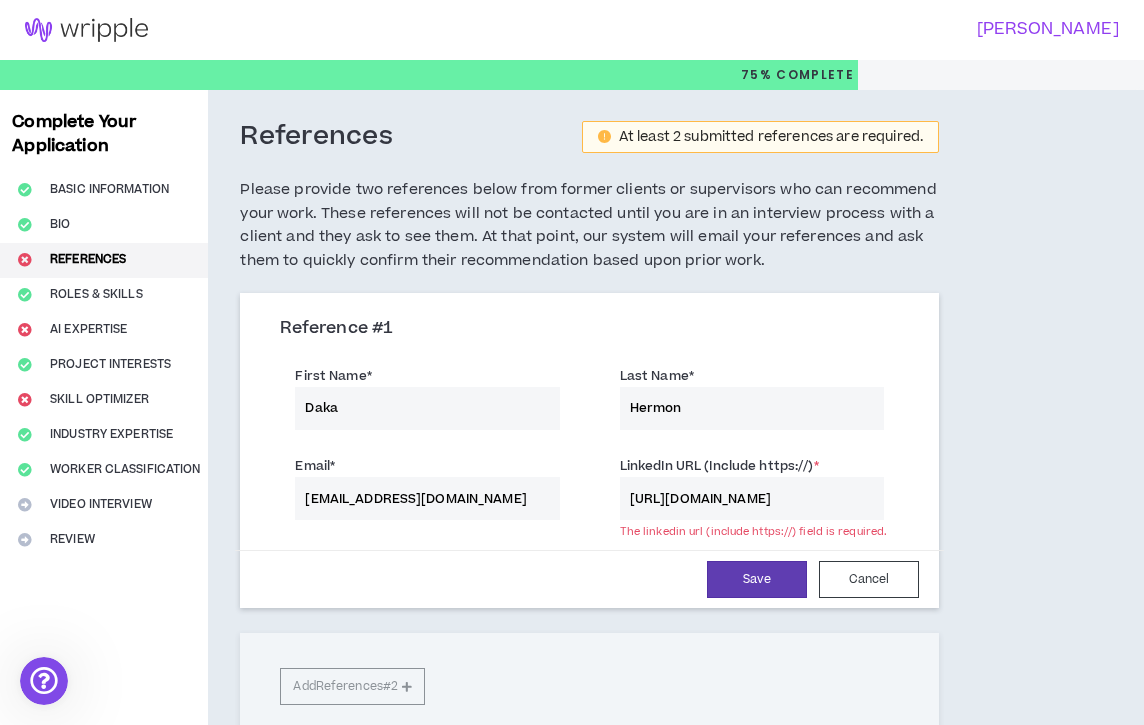 scroll, scrollTop: 0, scrollLeft: 93, axis: horizontal 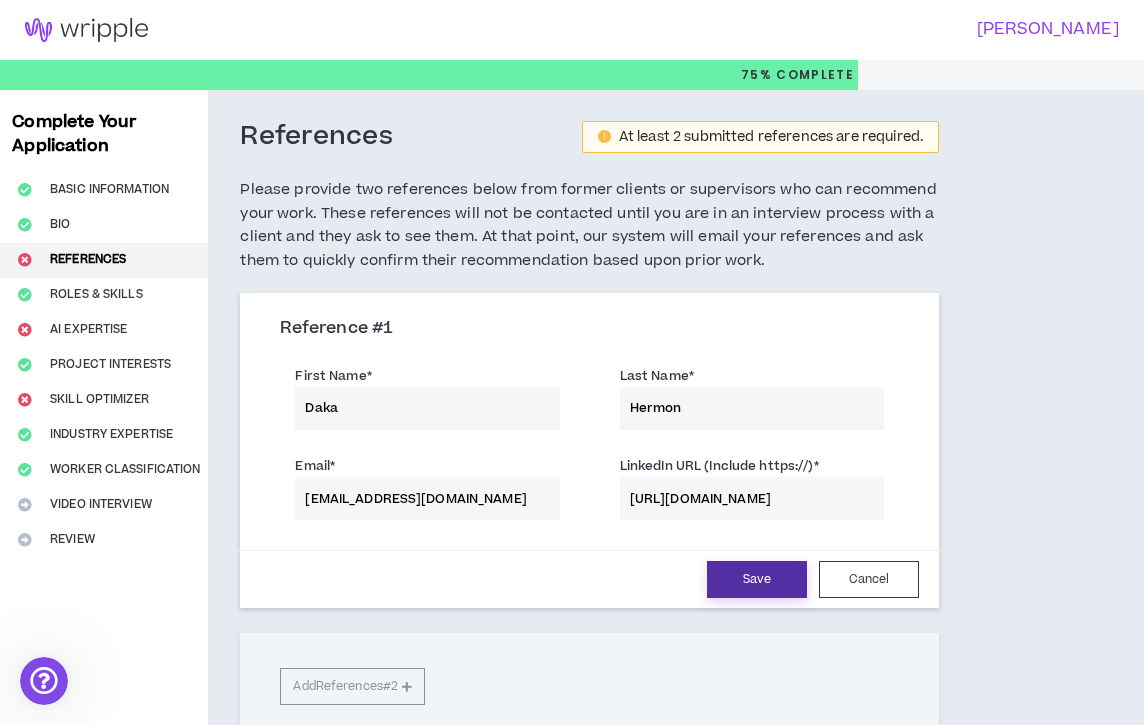 type on "[URL][DOMAIN_NAME]" 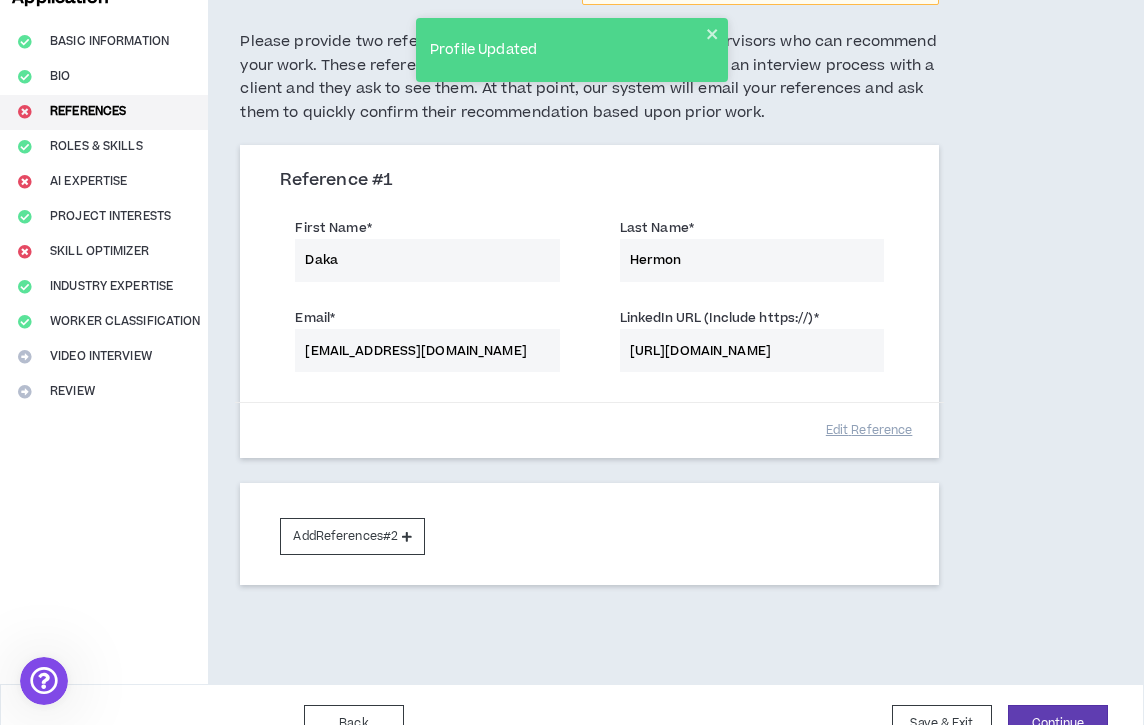 scroll, scrollTop: 153, scrollLeft: 0, axis: vertical 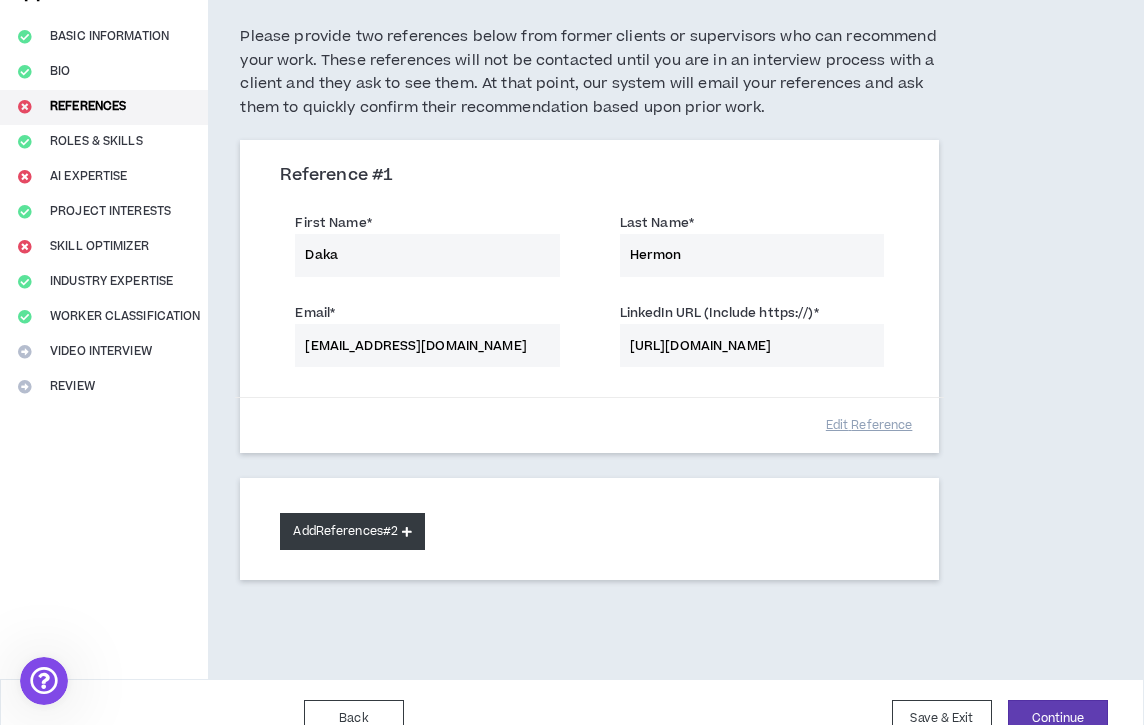 click on "Add  References  #2" at bounding box center [352, 531] 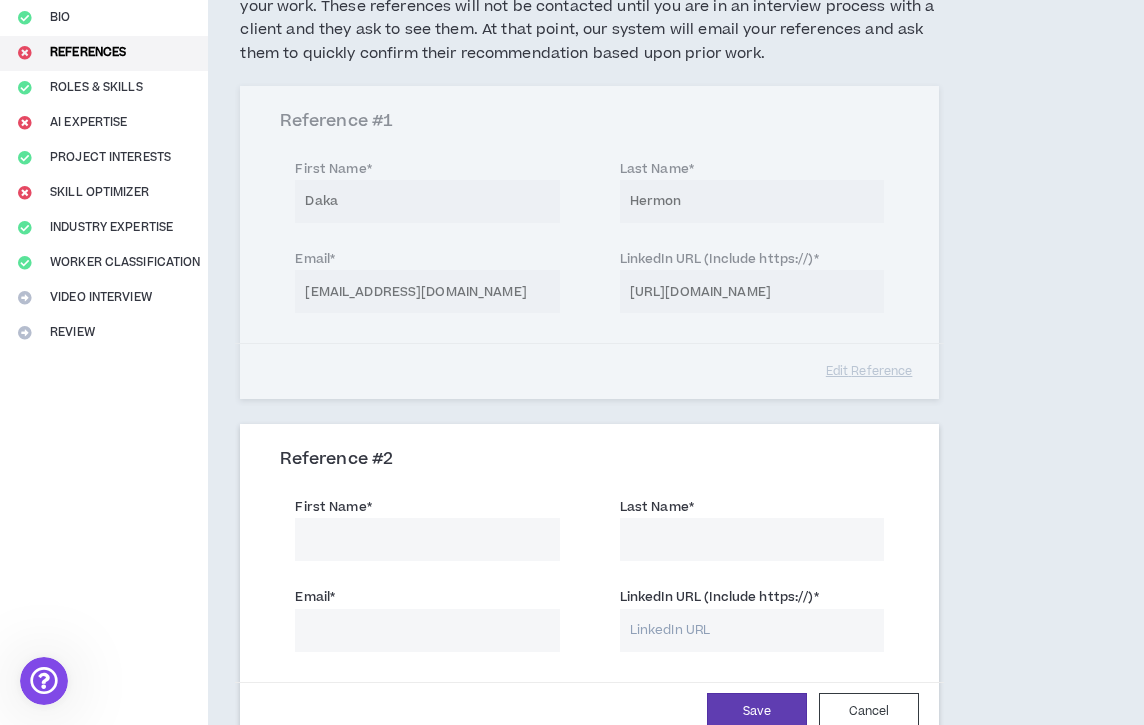 scroll, scrollTop: 213, scrollLeft: 0, axis: vertical 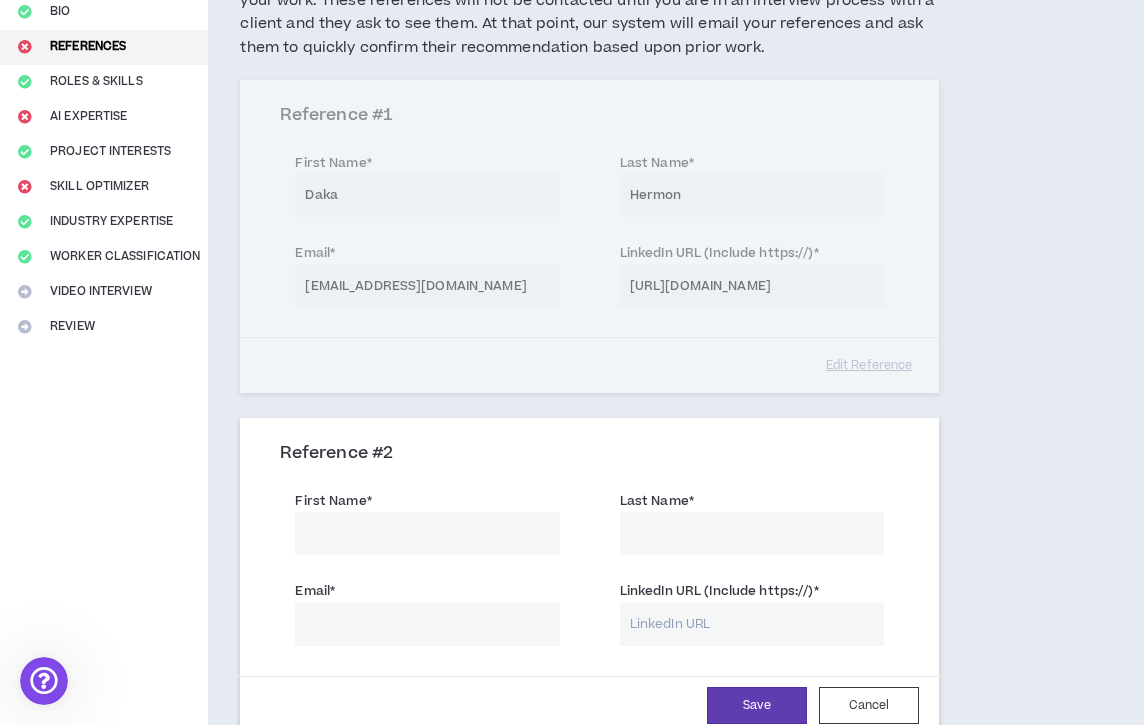 click on "First Name  *" at bounding box center [427, 533] 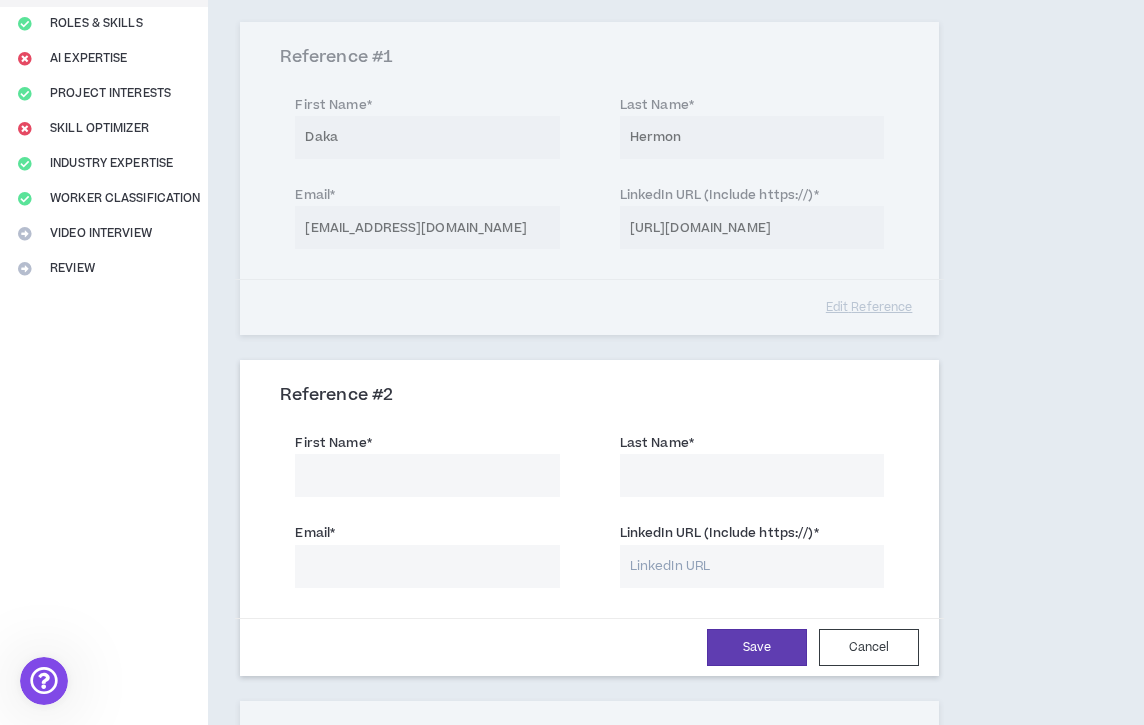 scroll, scrollTop: 293, scrollLeft: 0, axis: vertical 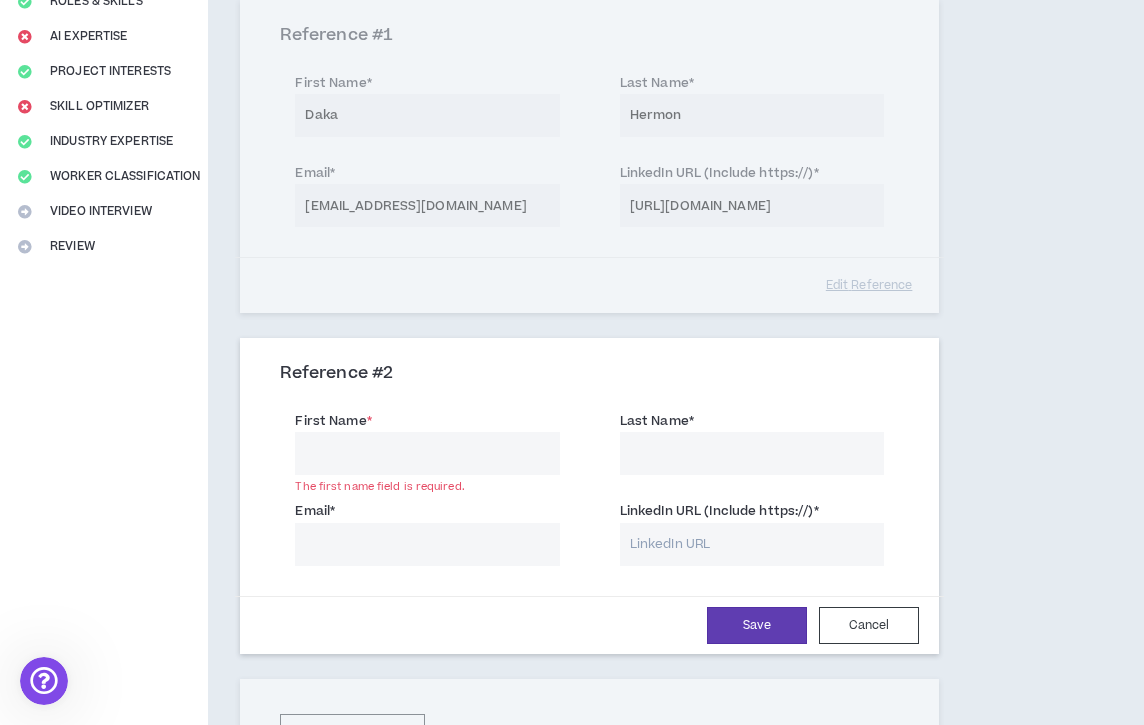click on "LinkedIn URL (Include https://)  *" at bounding box center [752, 544] 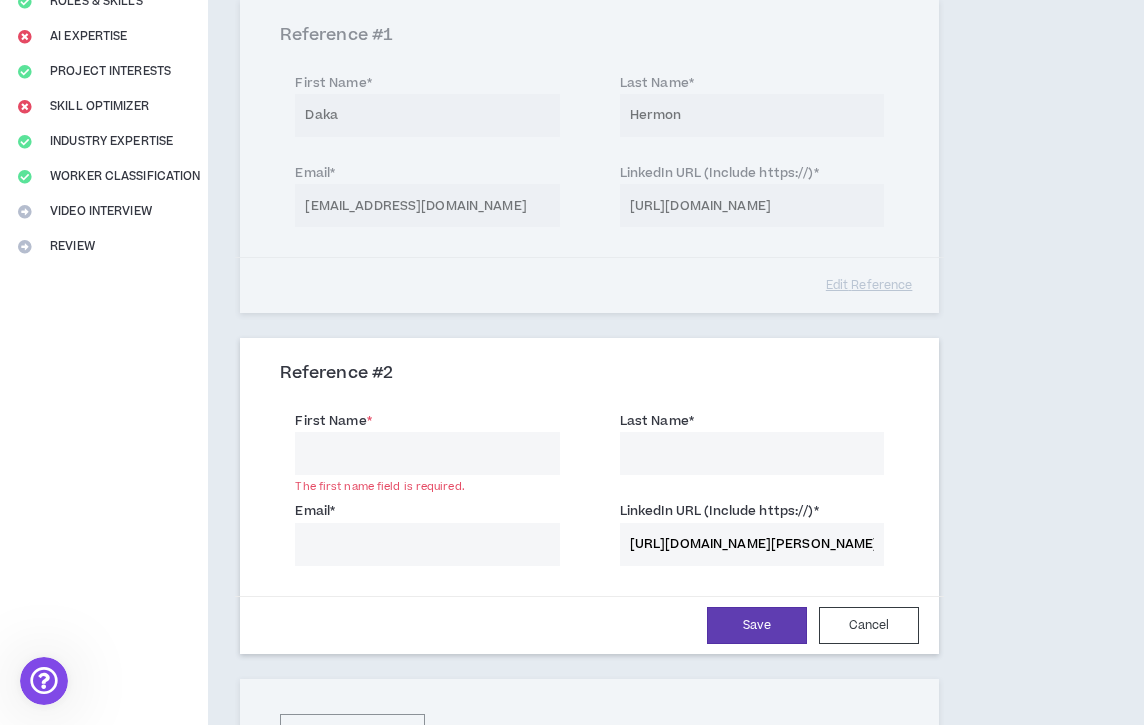 scroll, scrollTop: 0, scrollLeft: 92, axis: horizontal 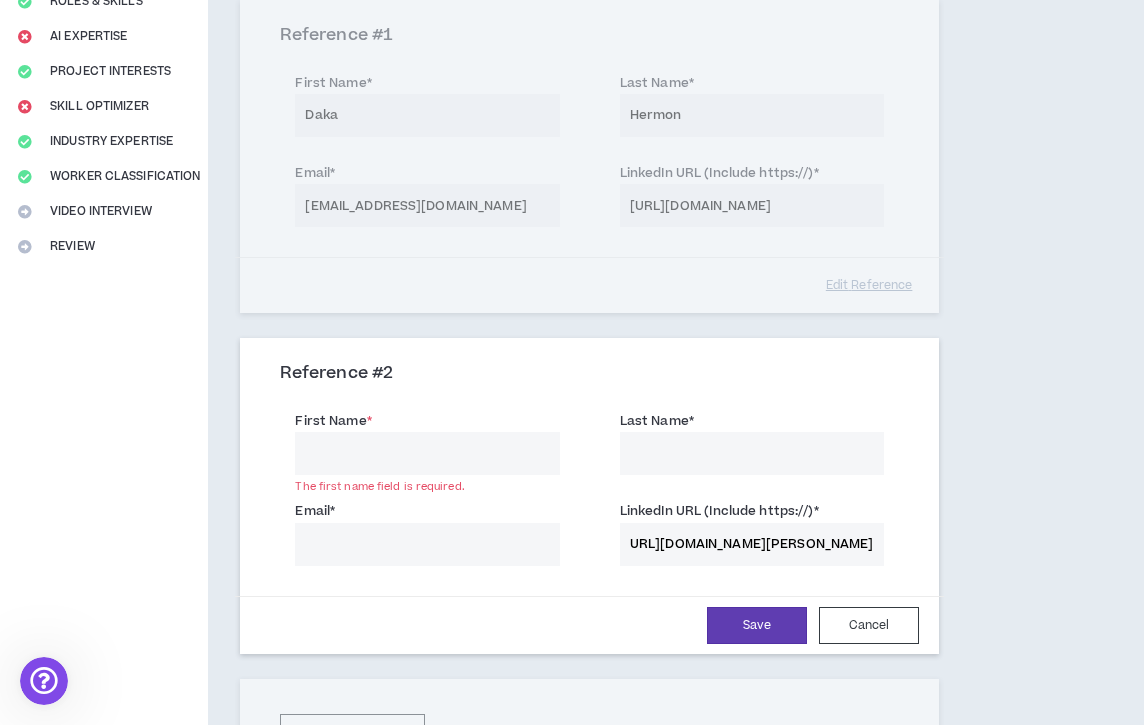 type on "[URL][DOMAIN_NAME][PERSON_NAME]" 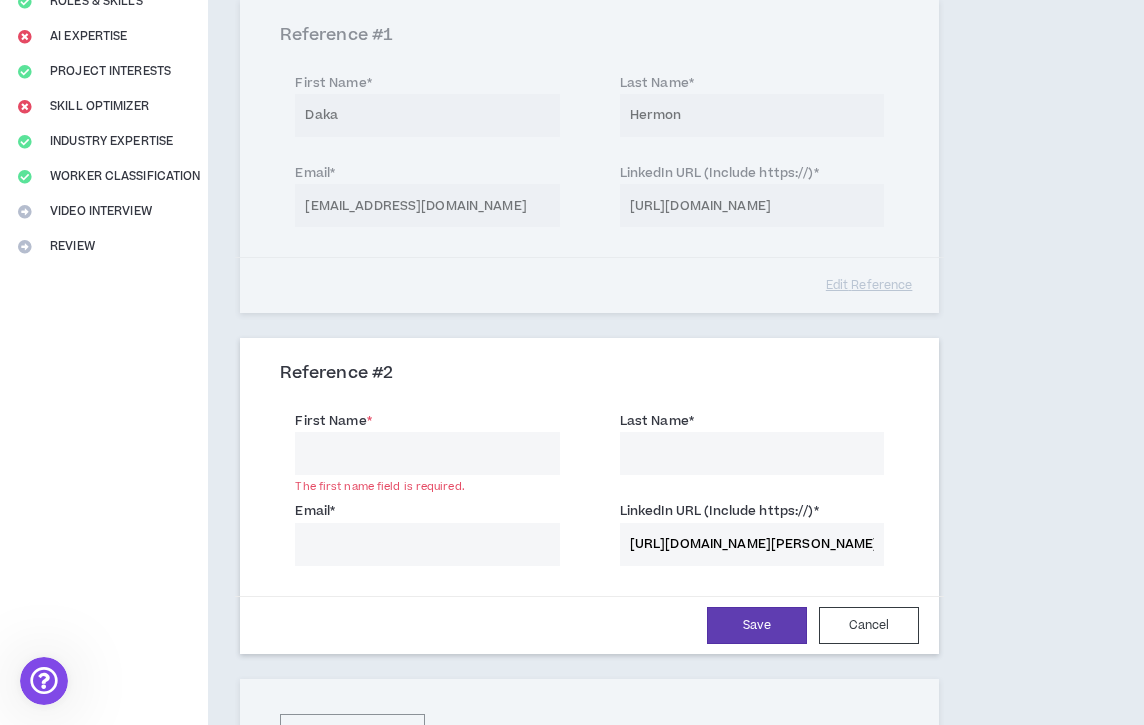 click on "First Name  *" at bounding box center [427, 453] 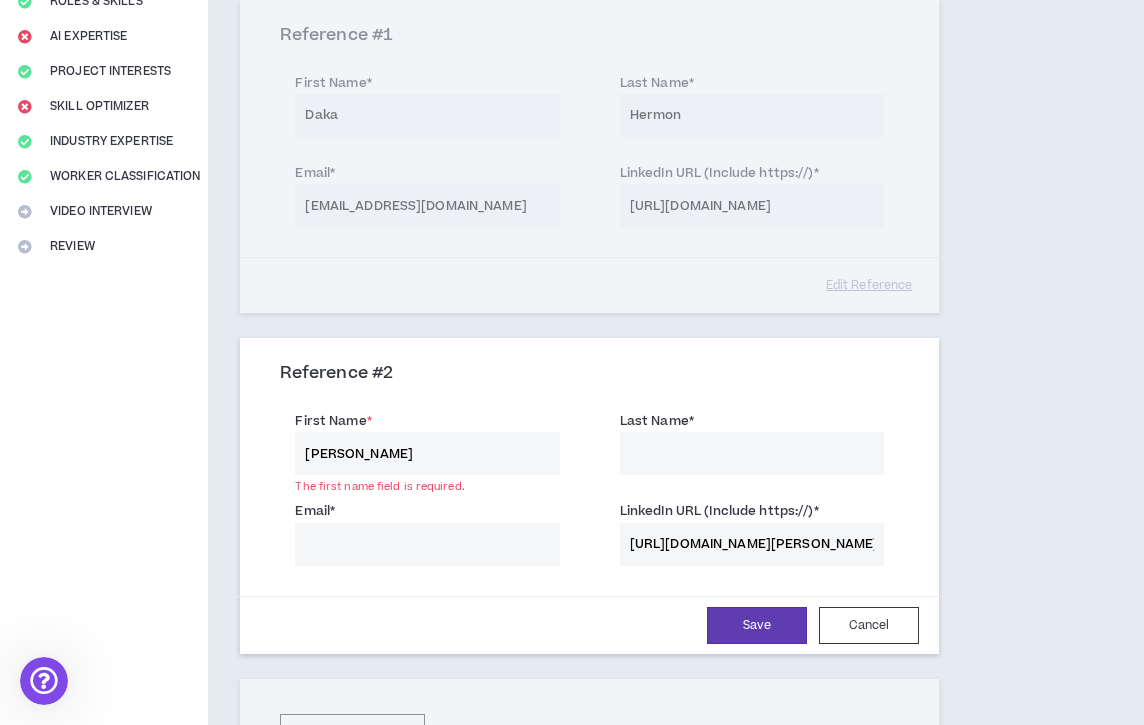 type on "[PERSON_NAME]" 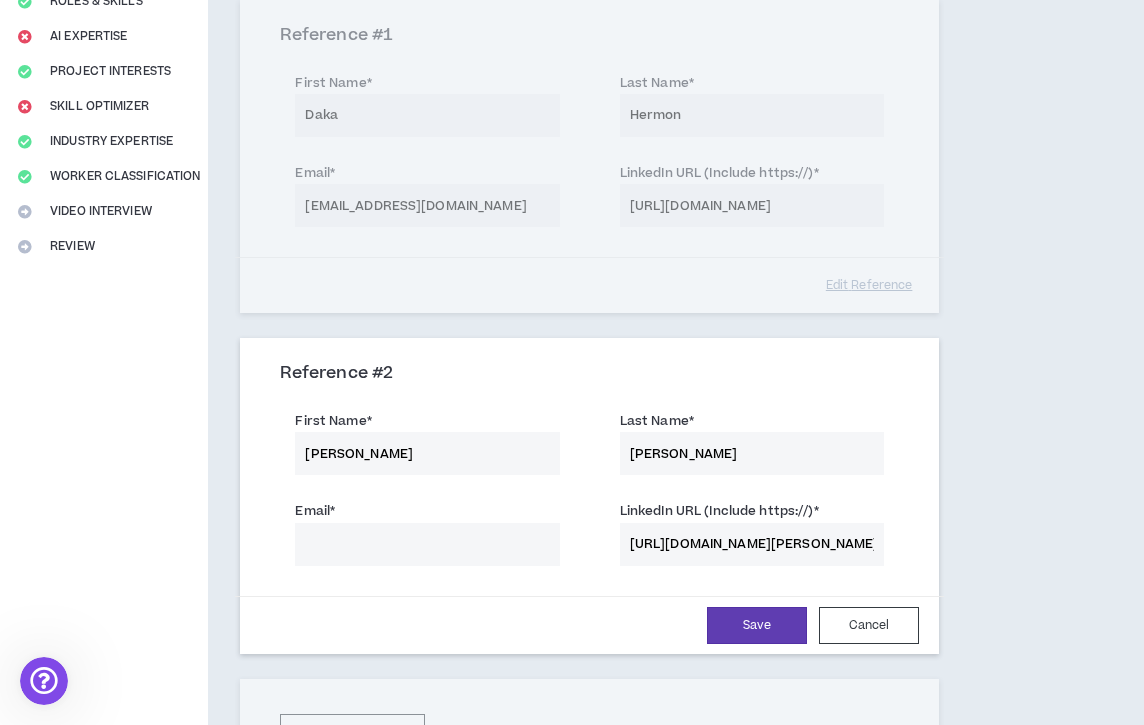 type on "[PERSON_NAME]" 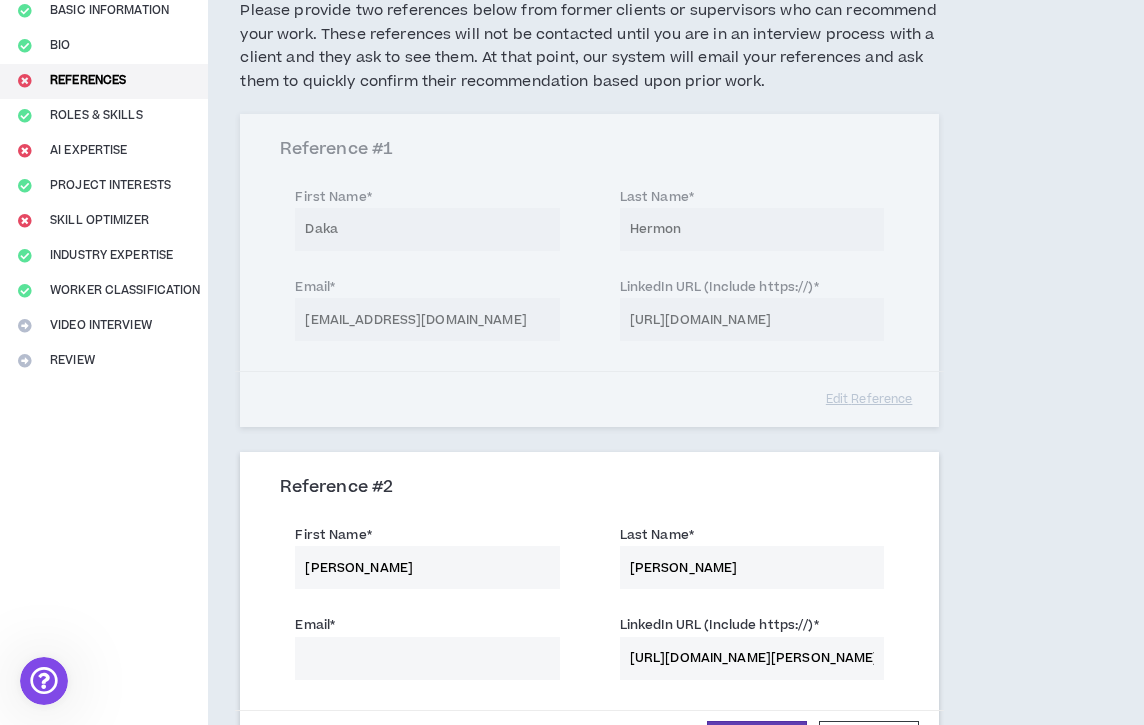 scroll, scrollTop: 194, scrollLeft: 0, axis: vertical 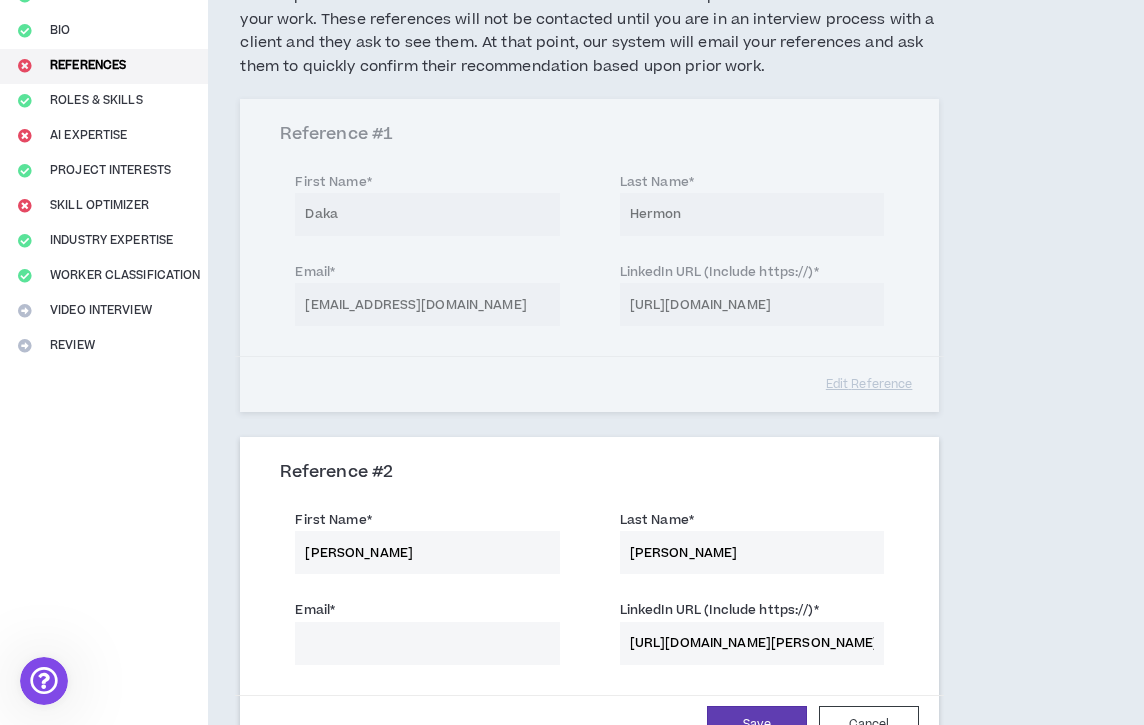 click on "Email  *" at bounding box center [427, 643] 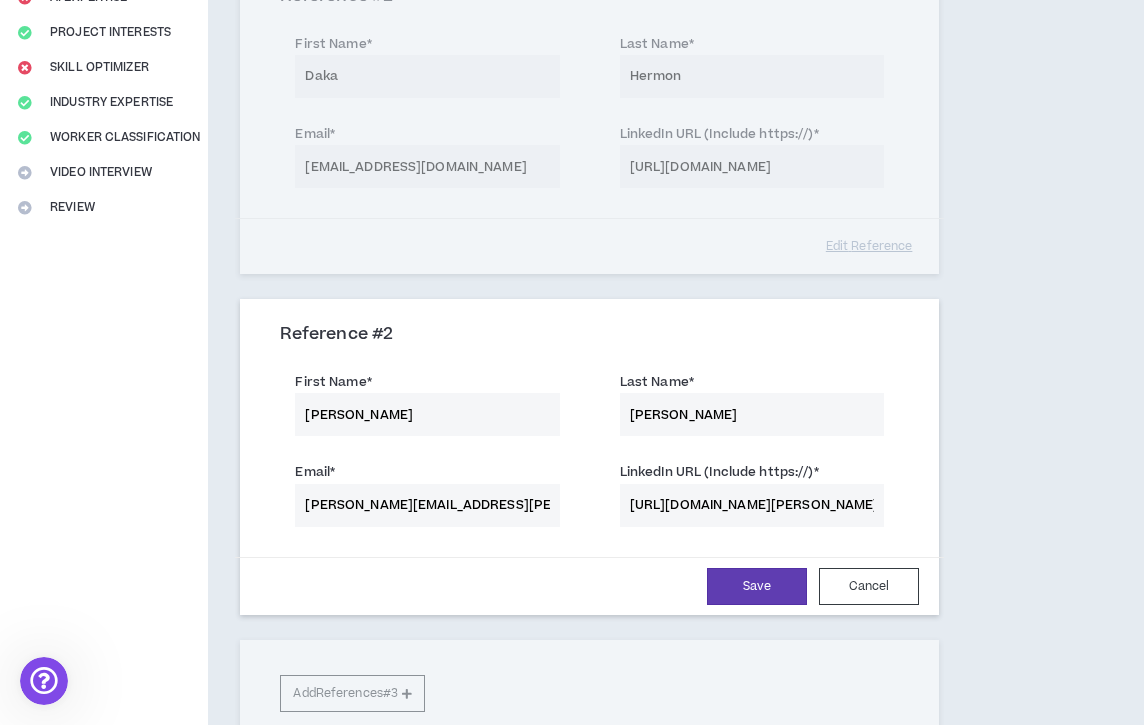 scroll, scrollTop: 356, scrollLeft: 0, axis: vertical 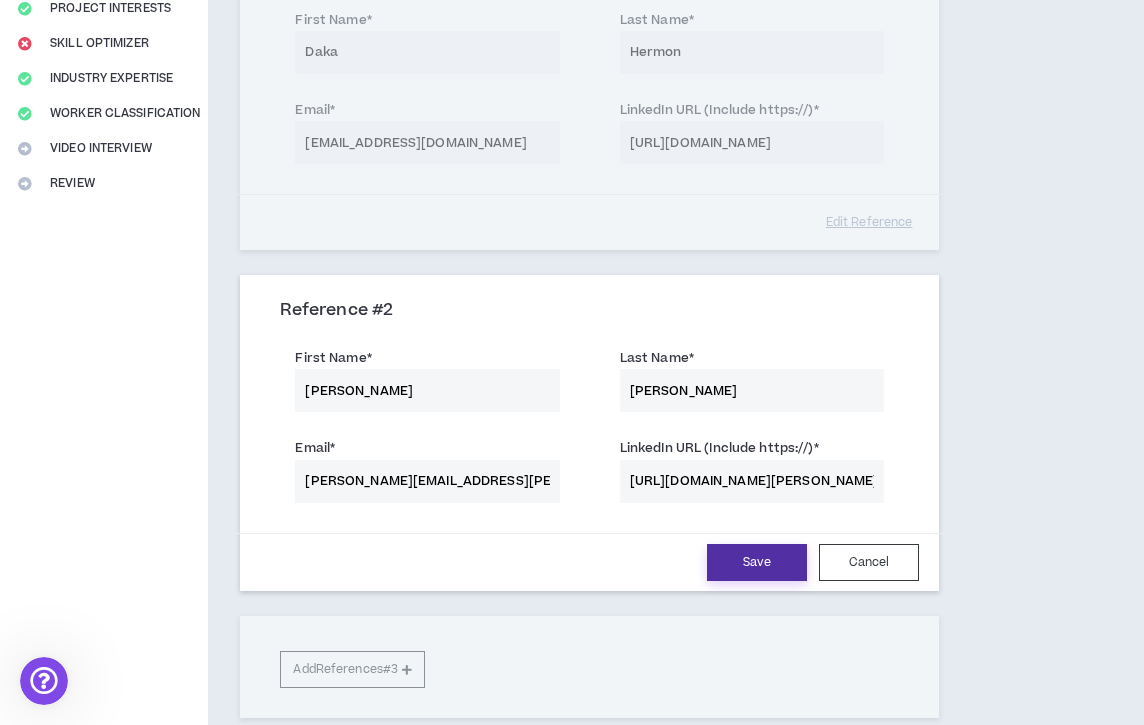 type on "[PERSON_NAME][EMAIL_ADDRESS][PERSON_NAME][DOMAIN_NAME]" 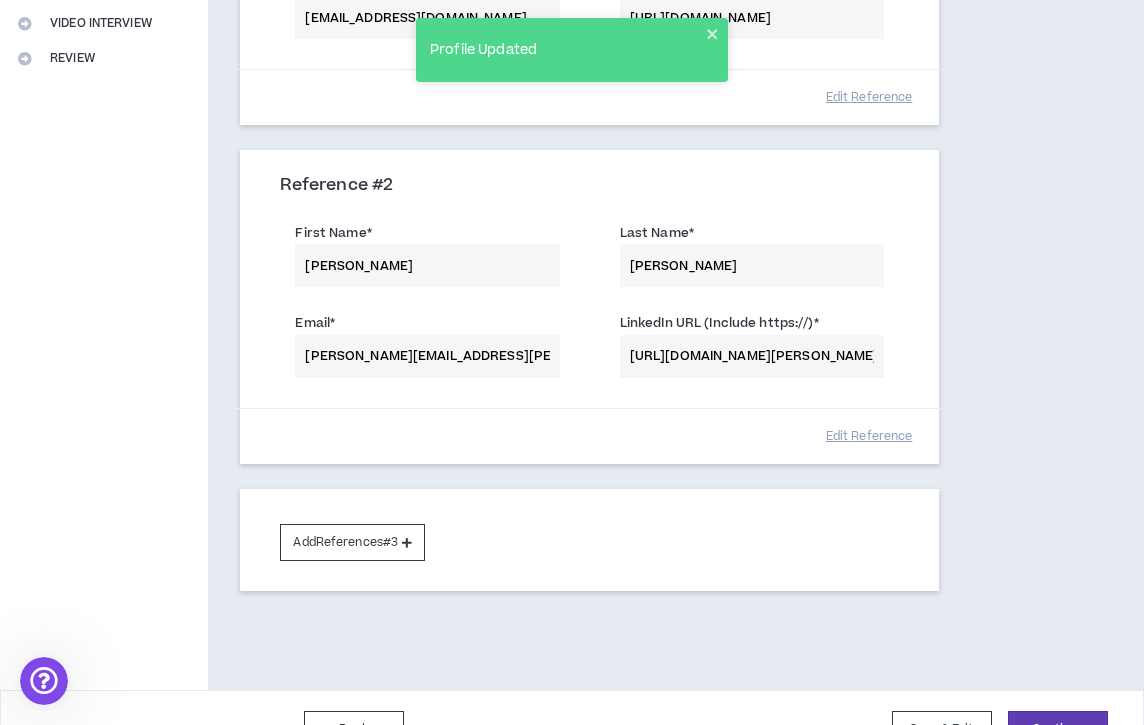scroll, scrollTop: 524, scrollLeft: 0, axis: vertical 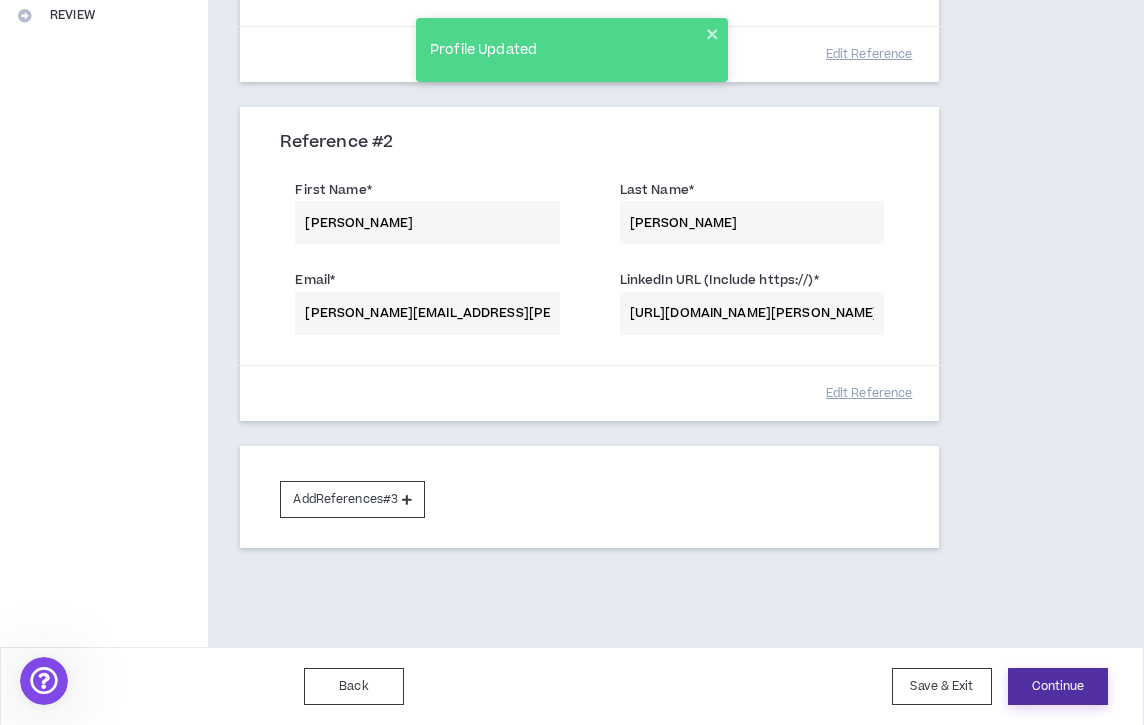 click on "Continue" at bounding box center (1058, 686) 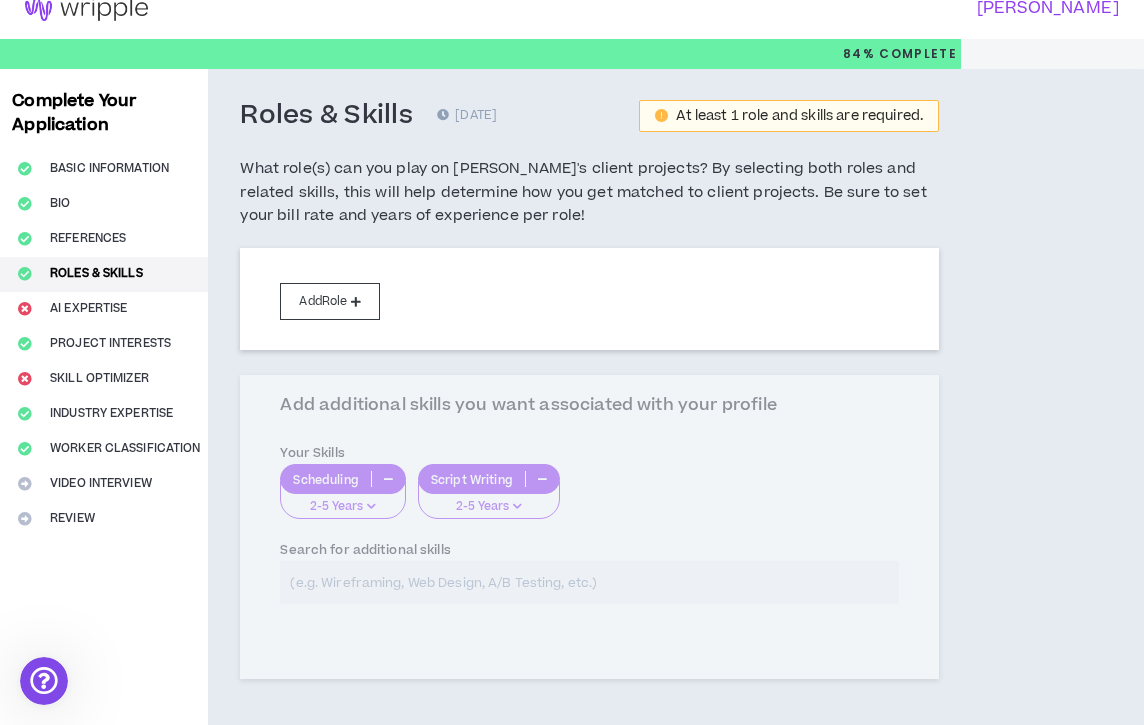 scroll, scrollTop: 0, scrollLeft: 0, axis: both 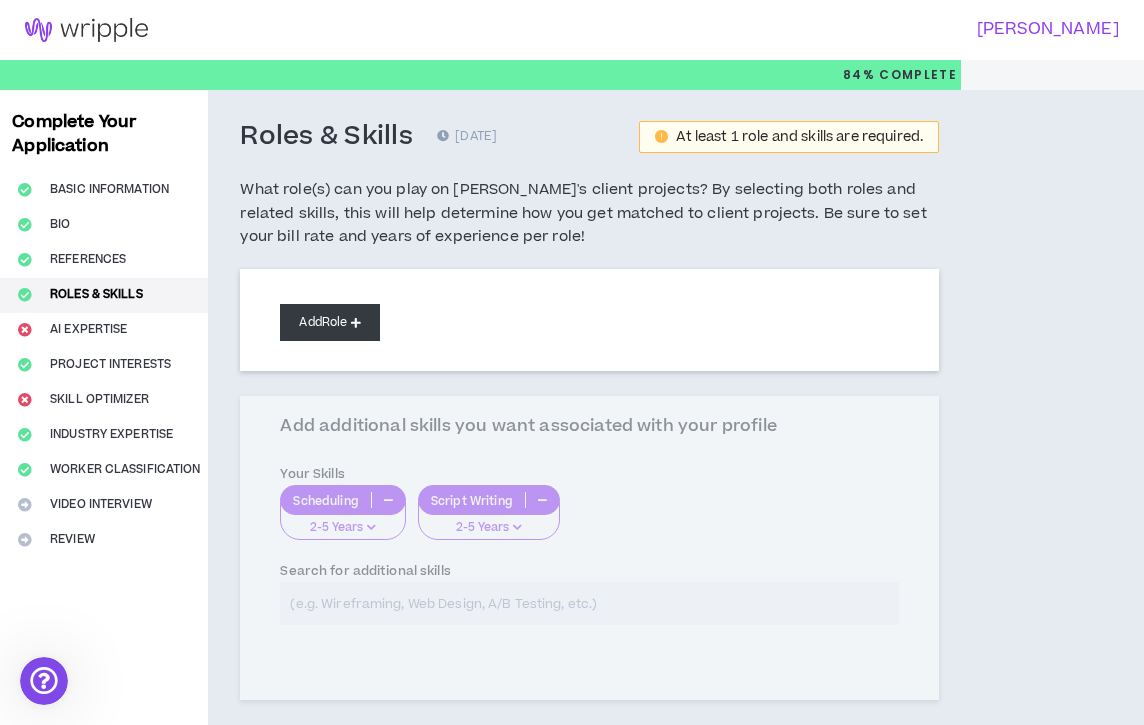 click on "Add  Role" at bounding box center (330, 322) 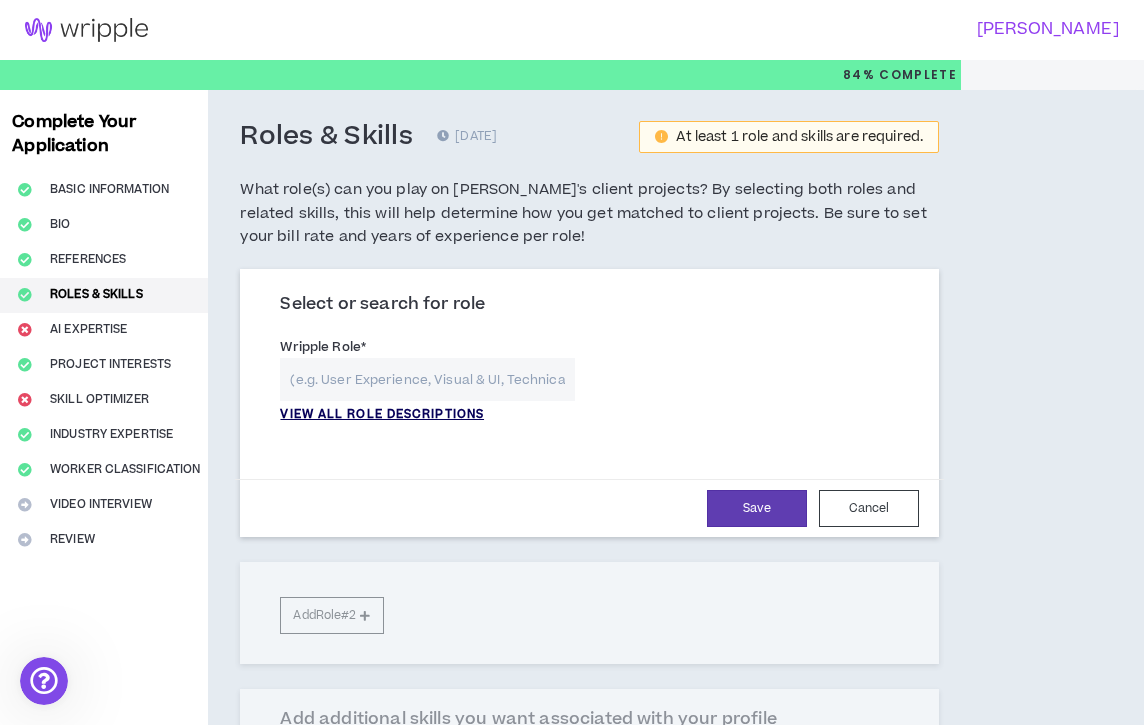 click on "VIEW ALL ROLE DESCRIPTIONS" at bounding box center (382, 415) 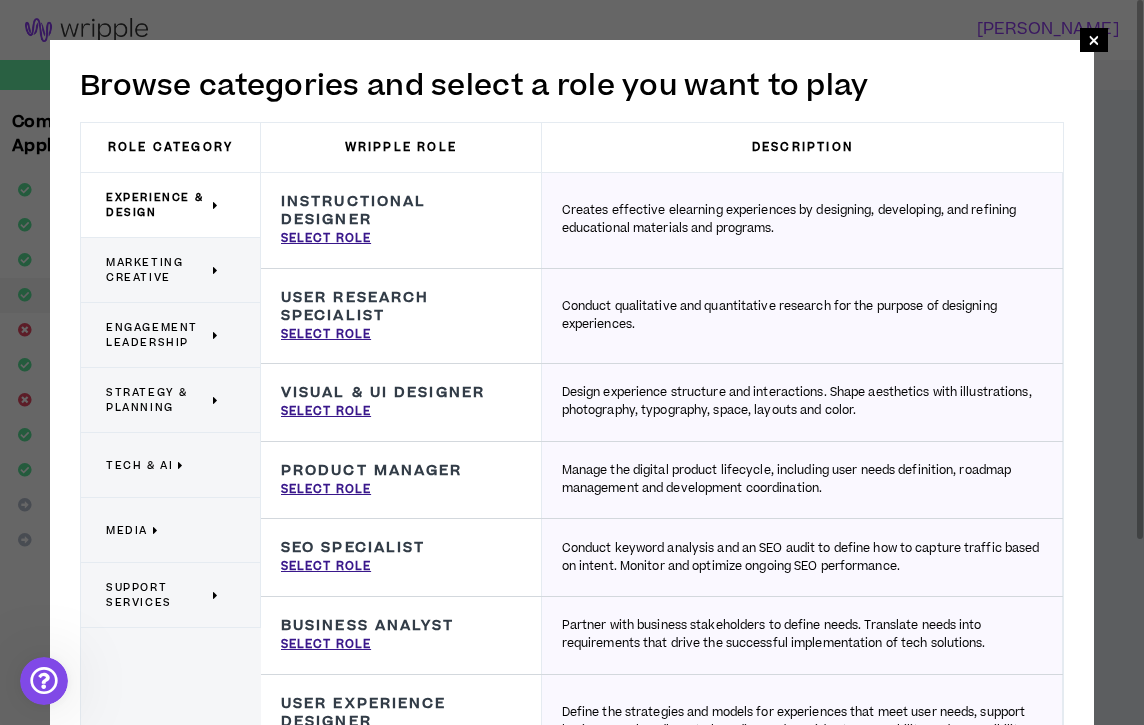 click on "Marketing Creative" at bounding box center (157, 270) 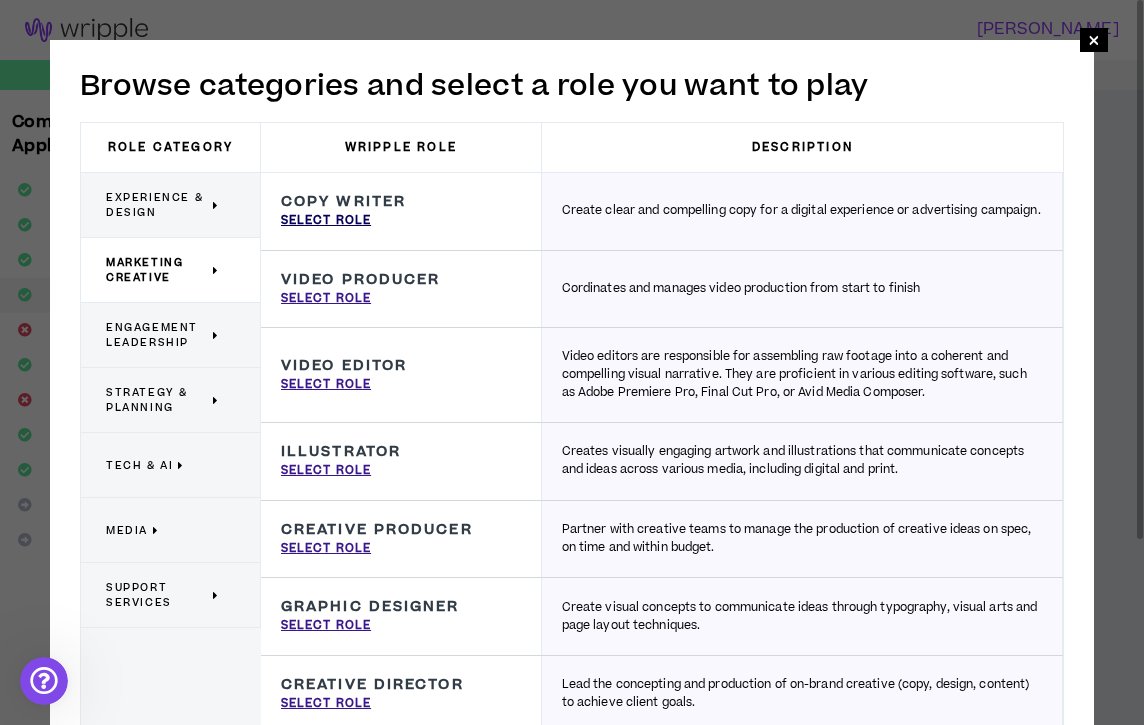 click on "Select Role" at bounding box center (326, 221) 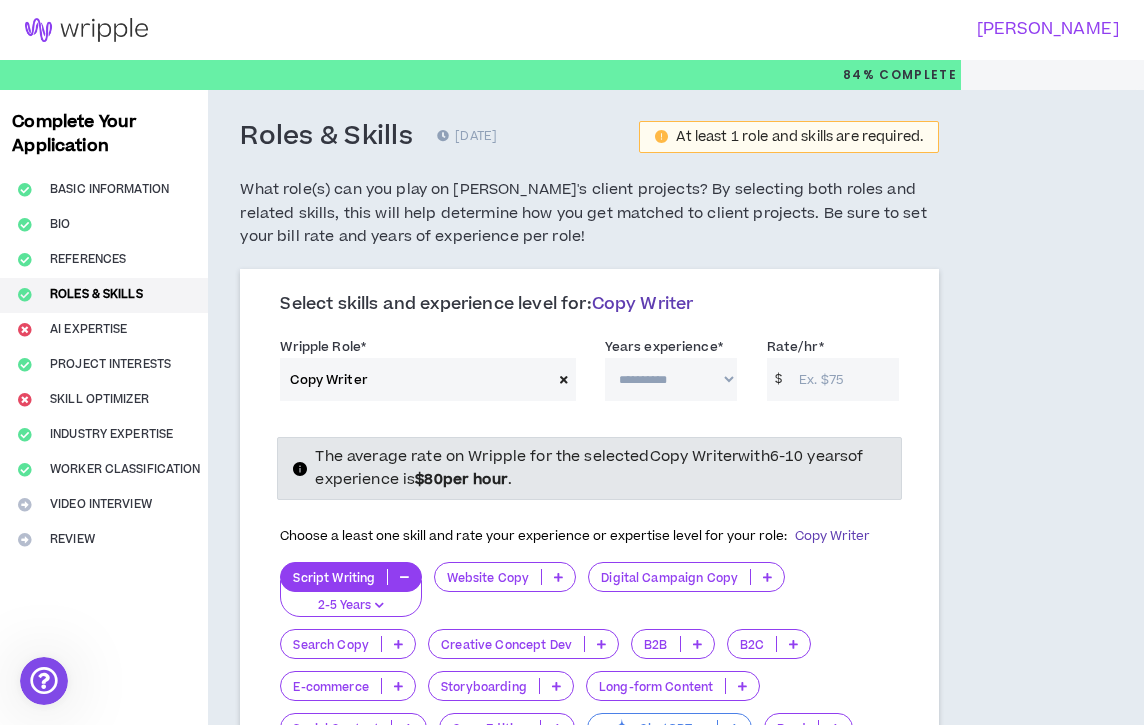 click on "**********" at bounding box center [671, 379] 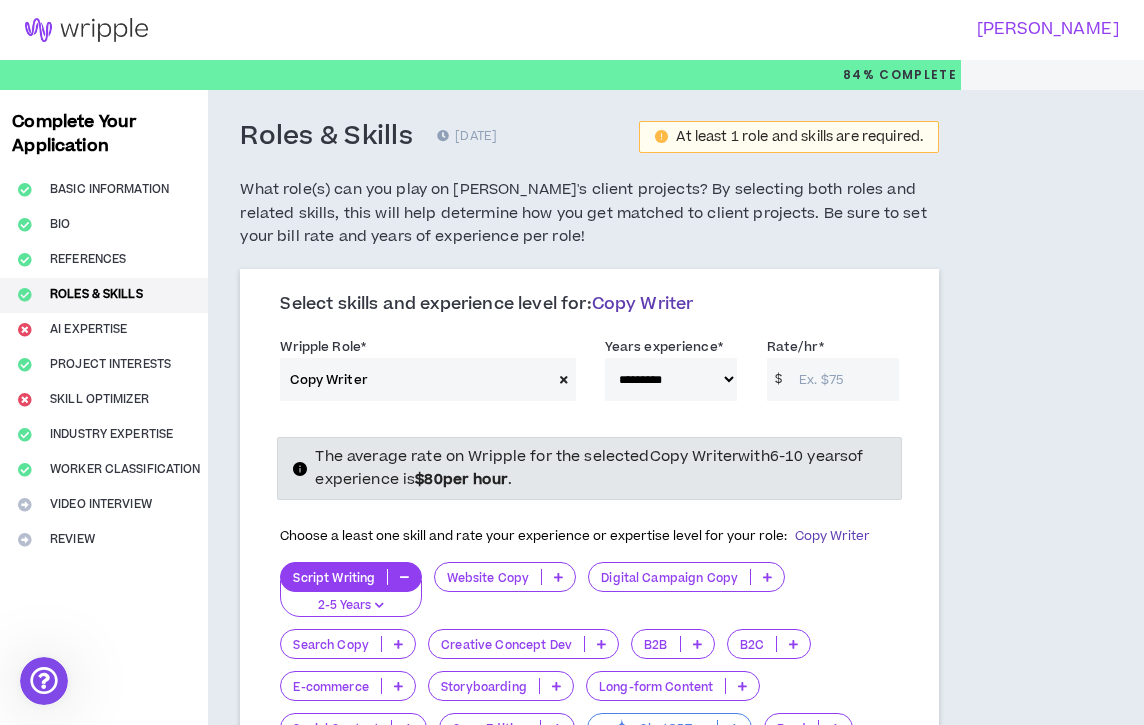 click on "Rate/hr  *" at bounding box center (844, 379) 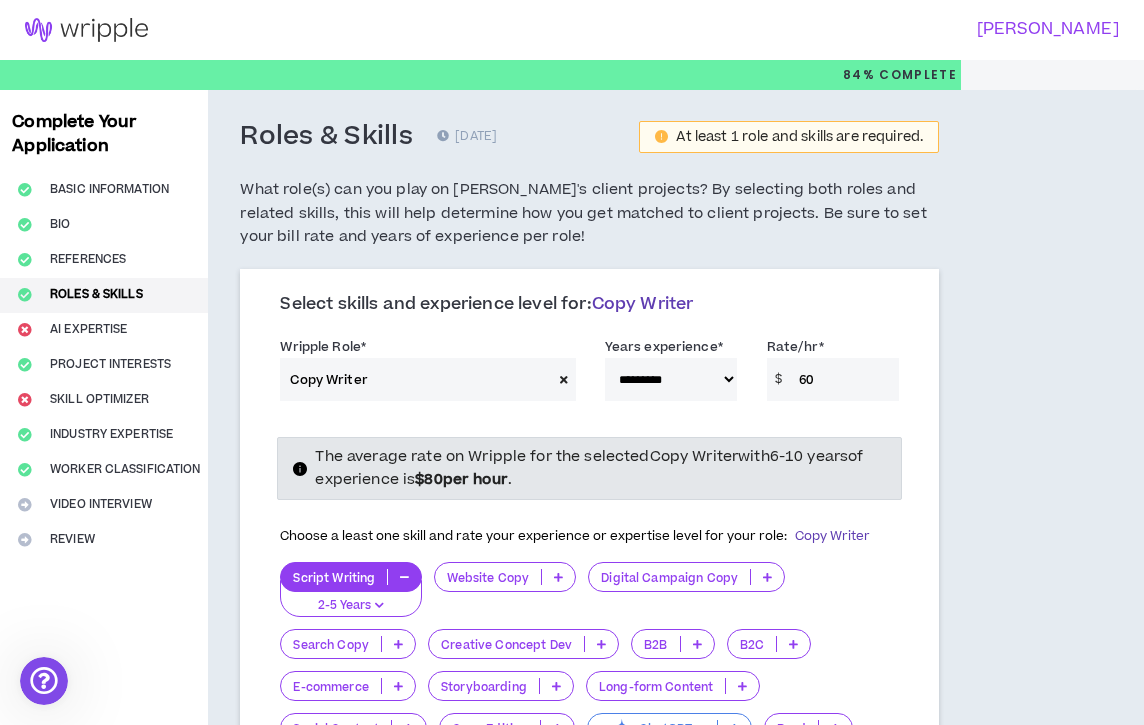 type on "60" 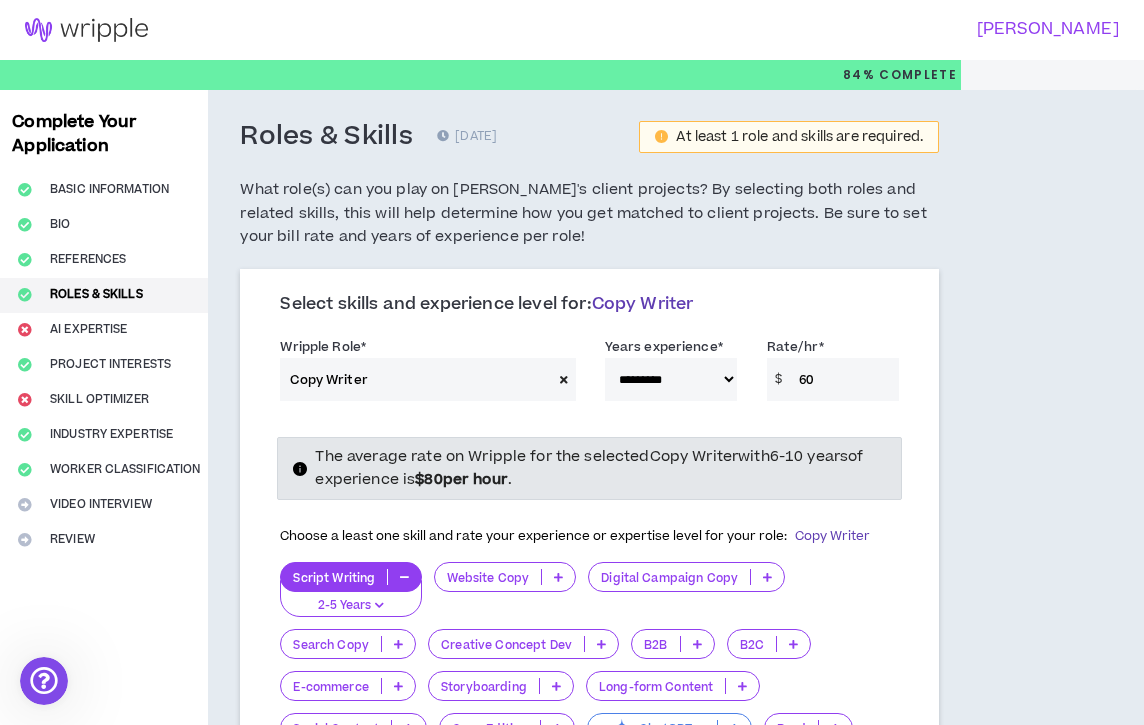 click on "The average rate on Wripple for the selected  Copy Writer  with  6-10 years  of experience is  $ 80  per hour . Choose a least one skill and rate your experience or expertise level for your role: Copy Writer Script Writing 2-5 Years Website Copy Digital Campaign Copy Search Copy Creative Concept Dev B2B B2C E-commerce Storyboarding Long-form Content Social Content Copy Editing ChatGPT Bard [URL] [URL] Cohere Generate [URL] GrammarlyGO MarketMuse Acrolinx GrowthBar InstaText [URL] GhostWryter Chatfuel ManyChat Surfer SEO [PERSON_NAME] Grammarly Prompt Writing Editing AI Content Tone & Voice Consistency Don't see a skill you are looking for? You can add more skills later." at bounding box center (589, 731) 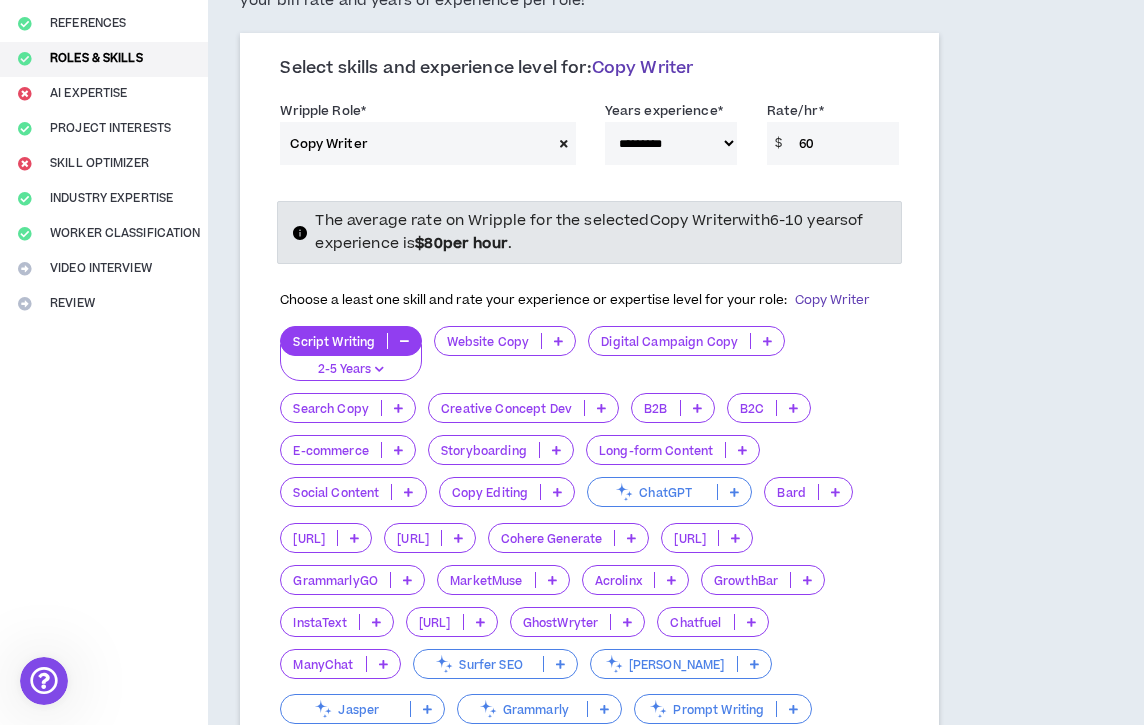 scroll, scrollTop: 237, scrollLeft: 0, axis: vertical 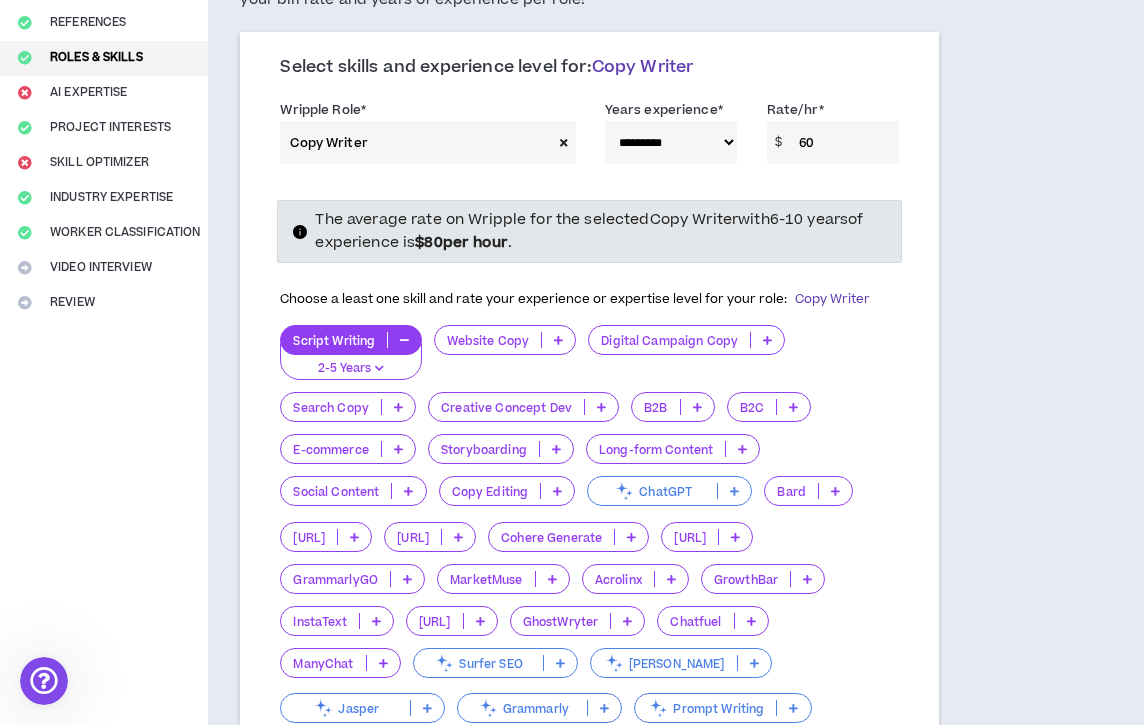 click on "Script Writing" at bounding box center [334, 340] 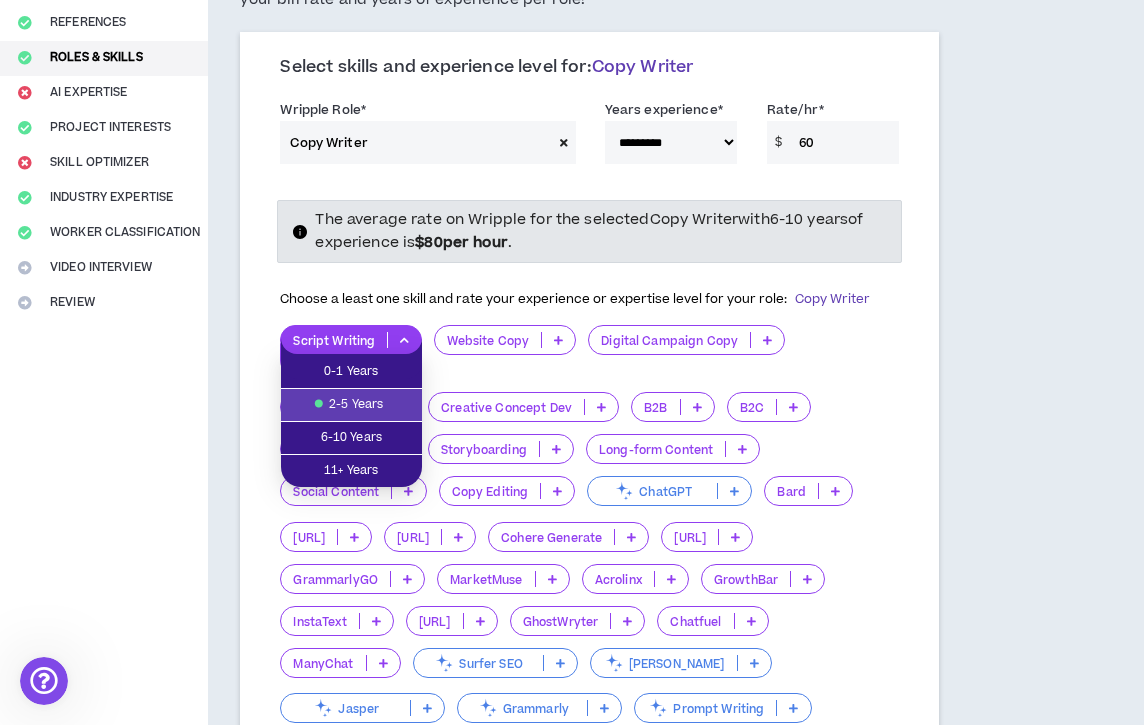 click on "2-5 Years" at bounding box center (351, 405) 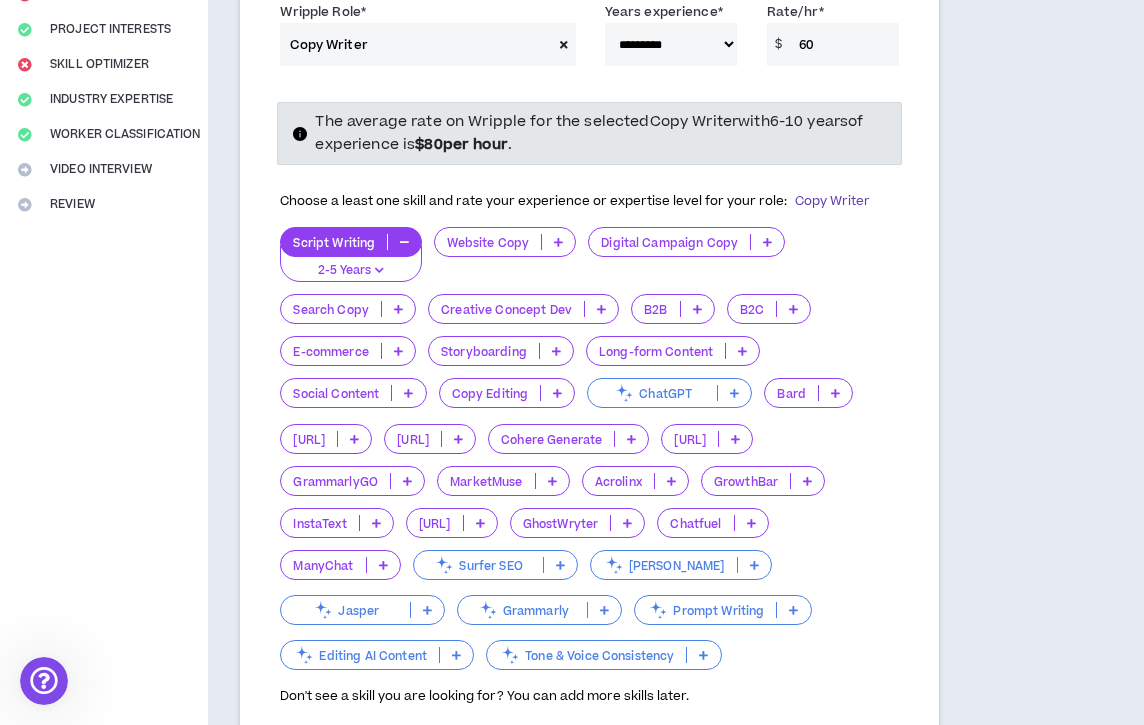 scroll, scrollTop: 342, scrollLeft: 0, axis: vertical 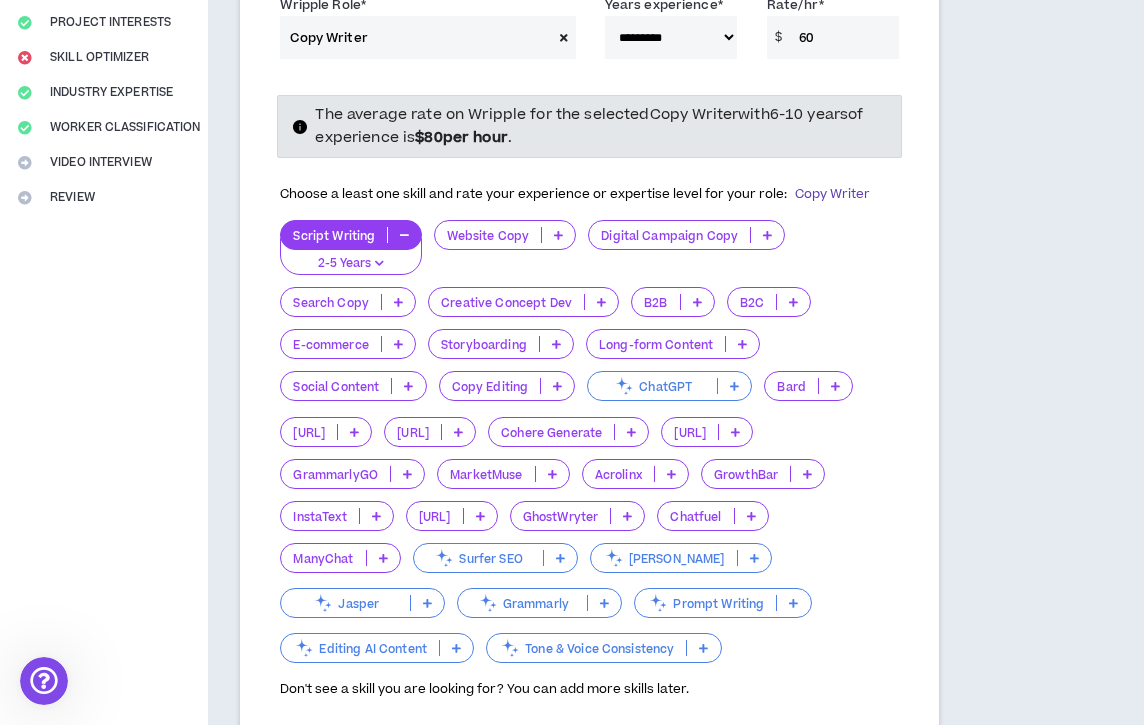 click at bounding box center [601, 302] 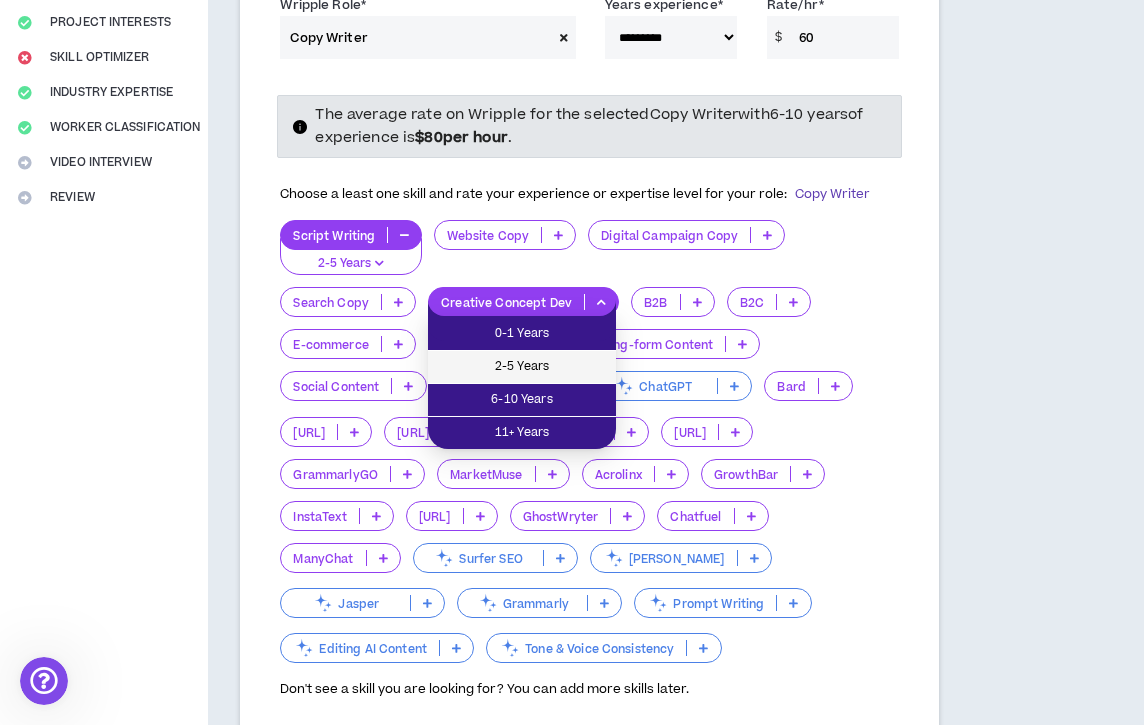 click on "2-5 Years" at bounding box center [522, 367] 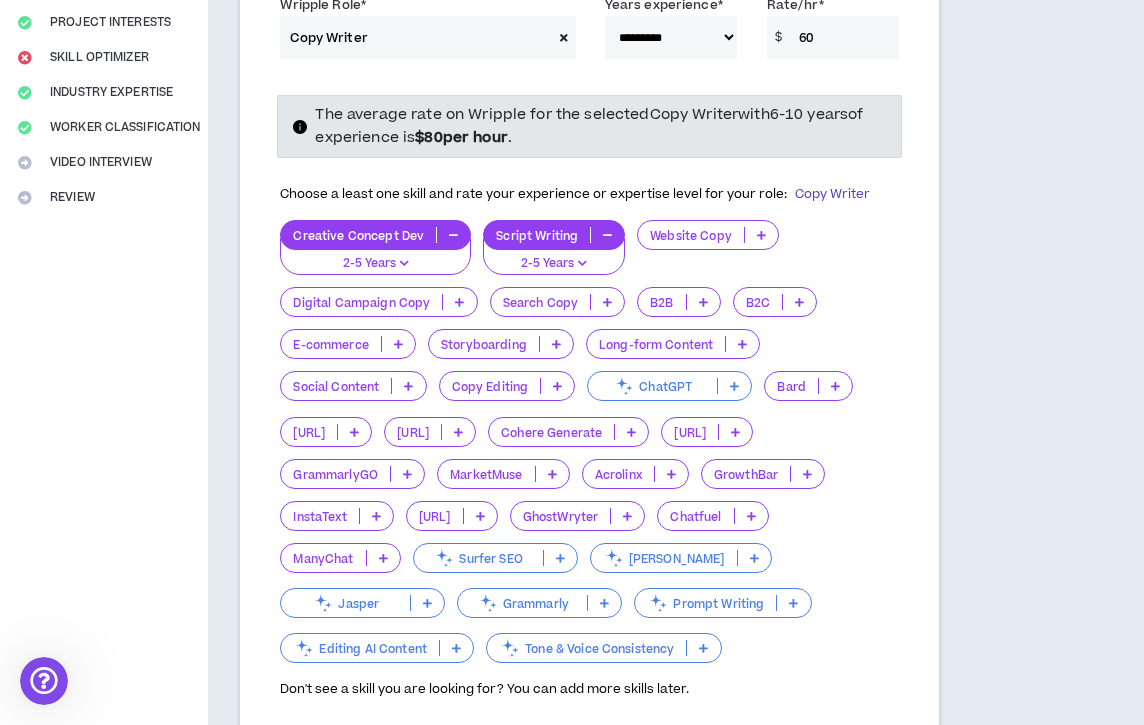 click at bounding box center (556, 344) 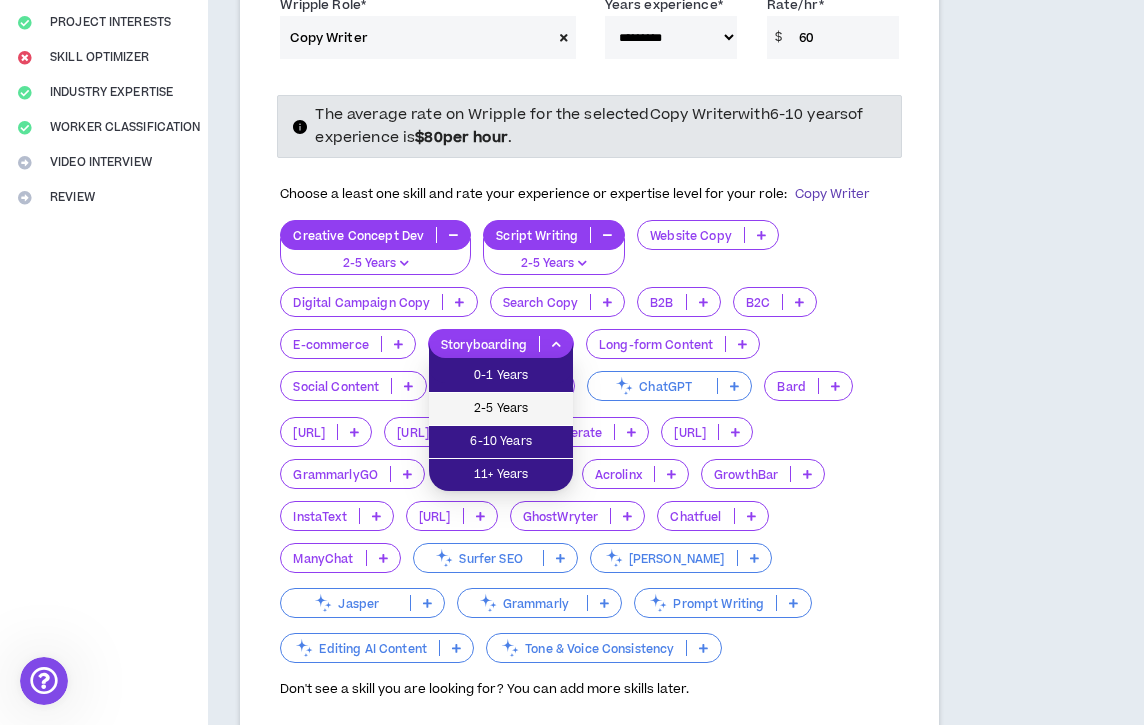 click on "2-5 Years" at bounding box center [501, 409] 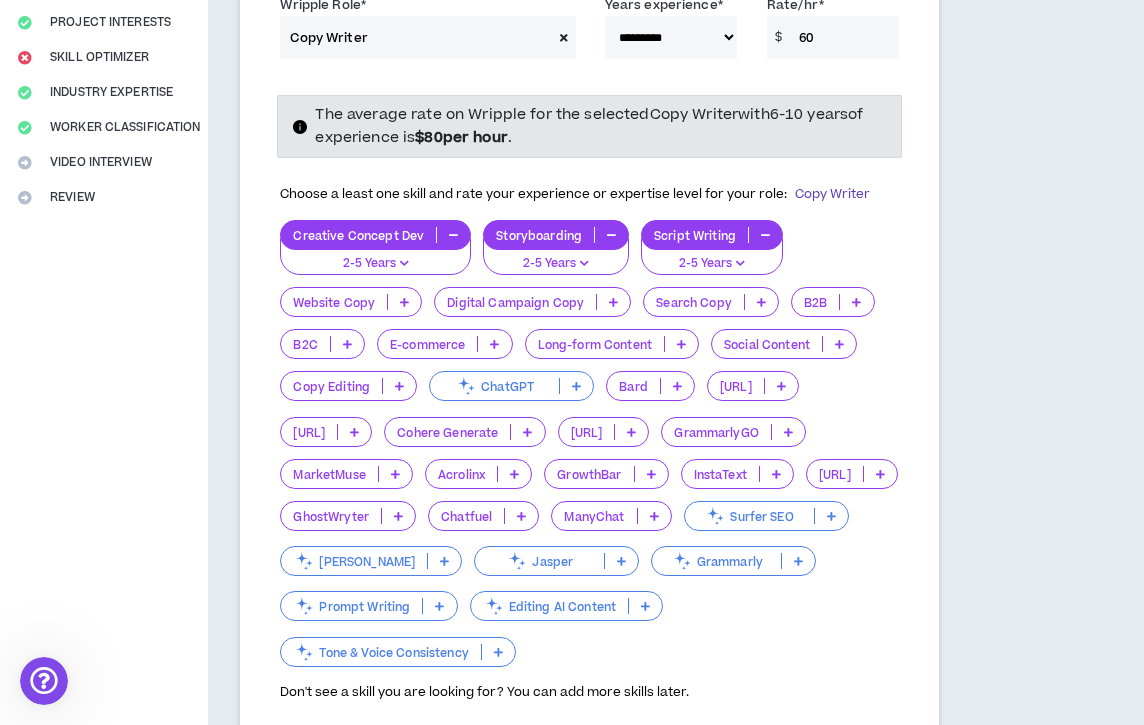 click at bounding box center (839, 344) 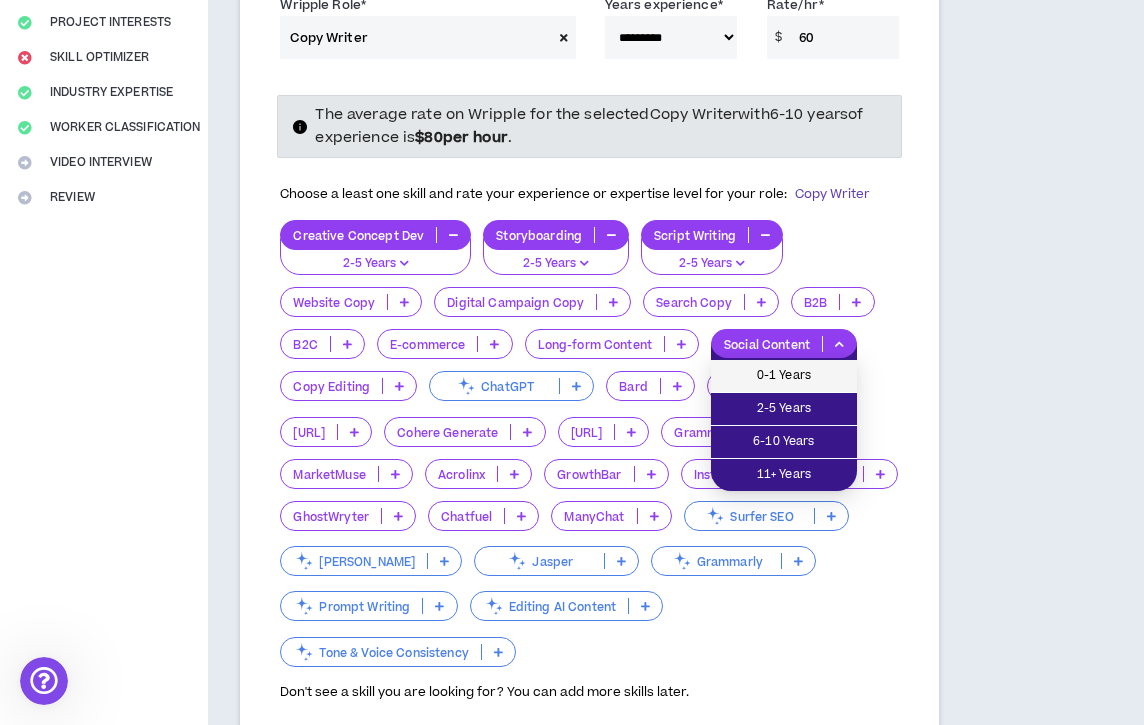 click on "0-1 Years" at bounding box center [784, 376] 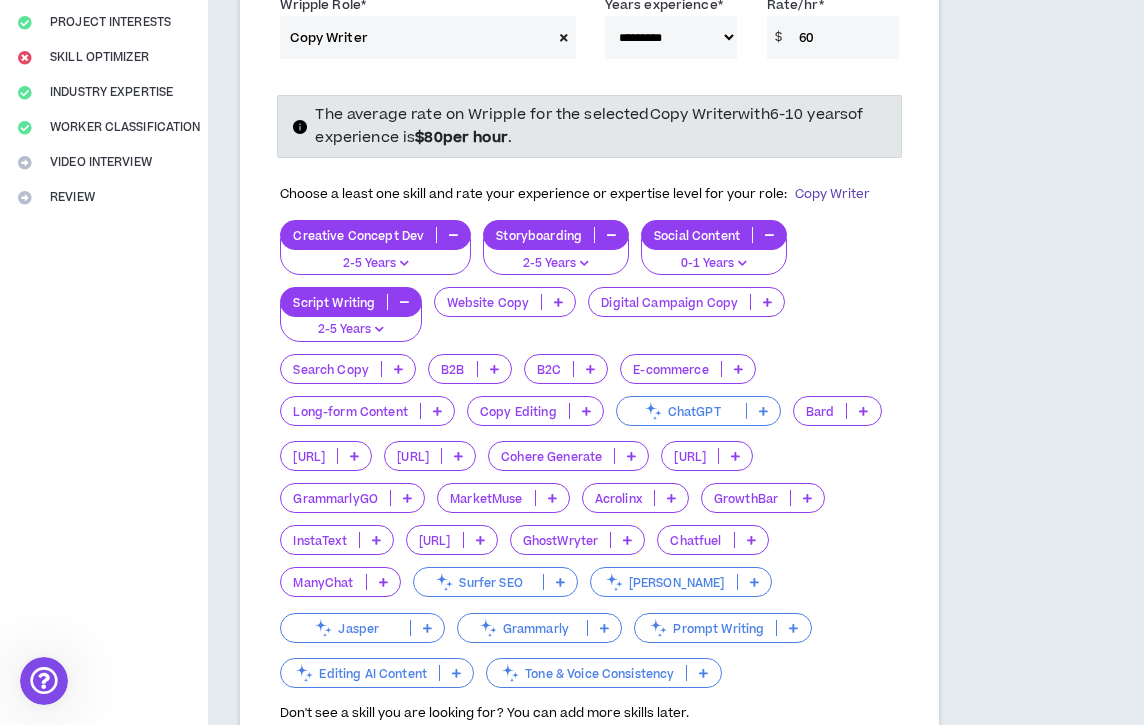 click at bounding box center (586, 411) 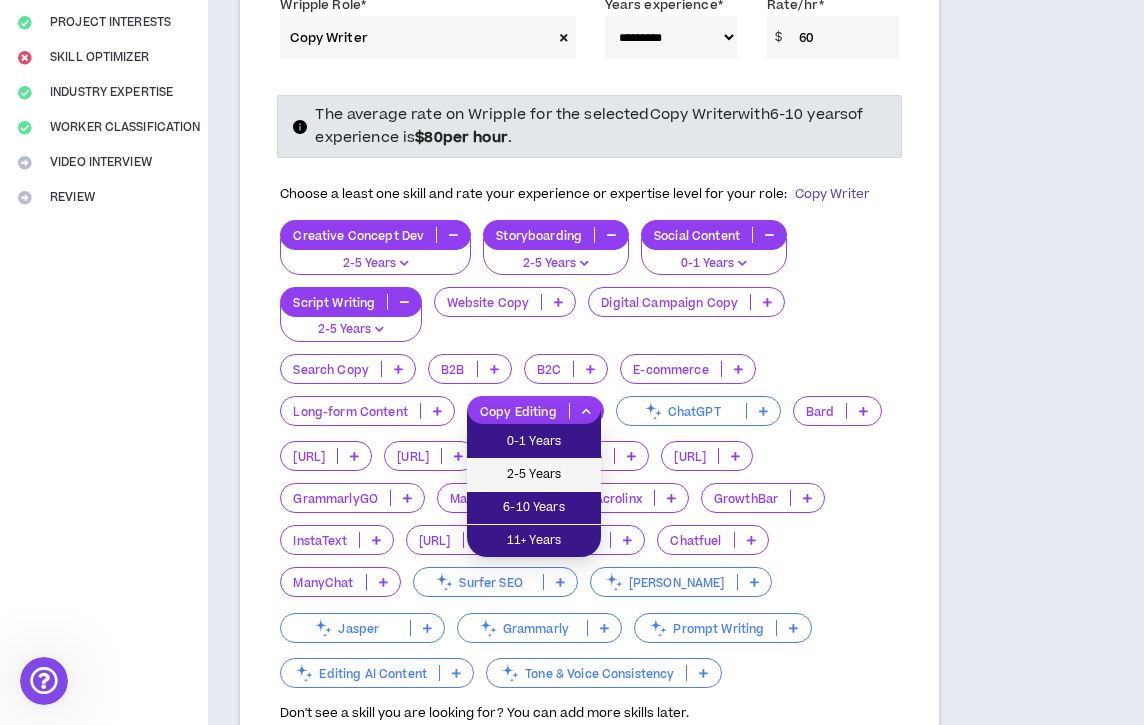 click on "2-5 Years" at bounding box center (534, 475) 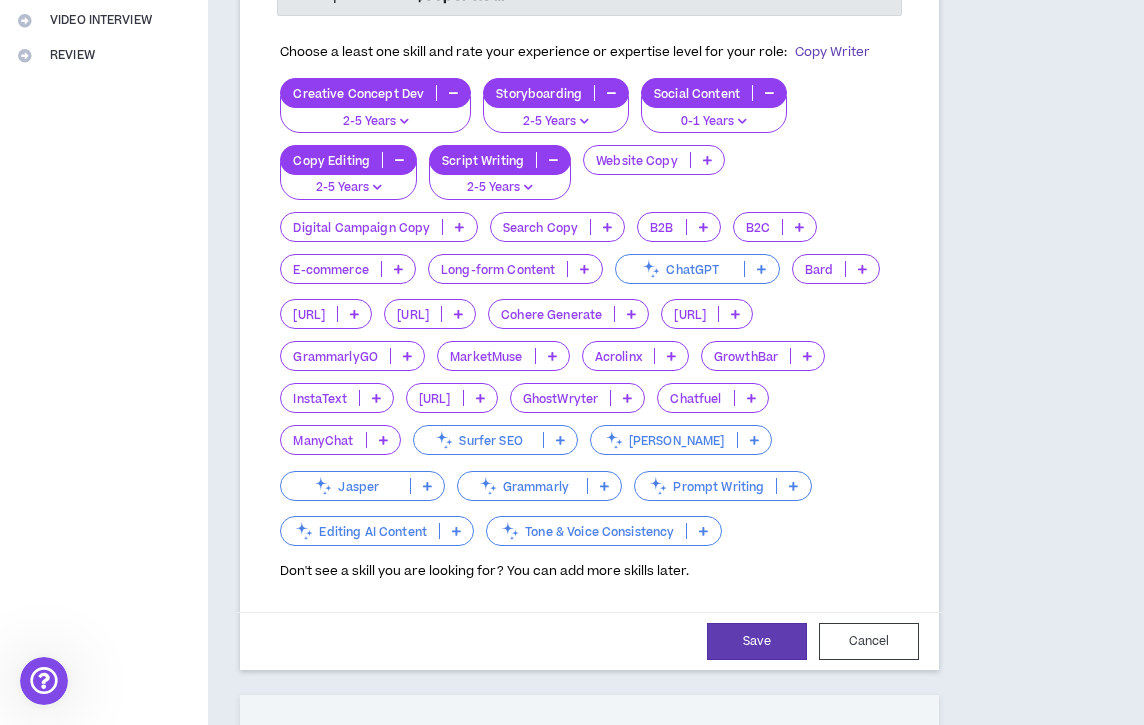 scroll, scrollTop: 489, scrollLeft: 0, axis: vertical 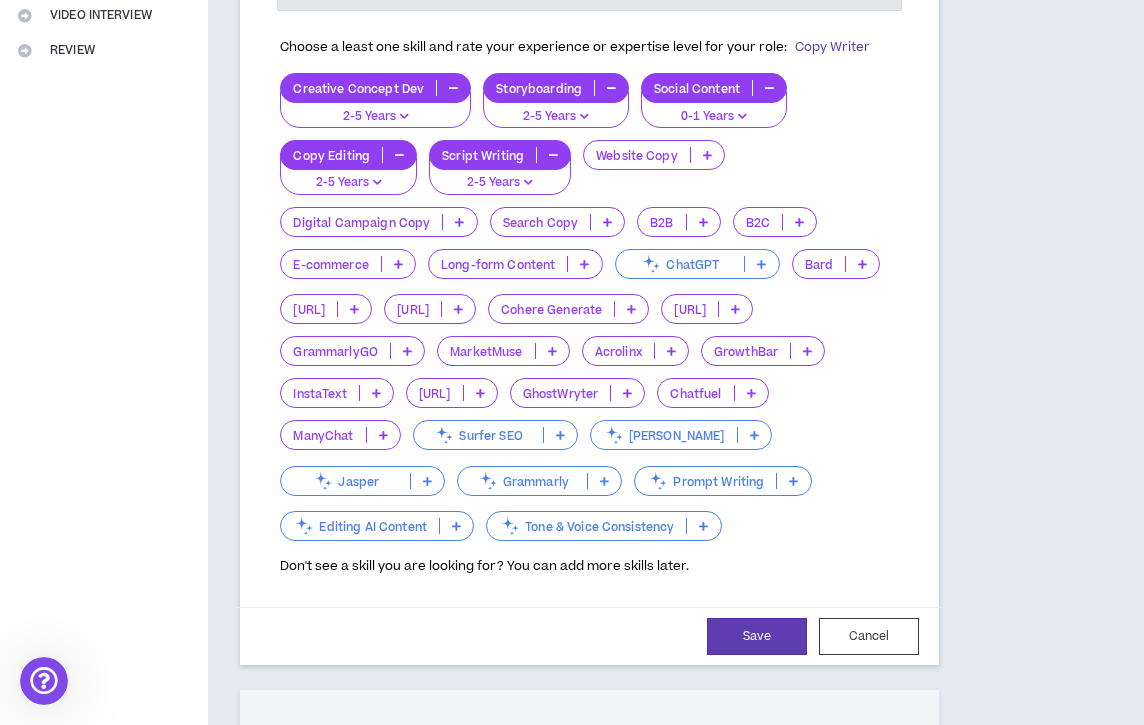 click at bounding box center (793, 481) 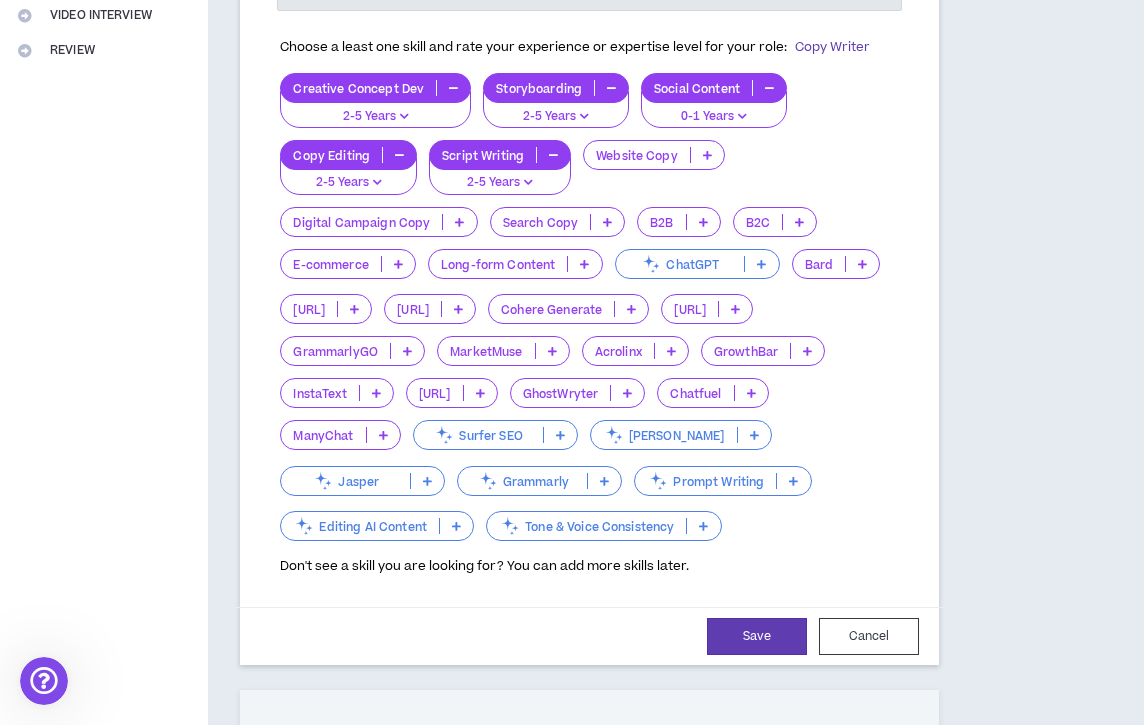 click on "Creative Concept Dev 2-5 Years Storyboarding 2-5 Years Social Content 0-1 Years Copy Editing 2-5 Years Script Writing 2-5 Years Website Copy Digital Campaign Copy Search Copy B2B B2C E-commerce Long-form Content ChatGPT Bard [URL] [URL] Cohere Generate [URL] GrammarlyGO MarketMuse Acrolinx GrowthBar InstaText [URL] GhostWryter Chatfuel ManyChat Surfer SEO [PERSON_NAME] Grammarly Prompt Writing Editing AI Content Tone & Voice Consistency" at bounding box center [589, 308] 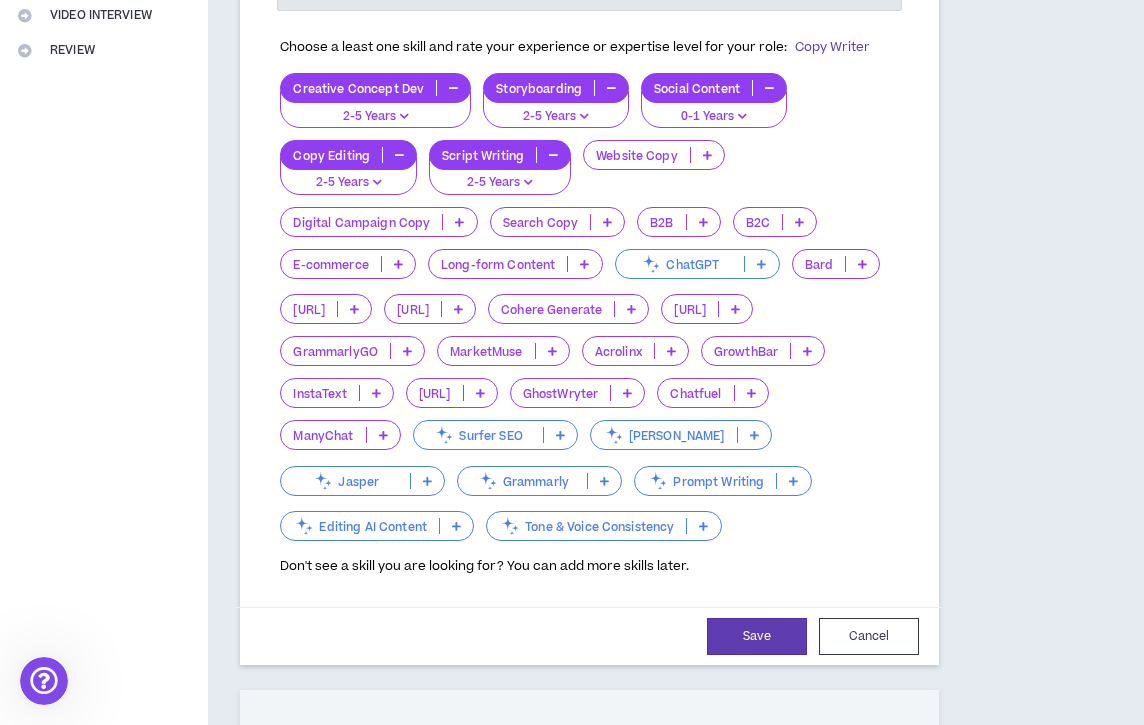 click at bounding box center [459, 222] 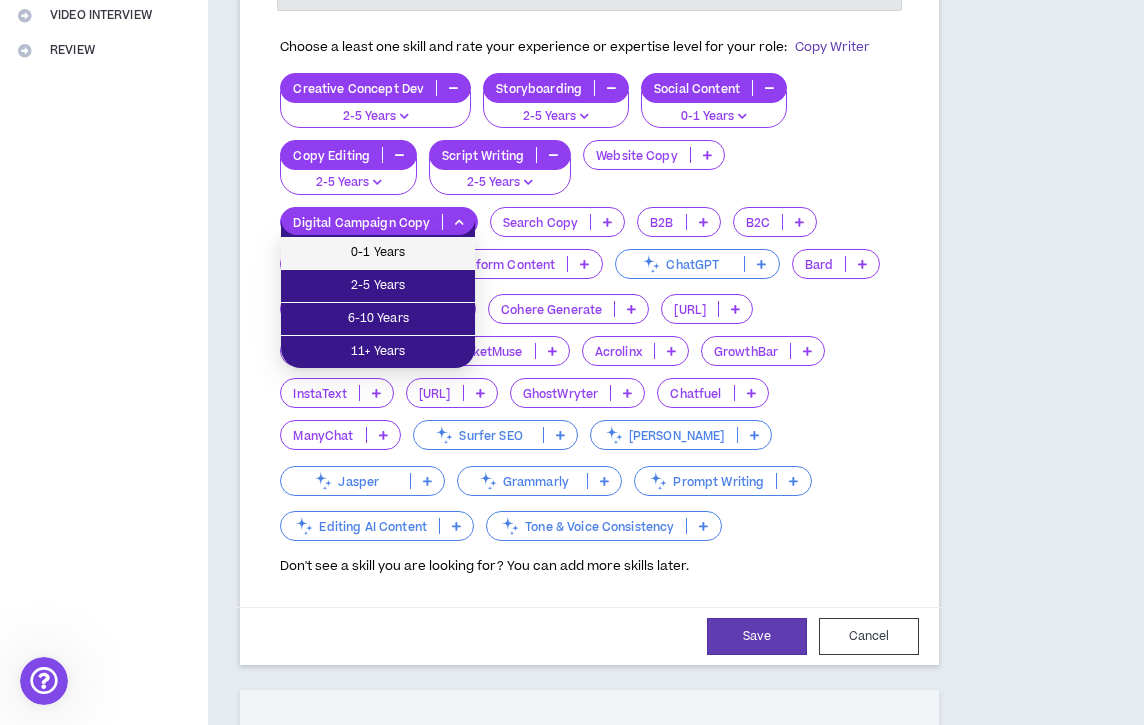 click on "0-1 Years" at bounding box center (378, 253) 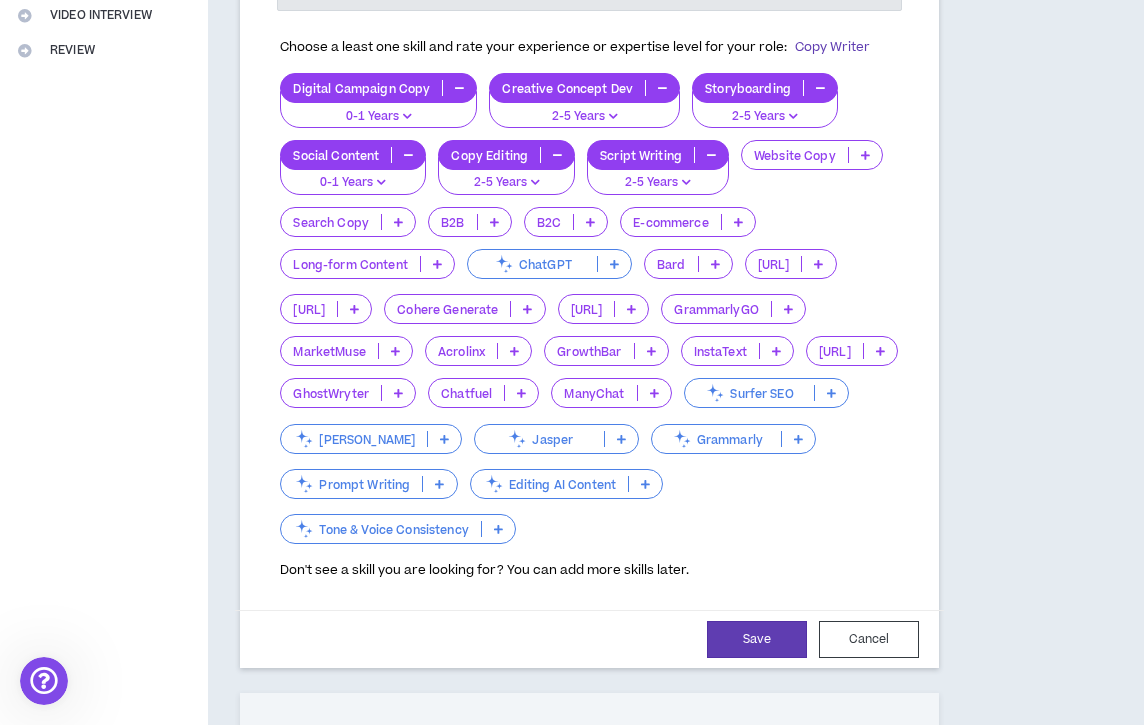 click at bounding box center (614, 264) 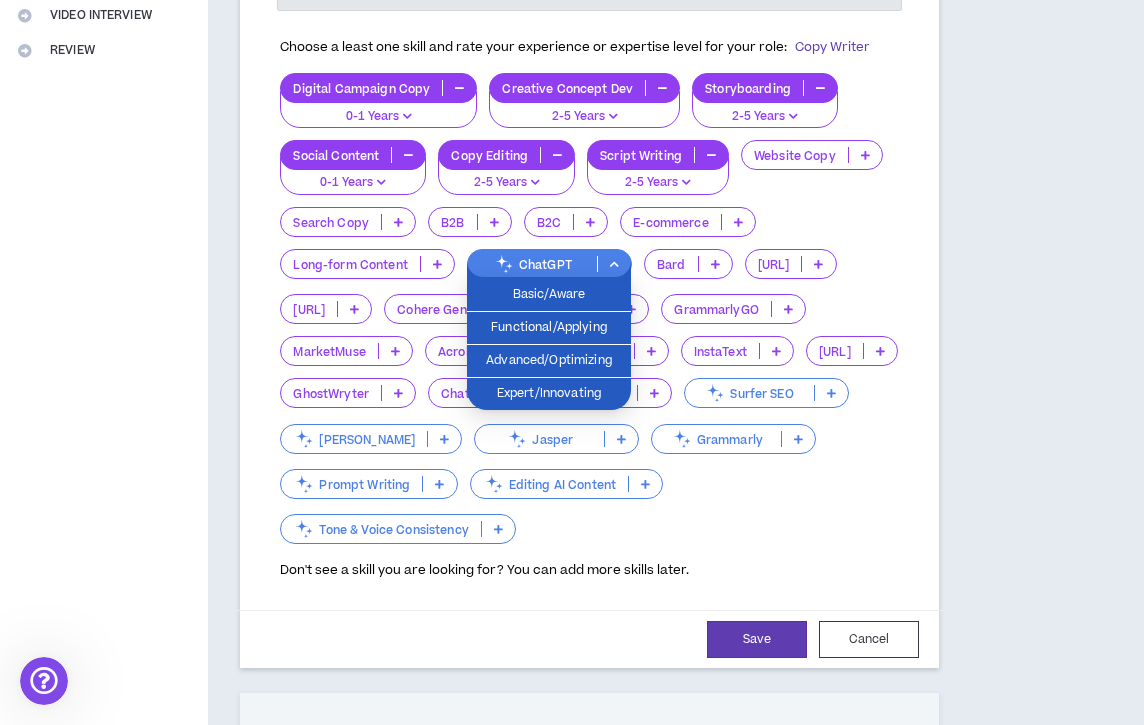 click at bounding box center [614, 264] 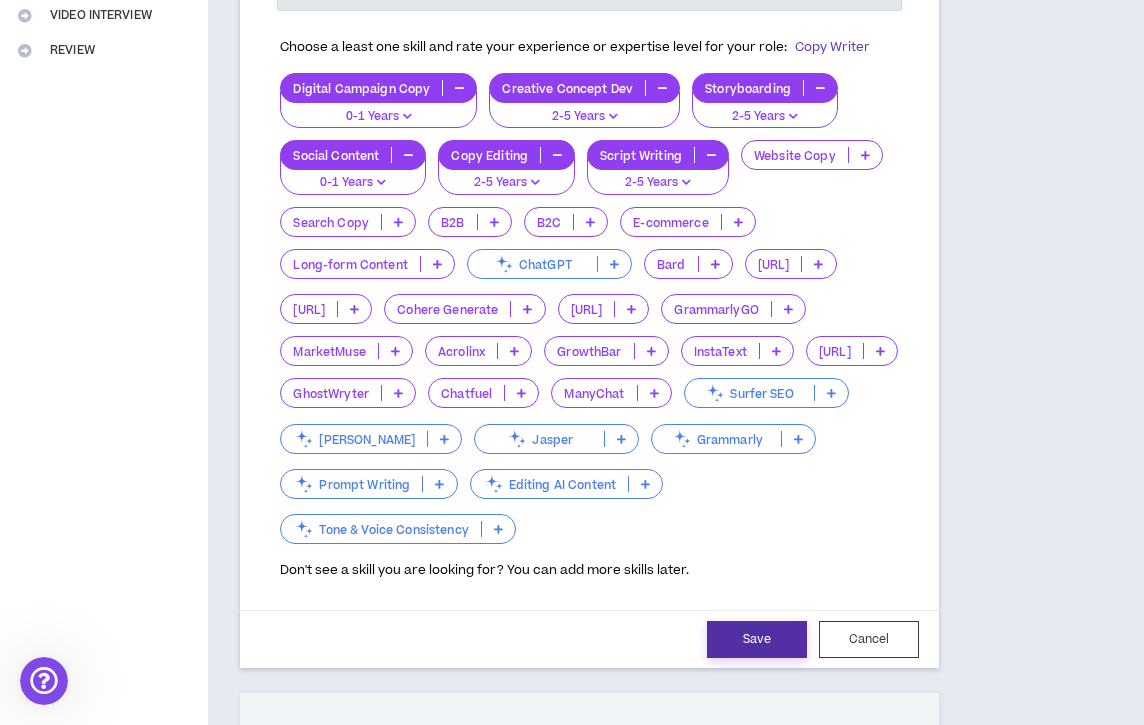 click on "Save" at bounding box center [757, 639] 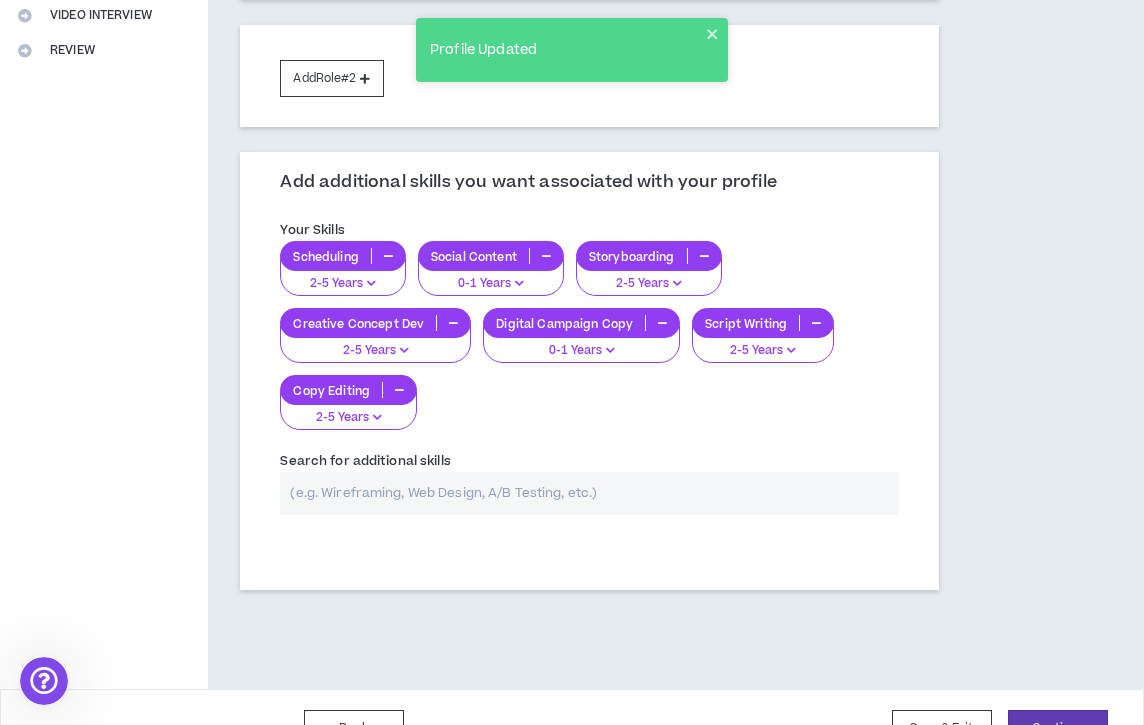 click at bounding box center [589, 493] 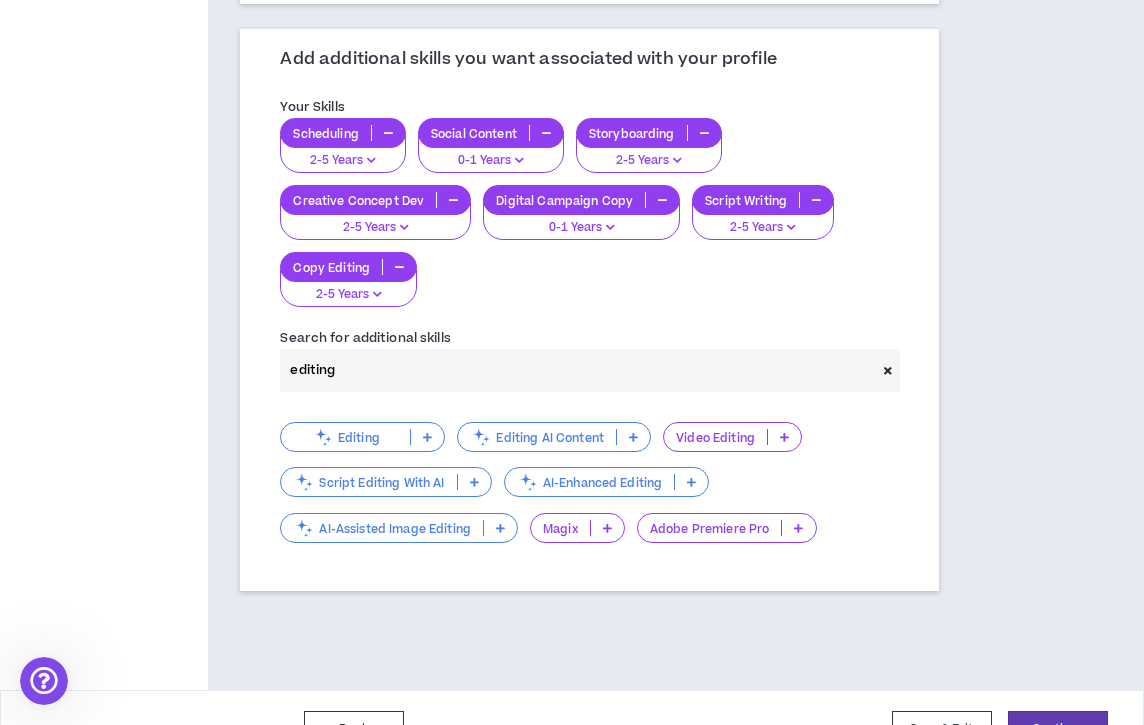 scroll, scrollTop: 628, scrollLeft: 0, axis: vertical 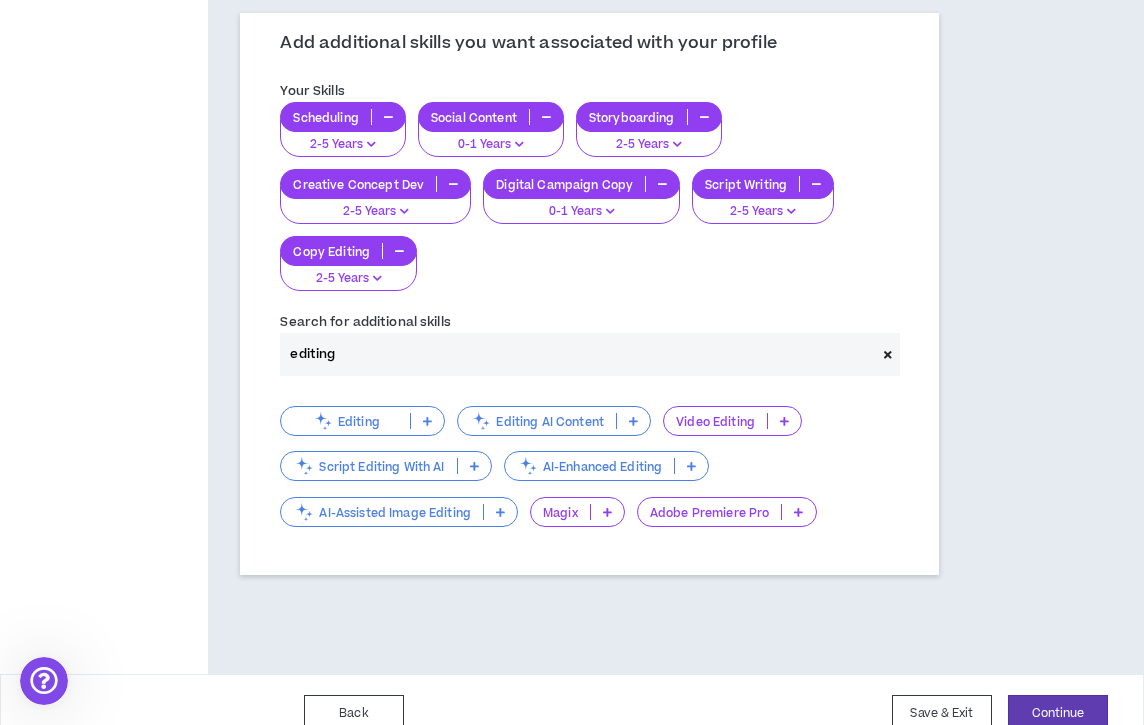 click at bounding box center (427, 421) 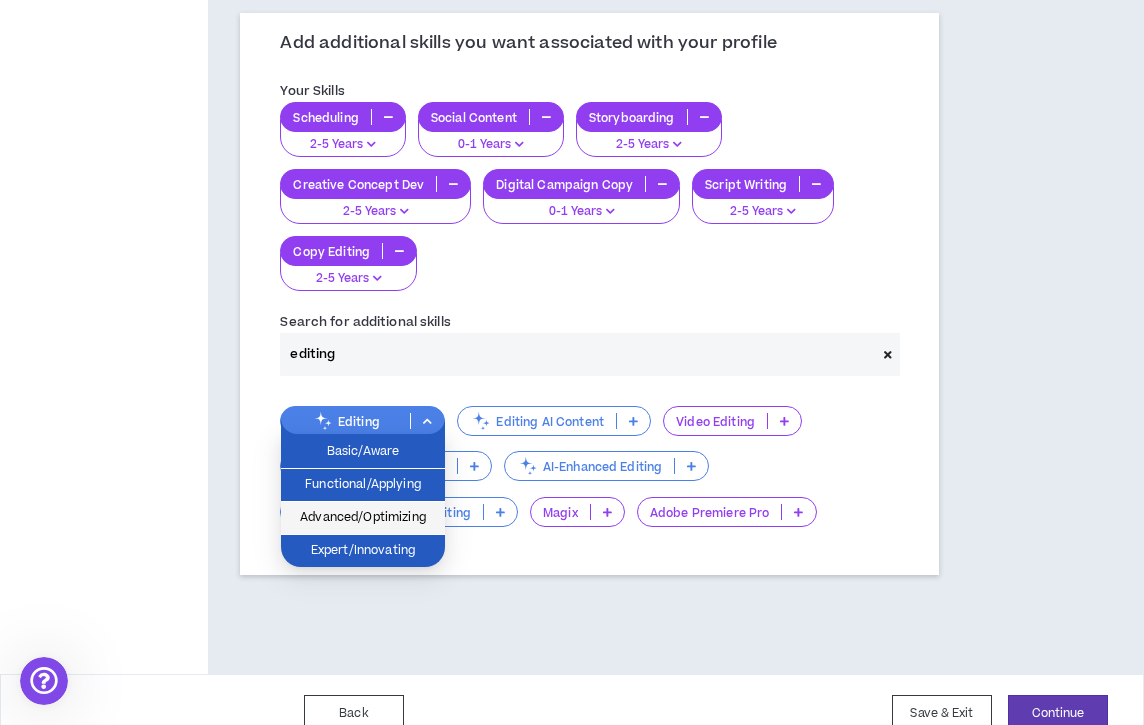 click on "Advanced/Optimizing" at bounding box center (363, 518) 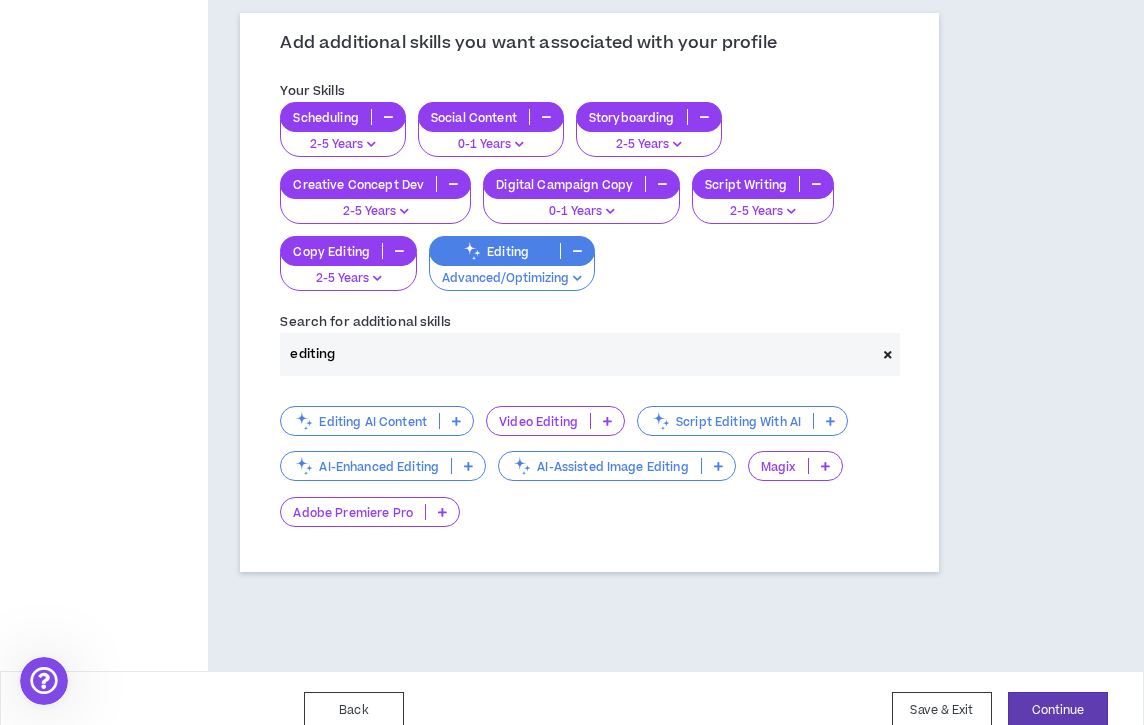 click at bounding box center (577, 251) 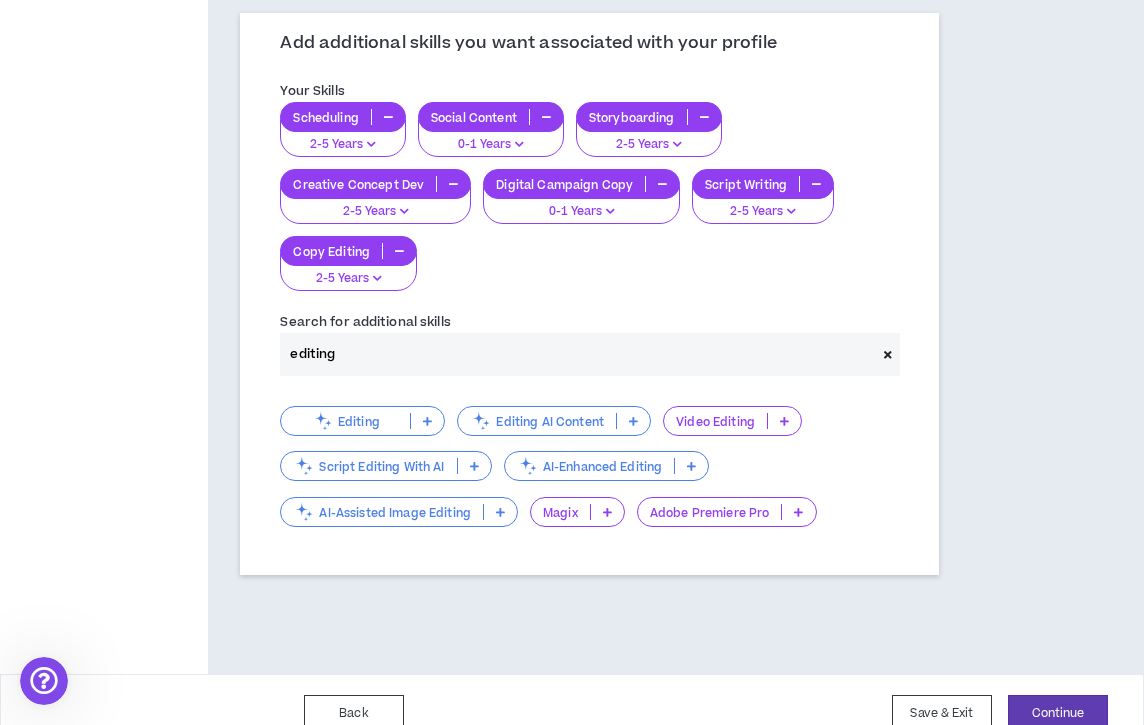 click on "editing" at bounding box center (578, 354) 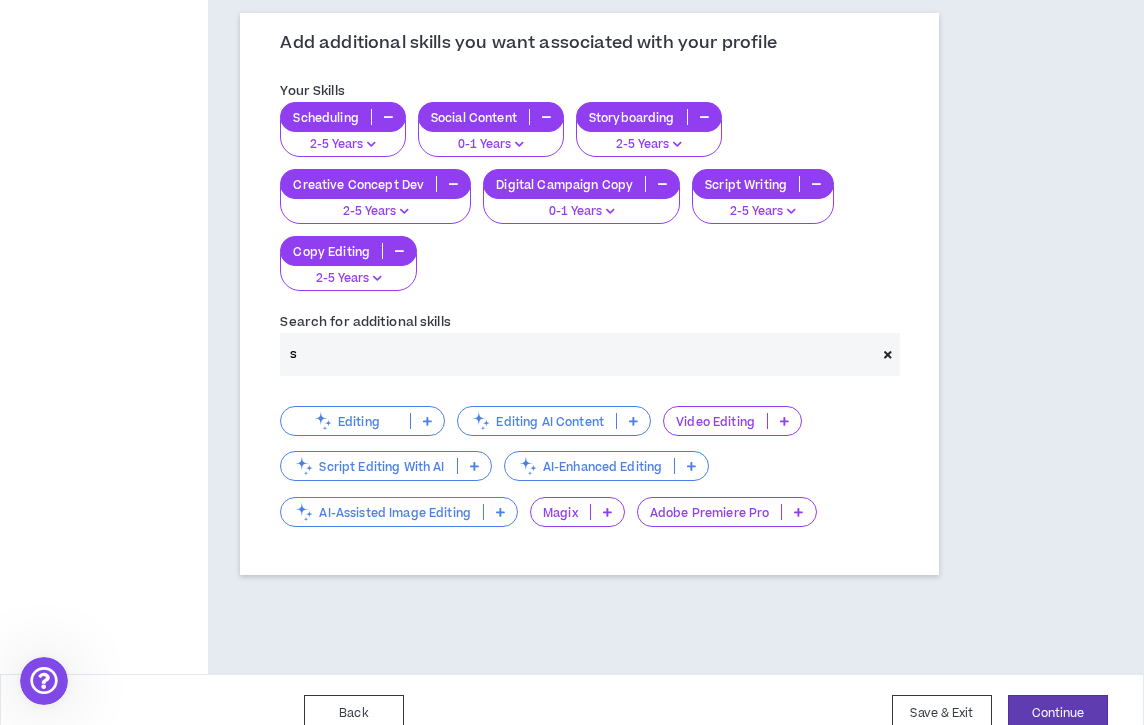 scroll, scrollTop: 532, scrollLeft: 0, axis: vertical 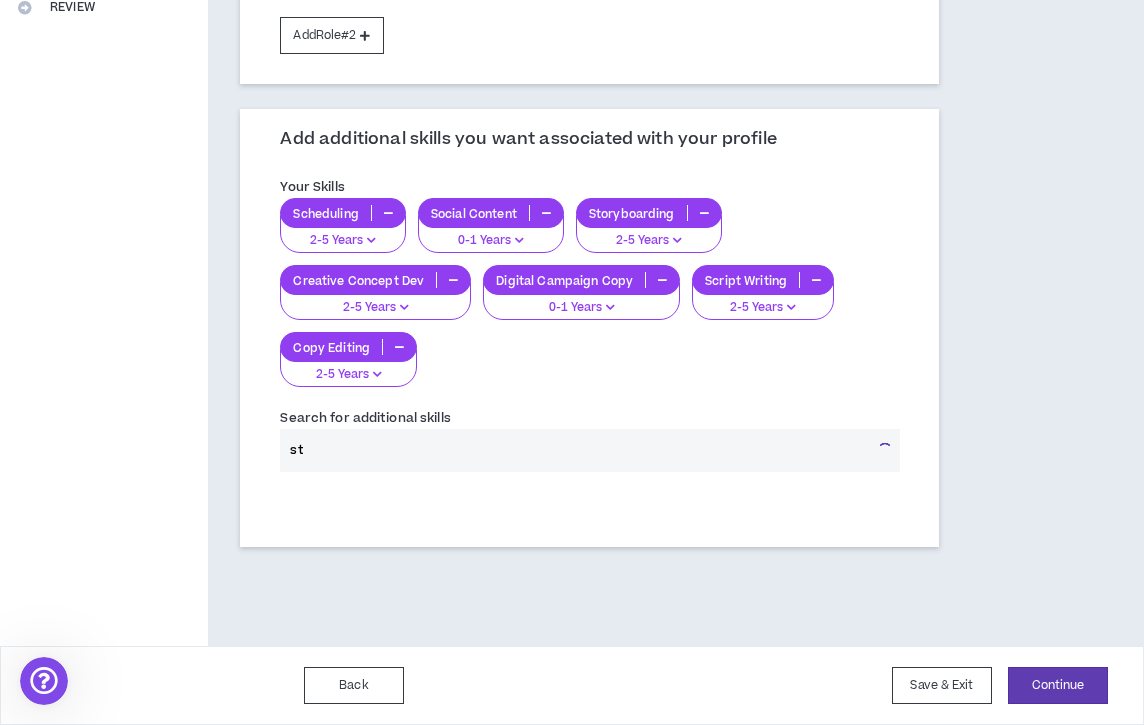 type on "s" 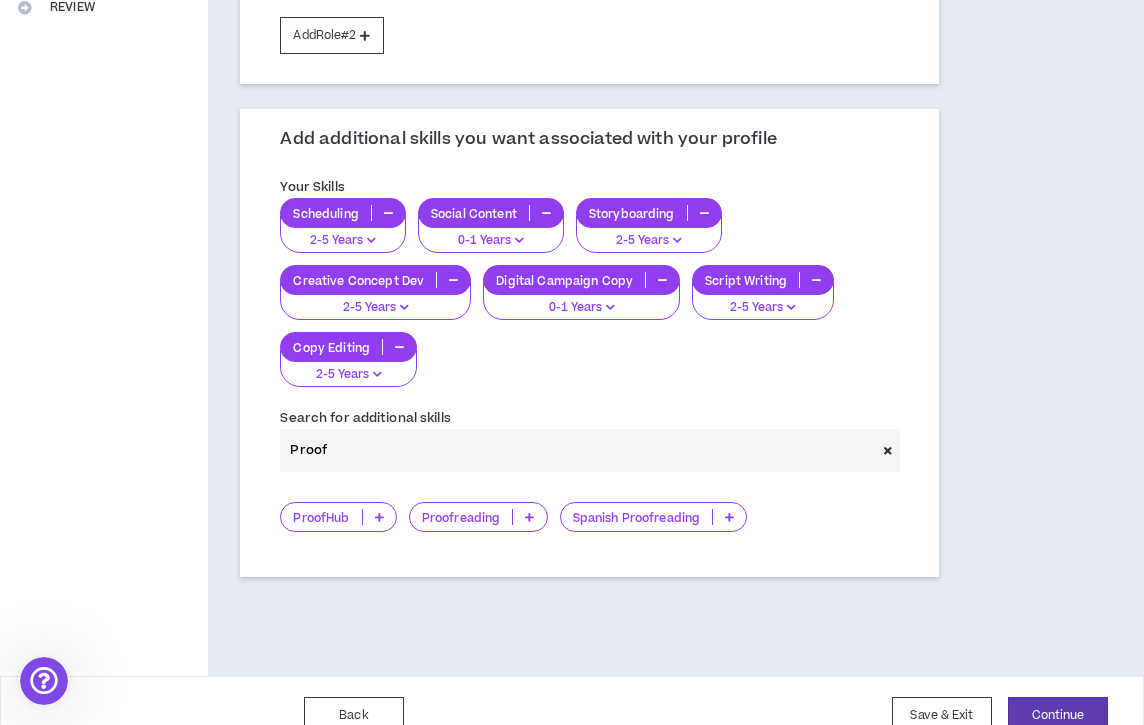 scroll, scrollTop: 562, scrollLeft: 0, axis: vertical 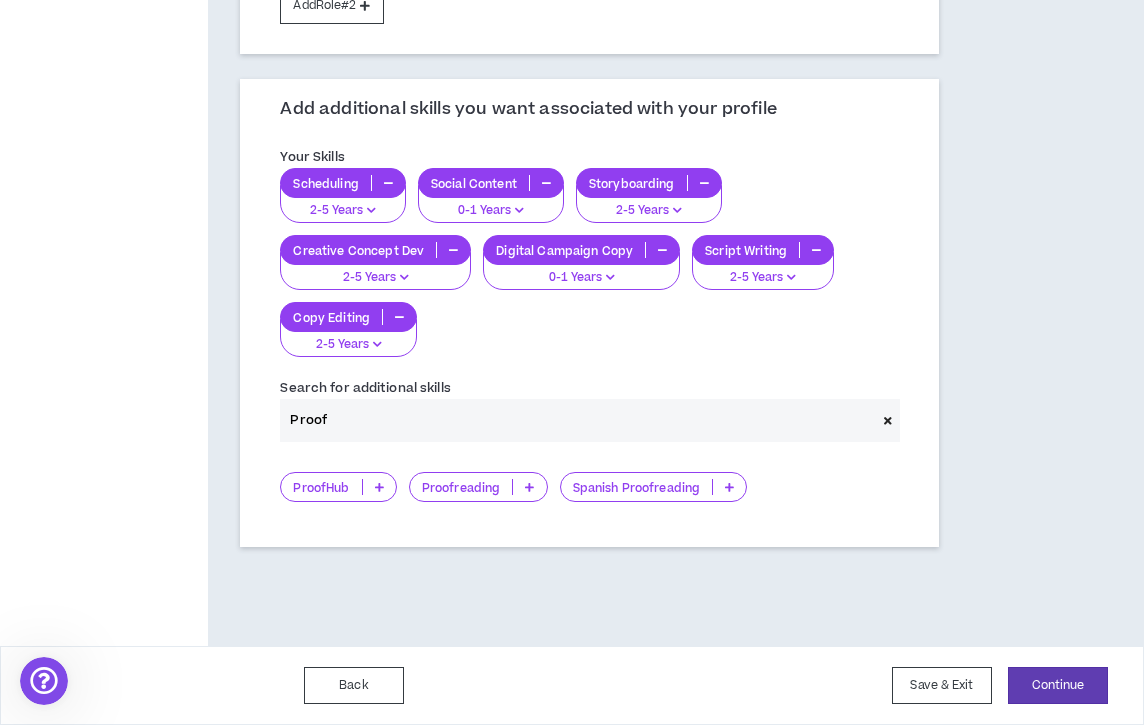 click at bounding box center (529, 487) 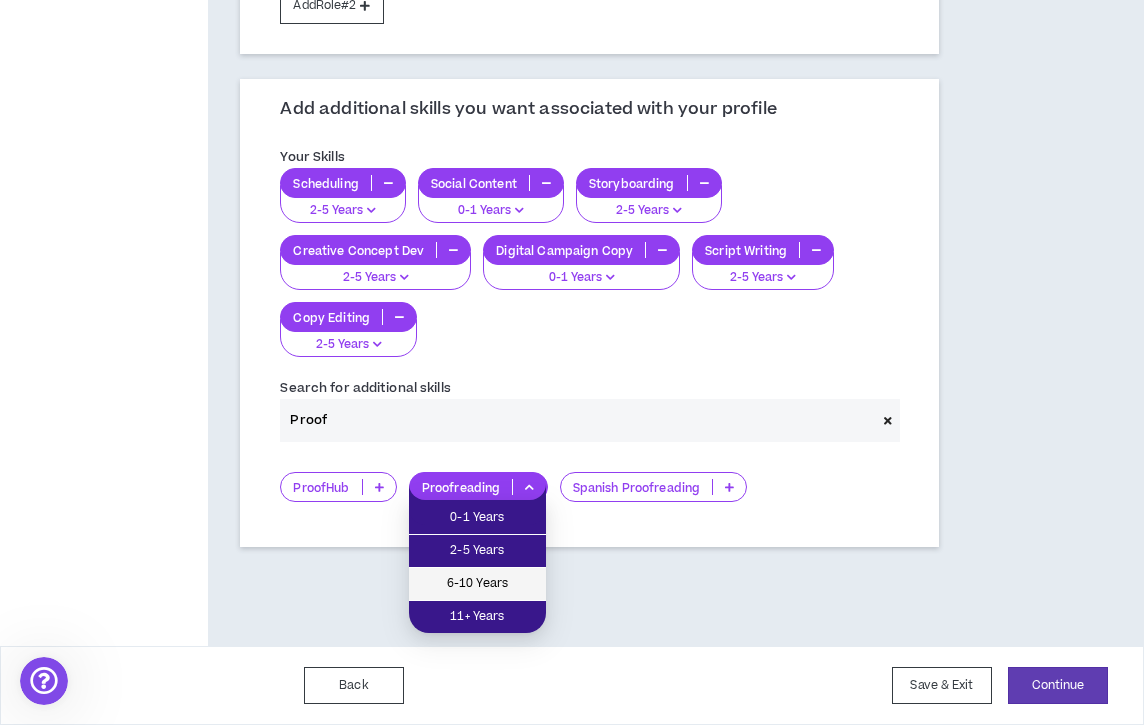 click on "6-10 Years" at bounding box center [477, 584] 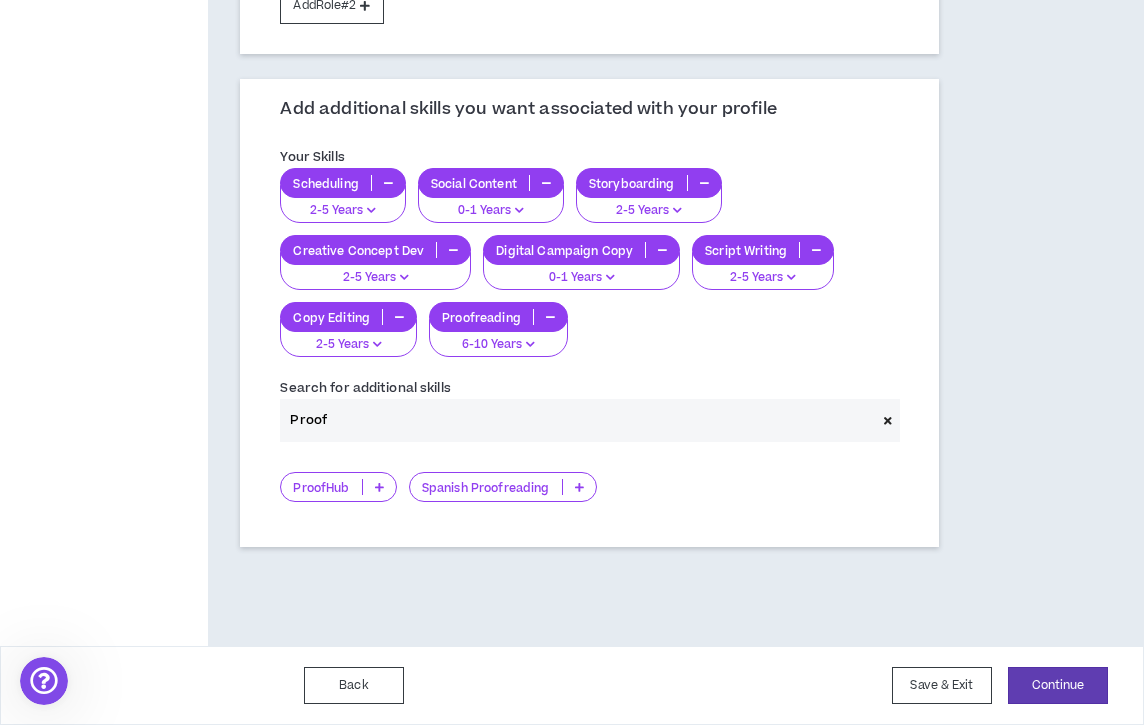 click on "Proof" at bounding box center [578, 420] 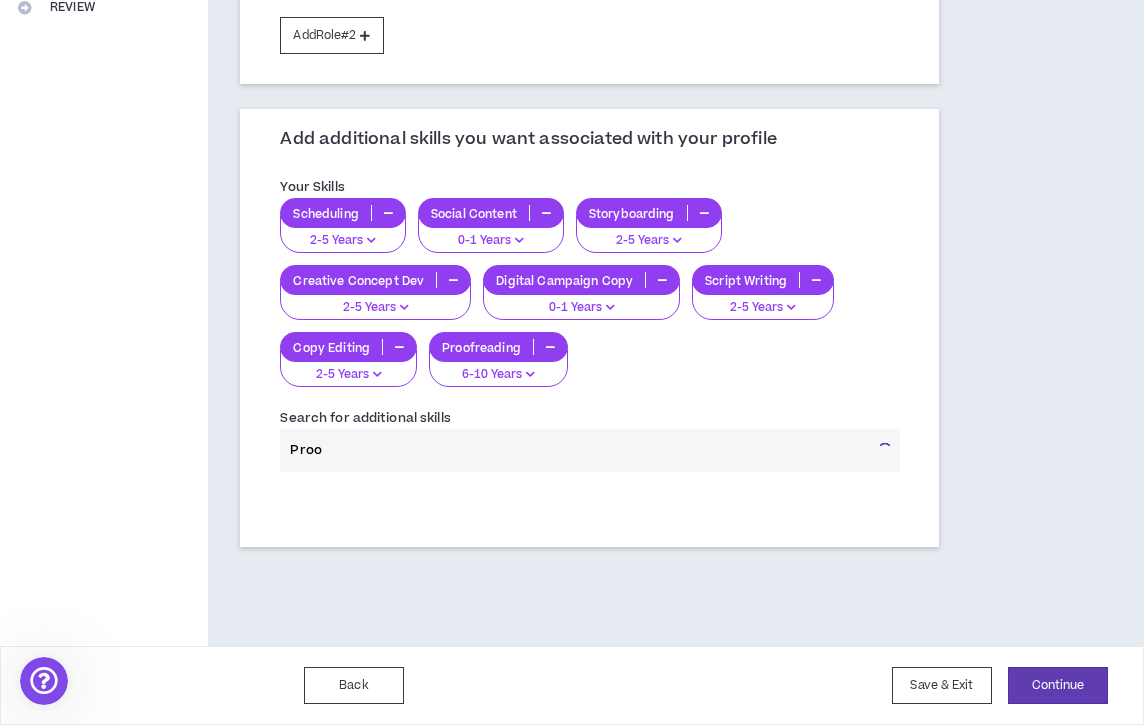scroll, scrollTop: 532, scrollLeft: 0, axis: vertical 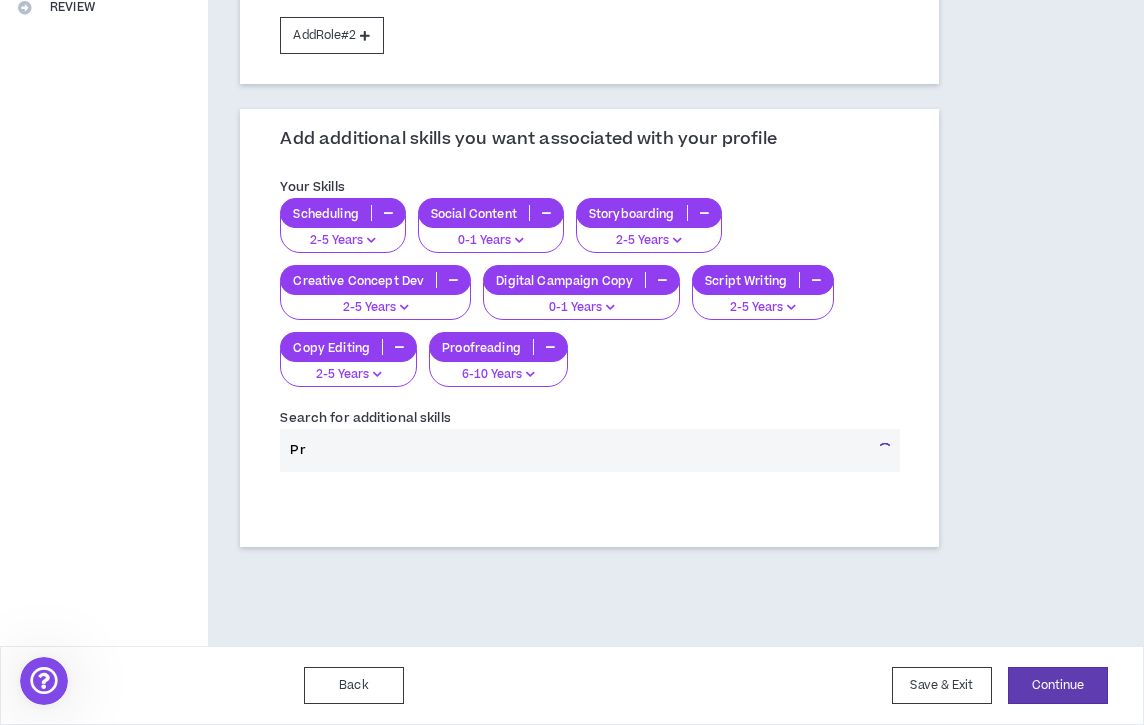 type on "P" 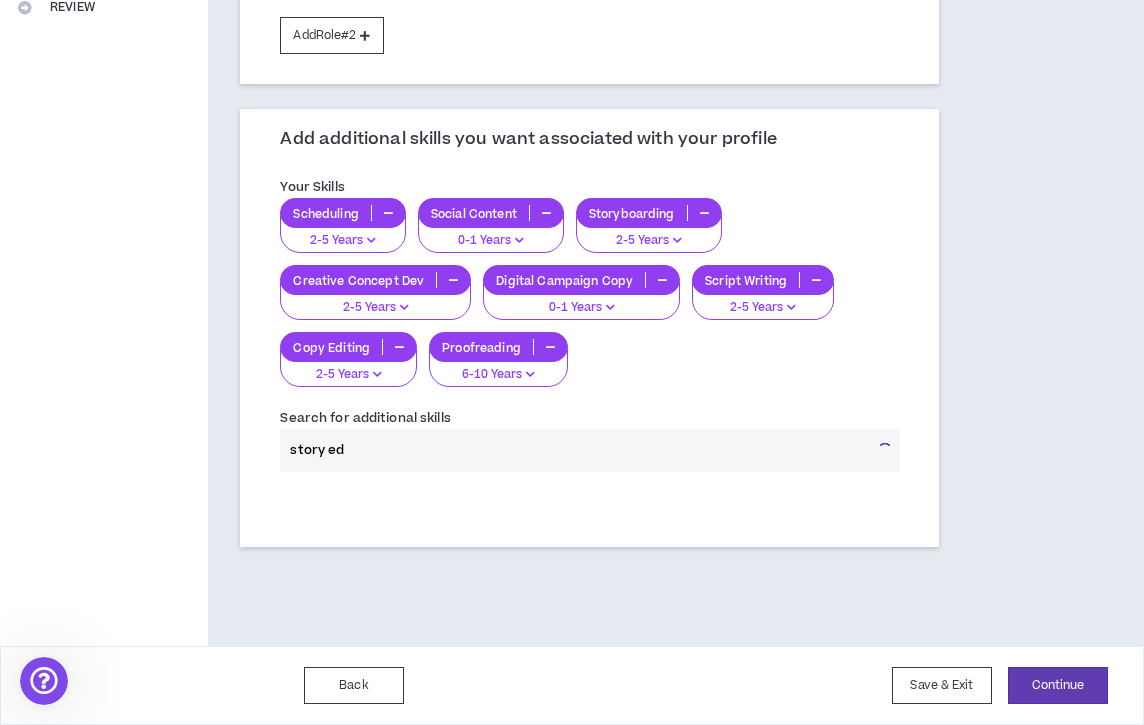 scroll, scrollTop: 532, scrollLeft: 0, axis: vertical 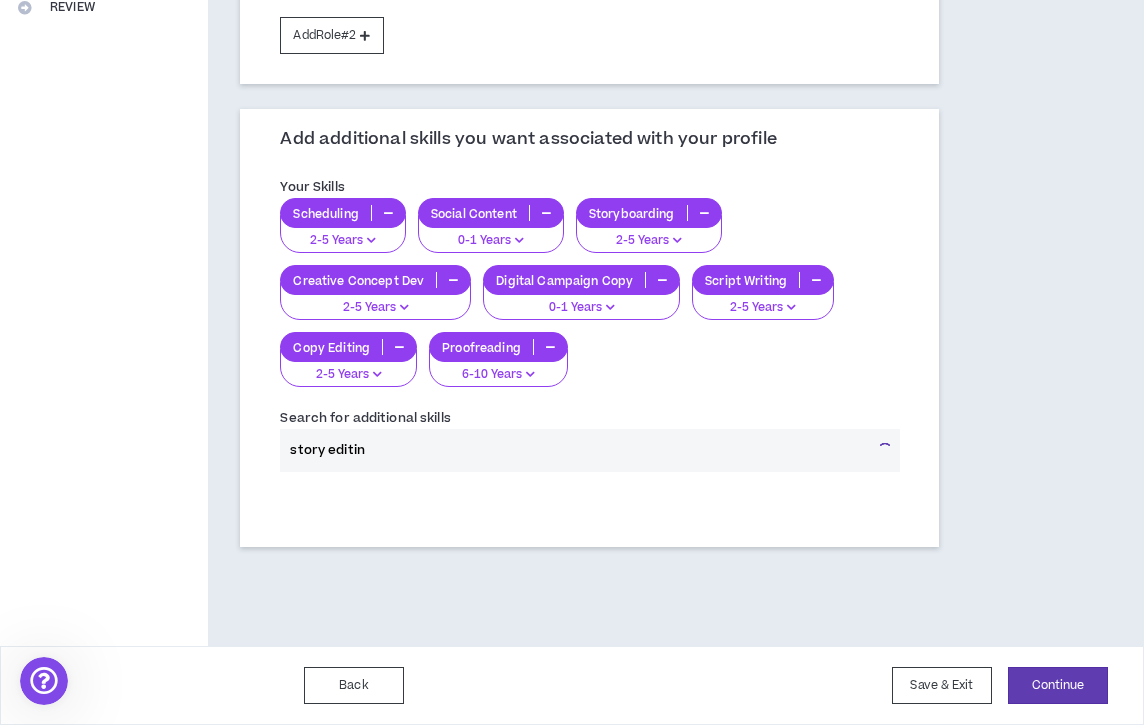 type on "story editing" 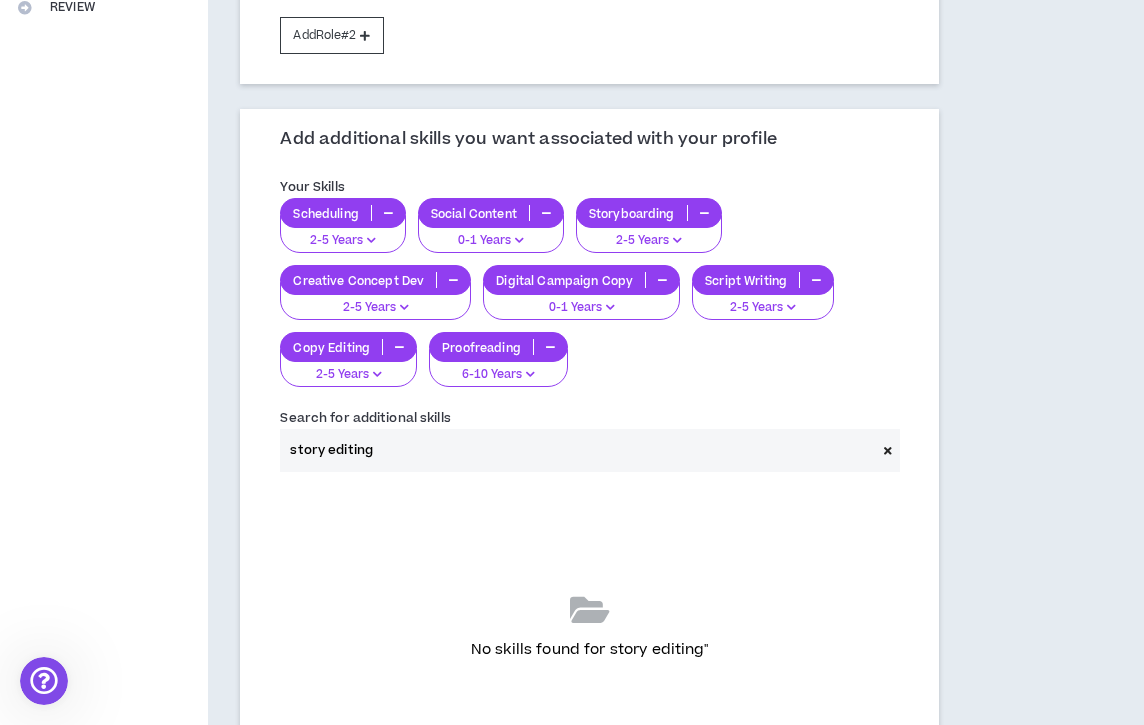 scroll, scrollTop: 562, scrollLeft: 0, axis: vertical 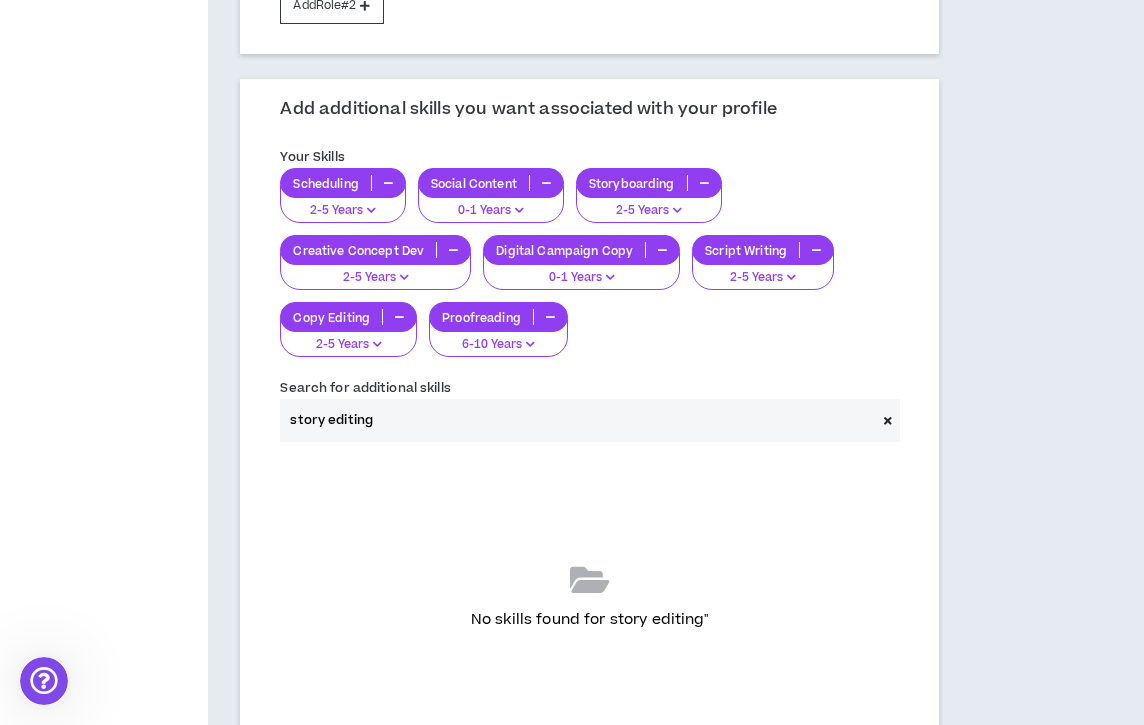 drag, startPoint x: 397, startPoint y: 422, endPoint x: 288, endPoint y: 421, distance: 109.004585 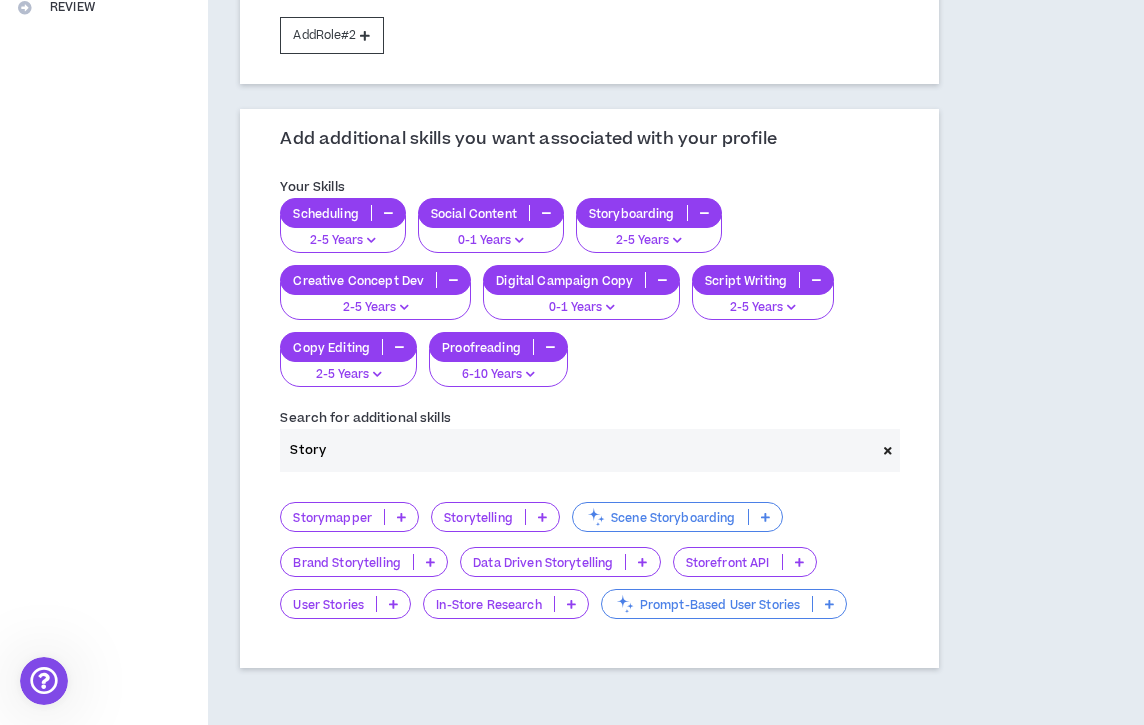 scroll, scrollTop: 587, scrollLeft: 0, axis: vertical 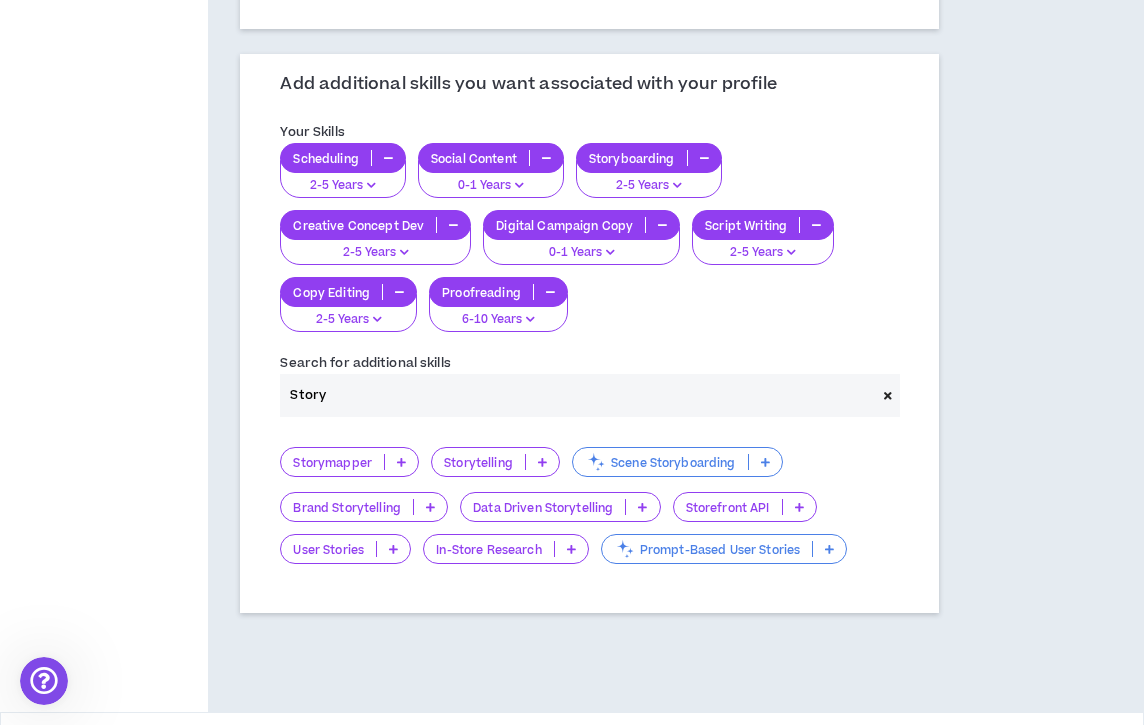 click at bounding box center (542, 462) 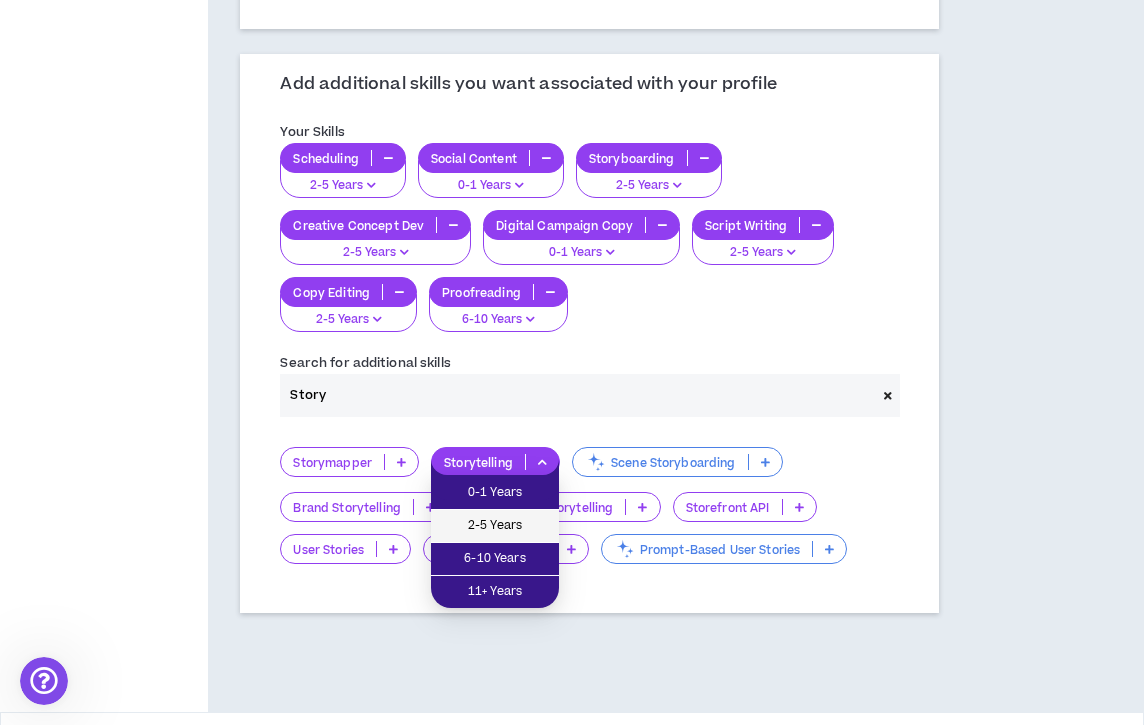 click on "2-5 Years" at bounding box center (495, 526) 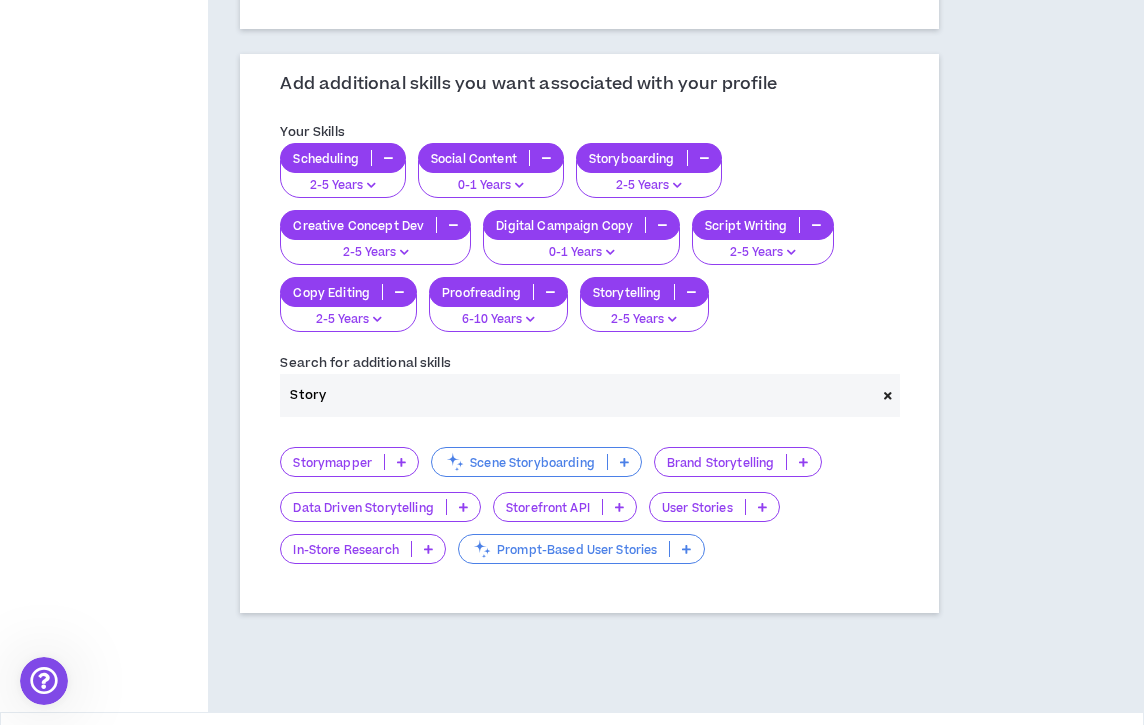 click at bounding box center (803, 462) 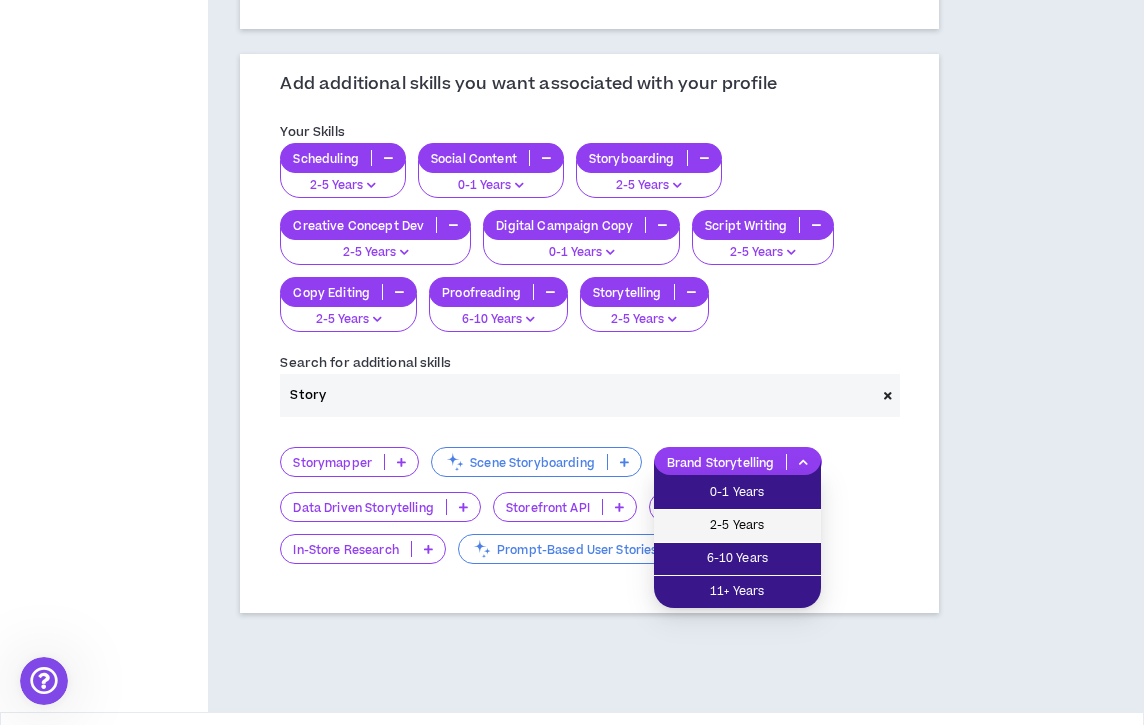 click on "2-5 Years" at bounding box center (737, 526) 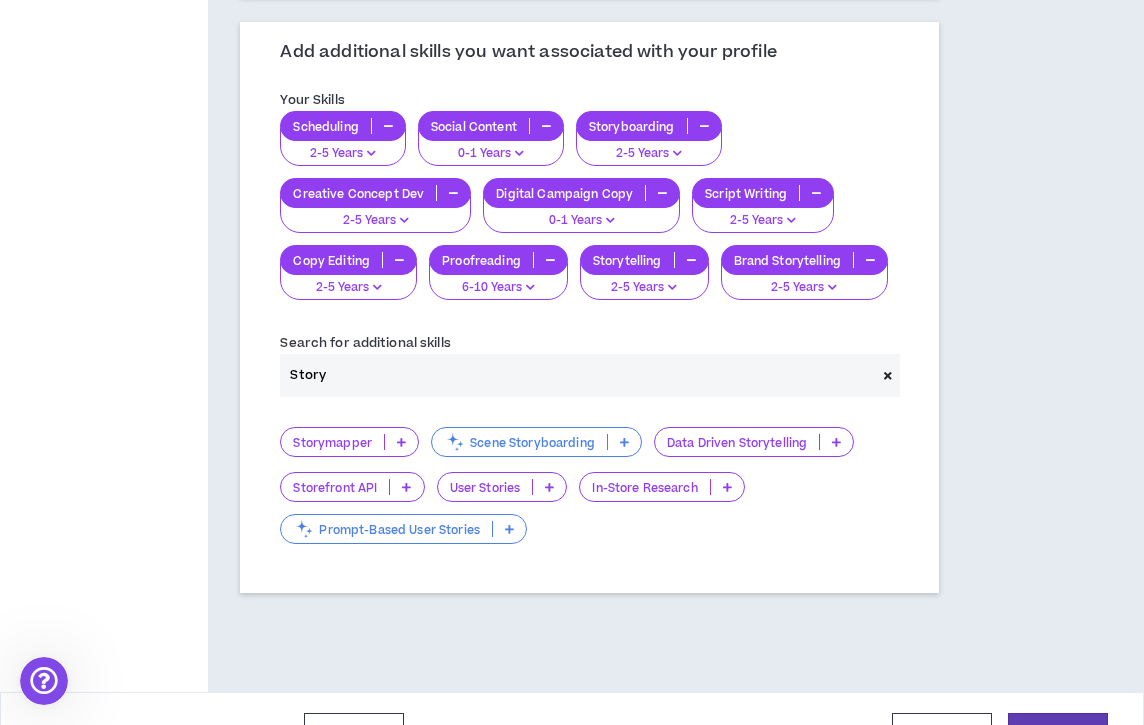 scroll, scrollTop: 634, scrollLeft: 0, axis: vertical 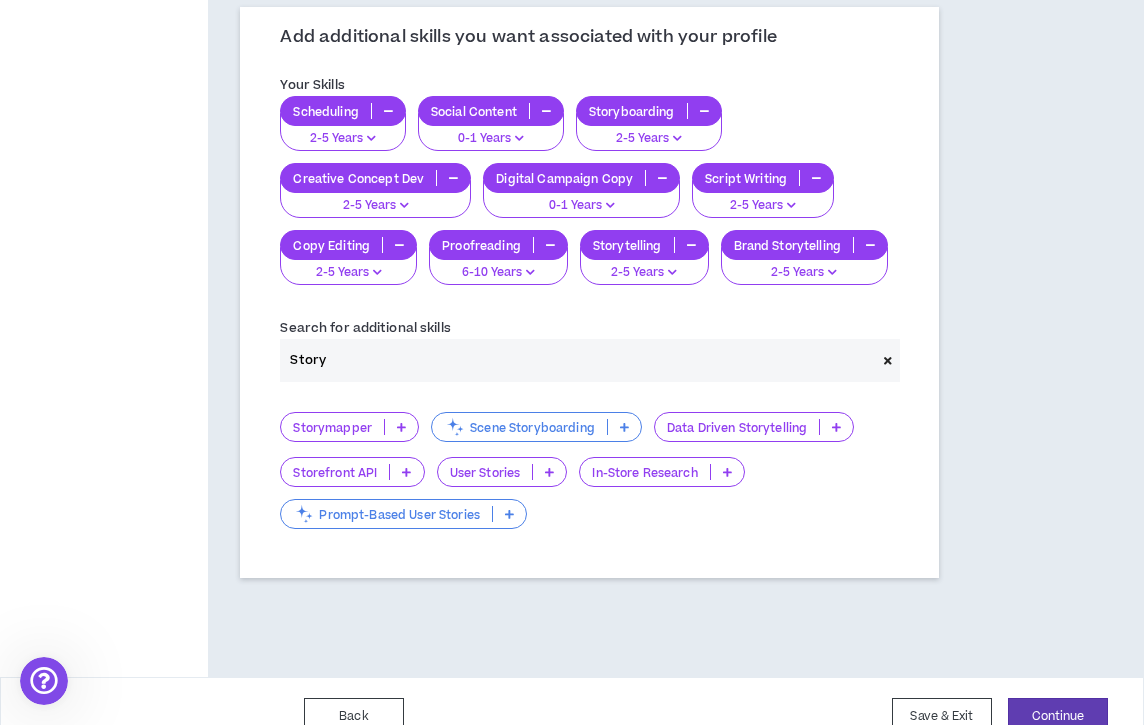 drag, startPoint x: 556, startPoint y: 332, endPoint x: 307, endPoint y: 335, distance: 249.01807 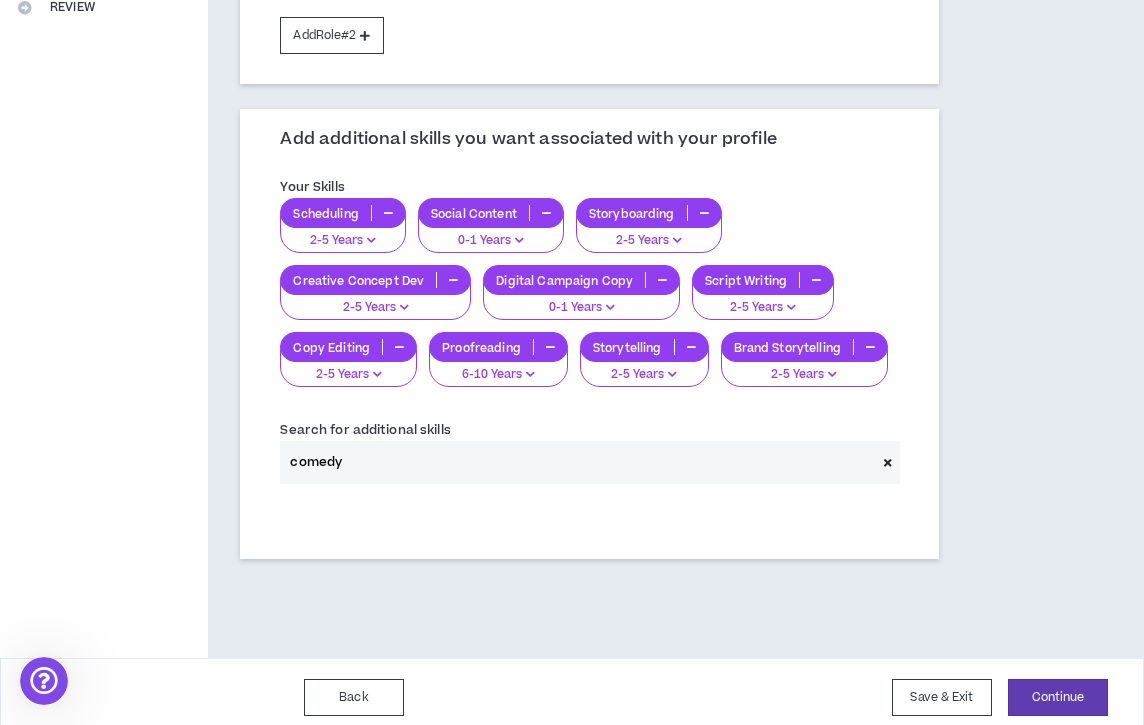 scroll, scrollTop: 634, scrollLeft: 0, axis: vertical 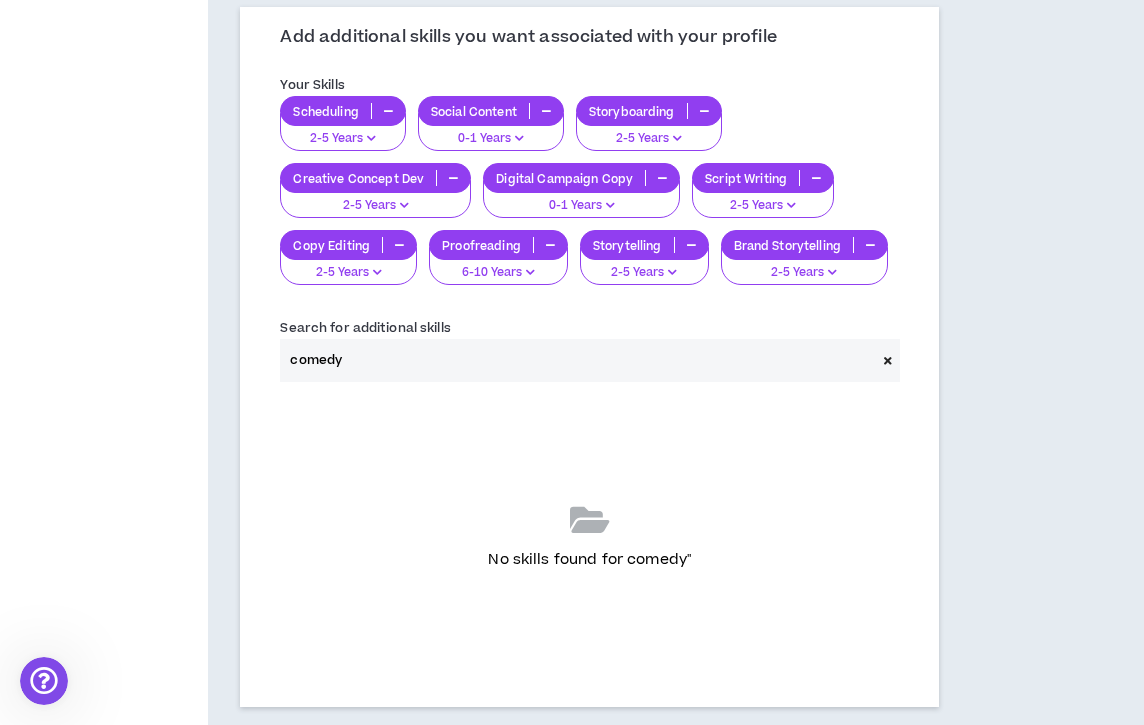 click on "comedy" at bounding box center [578, 360] 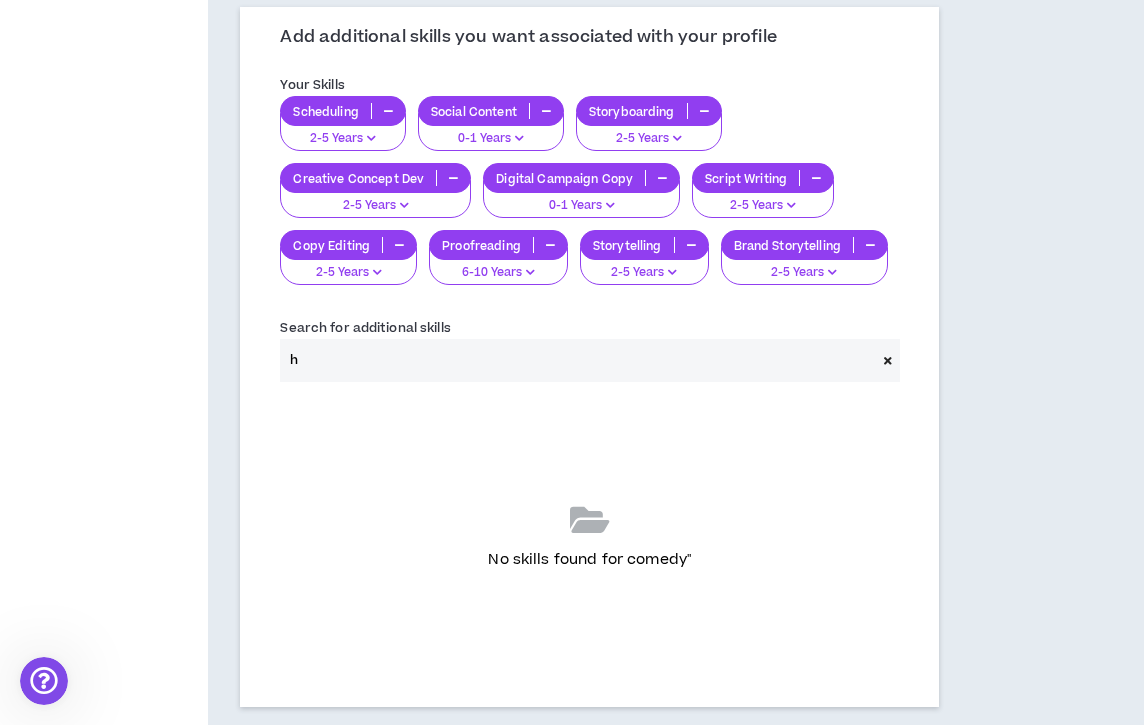 scroll, scrollTop: 532, scrollLeft: 0, axis: vertical 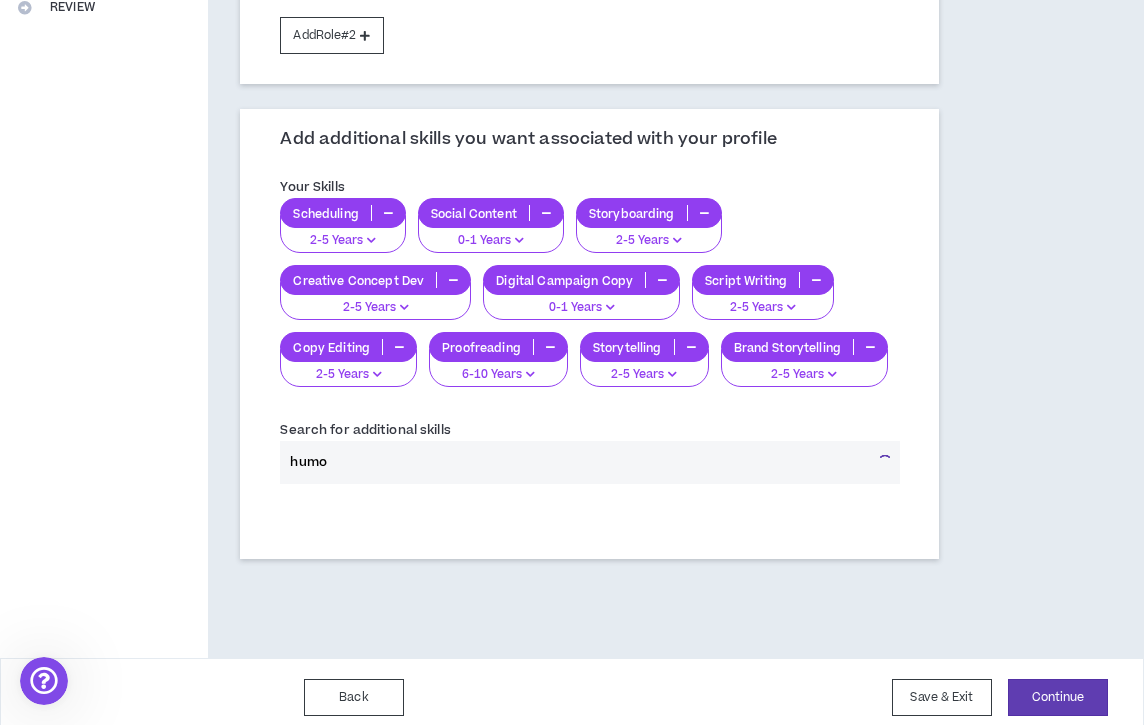 type on "humor" 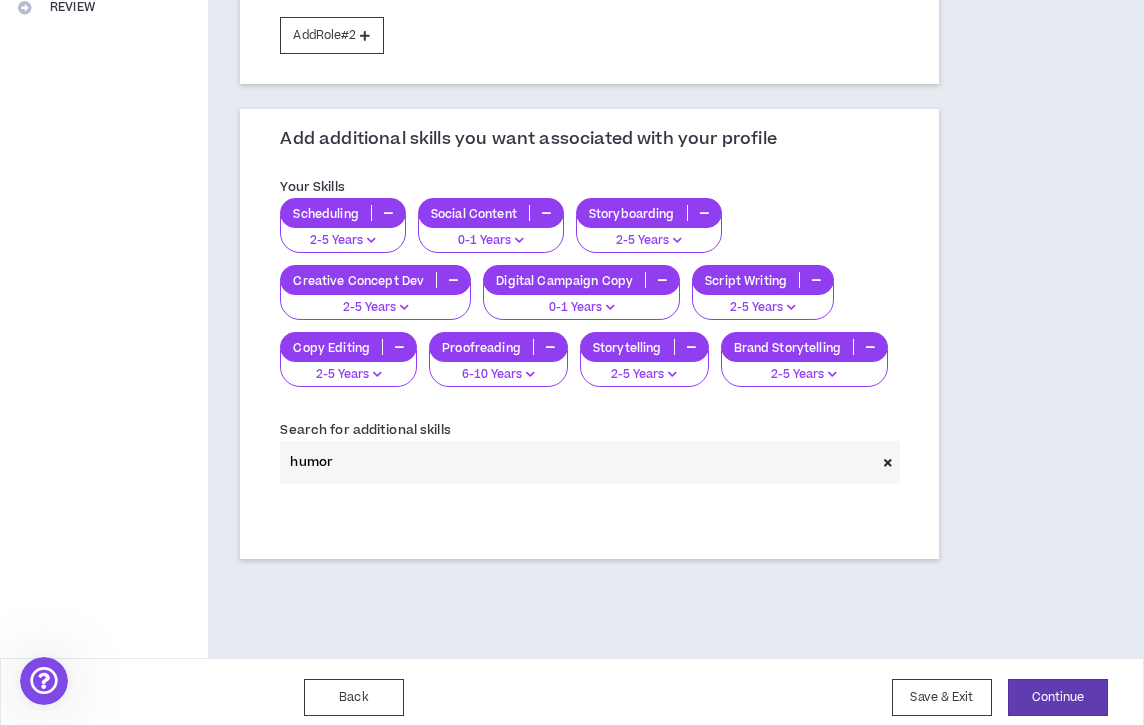 scroll, scrollTop: 634, scrollLeft: 0, axis: vertical 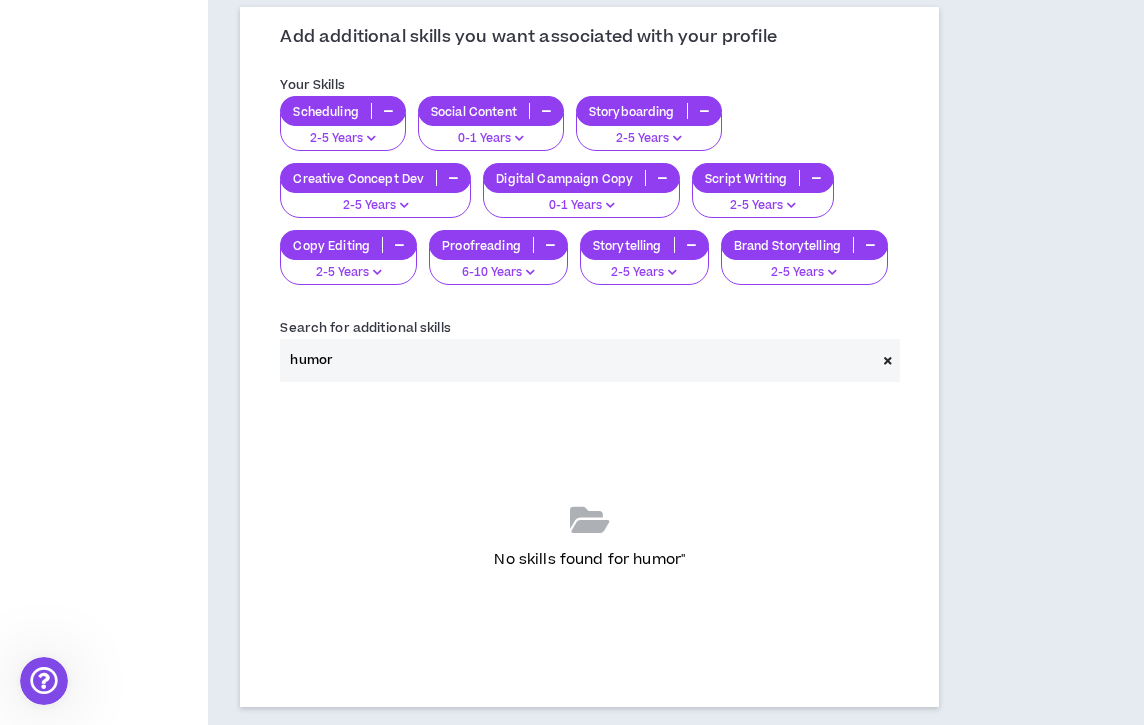 click on "humor" at bounding box center (578, 360) 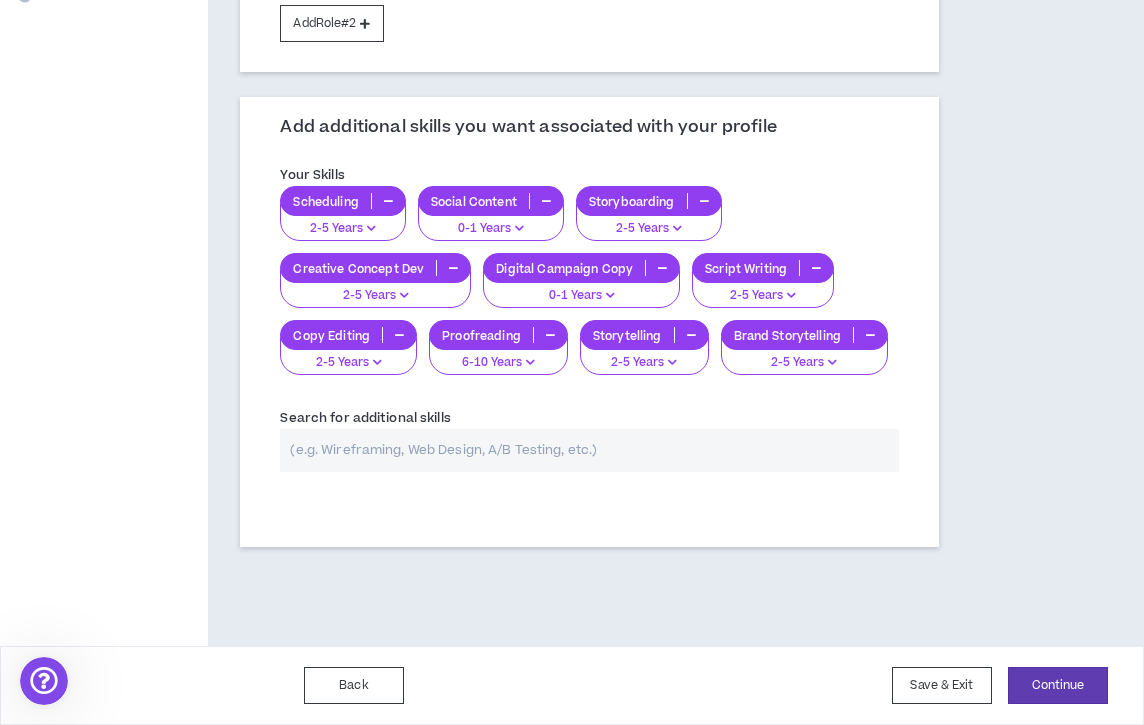 scroll, scrollTop: 532, scrollLeft: 0, axis: vertical 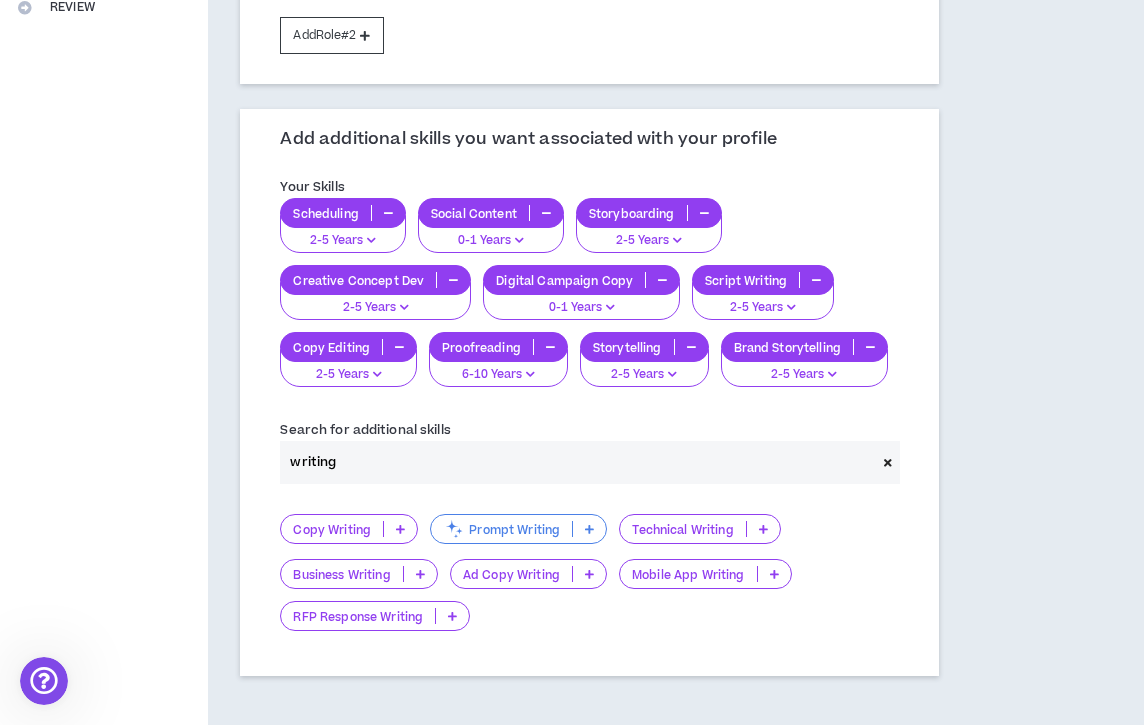 click at bounding box center (400, 529) 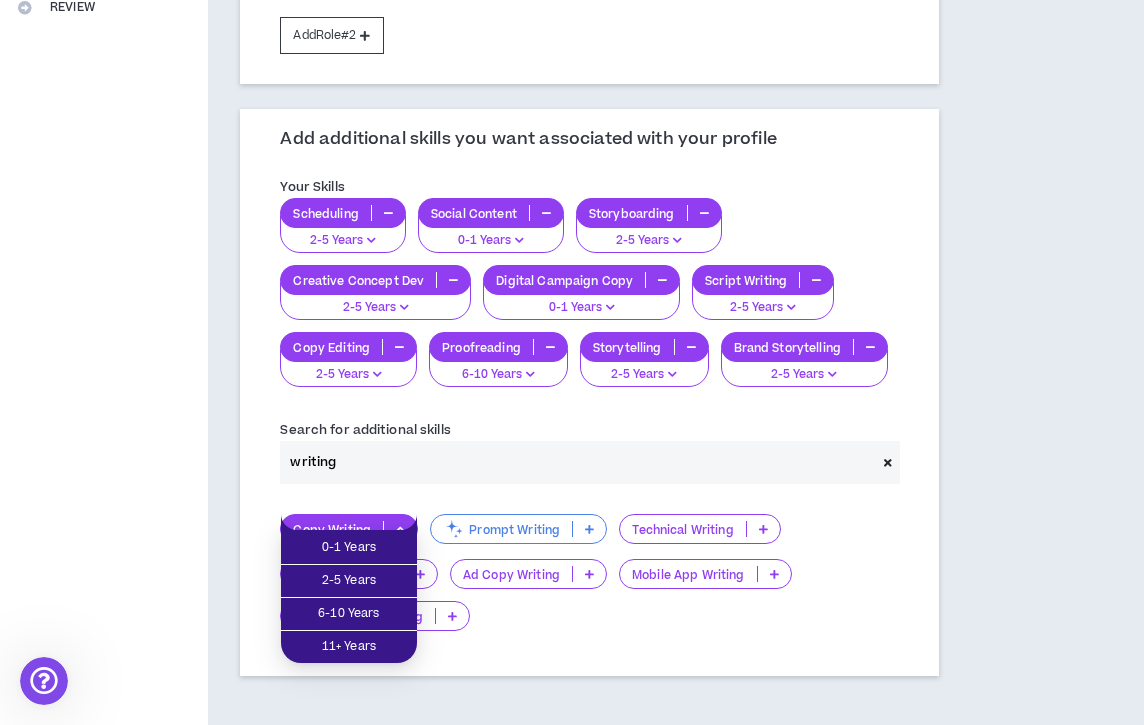 click on "writing" at bounding box center (578, 462) 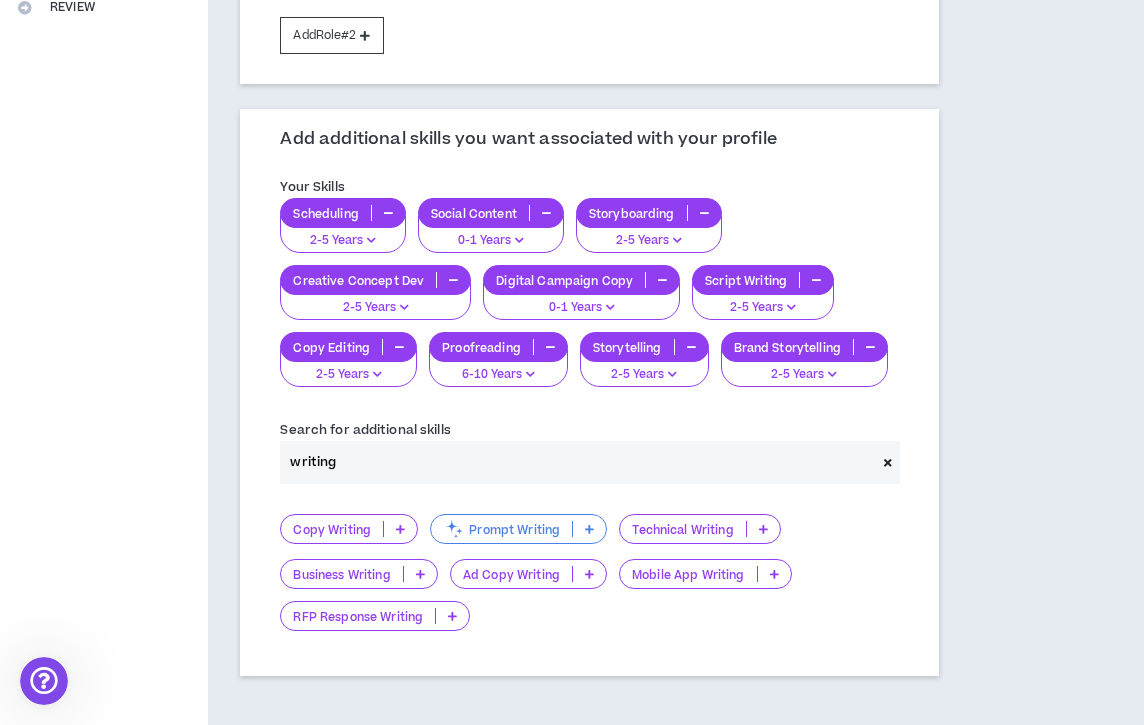 drag, startPoint x: 398, startPoint y: 458, endPoint x: 239, endPoint y: 458, distance: 159 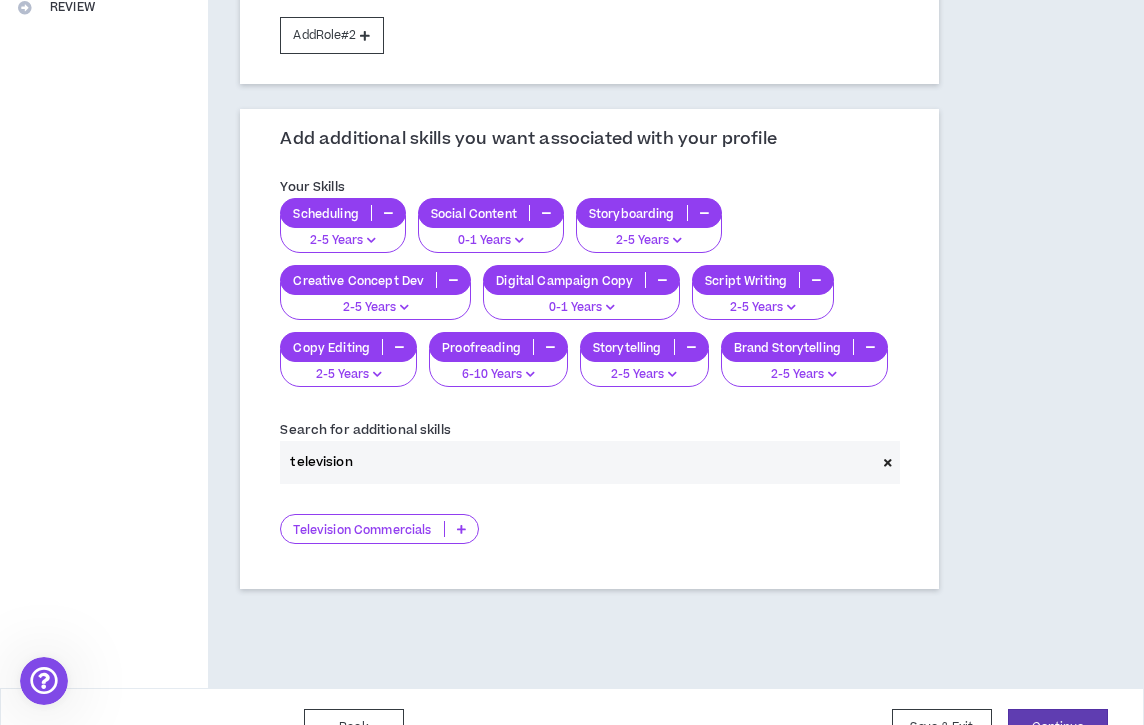 click on "television" at bounding box center [578, 462] 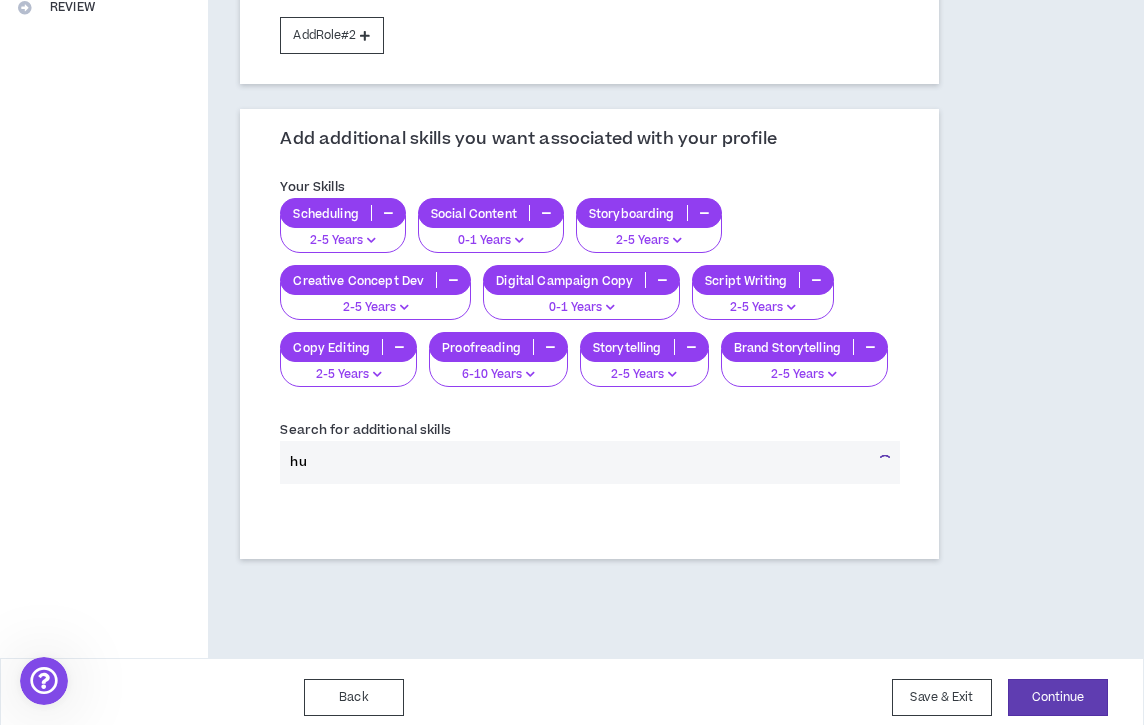 type on "h" 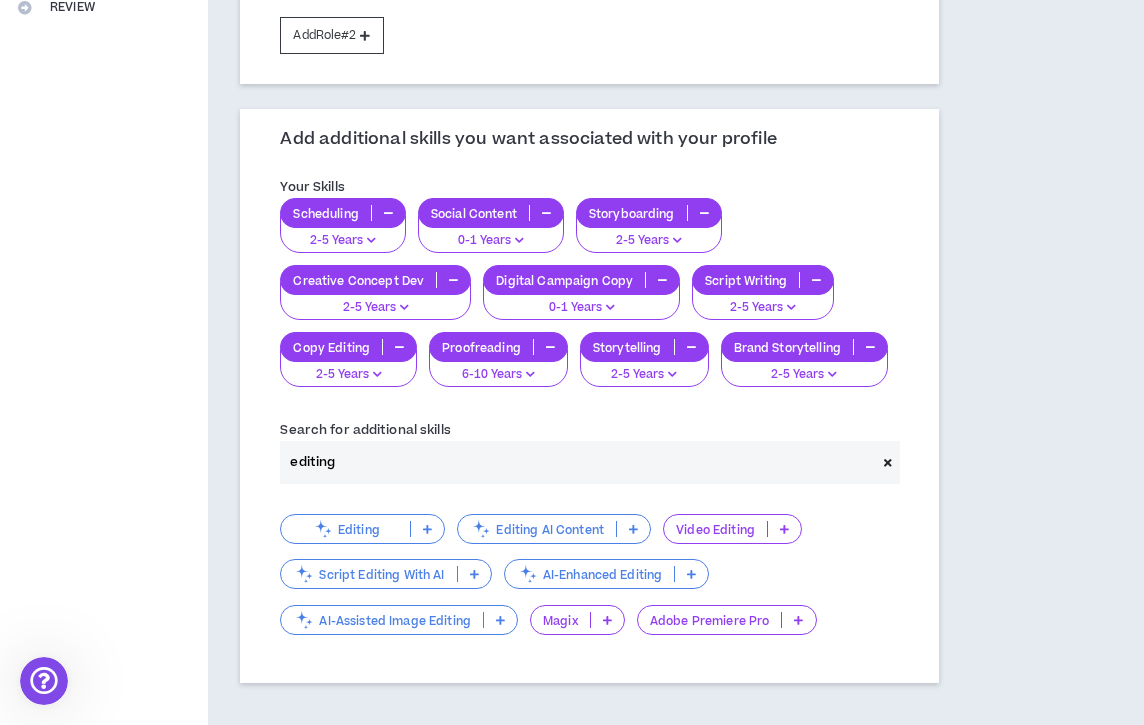 scroll, scrollTop: 614, scrollLeft: 0, axis: vertical 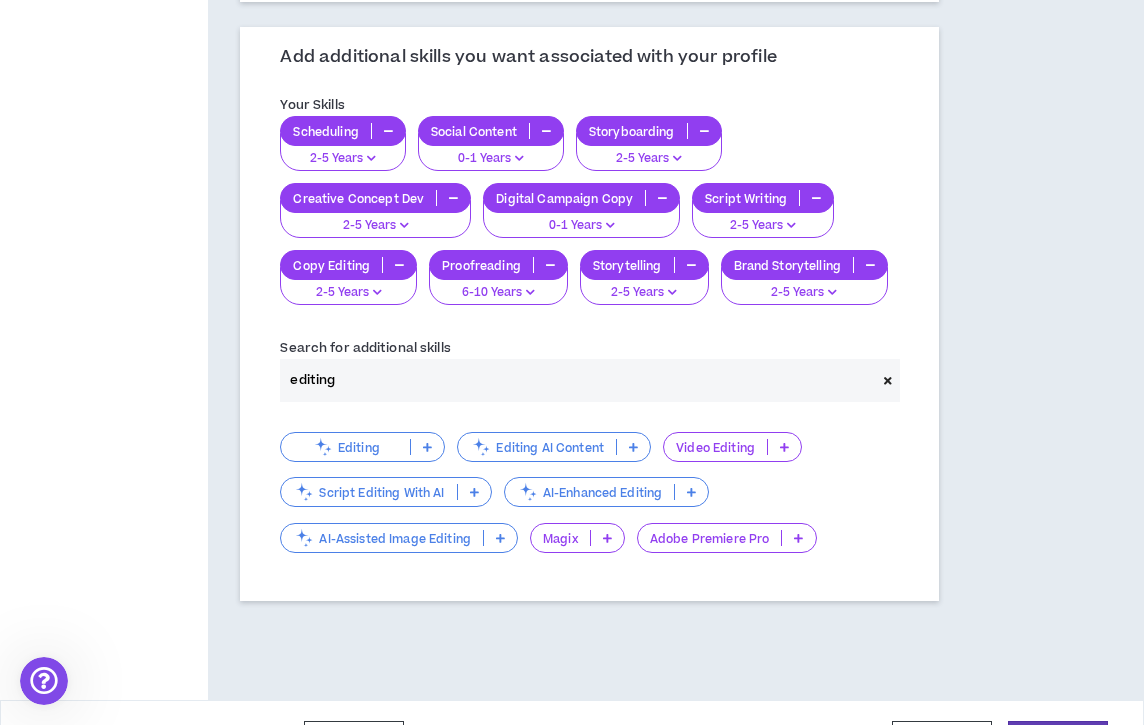 drag, startPoint x: 342, startPoint y: 370, endPoint x: 279, endPoint y: 370, distance: 63 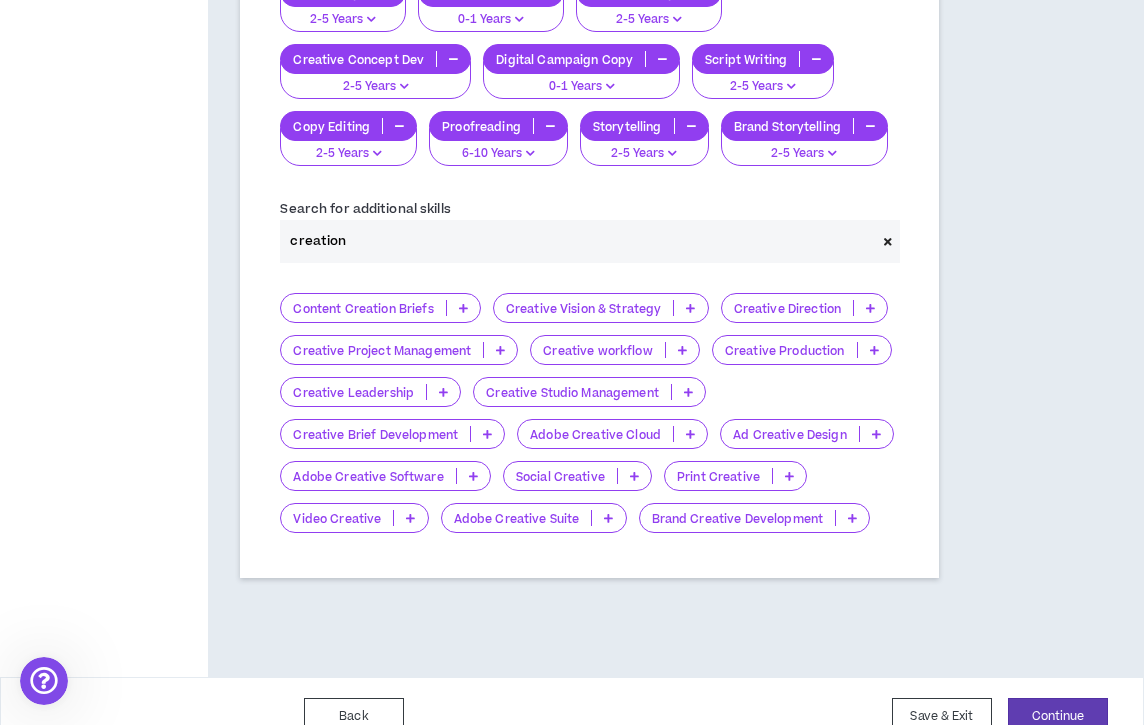 scroll, scrollTop: 760, scrollLeft: 0, axis: vertical 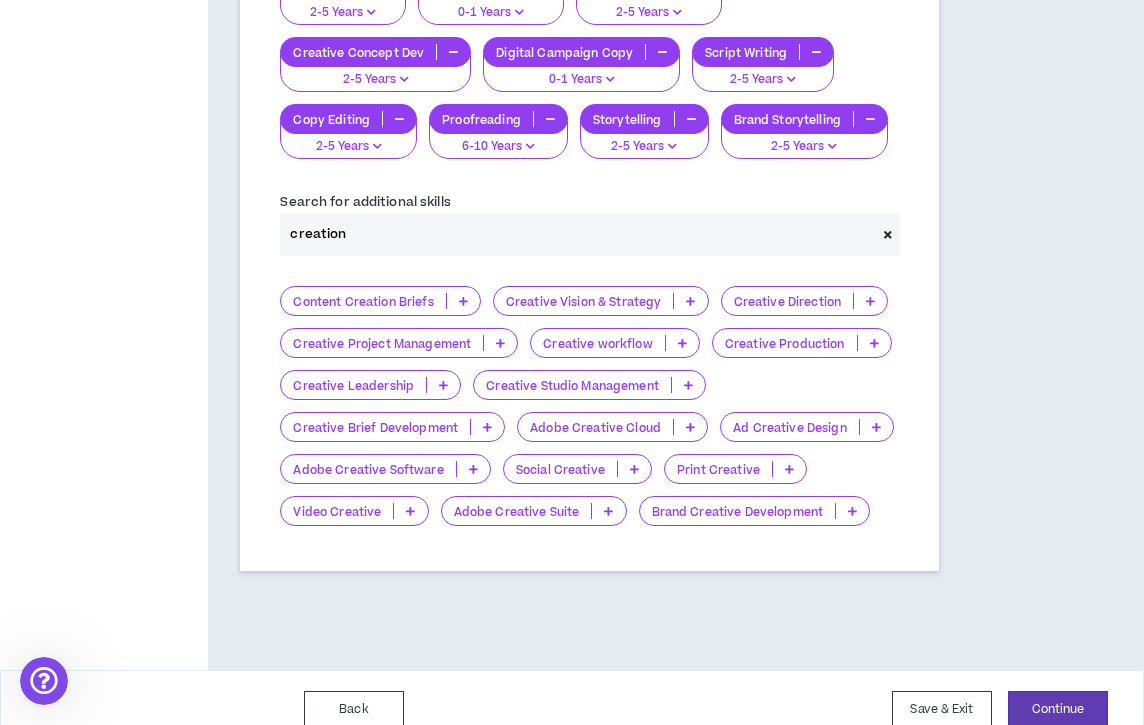 click at bounding box center [874, 343] 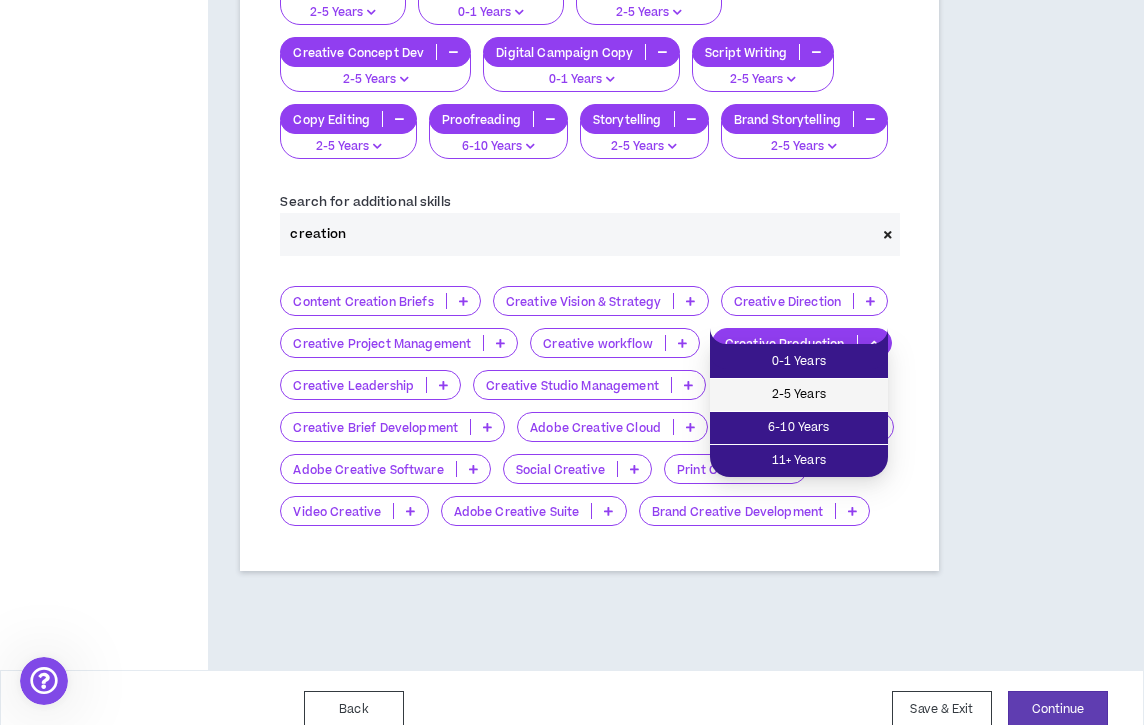 click on "2-5 Years" at bounding box center (799, 395) 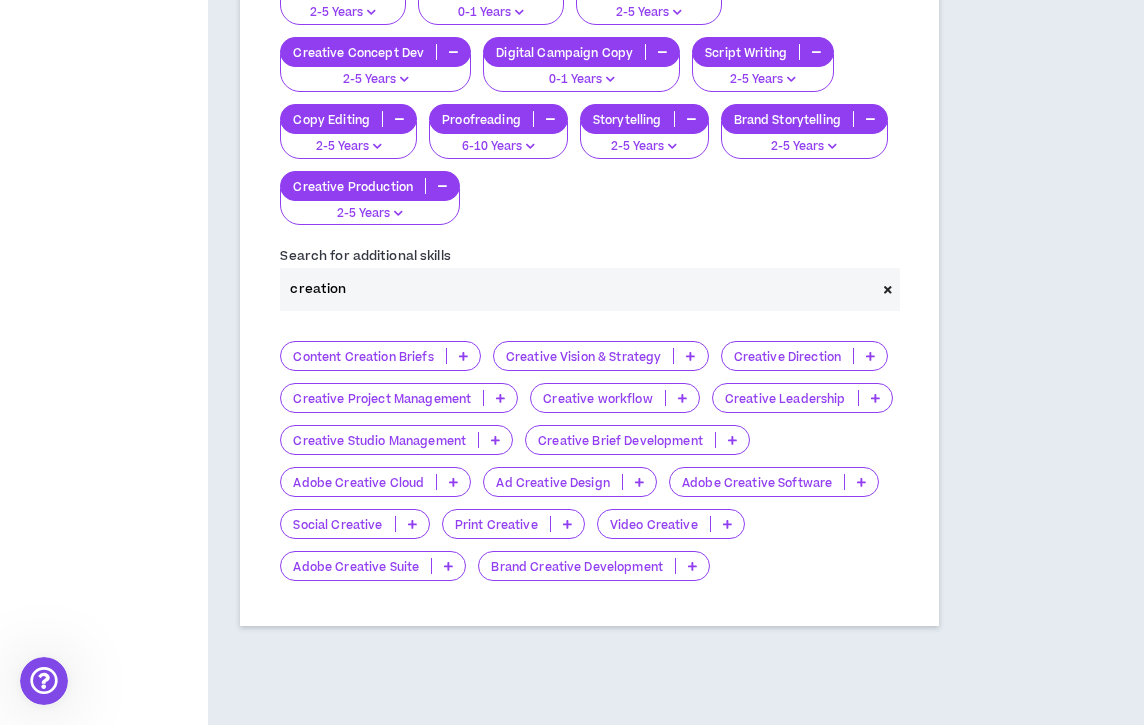 click on "creation" at bounding box center (578, 289) 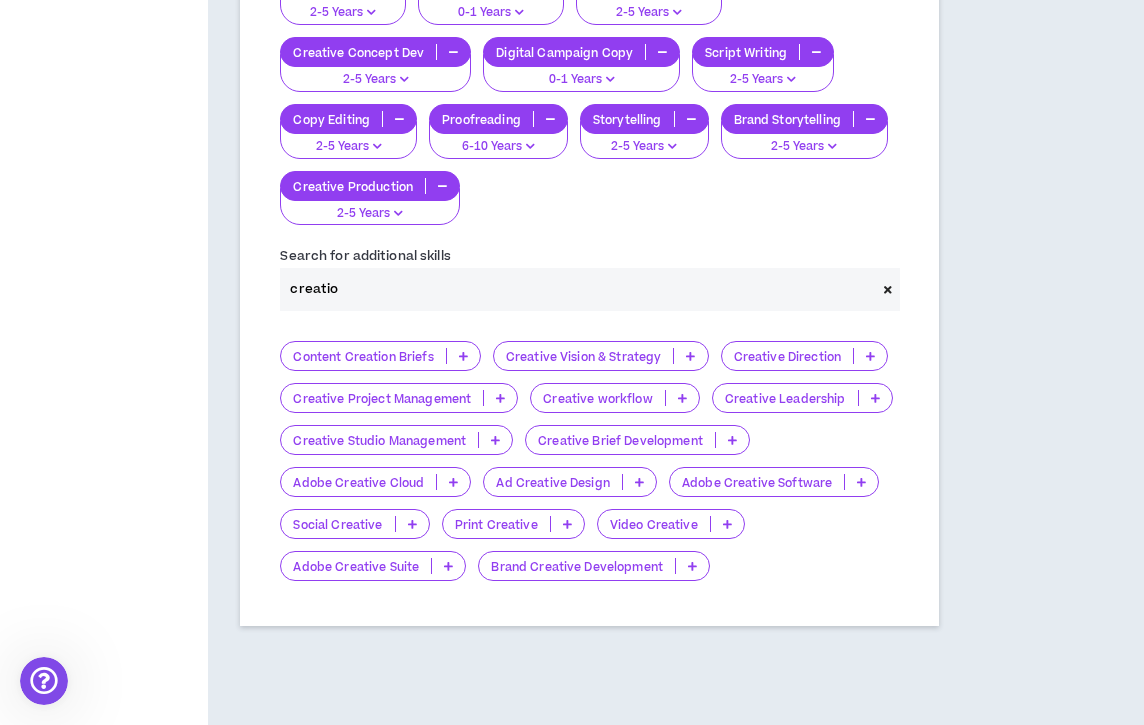 scroll, scrollTop: 598, scrollLeft: 0, axis: vertical 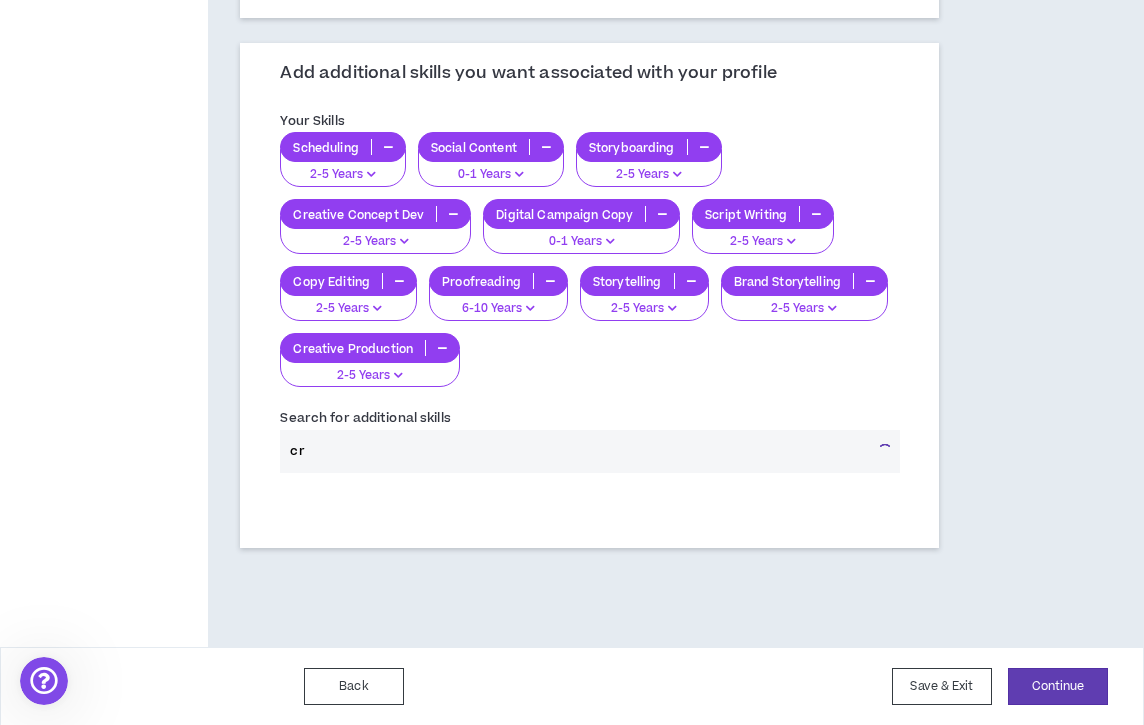 type on "c" 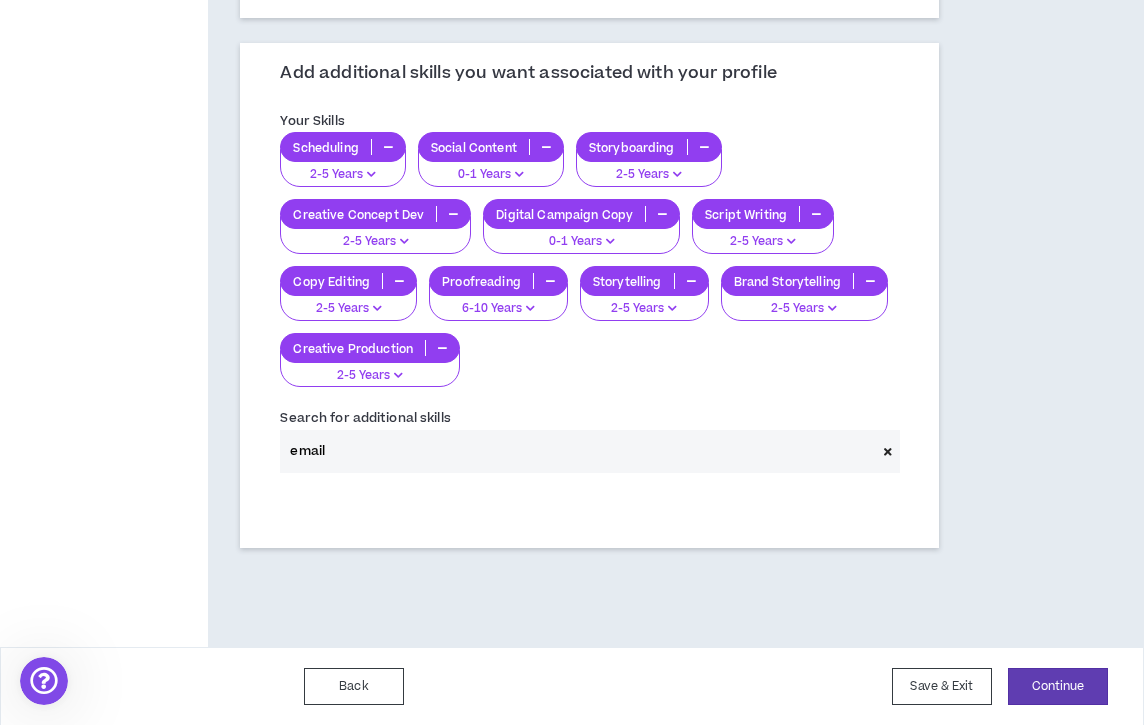 scroll, scrollTop: 665, scrollLeft: 0, axis: vertical 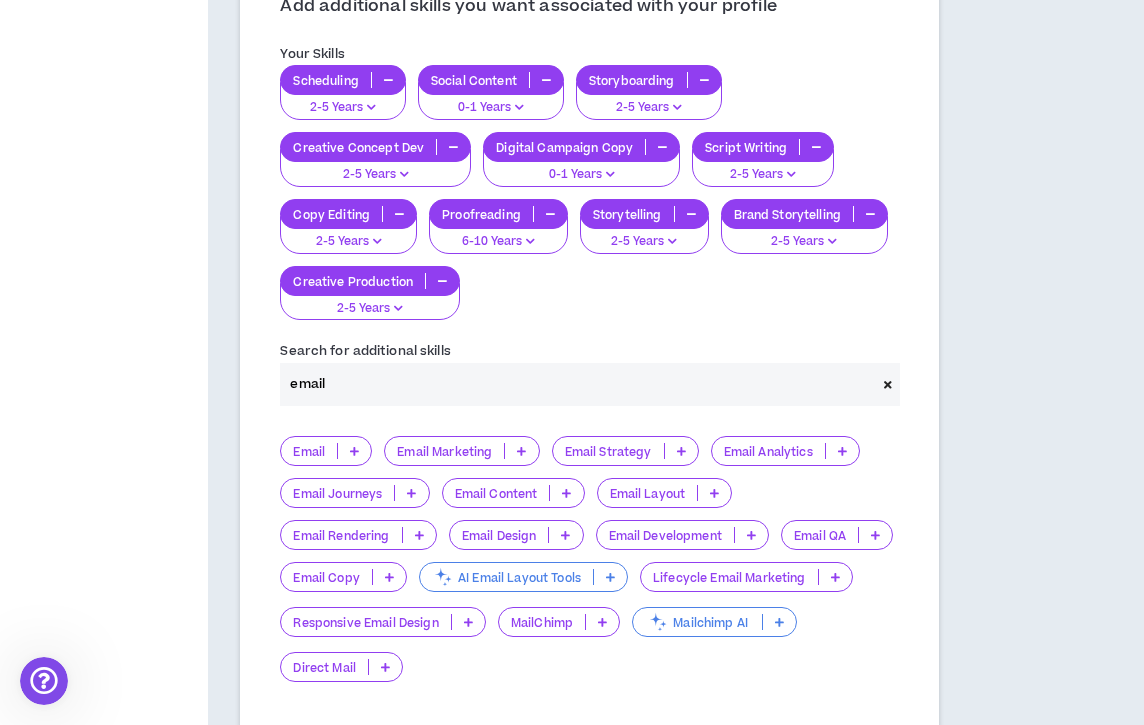 click at bounding box center (521, 451) 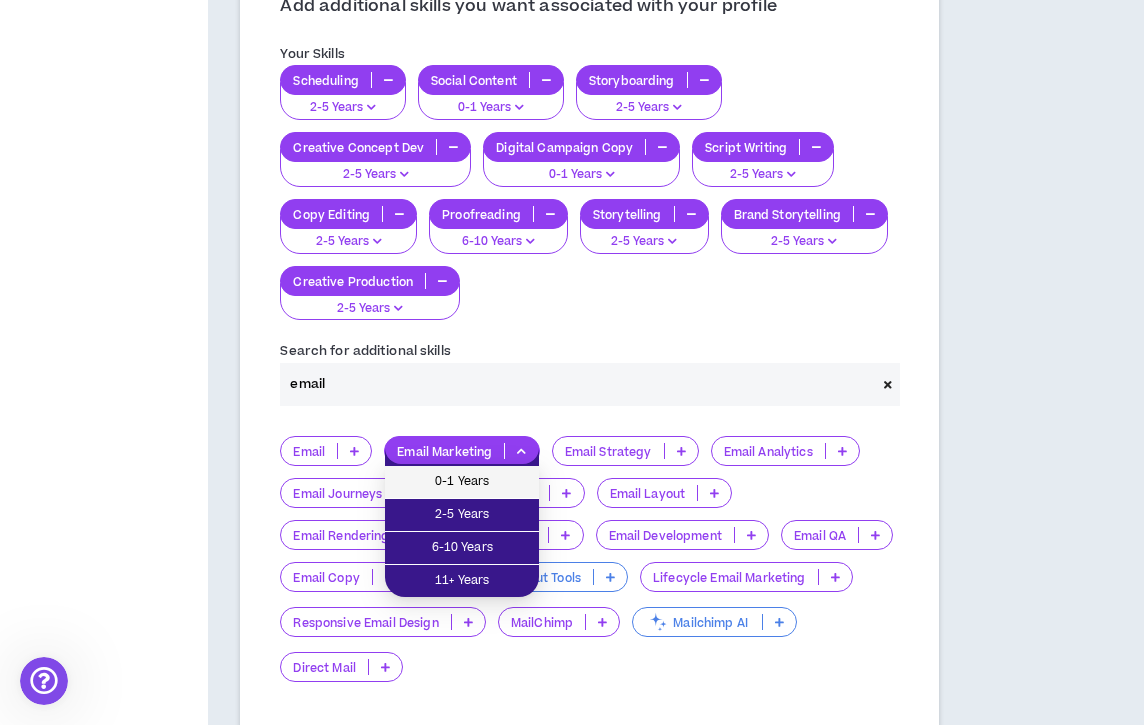 click on "0-1 Years" at bounding box center [462, 482] 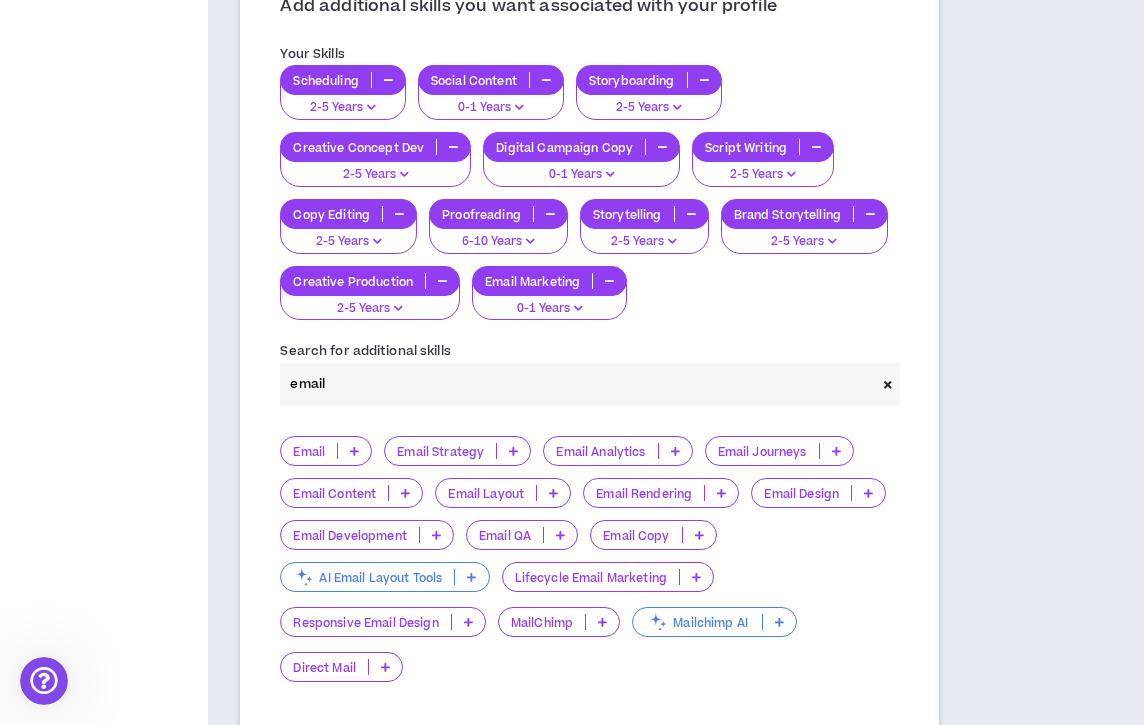 click at bounding box center [699, 535] 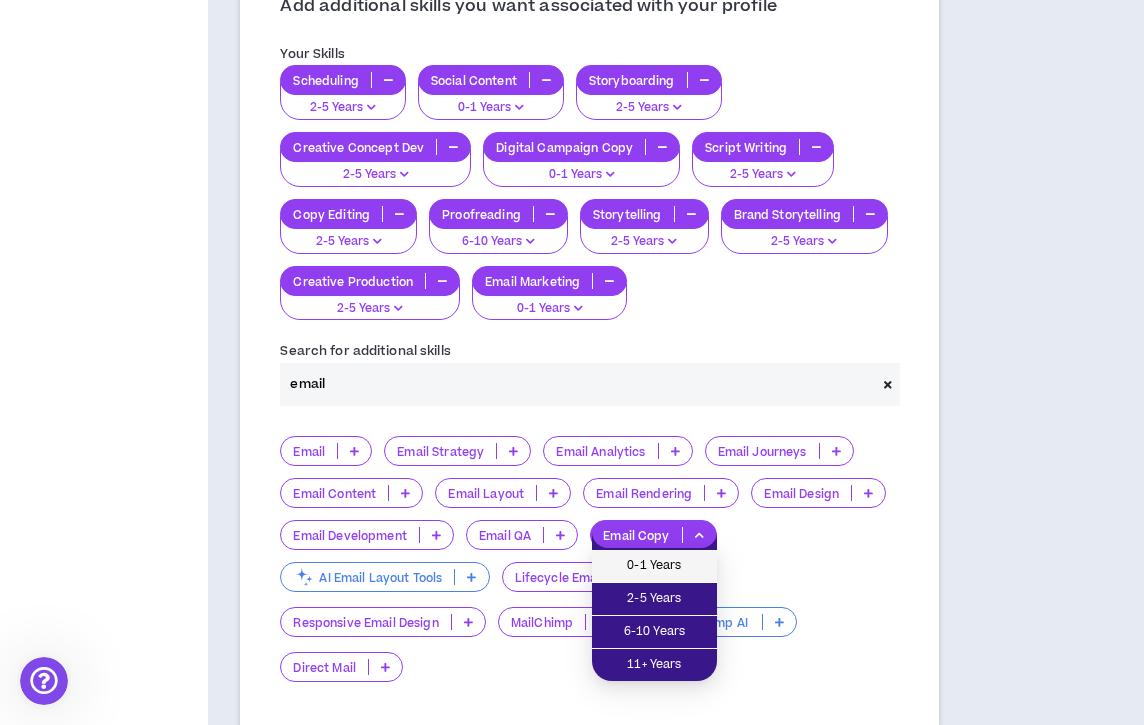 click on "0-1 Years" at bounding box center [654, 566] 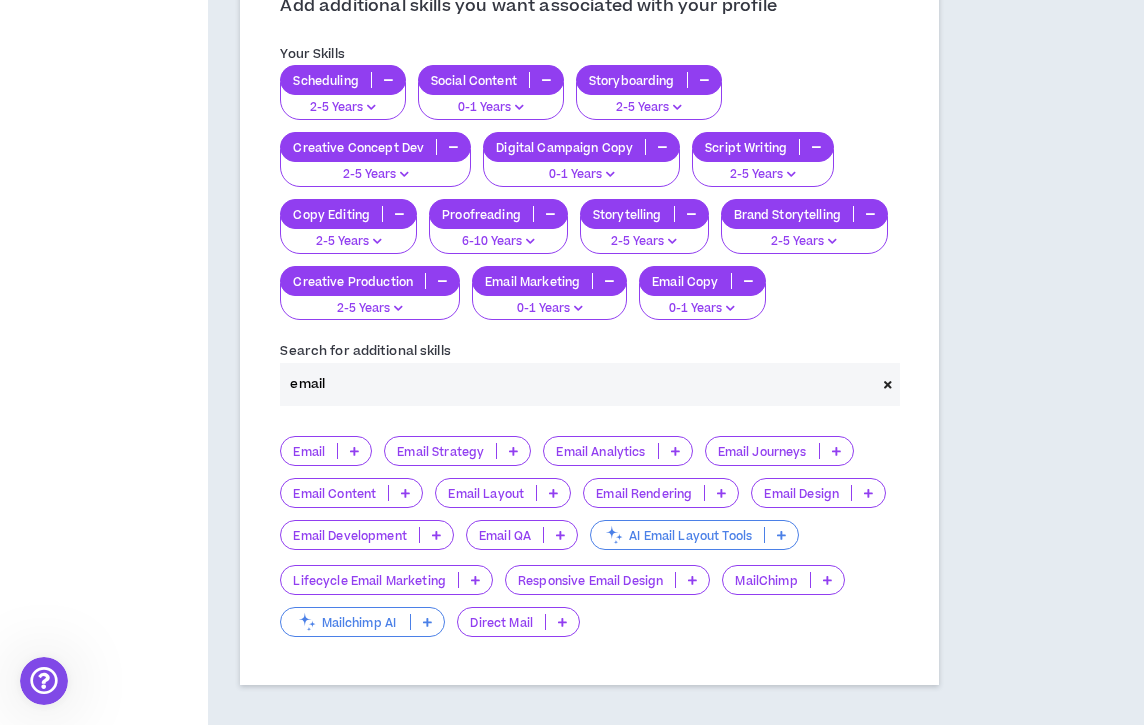 click on "email" at bounding box center (578, 384) 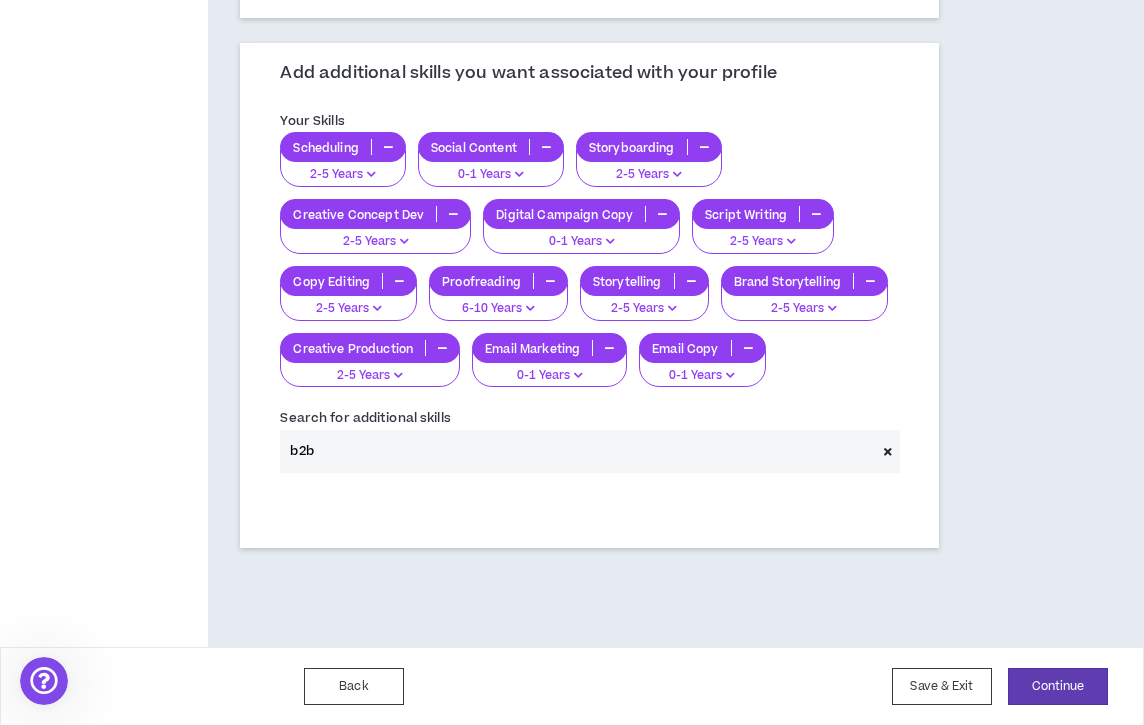 scroll, scrollTop: 628, scrollLeft: 0, axis: vertical 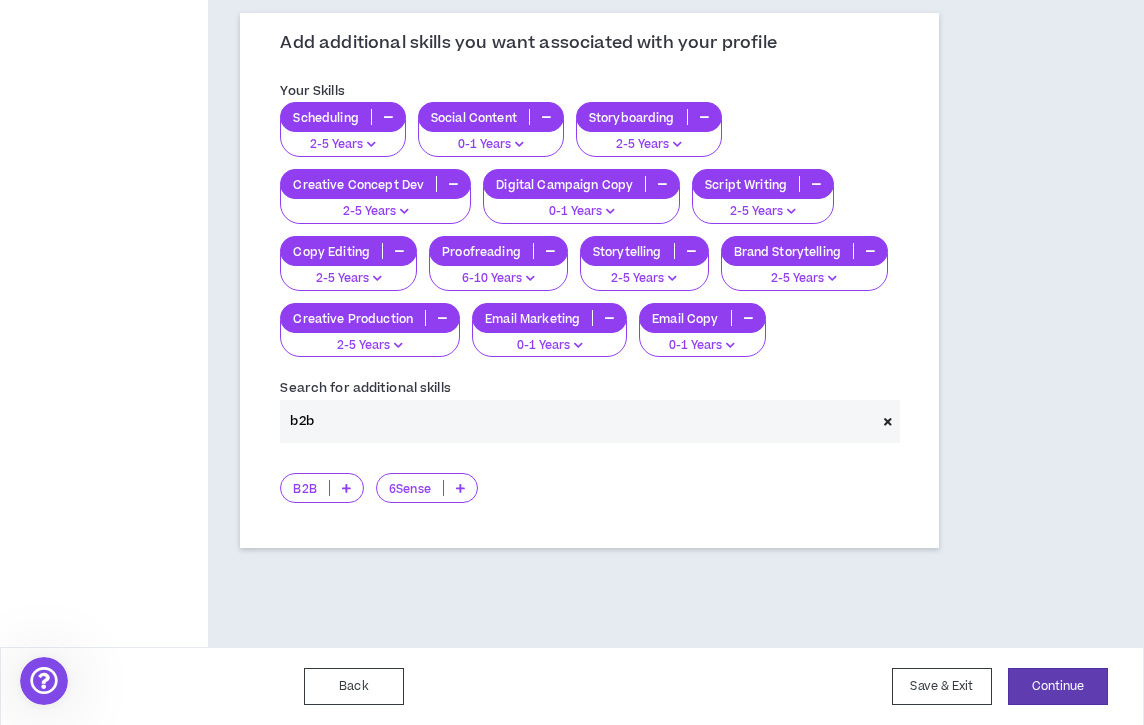 type on "b2b" 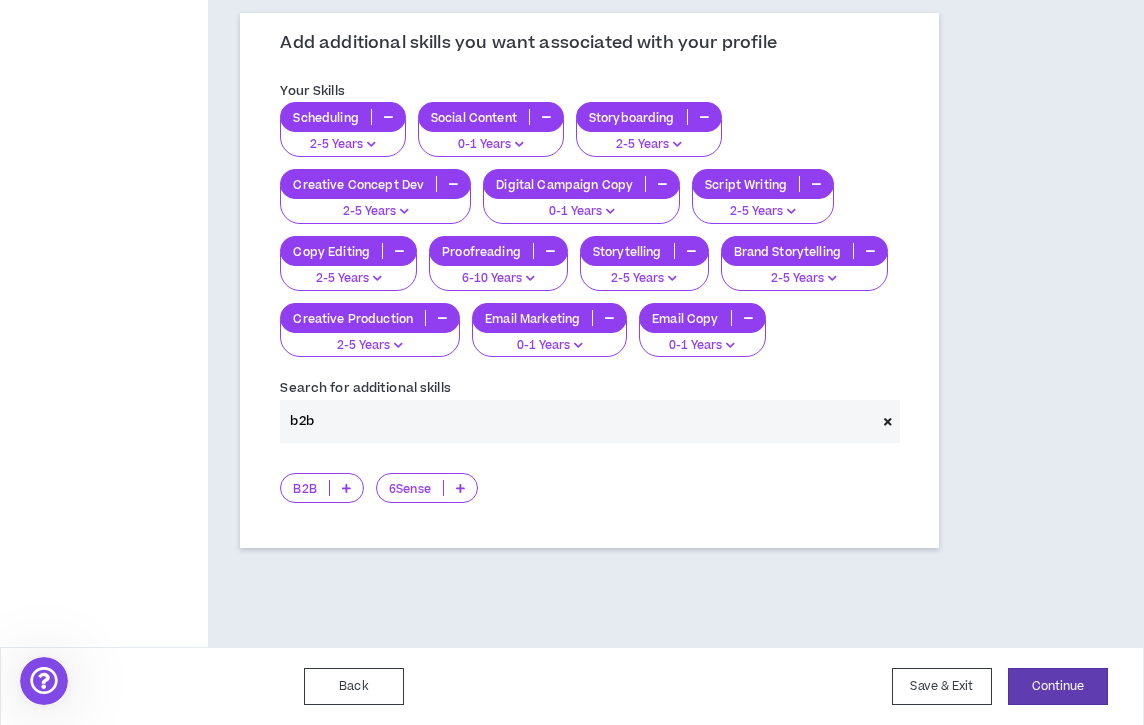click at bounding box center [346, 488] 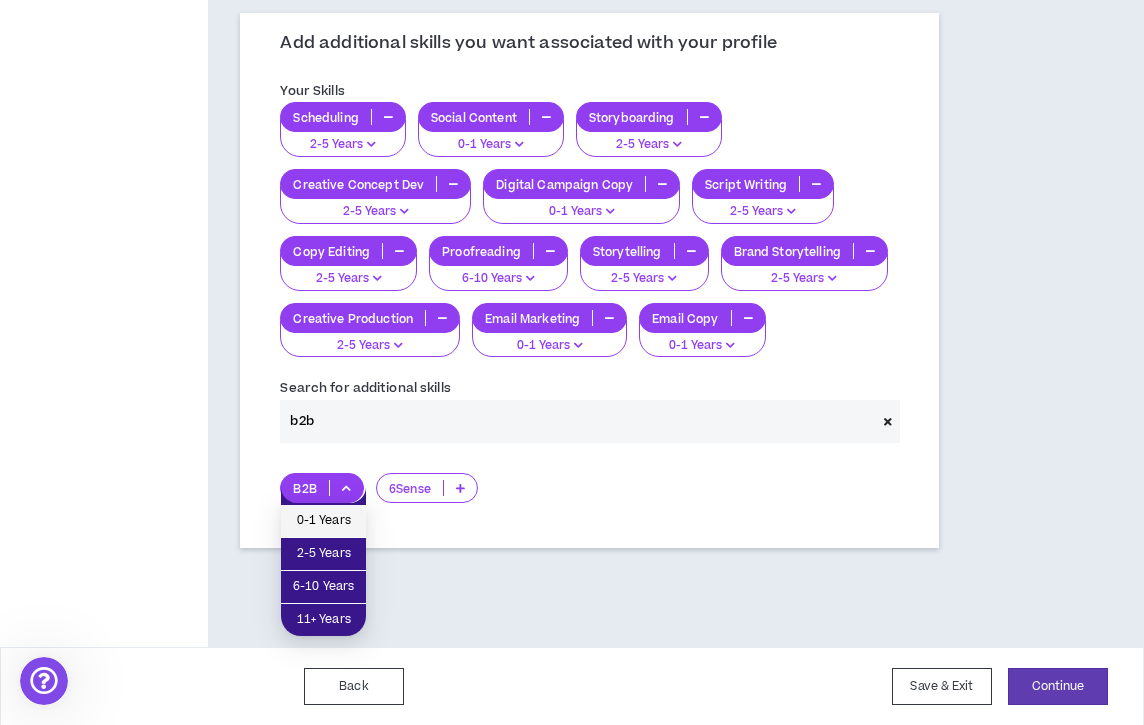click on "0-1 Years" at bounding box center [323, 521] 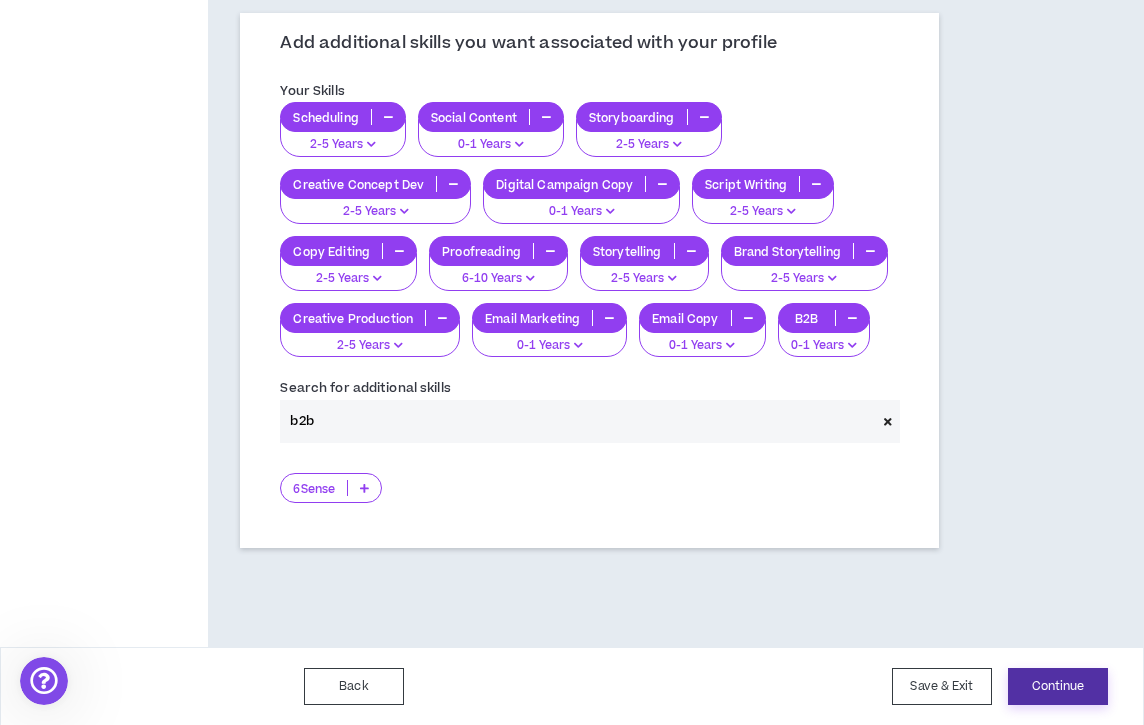 click on "Continue" at bounding box center (1058, 686) 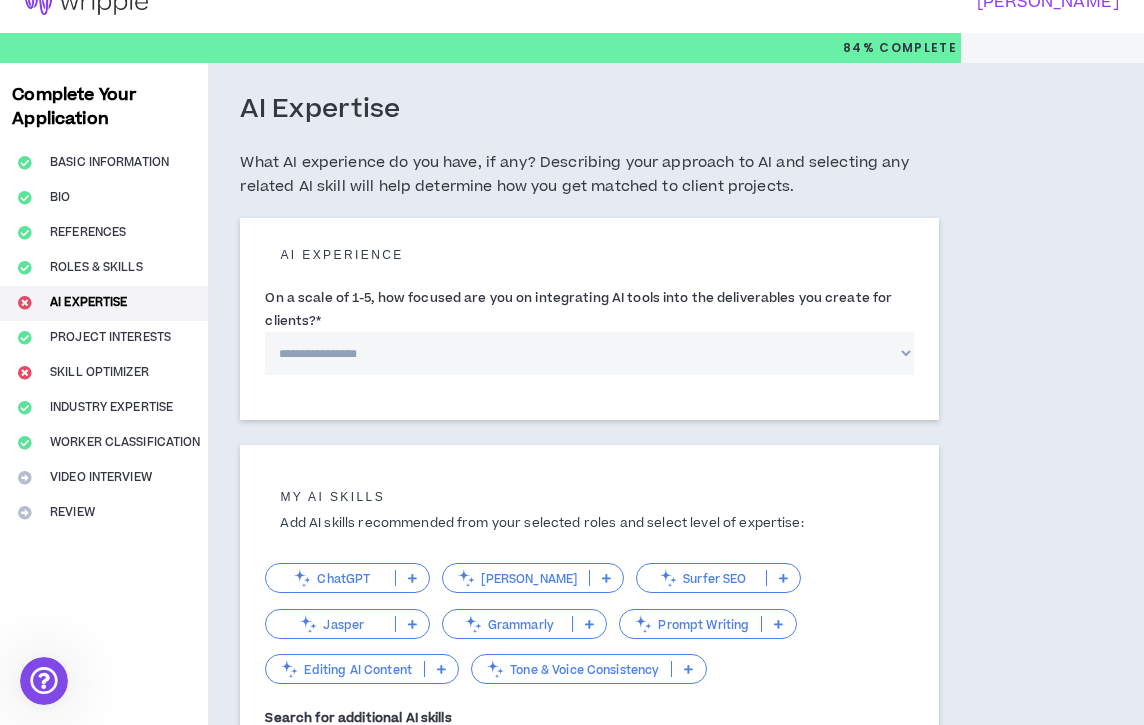 scroll, scrollTop: 0, scrollLeft: 0, axis: both 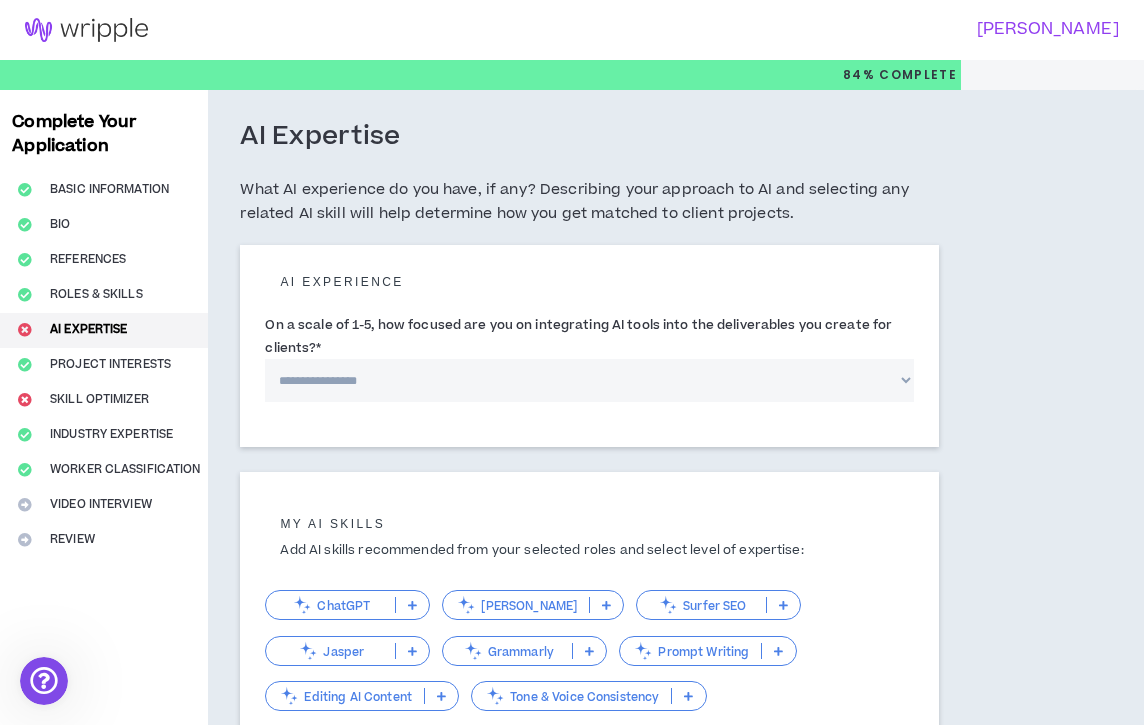 click on "**********" at bounding box center (589, 380) 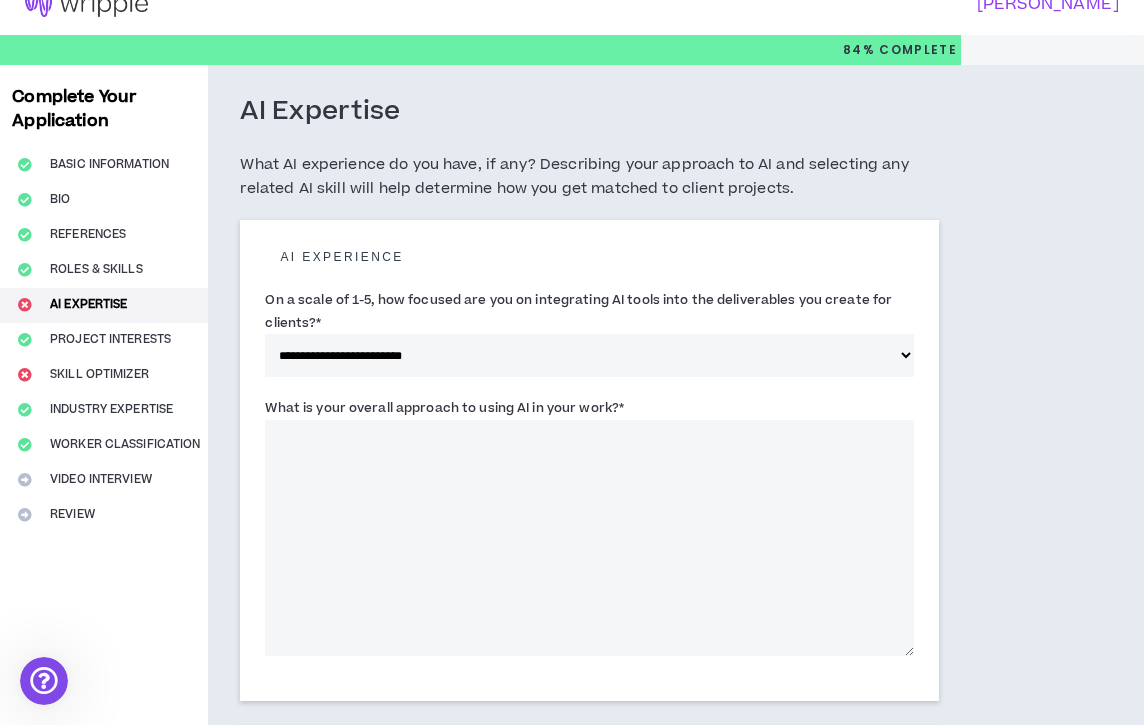 scroll, scrollTop: 26, scrollLeft: 0, axis: vertical 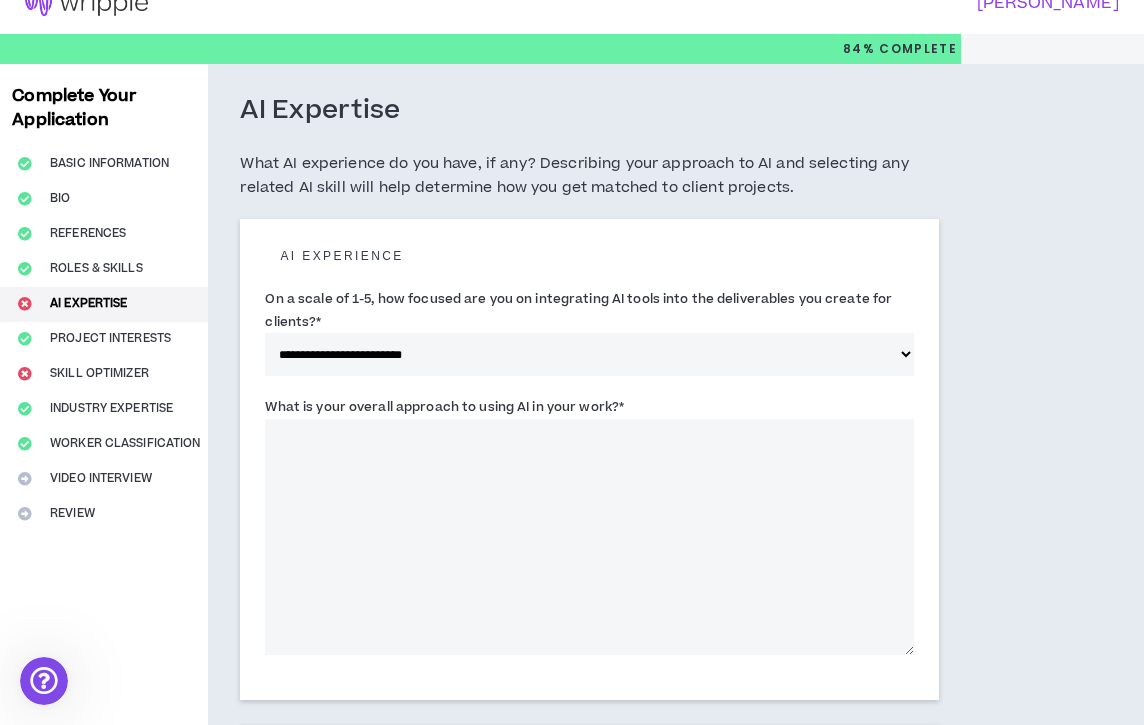 click on "What is your overall approach to using AI in your work?  *" at bounding box center [589, 537] 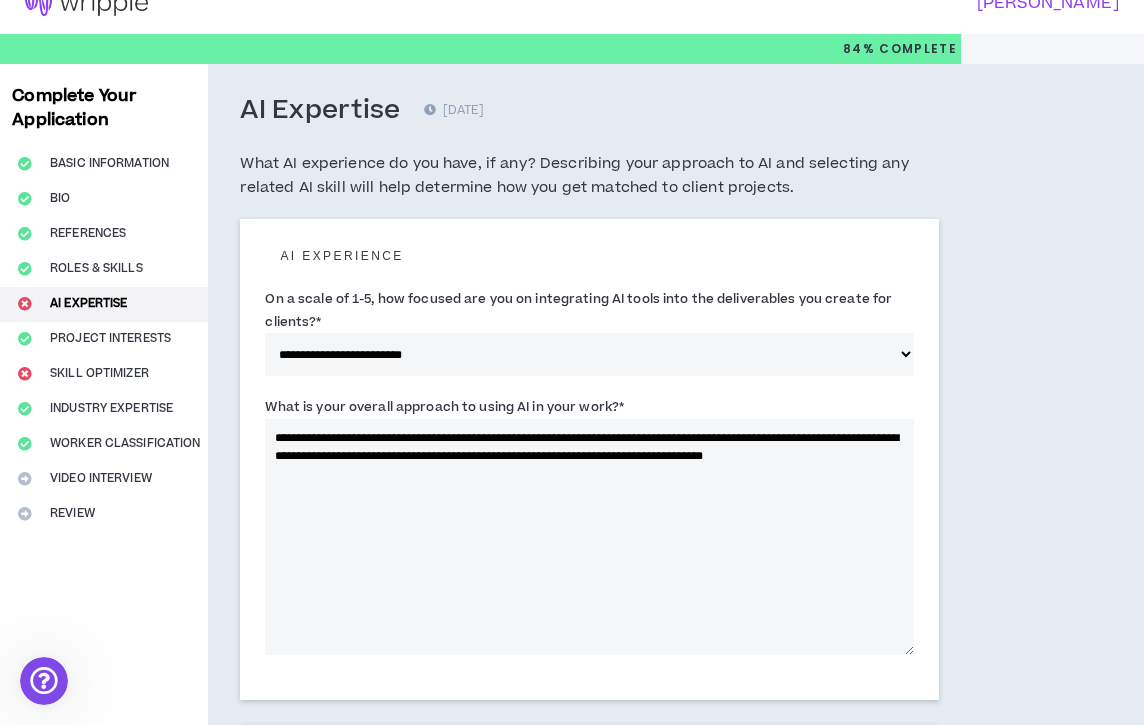 click on "**********" at bounding box center (589, 537) 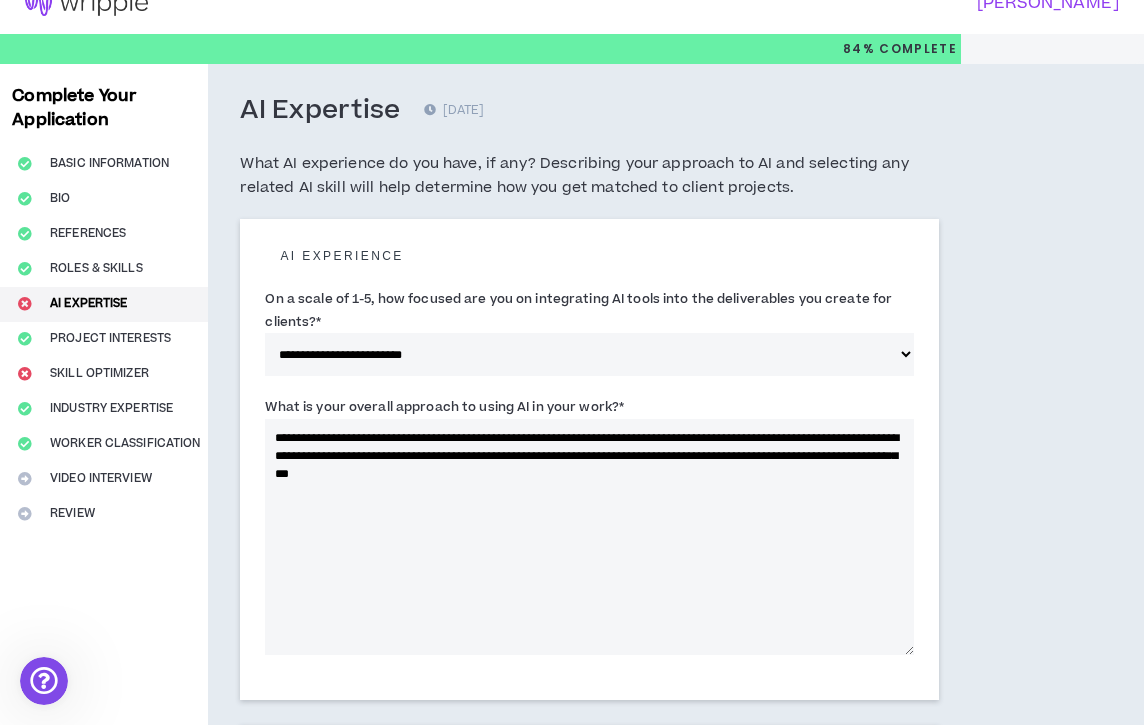click on "**********" at bounding box center (589, 537) 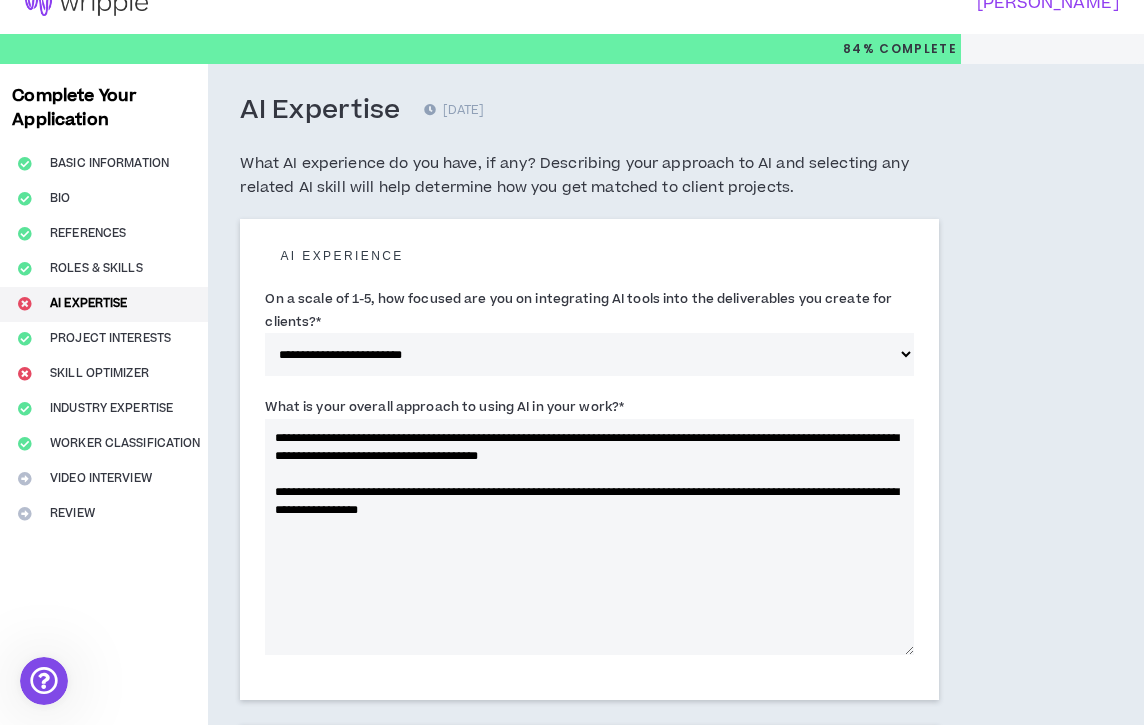drag, startPoint x: 575, startPoint y: 491, endPoint x: 288, endPoint y: 476, distance: 287.39172 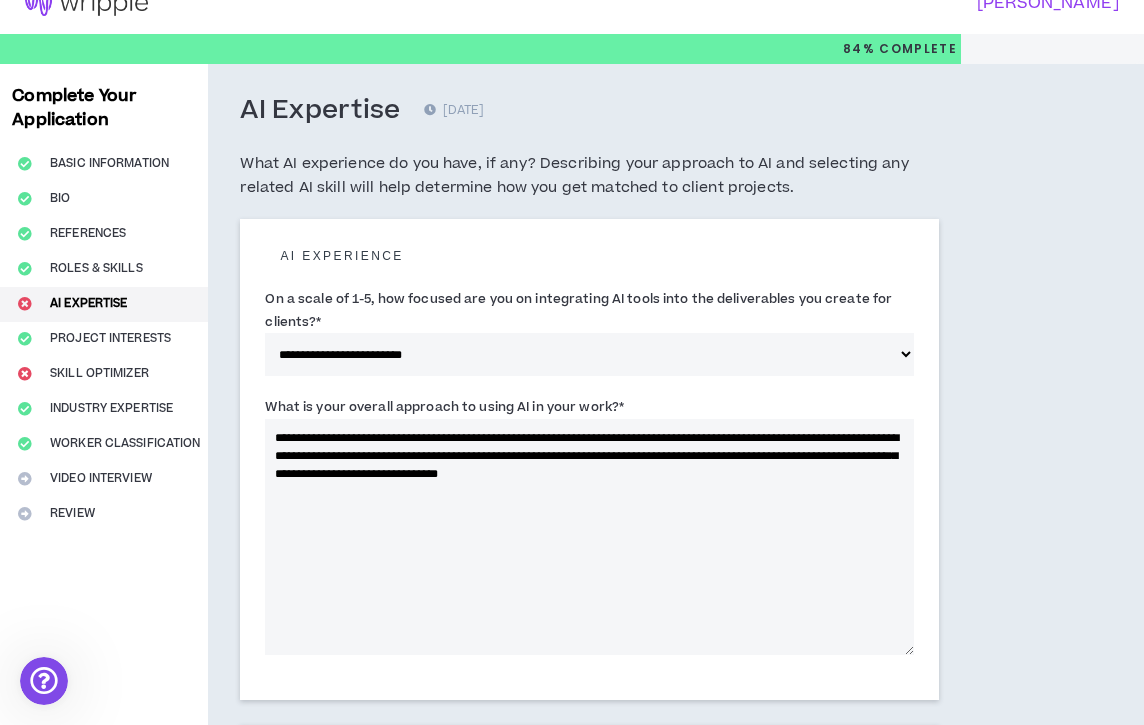 drag, startPoint x: 464, startPoint y: 474, endPoint x: 269, endPoint y: 471, distance: 195.02307 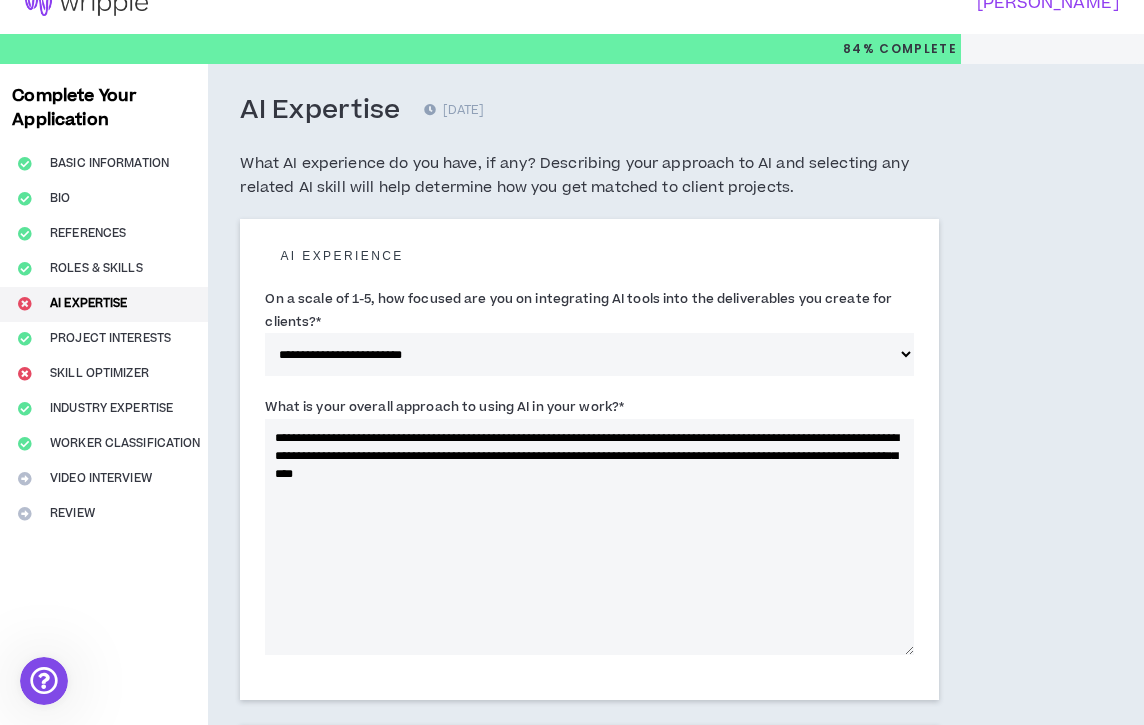 click on "**********" at bounding box center (589, 537) 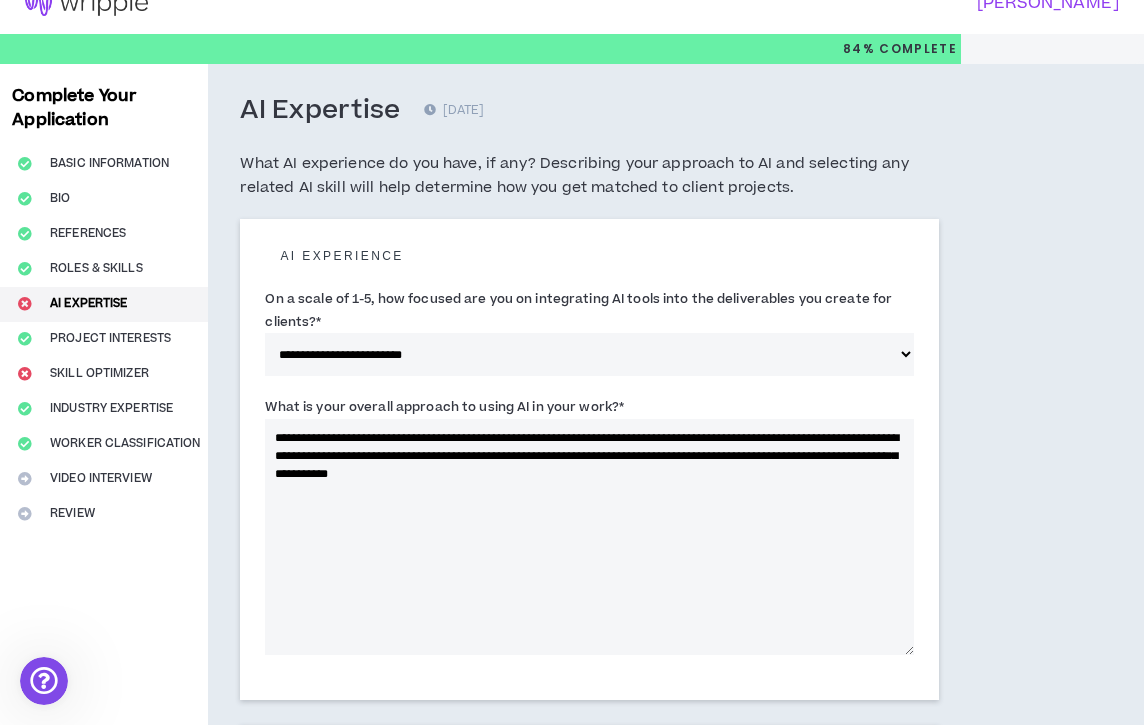 click on "**********" at bounding box center (589, 537) 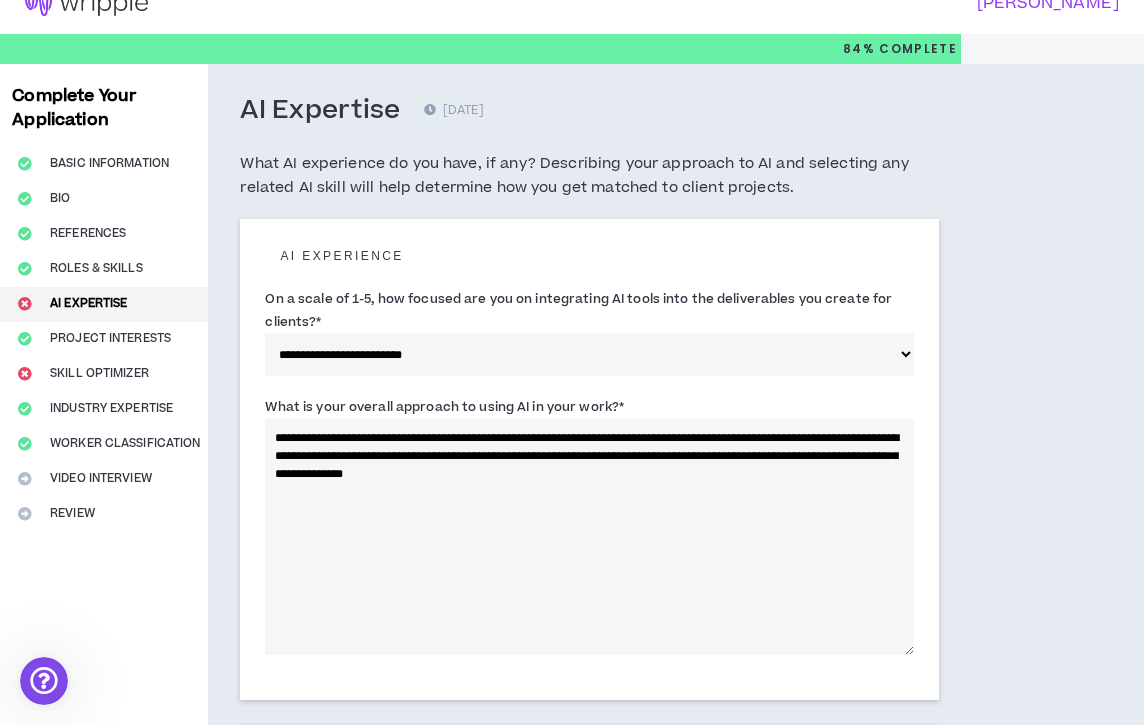 click on "**********" at bounding box center (589, 537) 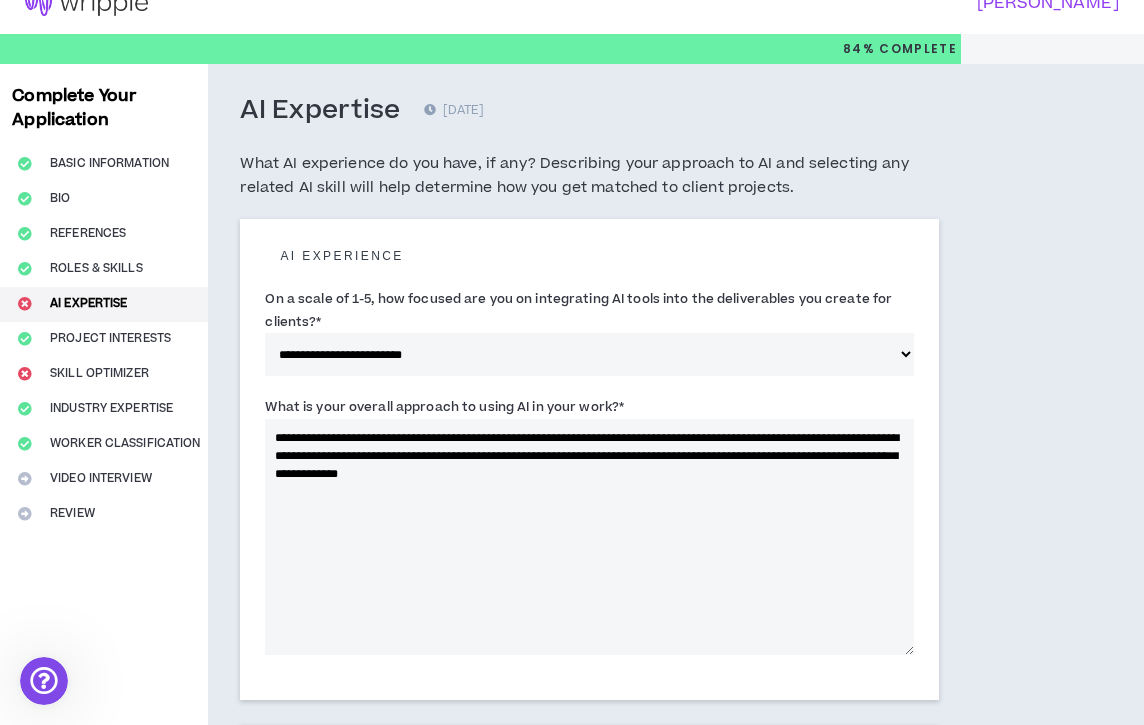 click on "**********" at bounding box center [589, 537] 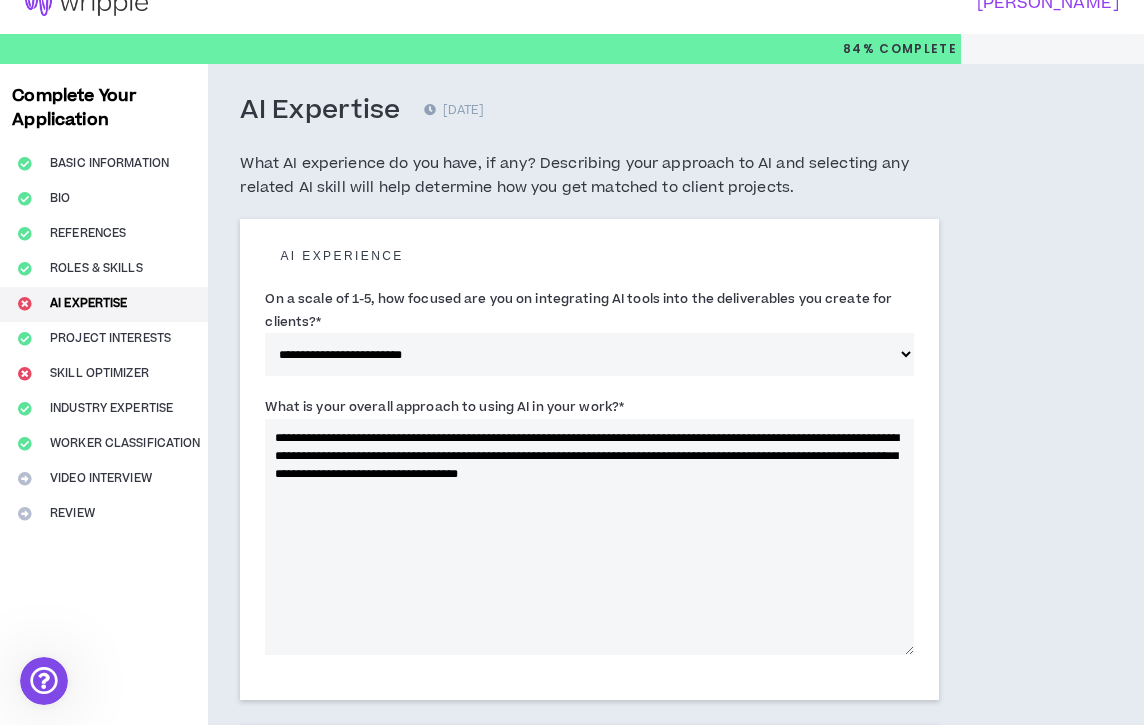 click on "**********" at bounding box center [589, 537] 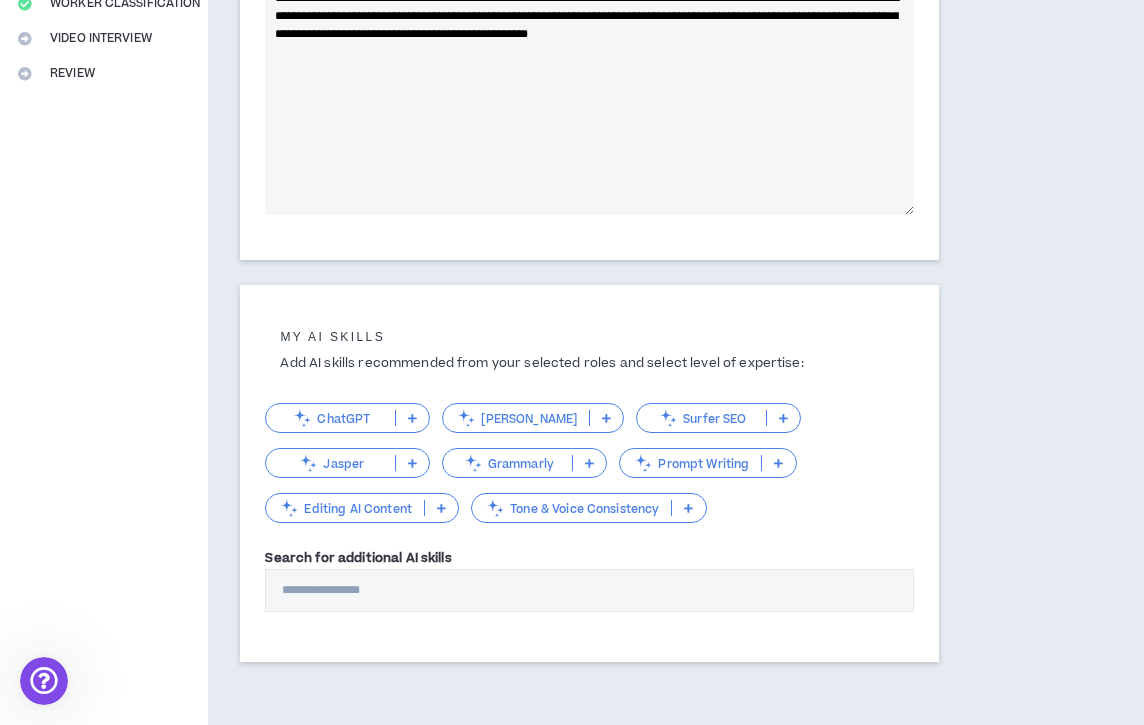 scroll, scrollTop: 479, scrollLeft: 0, axis: vertical 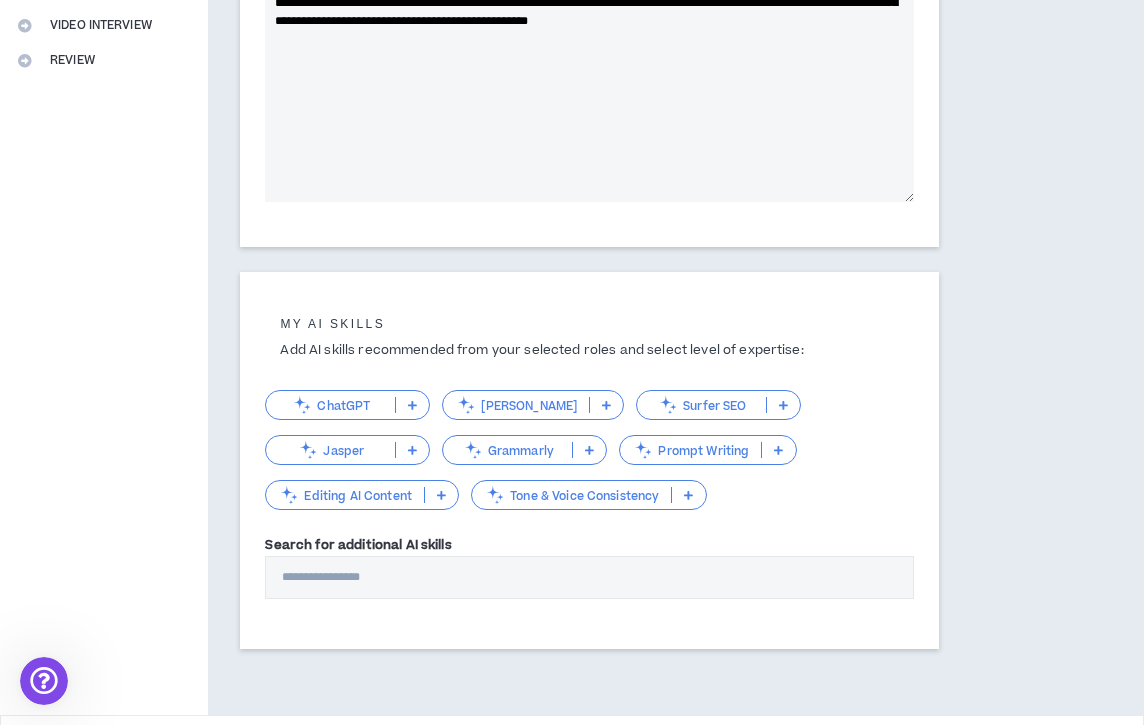 type on "**********" 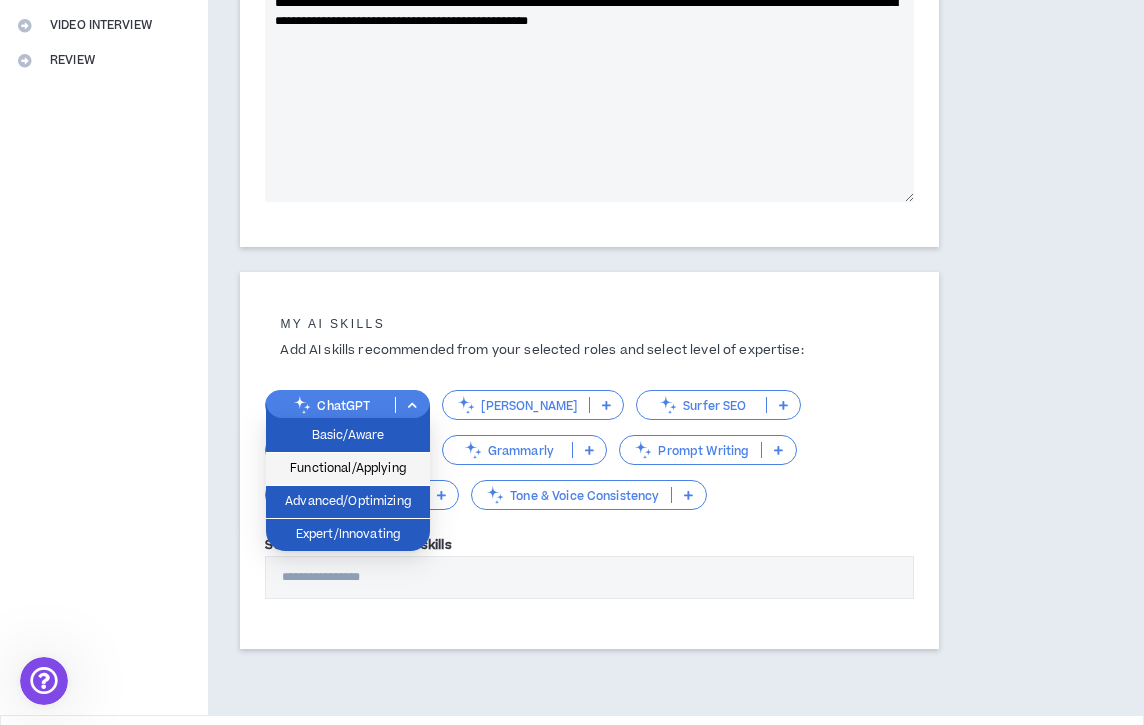 click on "Functional/Applying" at bounding box center (348, 469) 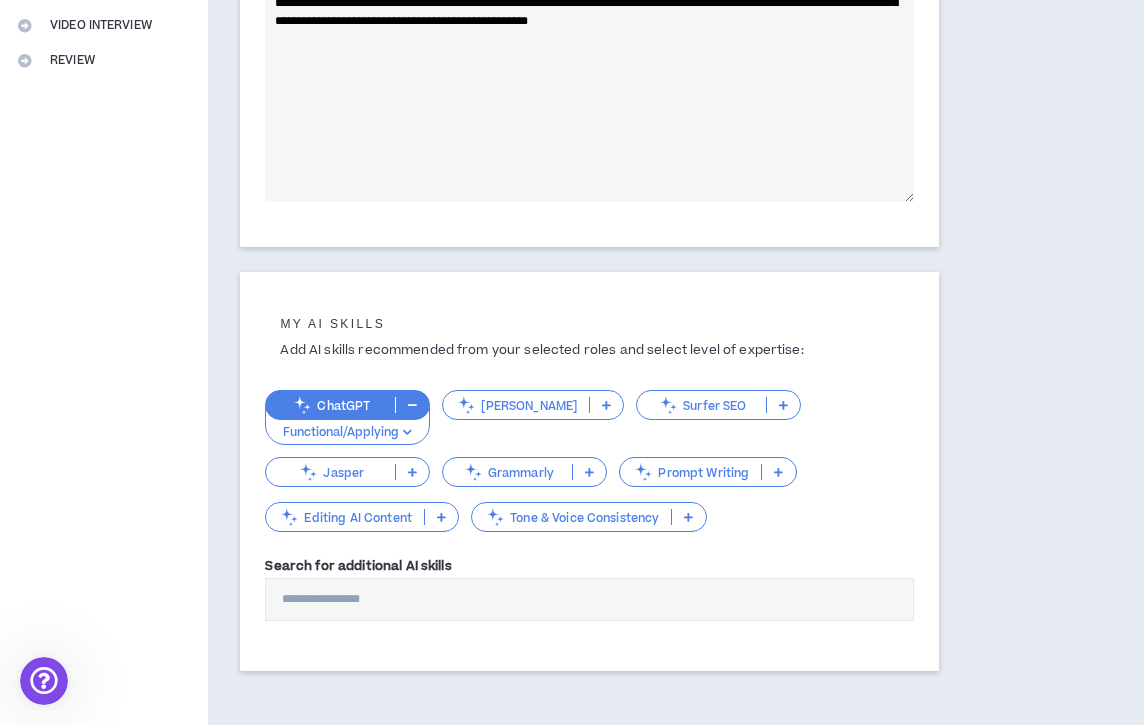 click at bounding box center (589, 472) 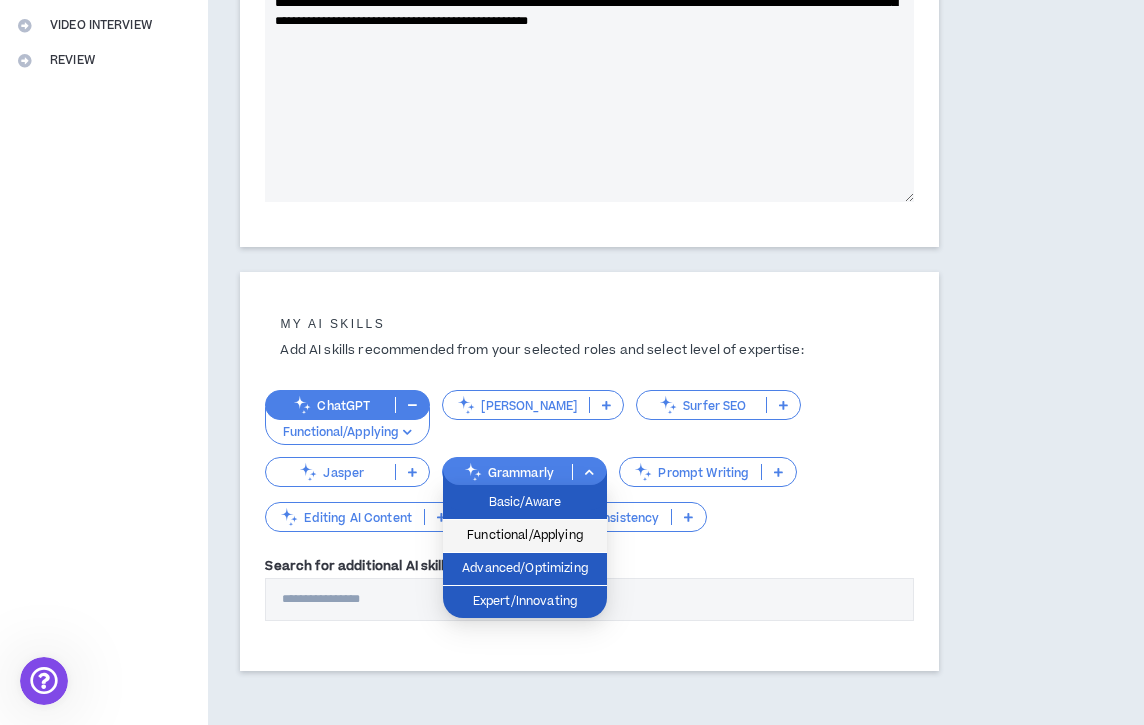 click on "Functional/Applying" at bounding box center (525, 536) 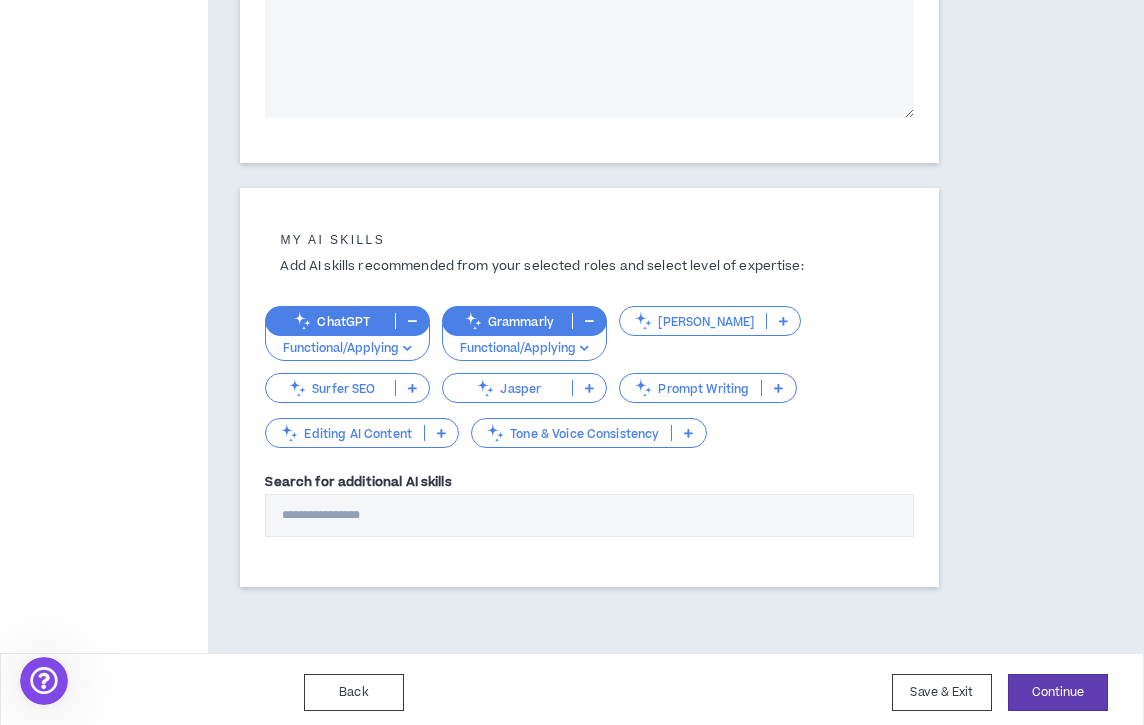 scroll, scrollTop: 568, scrollLeft: 0, axis: vertical 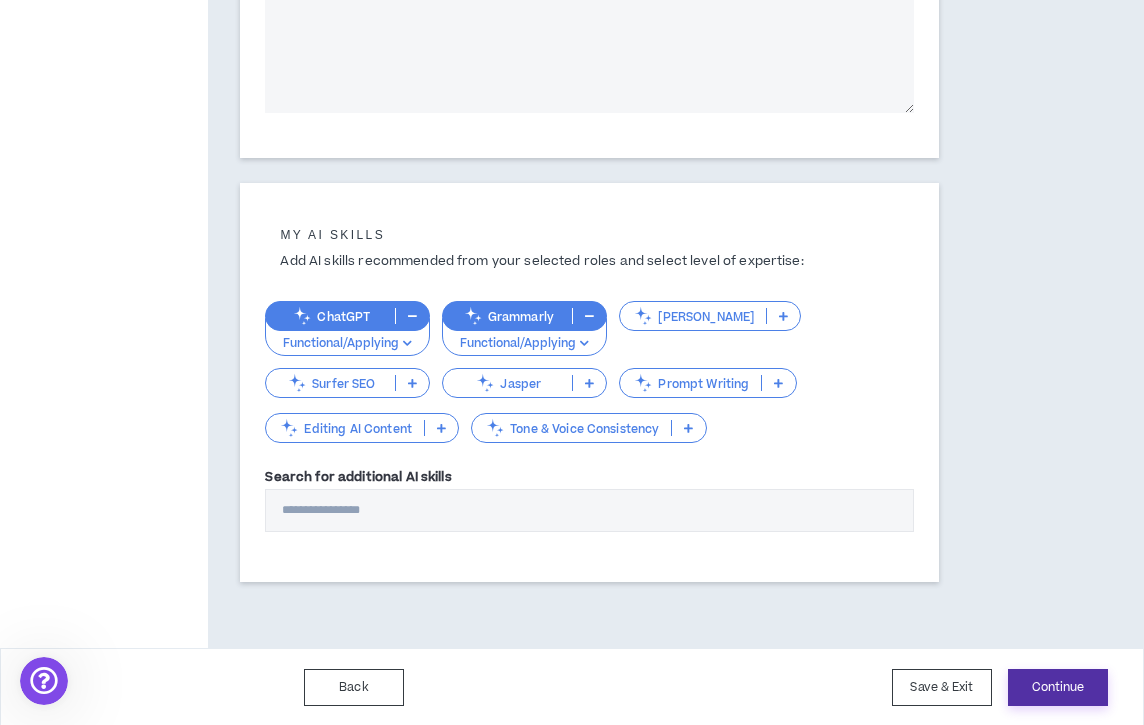 click on "Continue" at bounding box center [1058, 687] 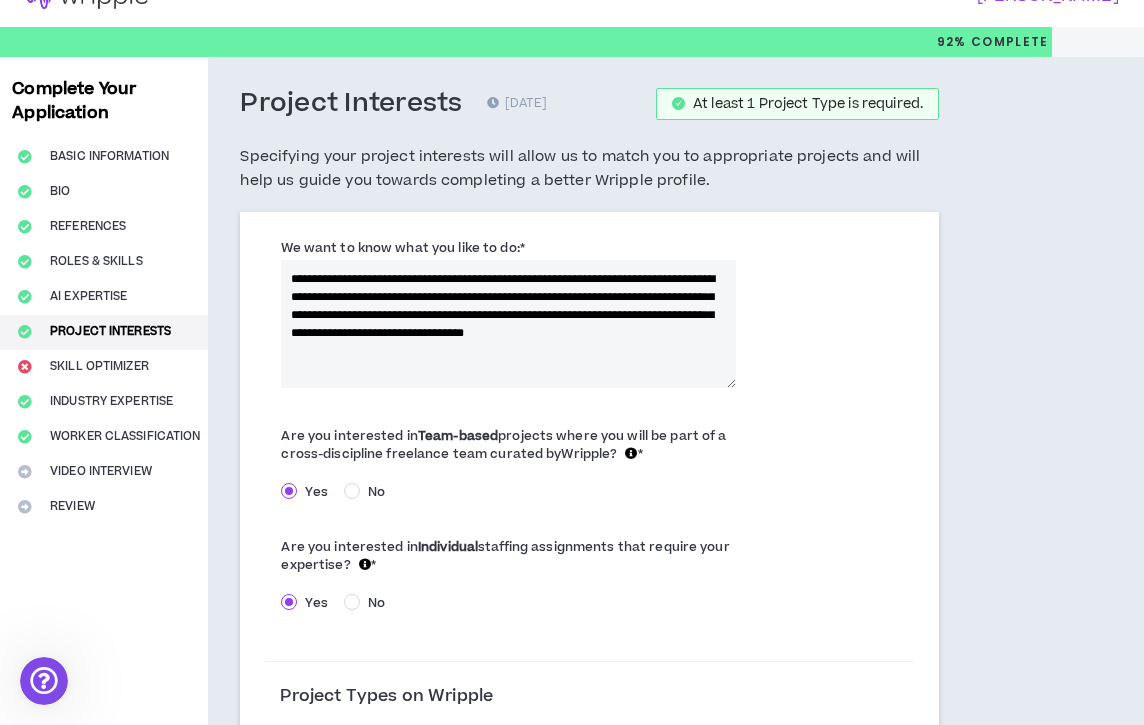 scroll, scrollTop: 0, scrollLeft: 0, axis: both 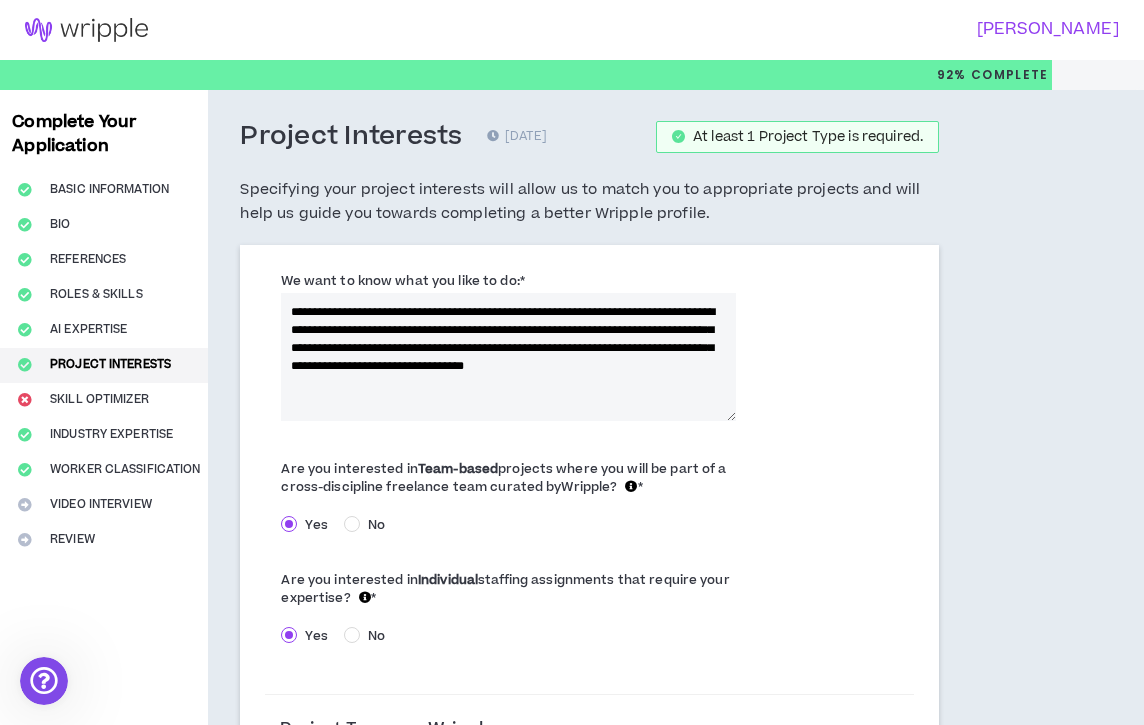click on "**********" at bounding box center [508, 357] 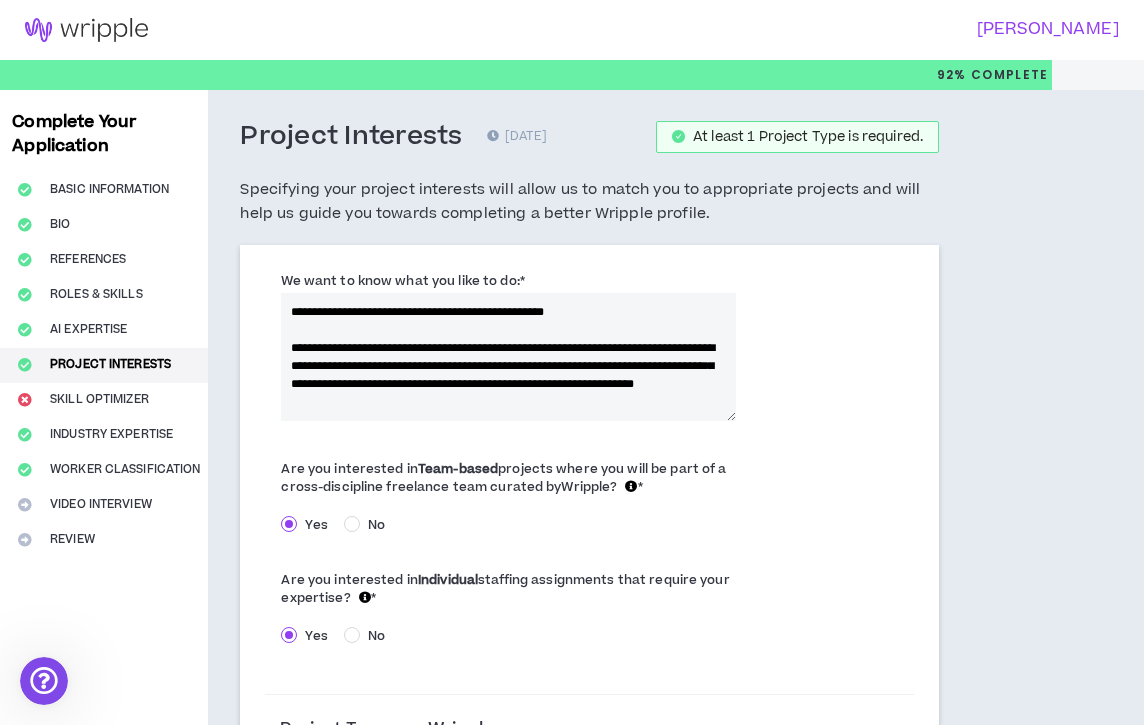 click on "**********" at bounding box center [508, 357] 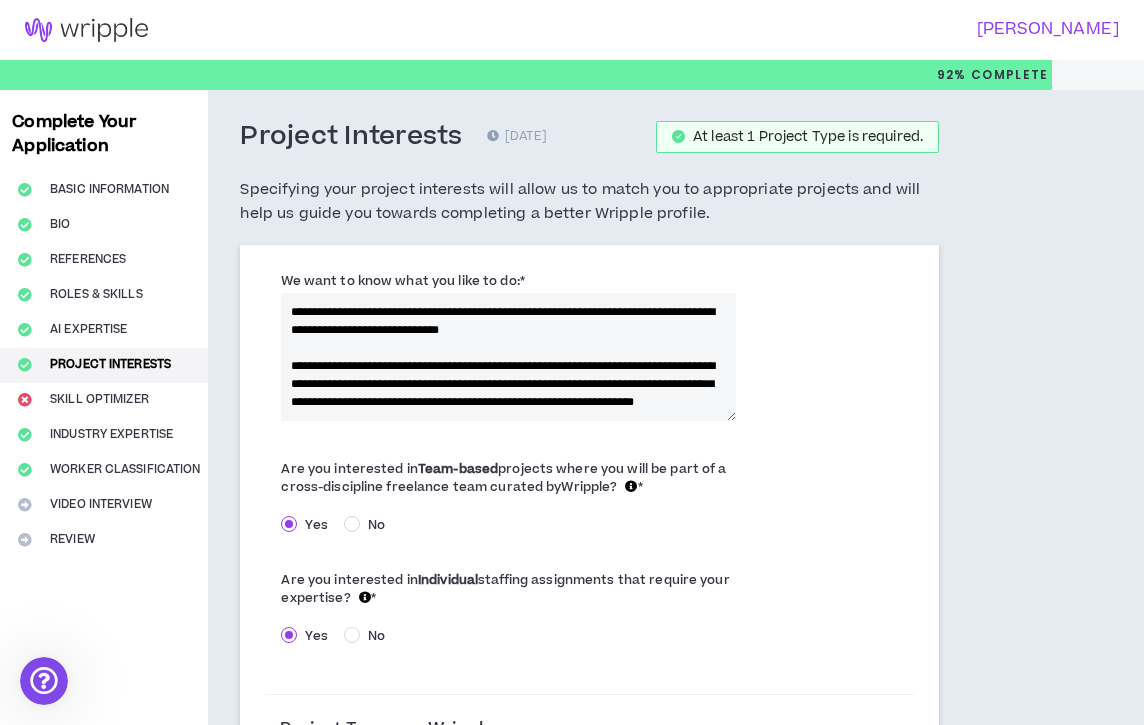 scroll, scrollTop: 18, scrollLeft: 0, axis: vertical 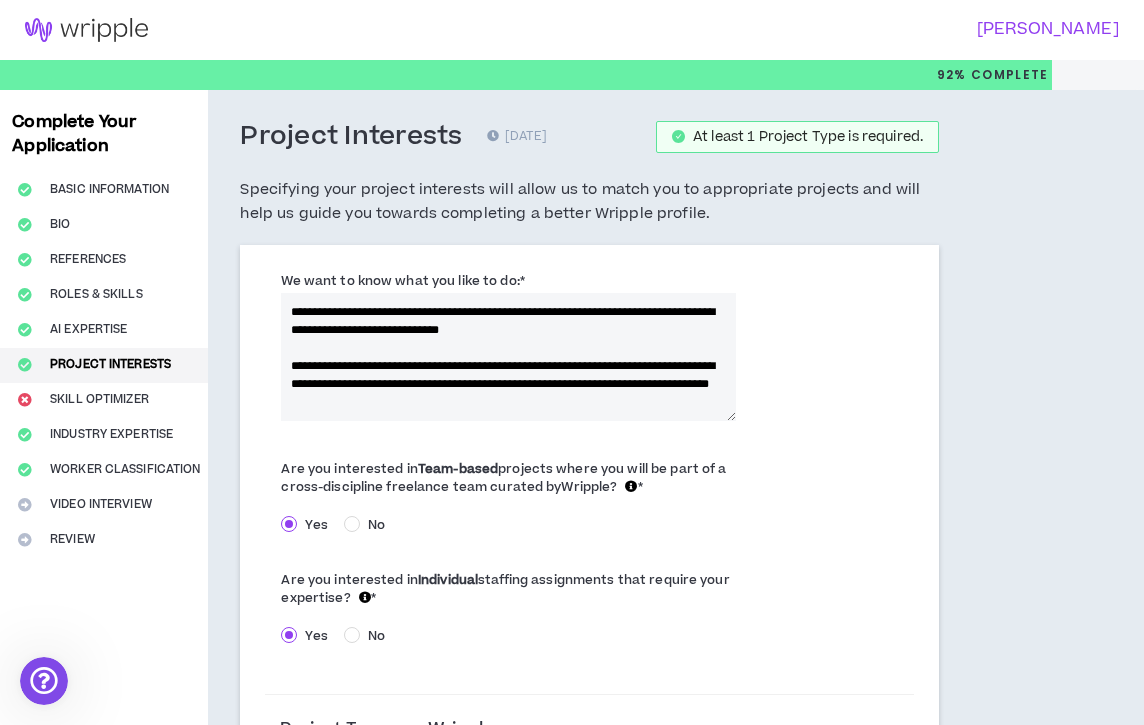 click on "**********" at bounding box center (508, 357) 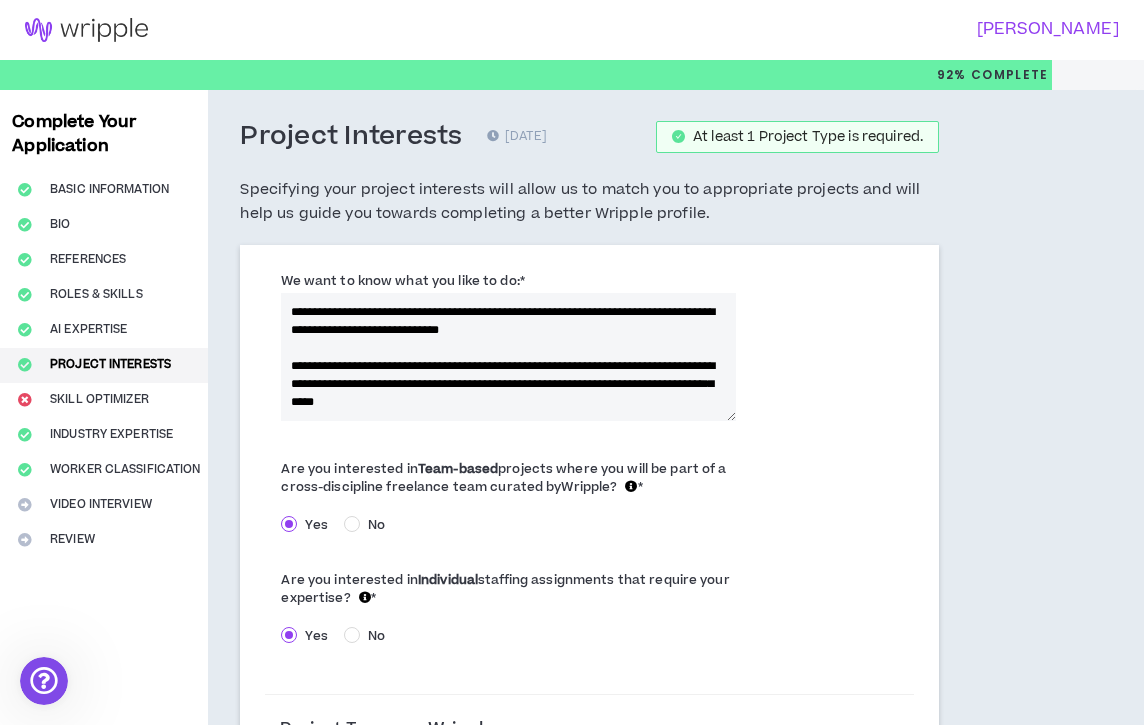 click on "**********" at bounding box center (508, 357) 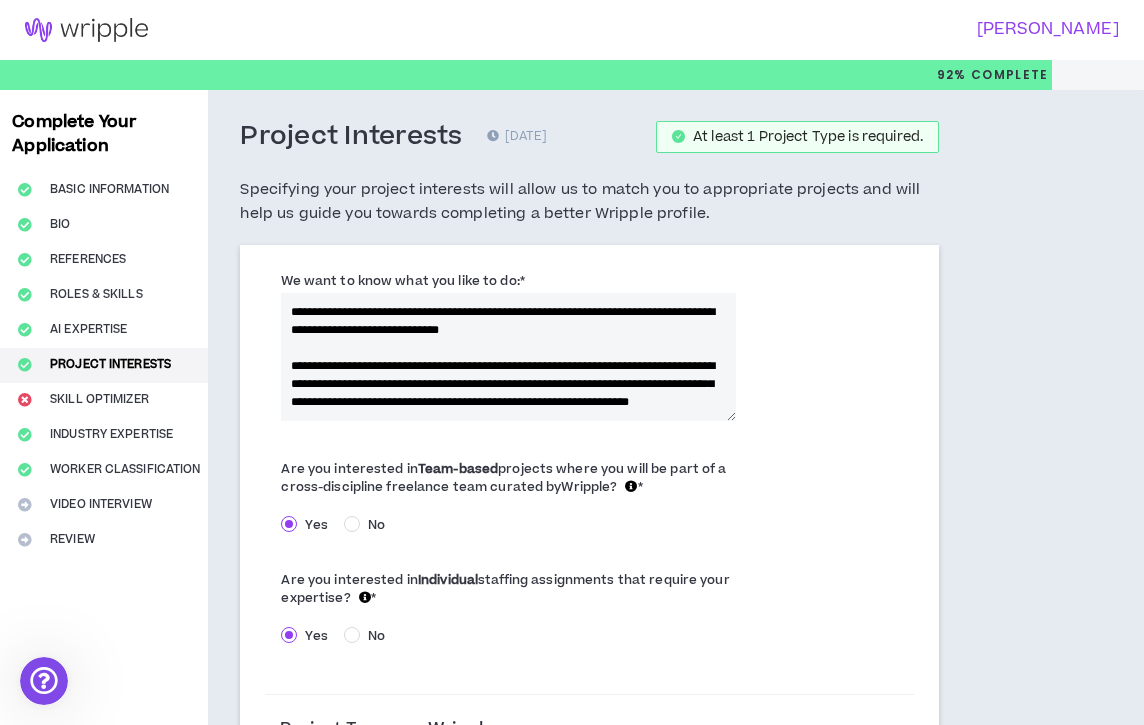 click on "**********" at bounding box center (508, 357) 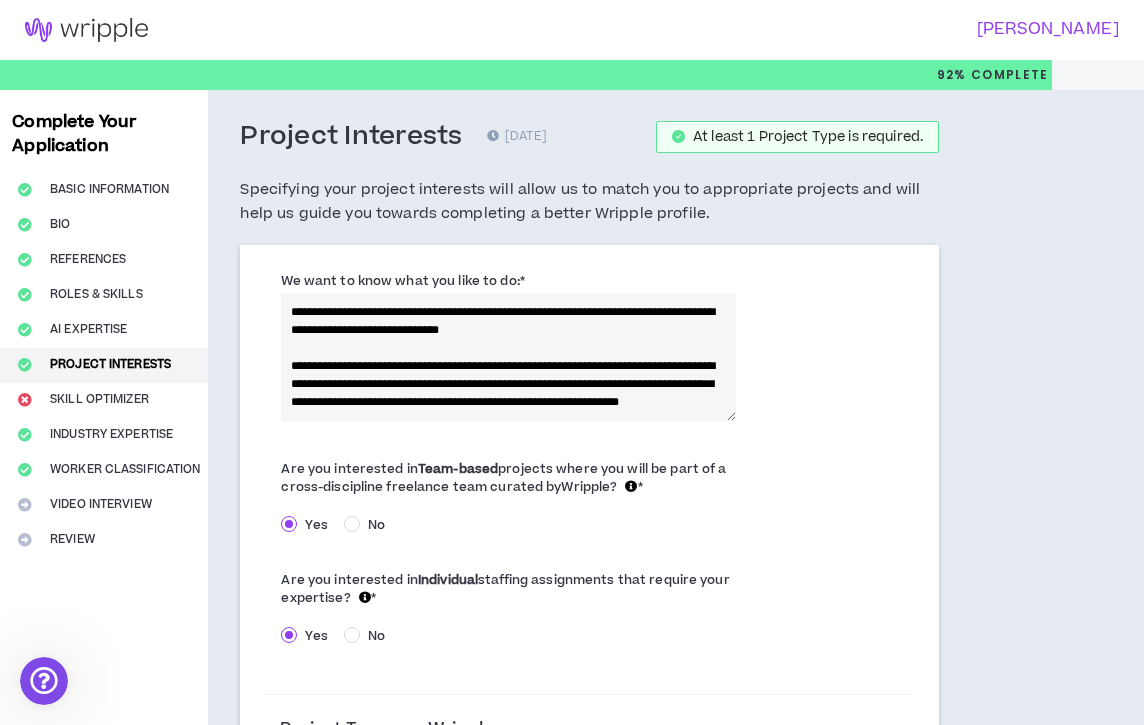 scroll, scrollTop: 18, scrollLeft: 0, axis: vertical 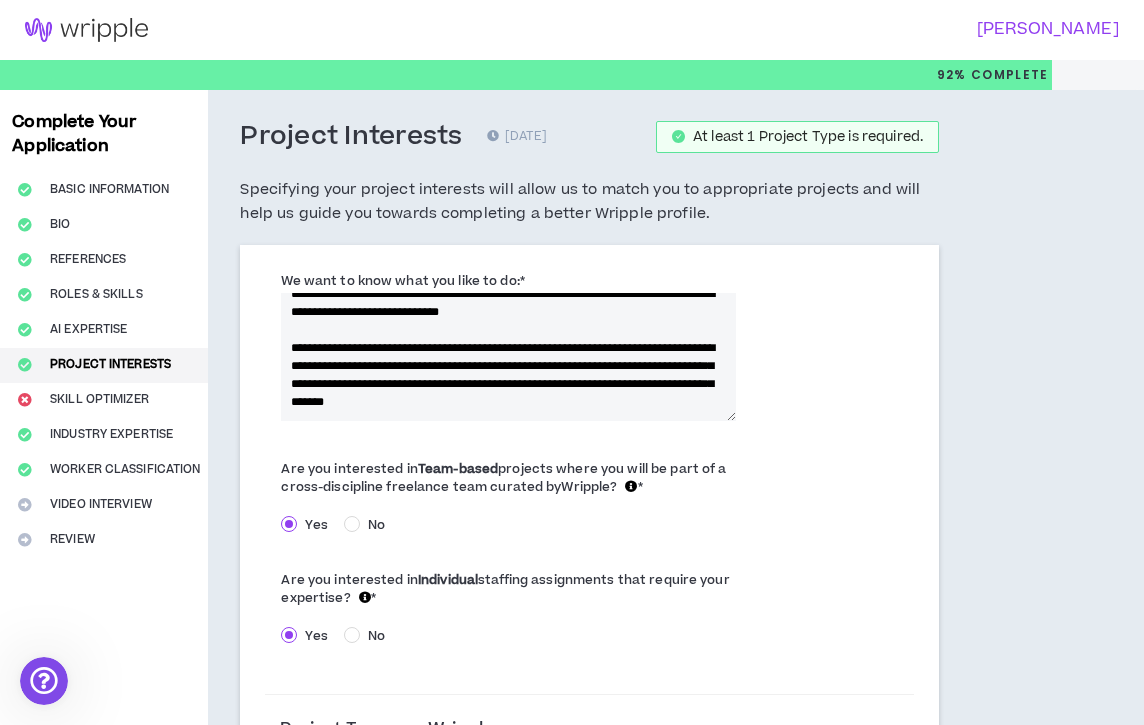 click on "**********" at bounding box center [508, 357] 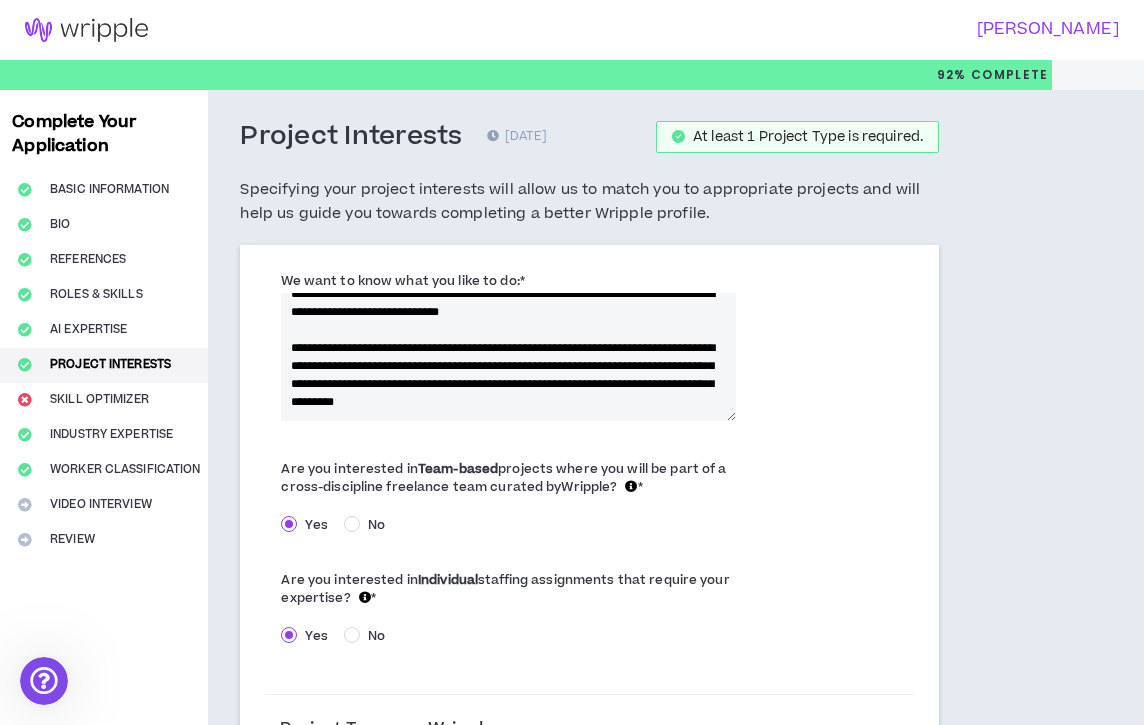 scroll, scrollTop: 36, scrollLeft: 0, axis: vertical 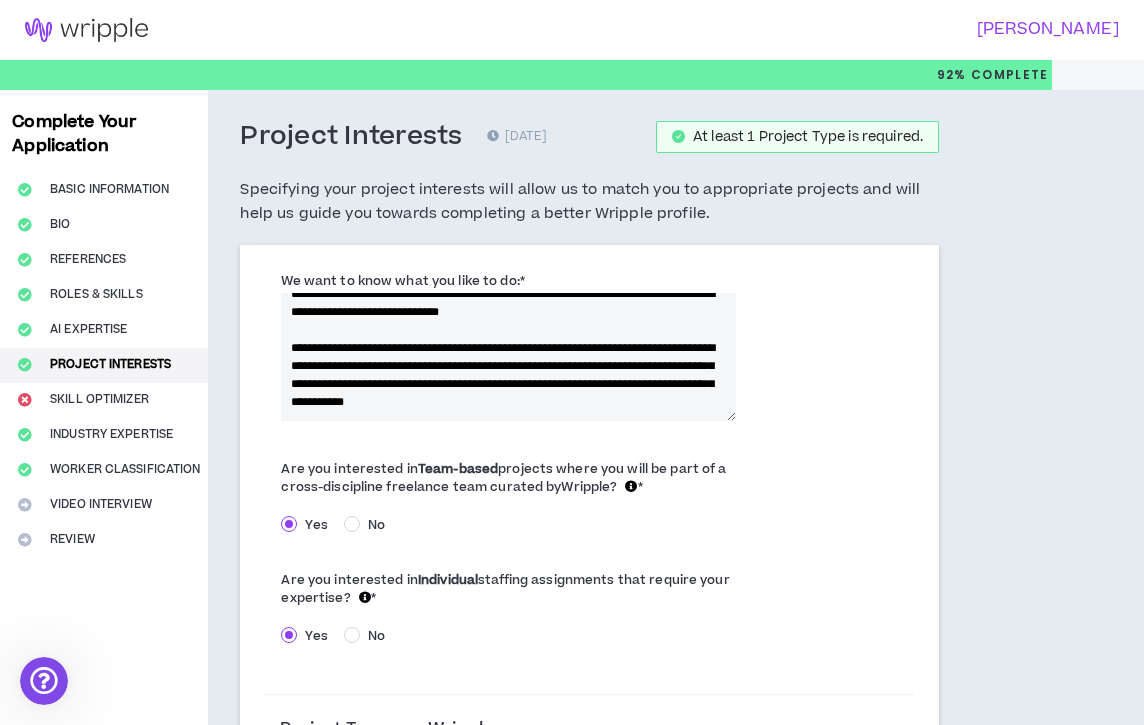 click on "**********" at bounding box center (508, 357) 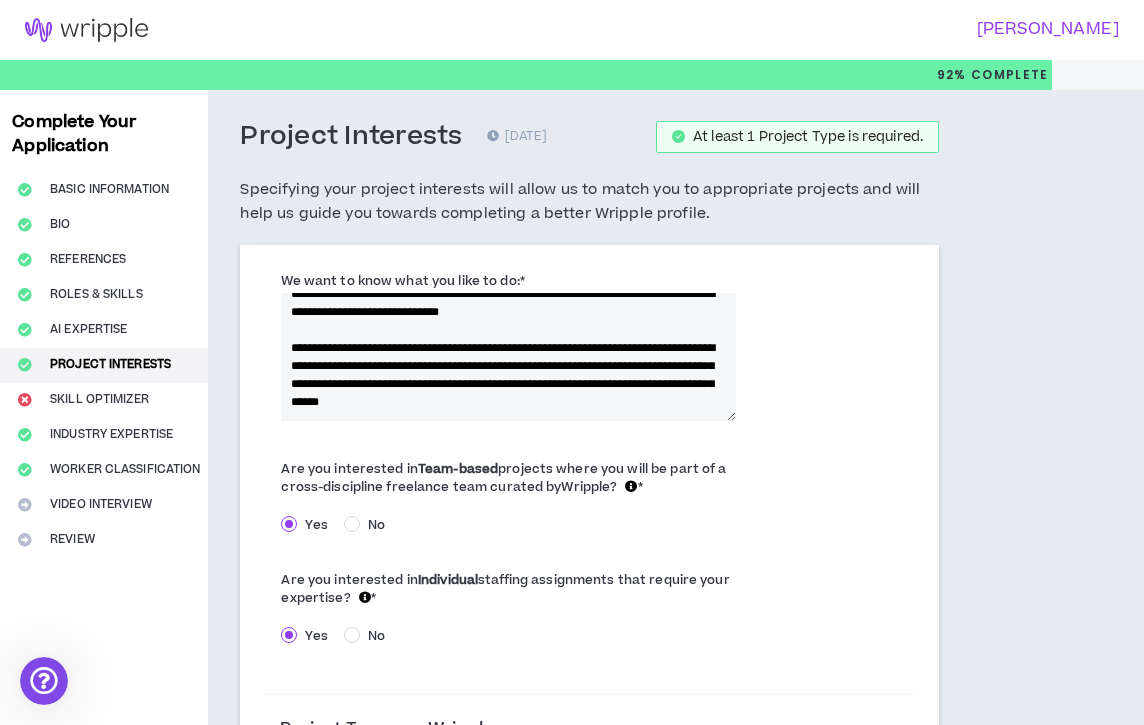 drag, startPoint x: 504, startPoint y: 384, endPoint x: 607, endPoint y: 377, distance: 103.23759 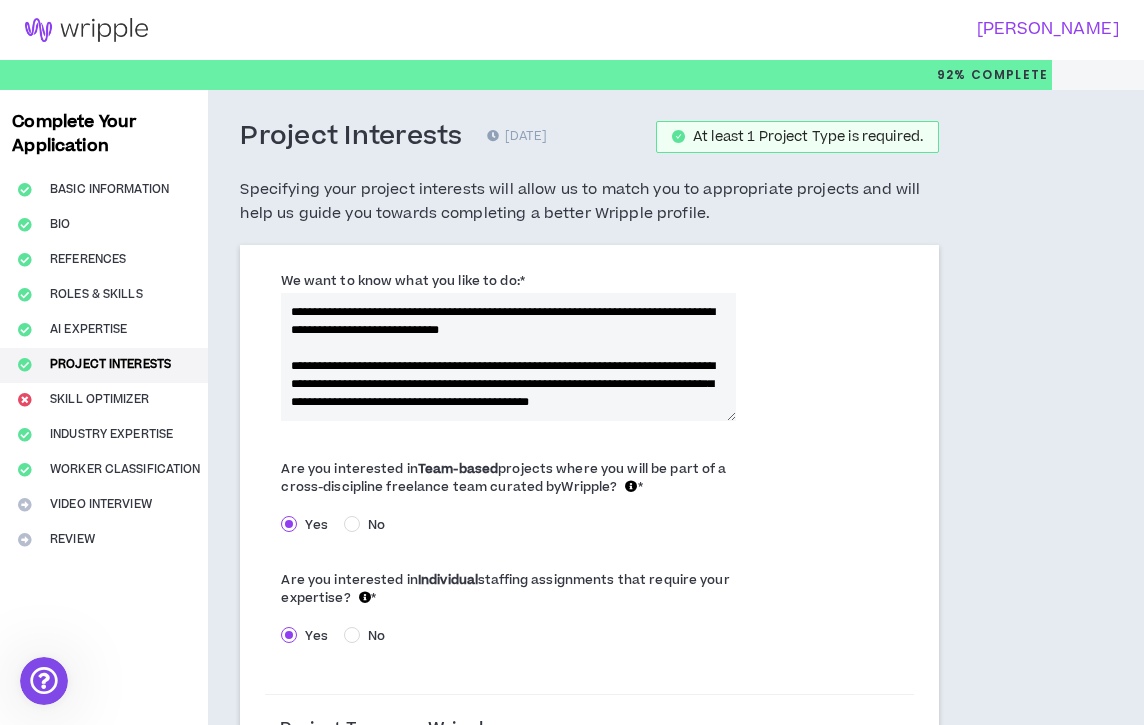 scroll, scrollTop: 18, scrollLeft: 0, axis: vertical 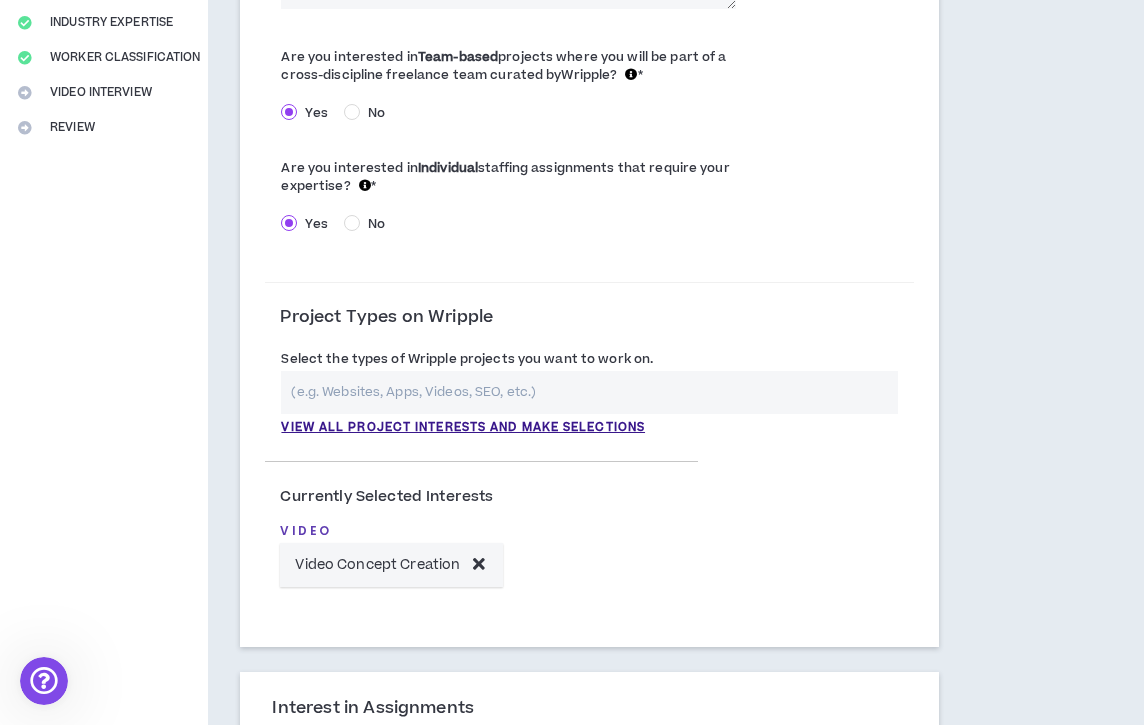 type on "**********" 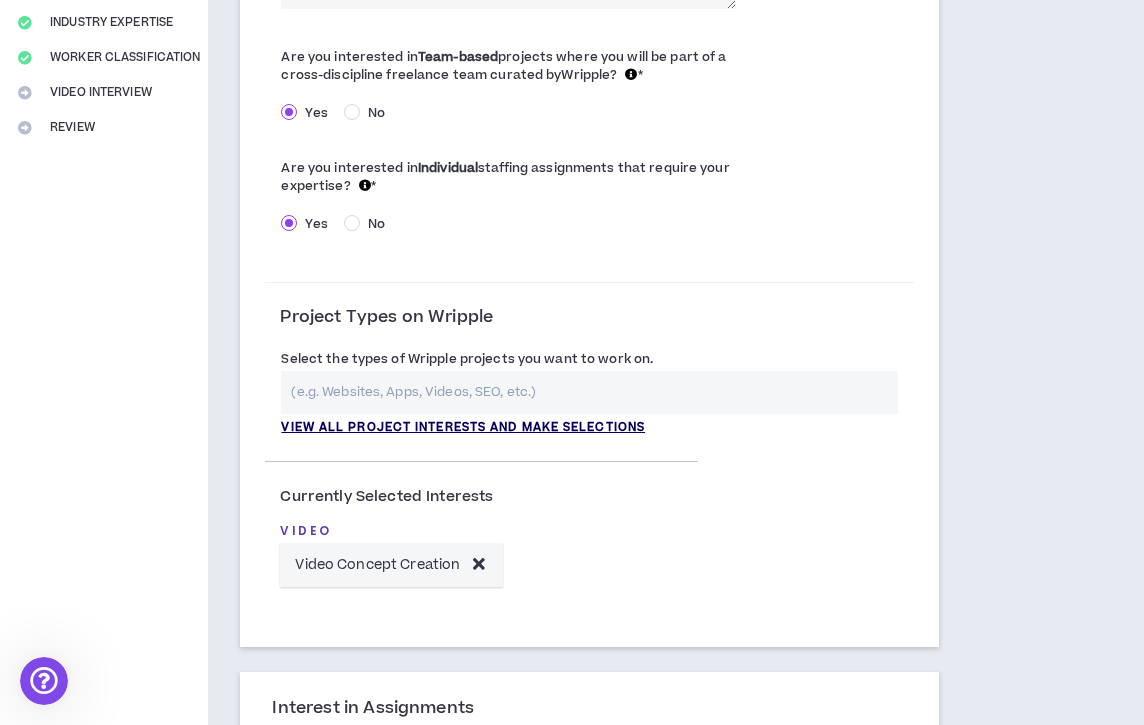 click on "View all project interests and make selections" at bounding box center (463, 428) 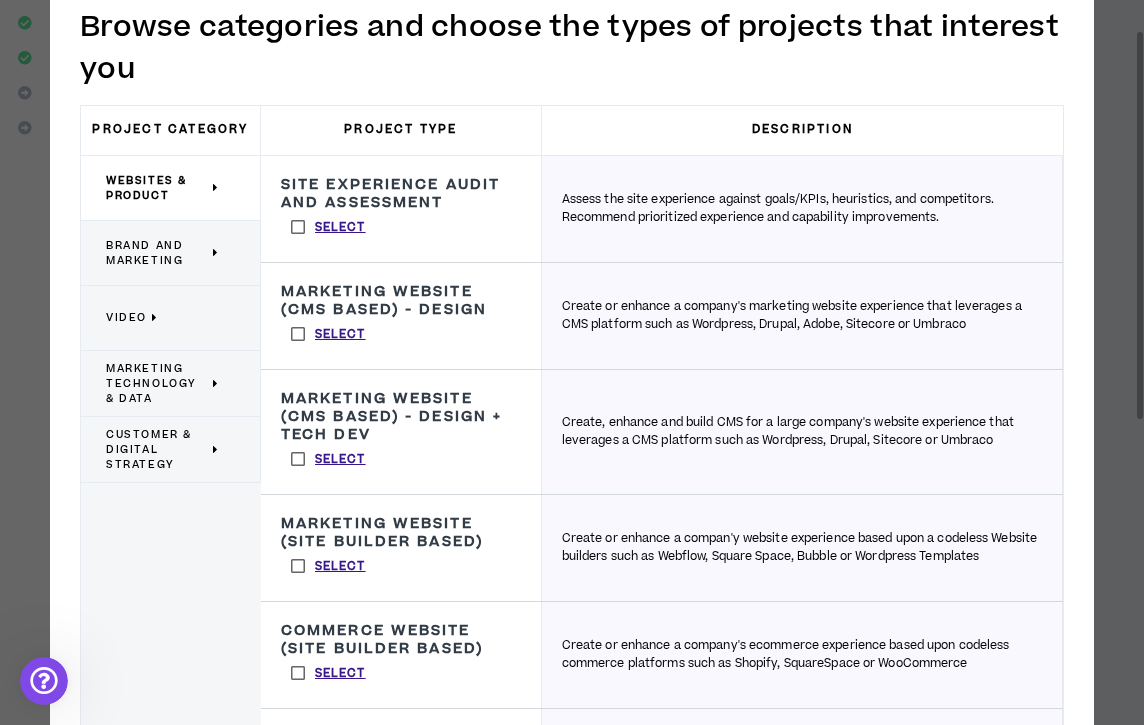 click on "Brand and Marketing" at bounding box center [157, 253] 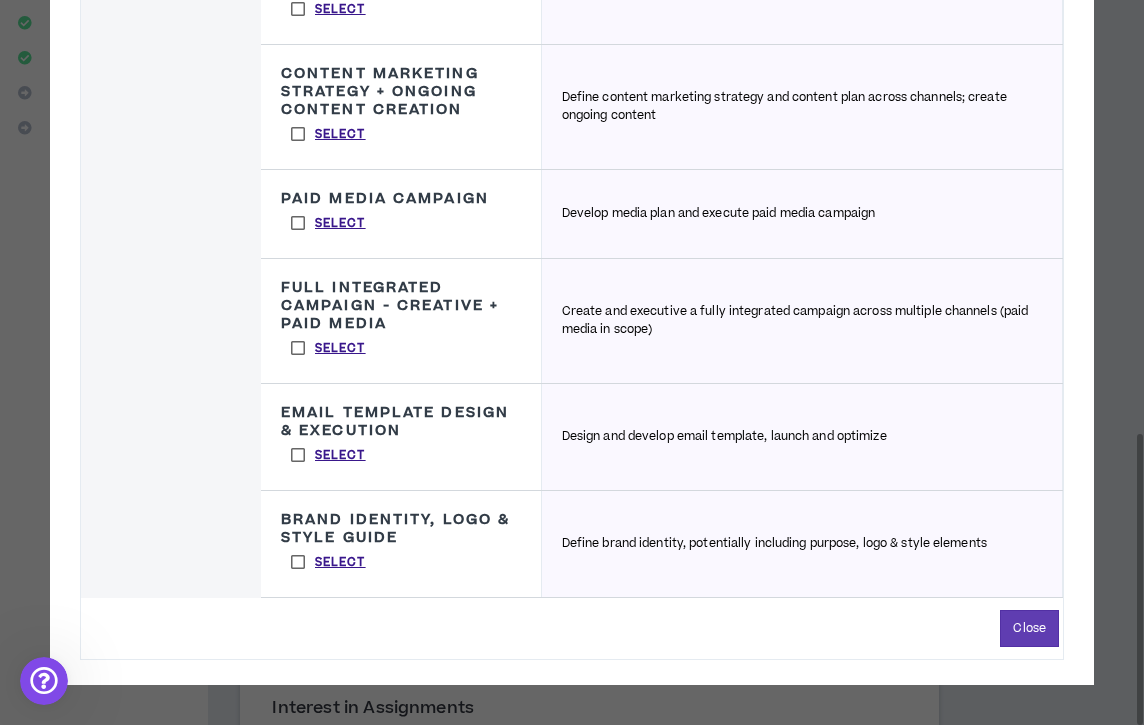 click on "Select" at bounding box center (328, 455) 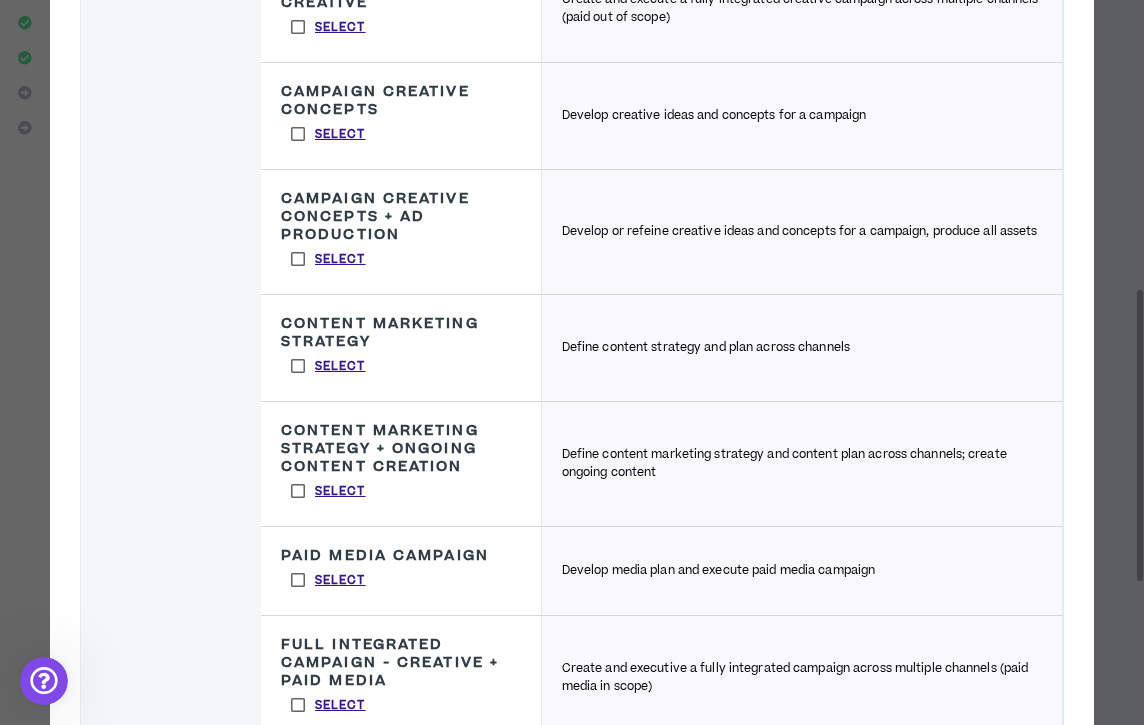 click on "Select" at bounding box center (328, 259) 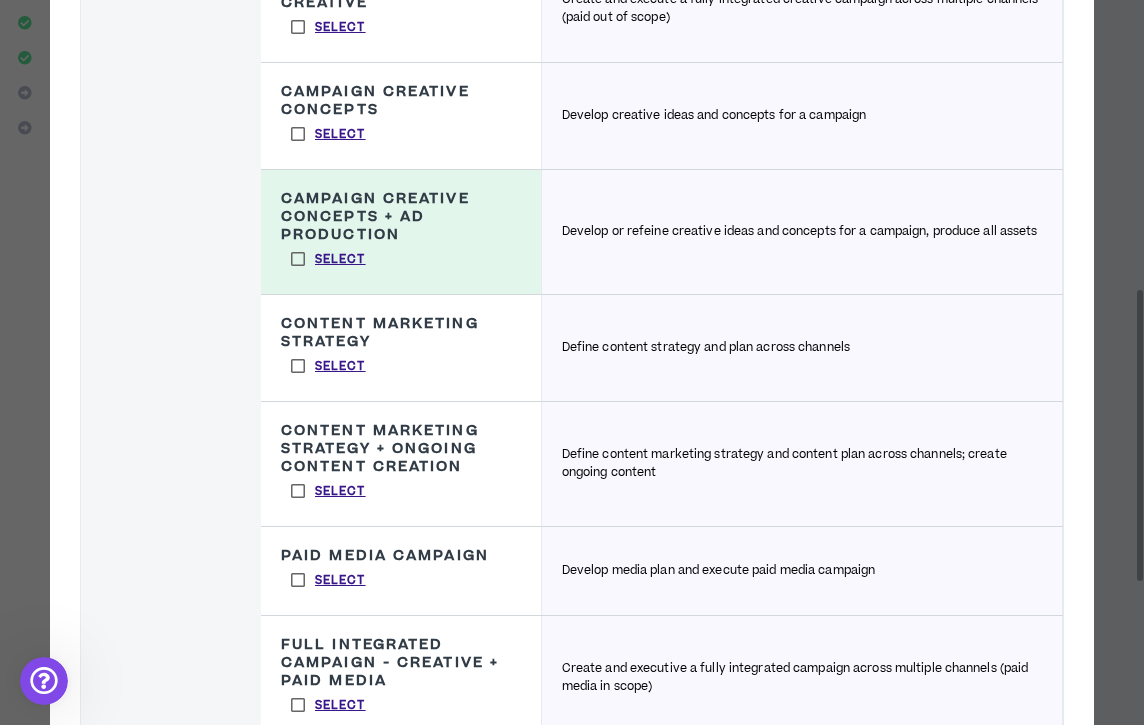 click on "Select" at bounding box center (328, 134) 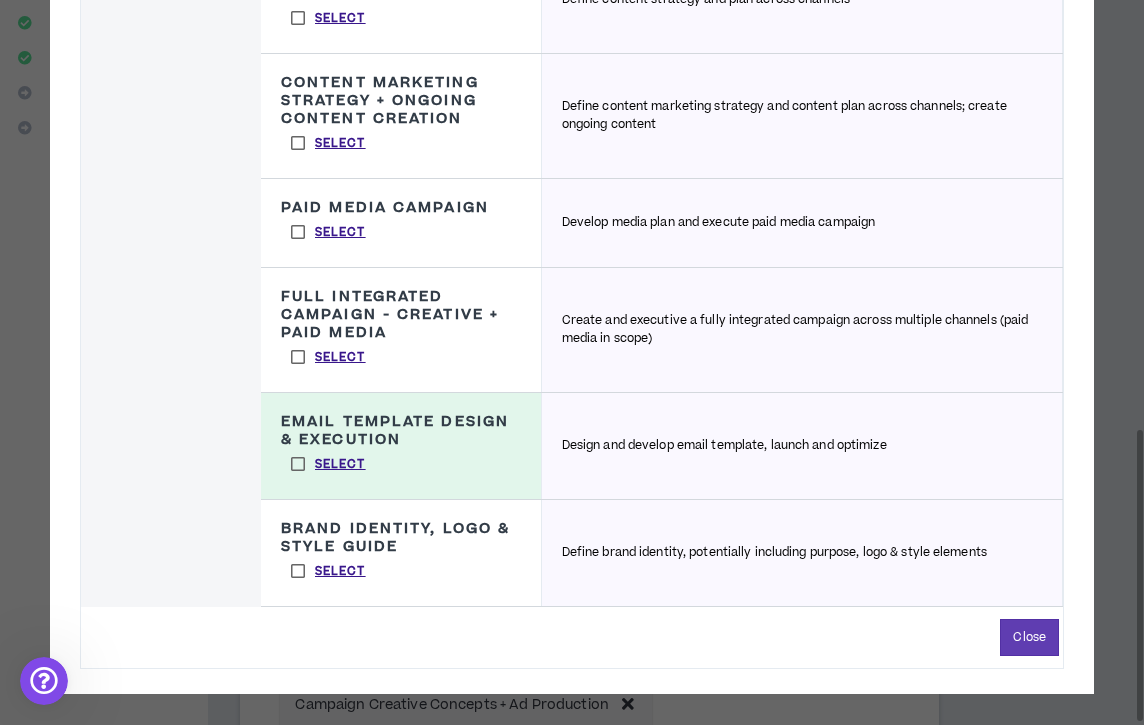 click on "Select" at bounding box center (328, 464) 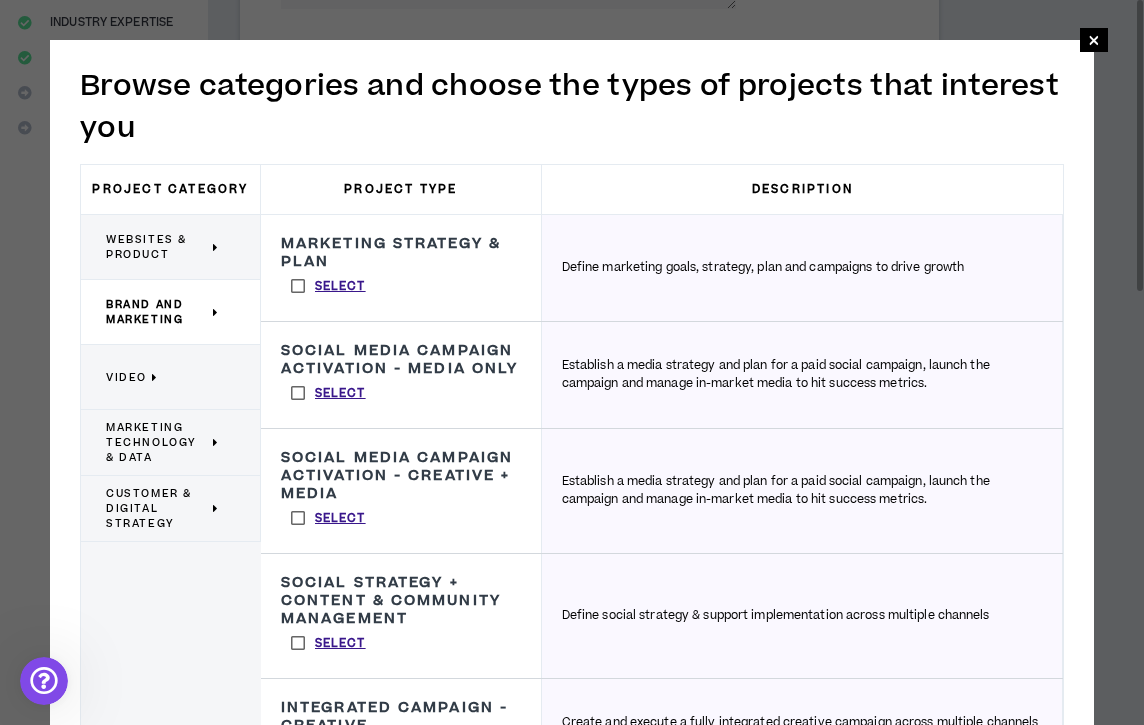 click on "Marketing Technology & Data" at bounding box center [157, 442] 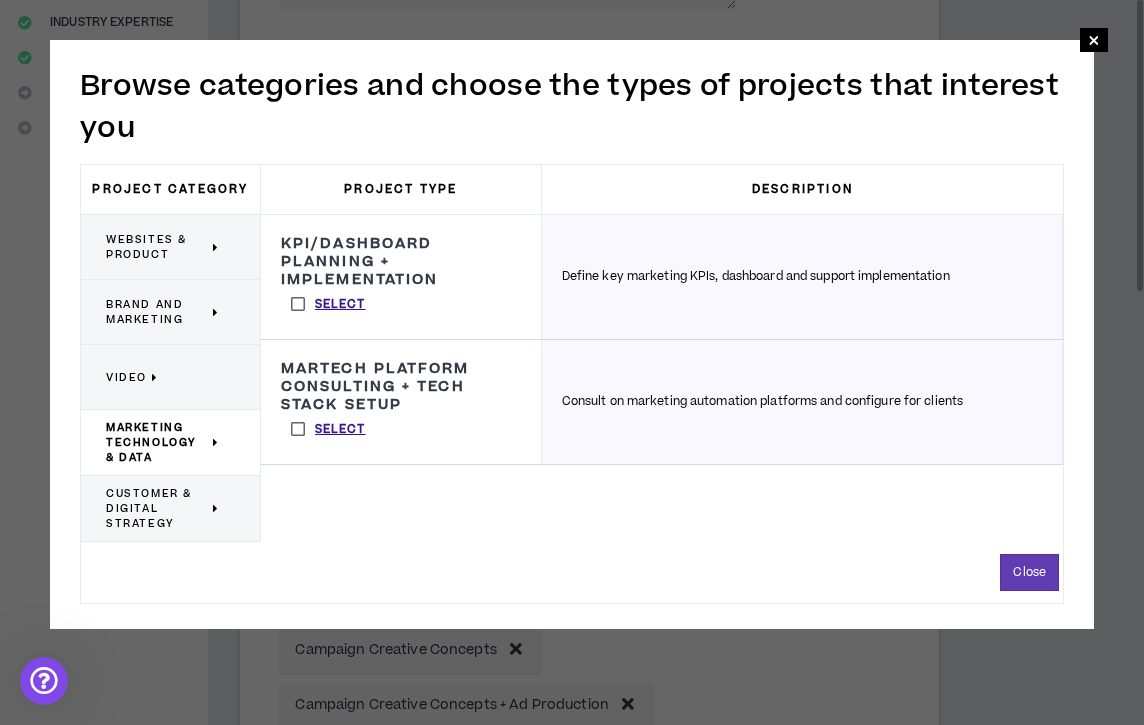 click on "Customer & Digital Strategy" at bounding box center [157, 508] 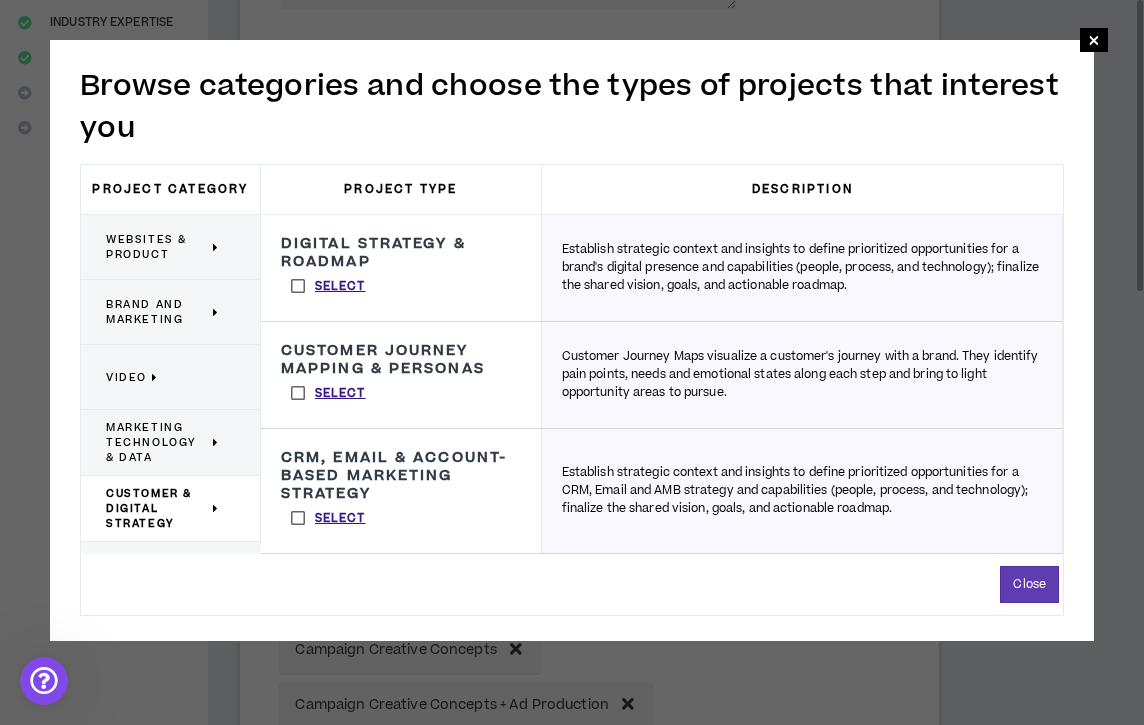 click on "Marketing Technology & Data" at bounding box center (171, 443) 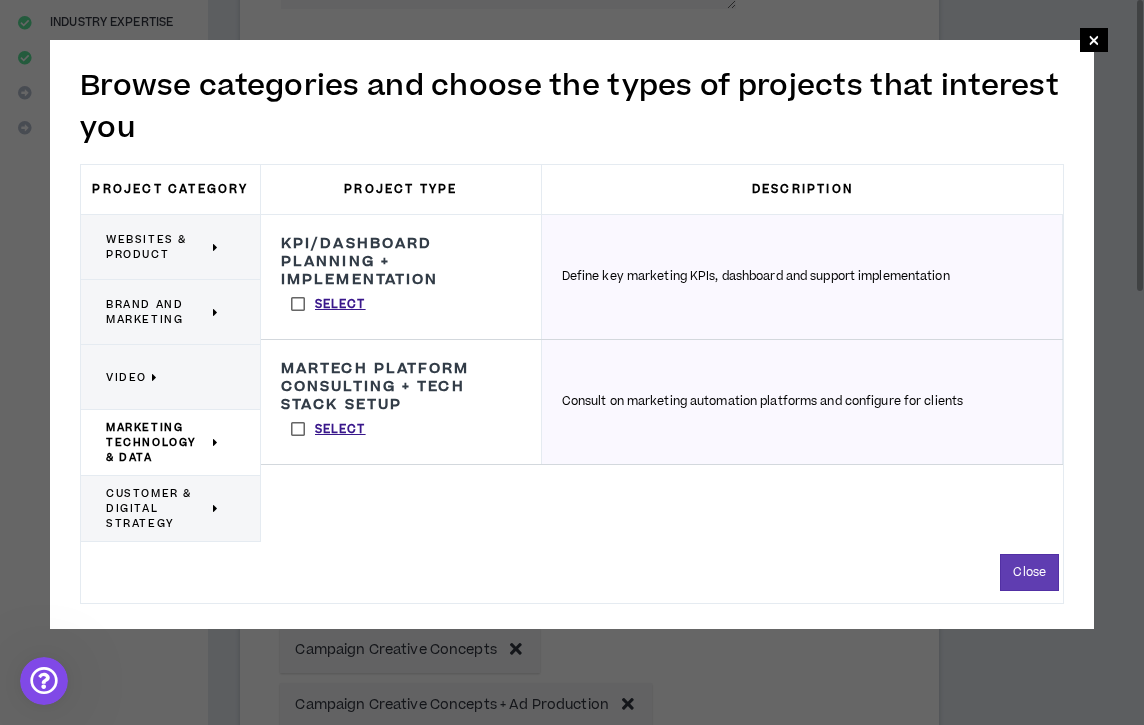click on "Video" at bounding box center [163, 377] 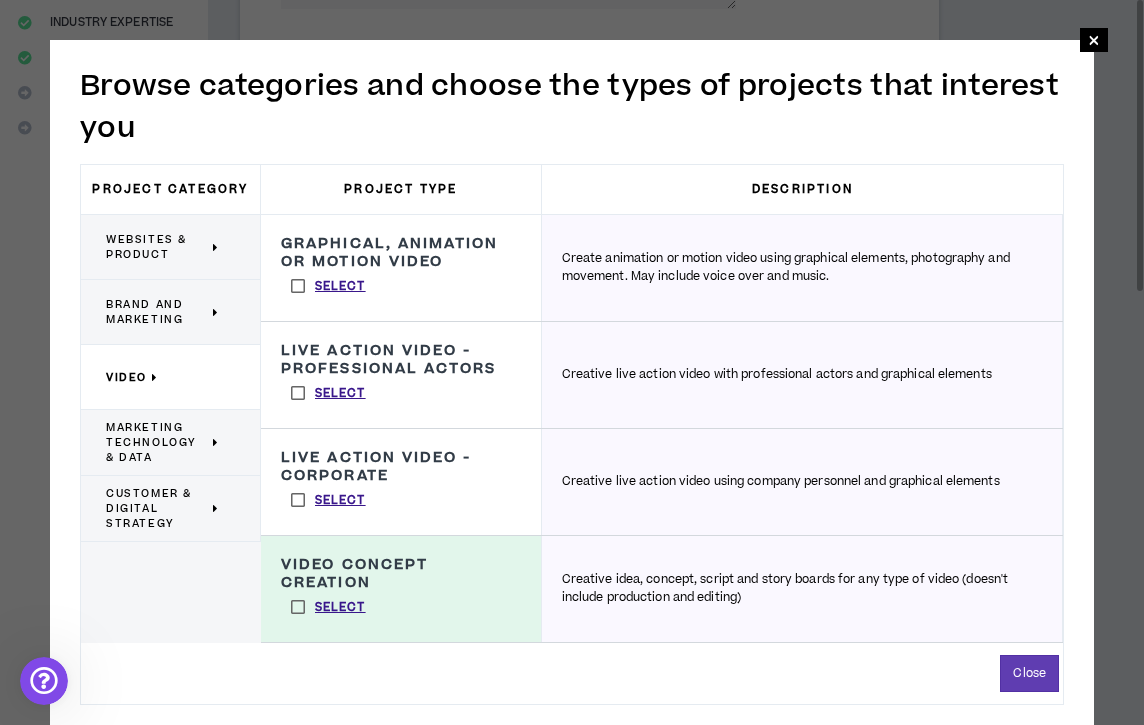 click on "Brand and Marketing" at bounding box center (157, 312) 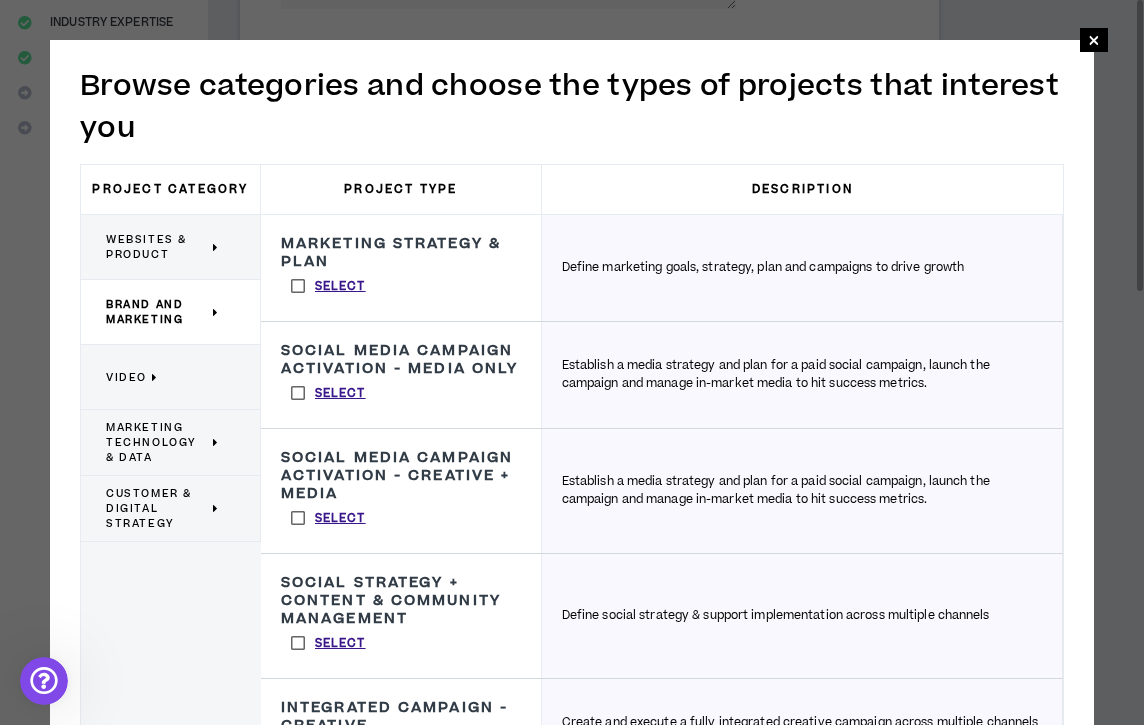 click on "Websites & Product" at bounding box center (157, 247) 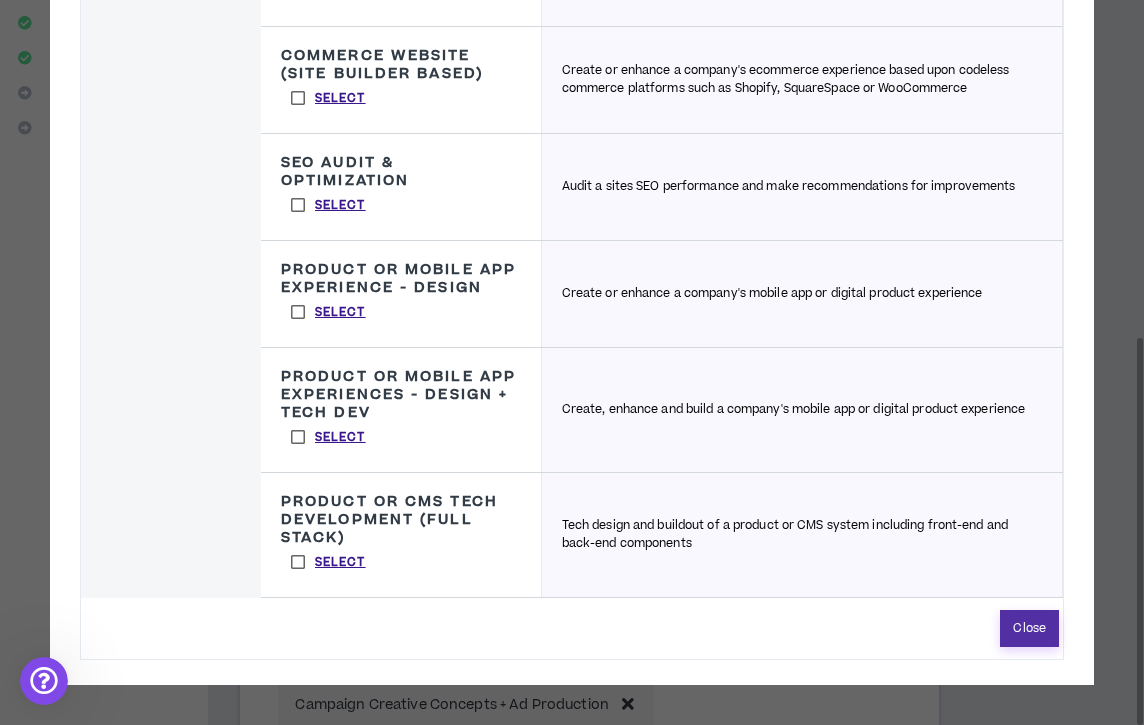 click on "Close" at bounding box center (1029, 628) 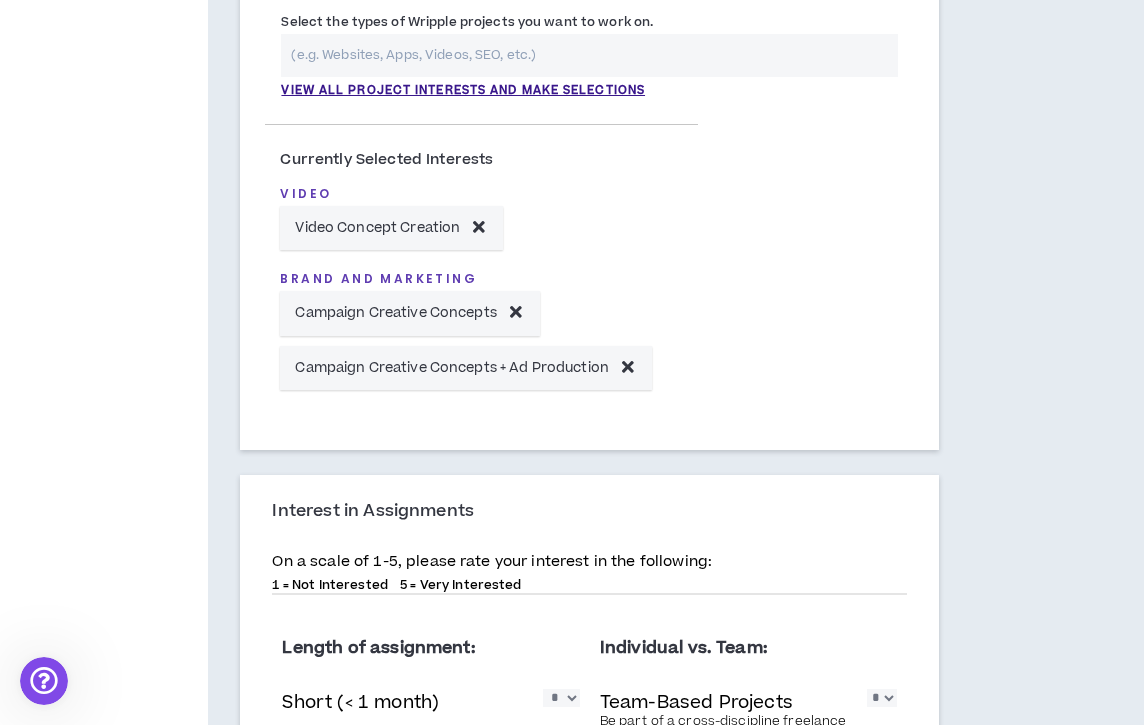 scroll, scrollTop: 708, scrollLeft: 0, axis: vertical 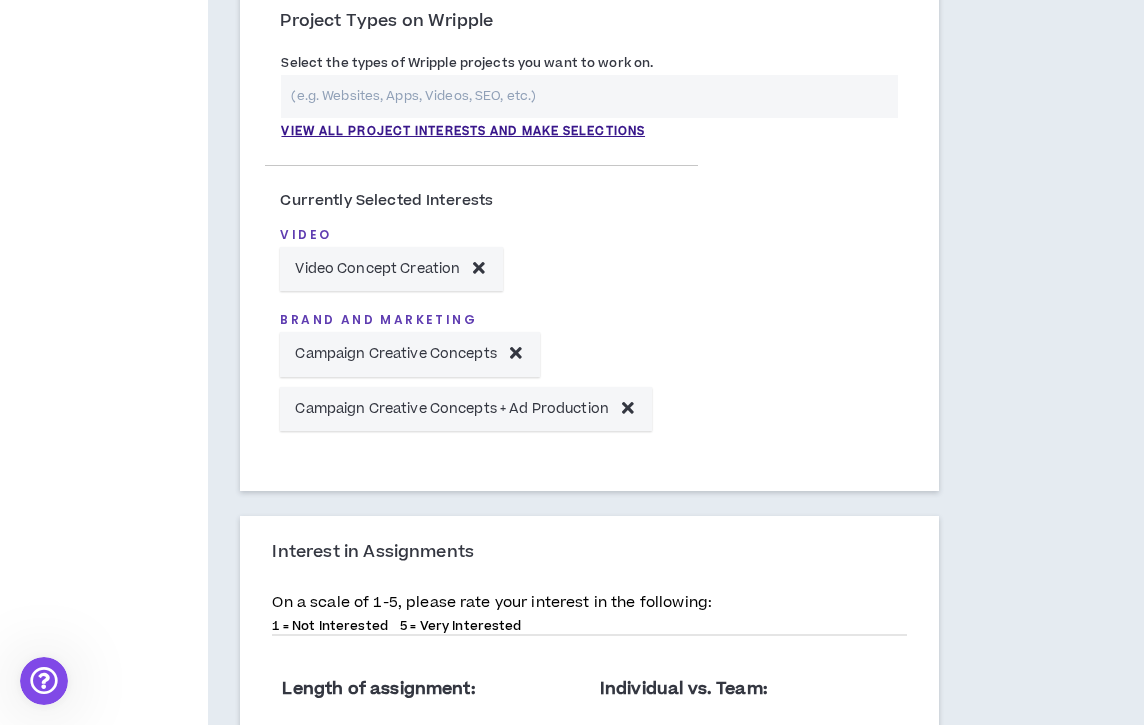 click on "Video Concept Creation" at bounding box center [391, 269] 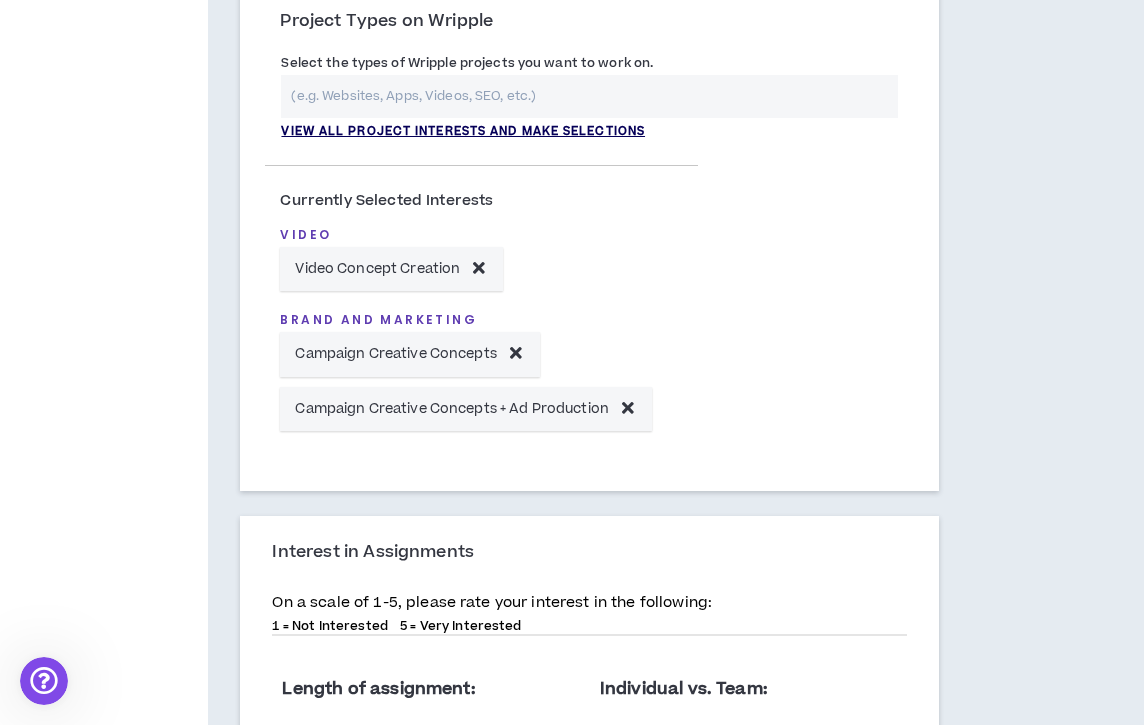 click on "View all project interests and make selections" at bounding box center (463, 132) 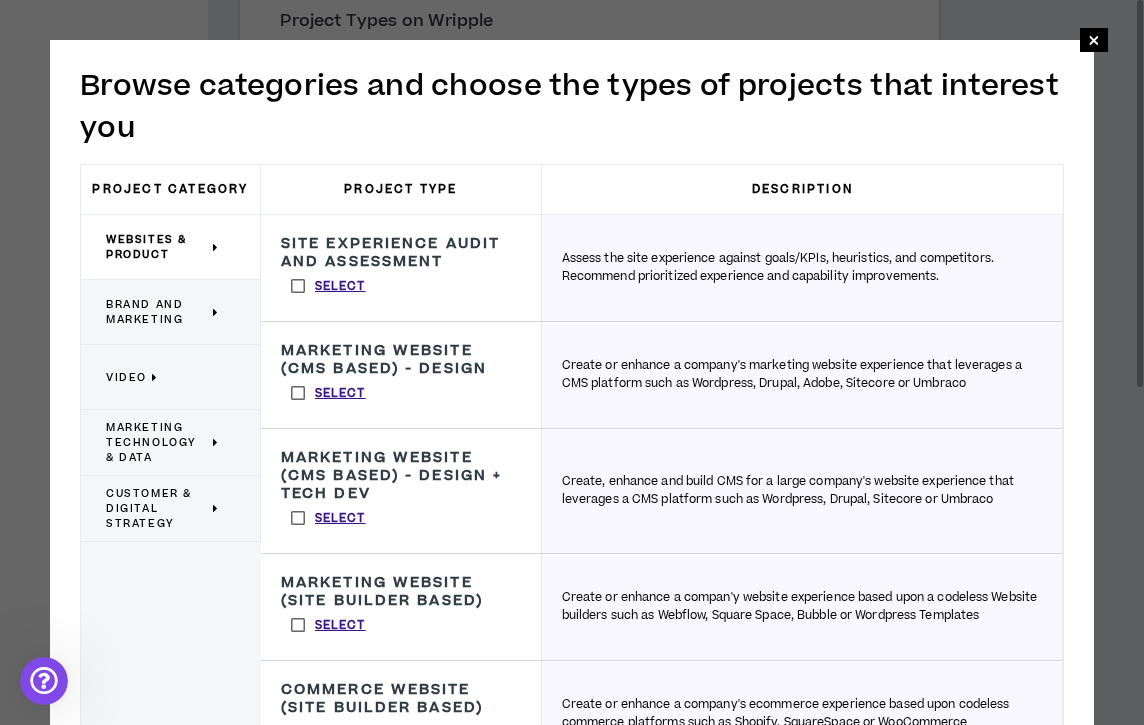 click on "Brand and Marketing" at bounding box center (157, 312) 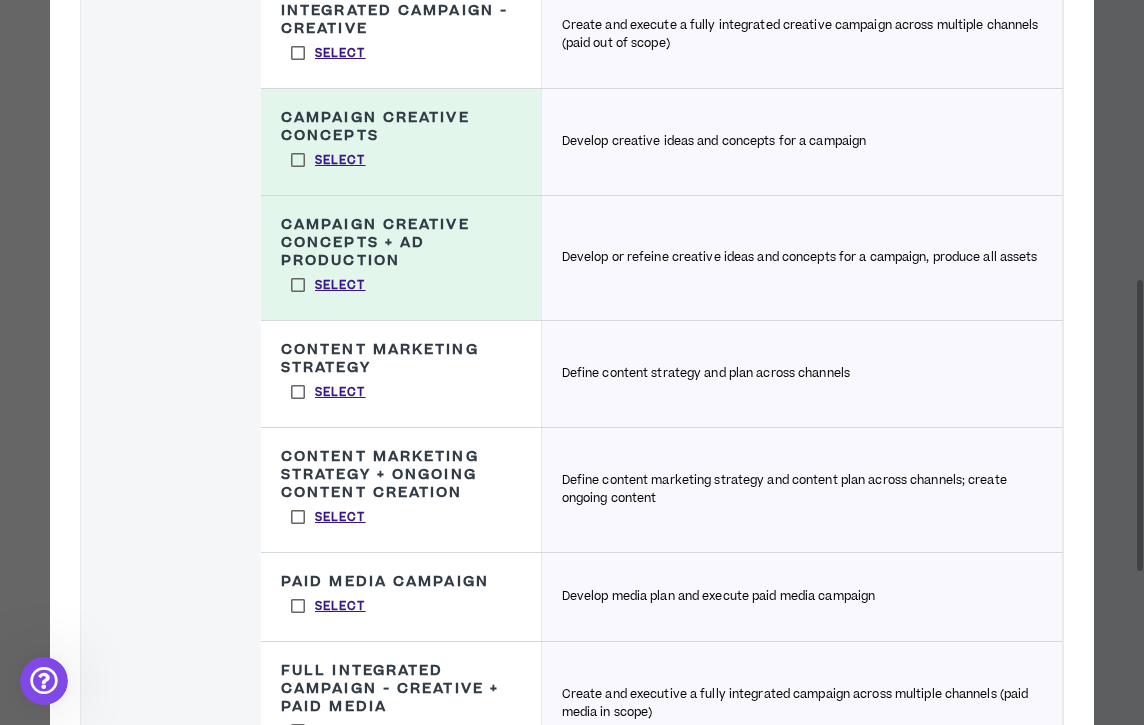 click on "Develop or refeine creative ideas and concepts for a campaign, produce all assets" at bounding box center (800, 258) 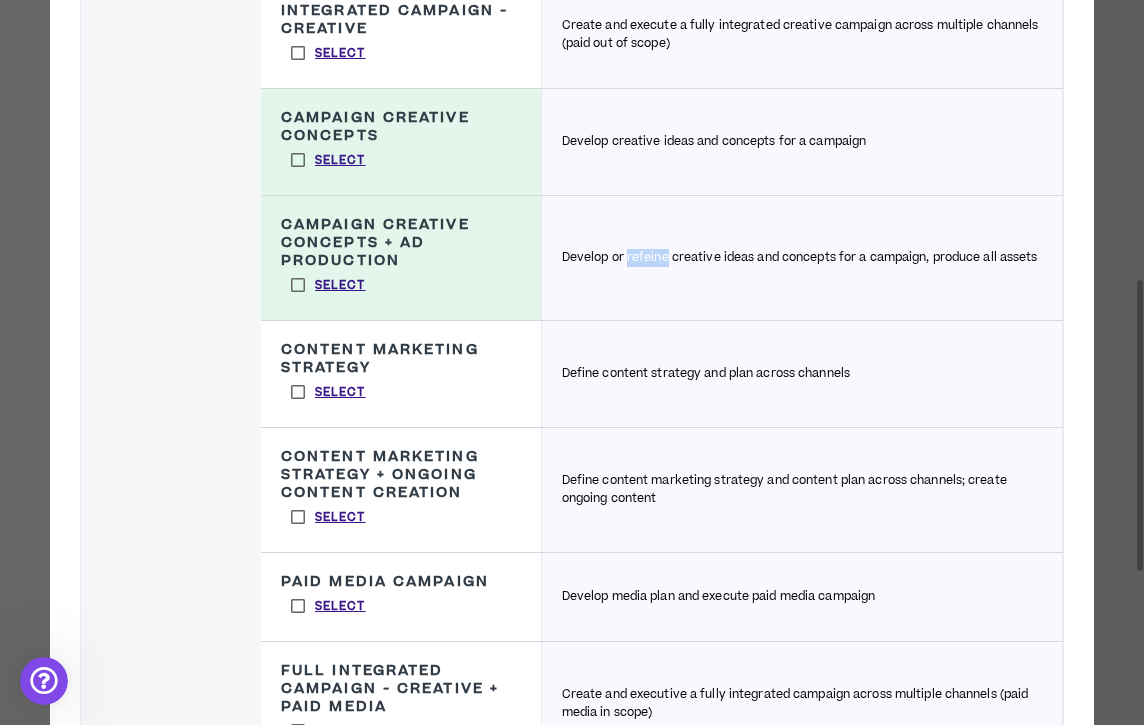 click on "Develop or refeine creative ideas and concepts for a campaign, produce all assets" at bounding box center (800, 258) 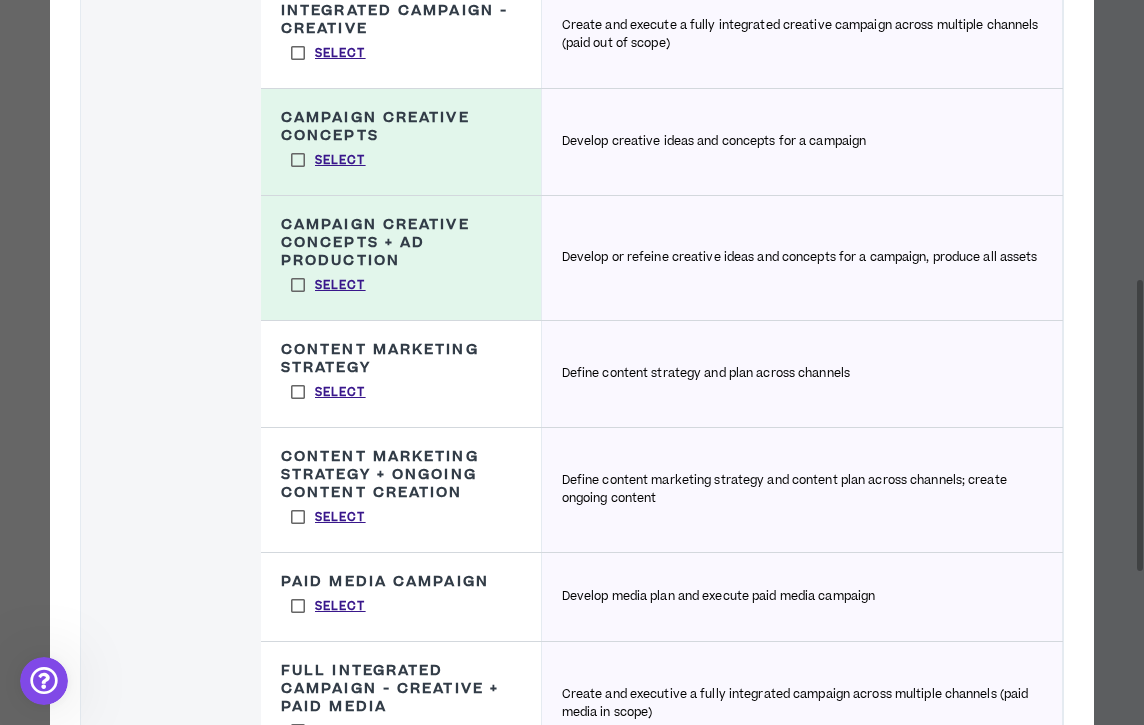 click on "Develop or refeine creative ideas and concepts for a campaign, produce all assets" at bounding box center (802, 258) 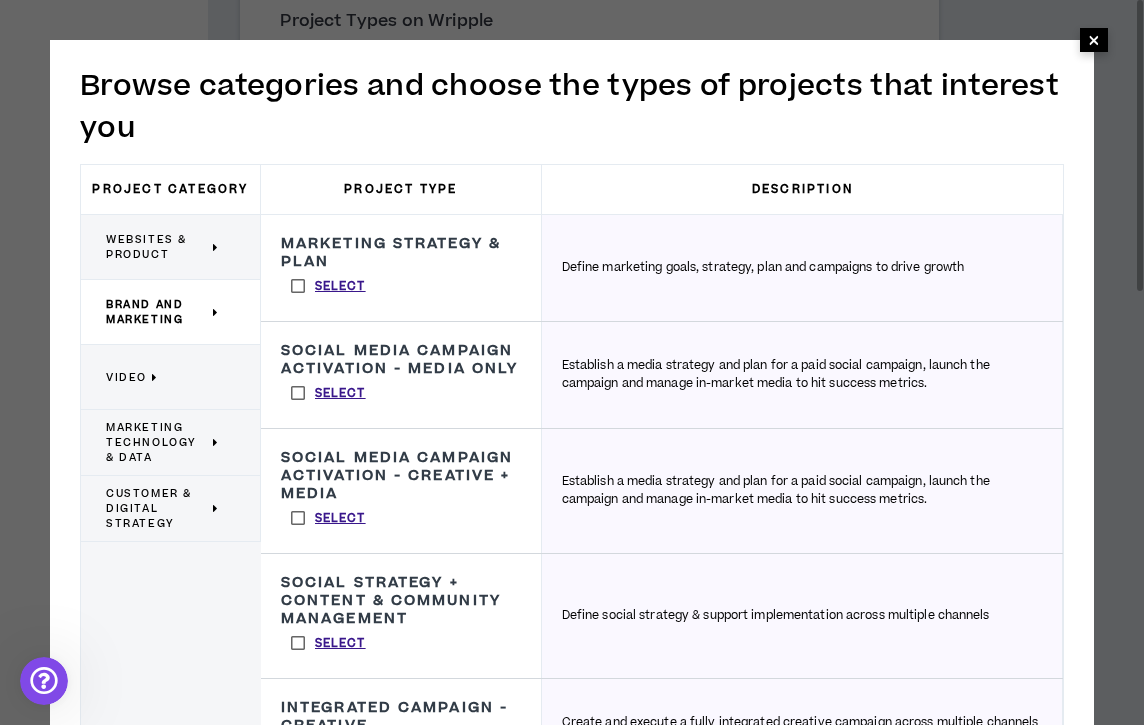 click on "×" at bounding box center [1094, 40] 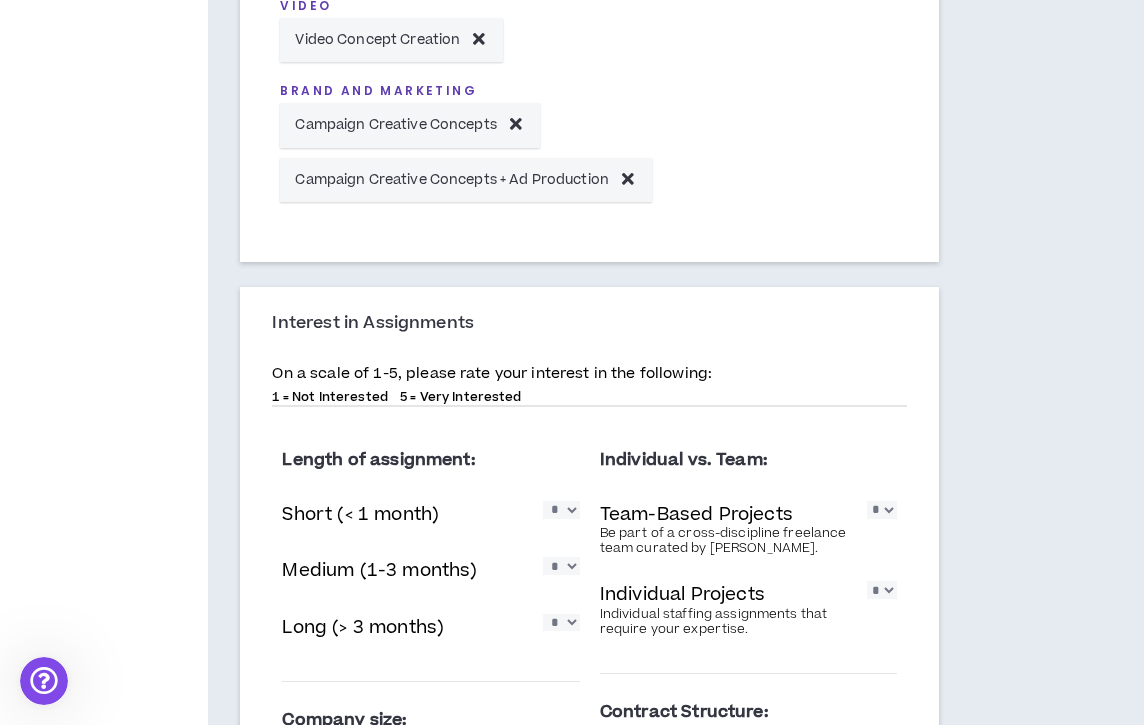 scroll, scrollTop: 956, scrollLeft: 0, axis: vertical 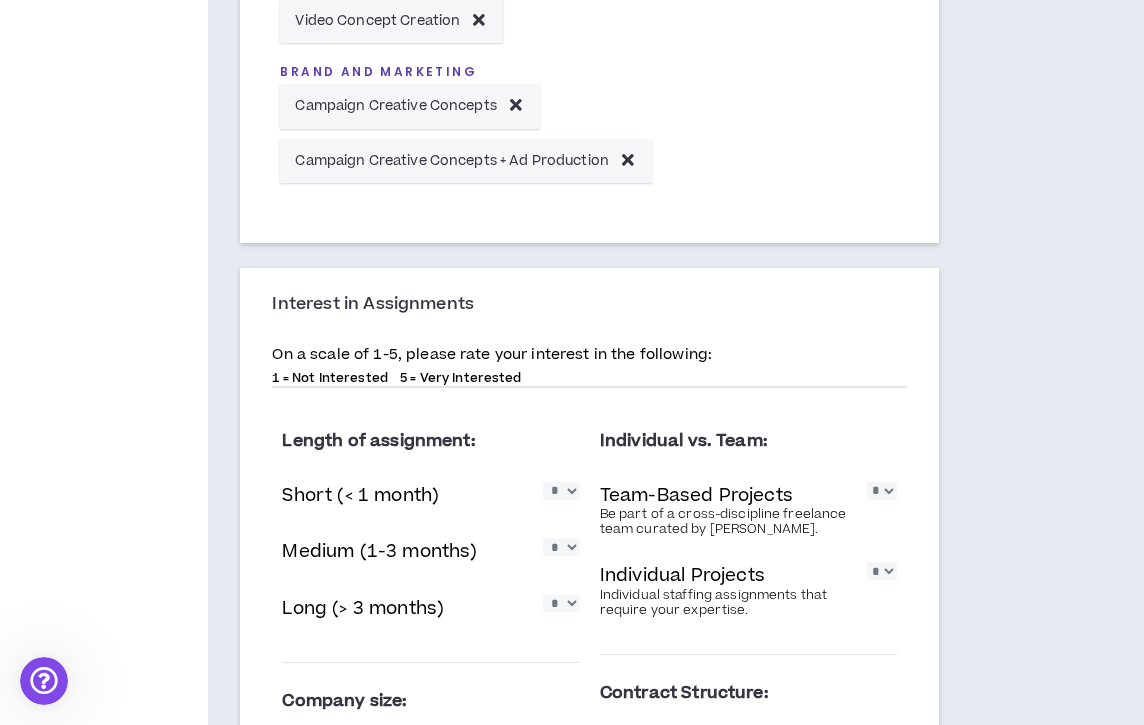click on "* * * * *" at bounding box center [561, 490] 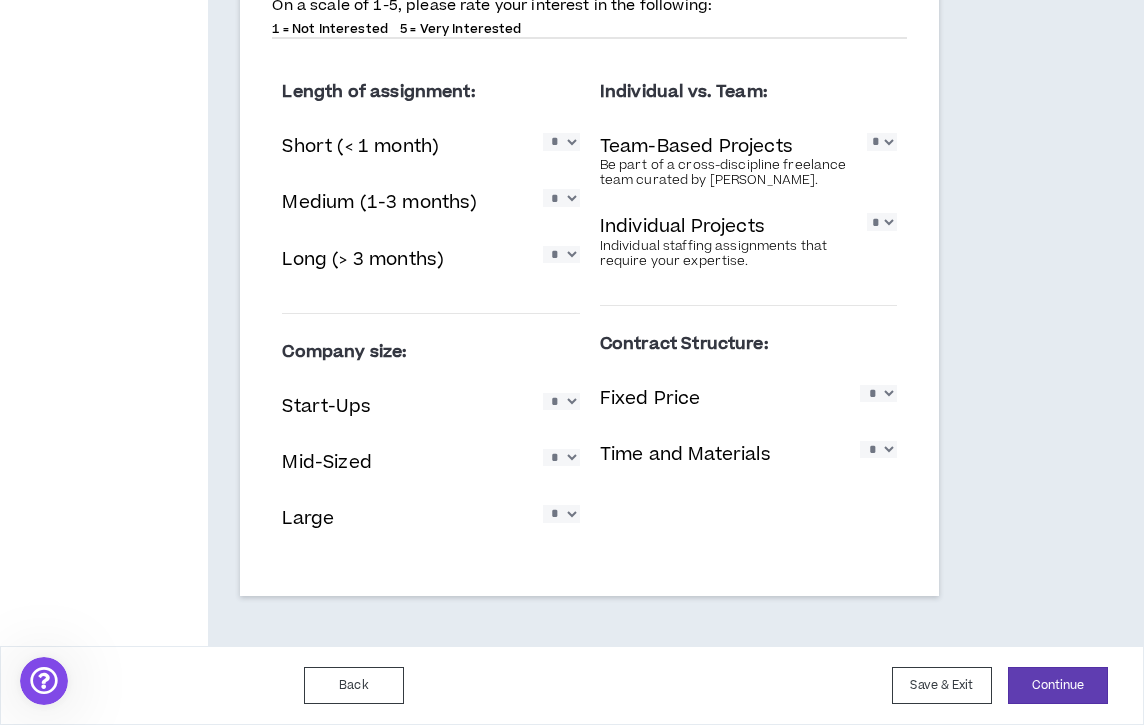 scroll, scrollTop: 1306, scrollLeft: 0, axis: vertical 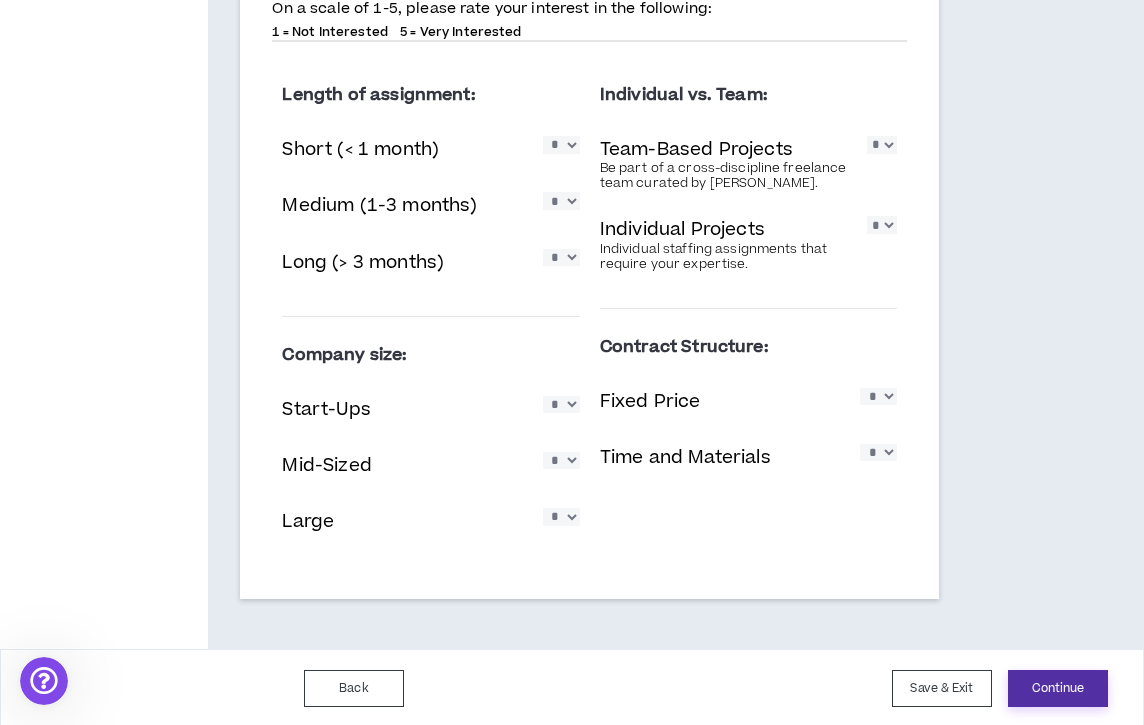 click on "Continue" at bounding box center (1058, 688) 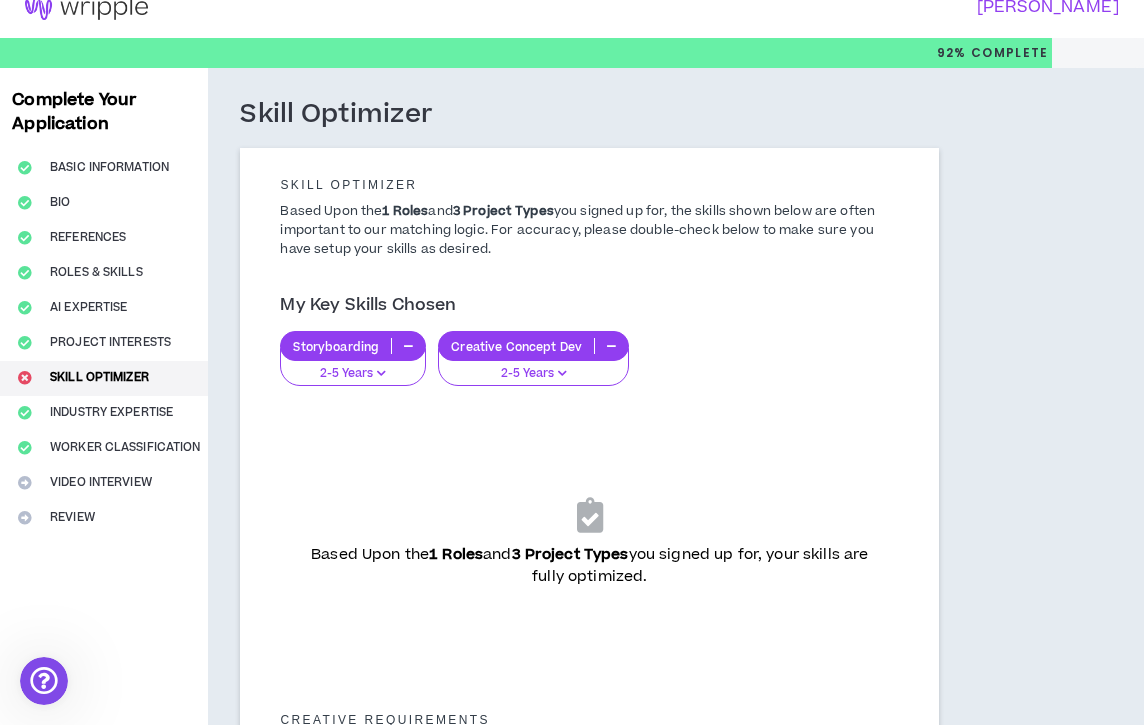 scroll, scrollTop: 25, scrollLeft: 0, axis: vertical 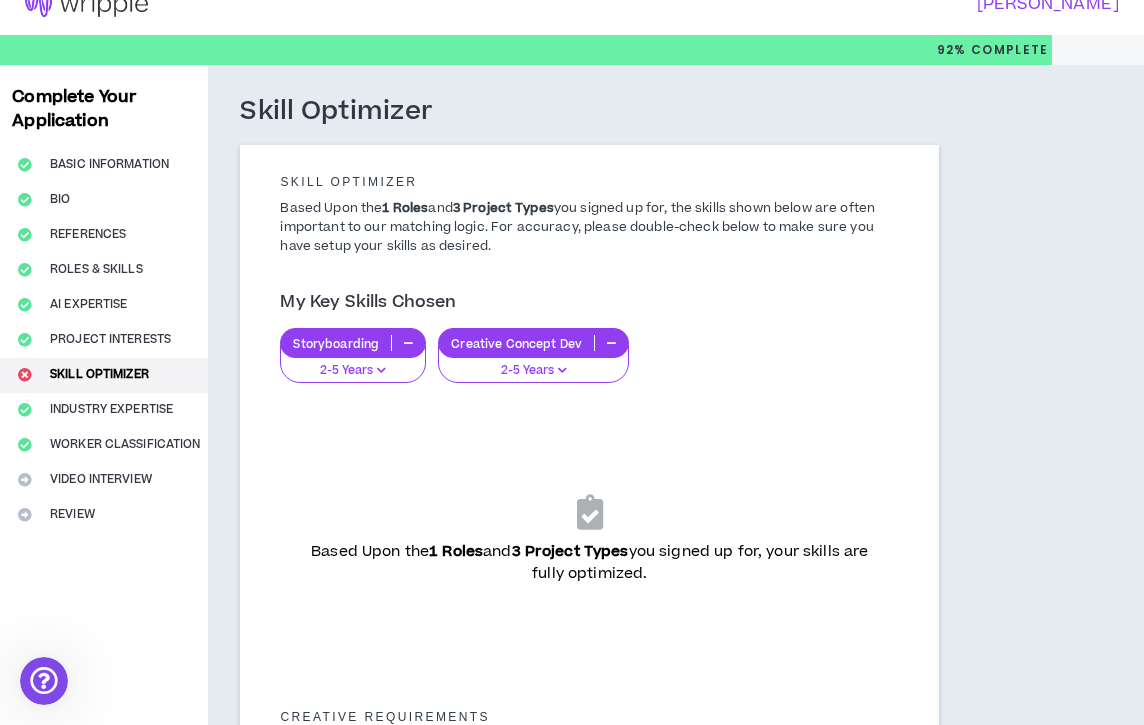 click on "2-5 Years" at bounding box center [353, 371] 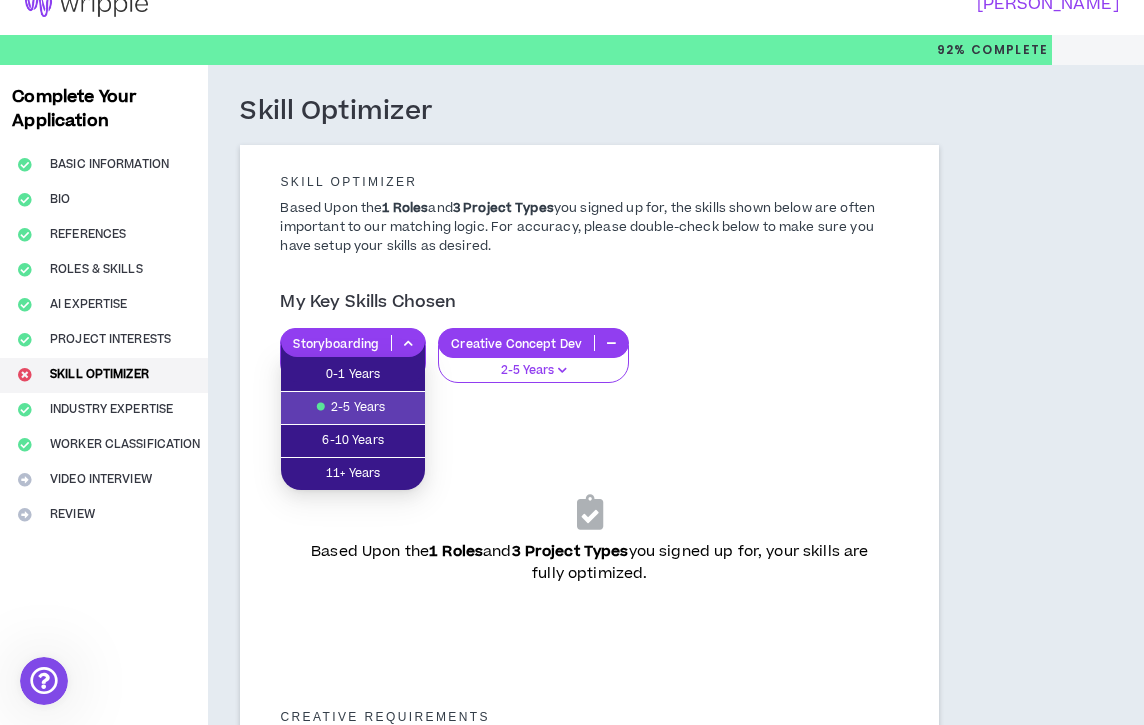 click on "2-5 Years" at bounding box center [353, 408] 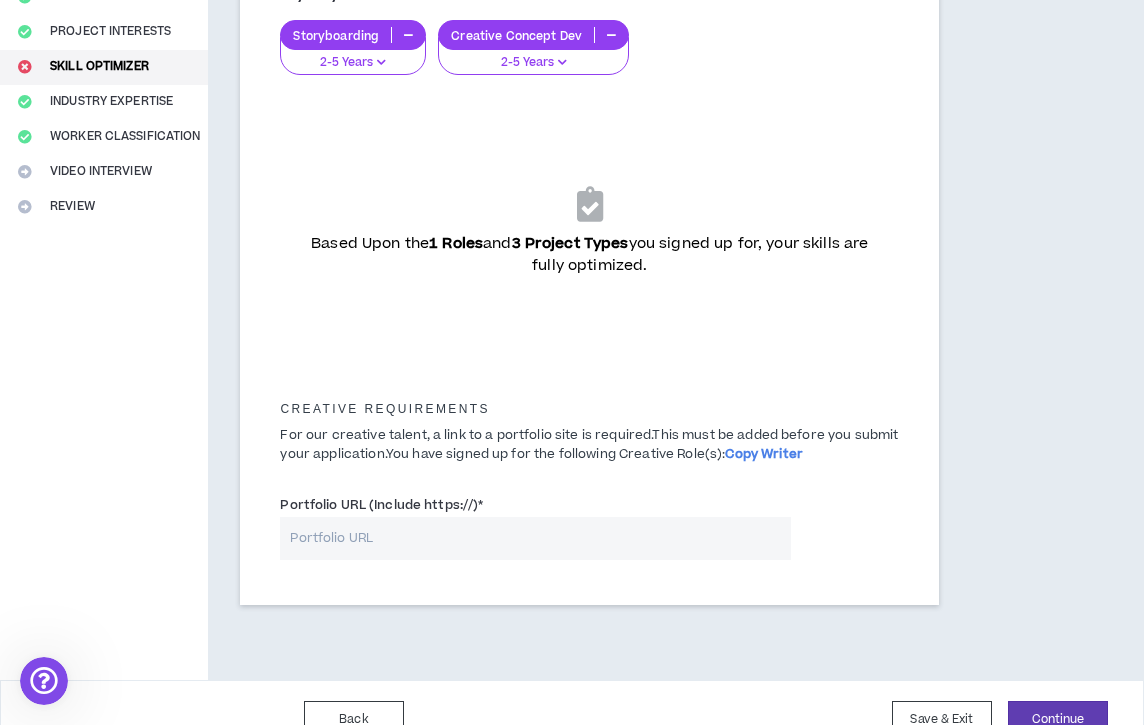 scroll, scrollTop: 336, scrollLeft: 0, axis: vertical 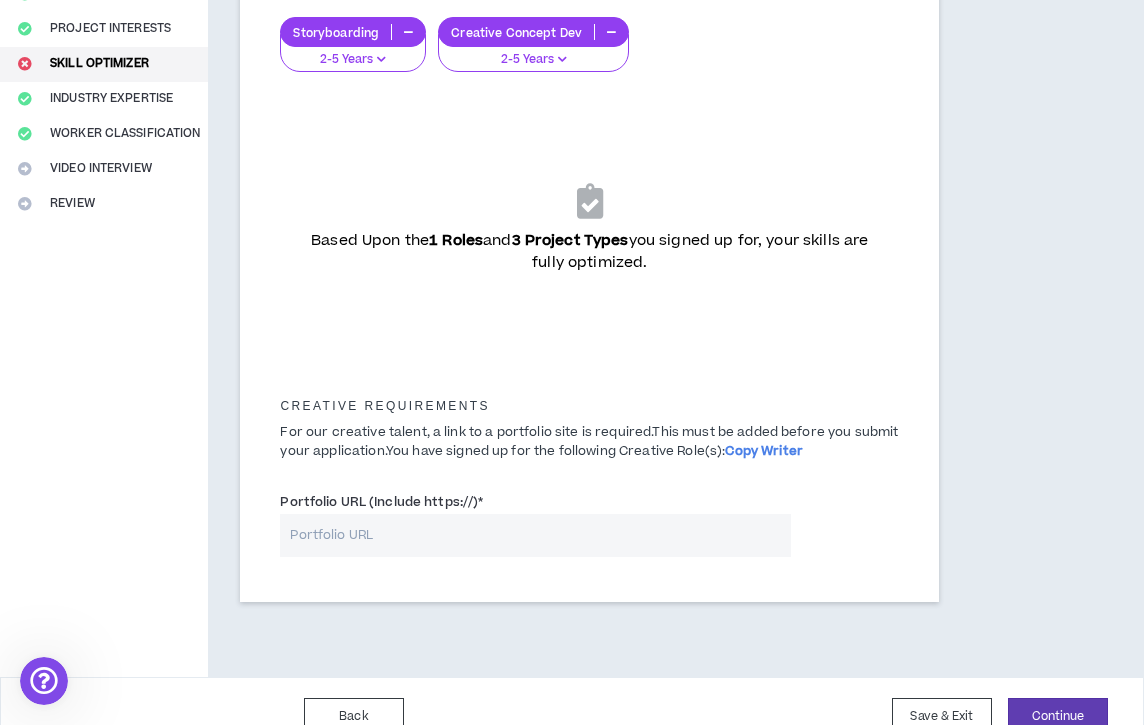 click on "Portfolio URL (Include https://)  *" at bounding box center [535, 535] 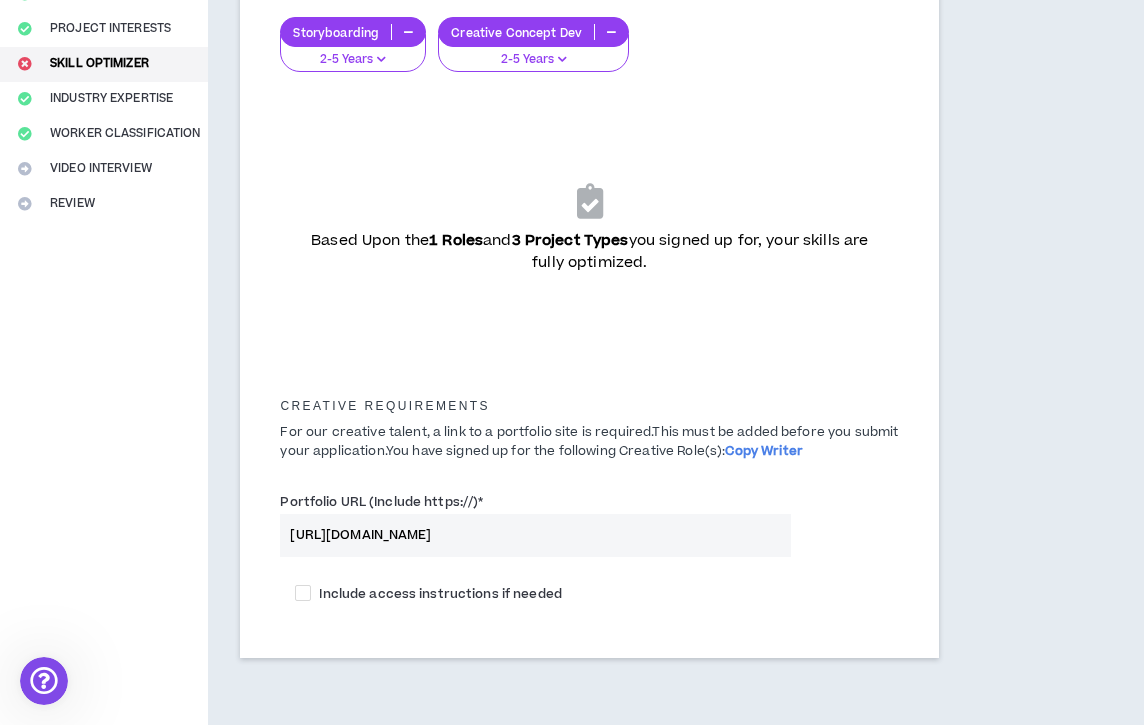 type on "[URL][DOMAIN_NAME]" 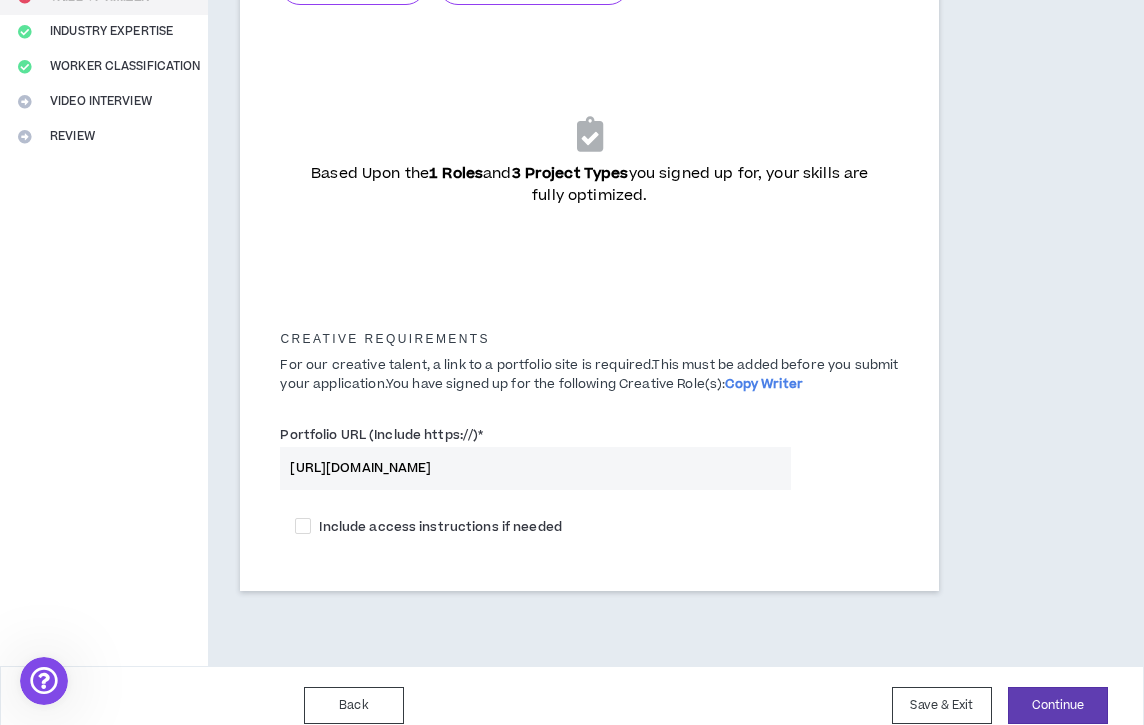 scroll, scrollTop: 423, scrollLeft: 0, axis: vertical 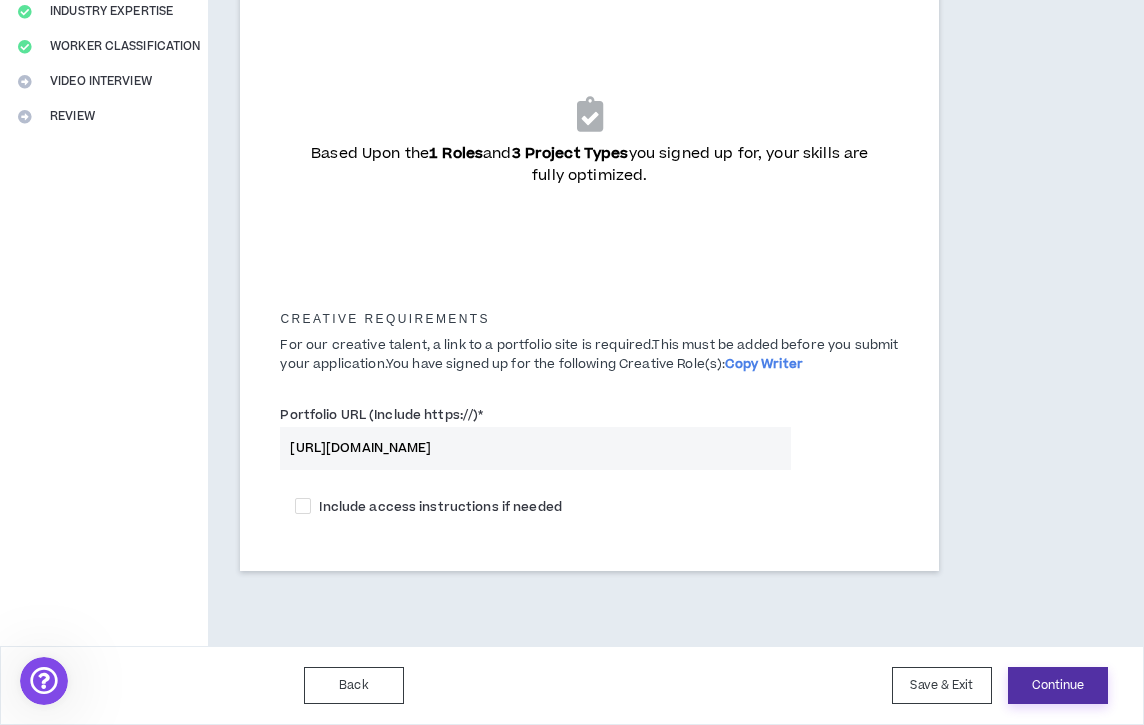 click on "Continue" at bounding box center [1058, 685] 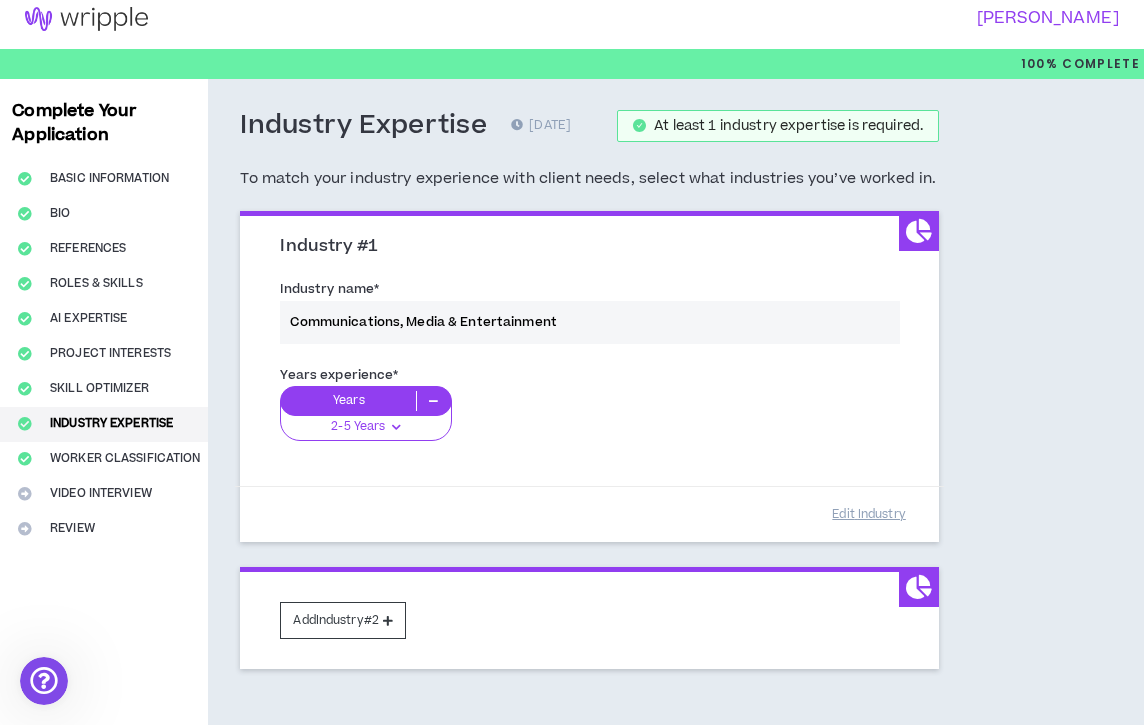 scroll, scrollTop: 0, scrollLeft: 0, axis: both 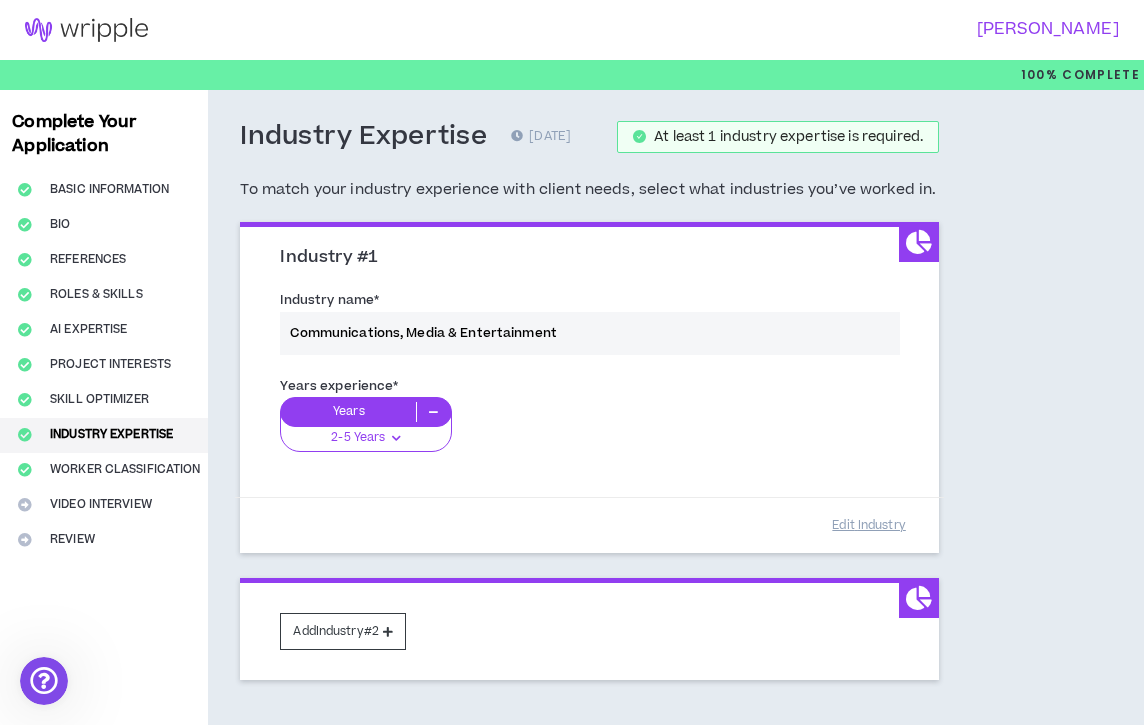 click on "Years experience  * Years 2-5 Years 0-1 Years 2-5 Years 6-10 Years 11+ Years" at bounding box center (589, 426) 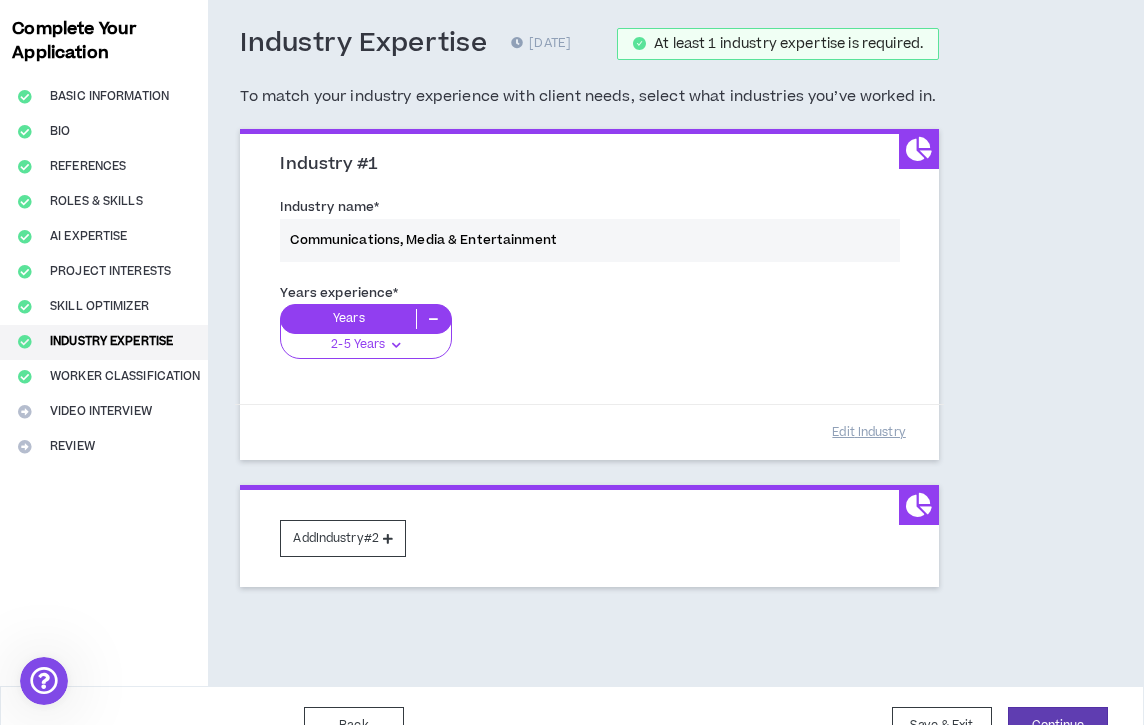 scroll, scrollTop: 133, scrollLeft: 0, axis: vertical 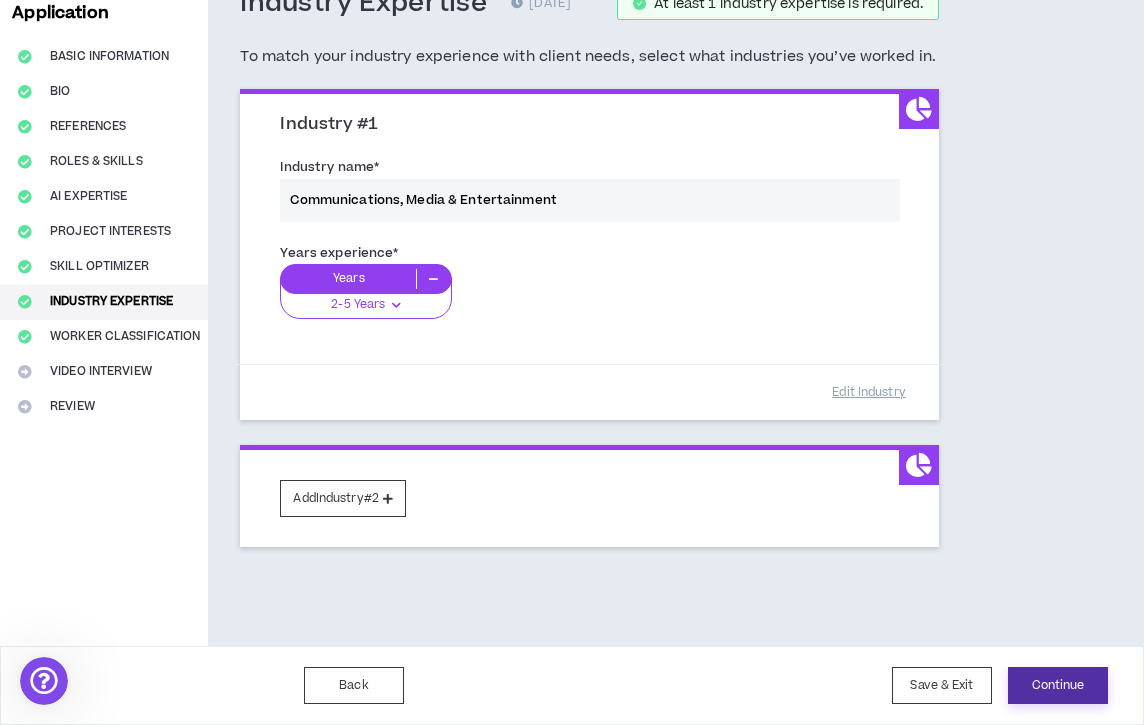 click on "Continue" at bounding box center (1058, 685) 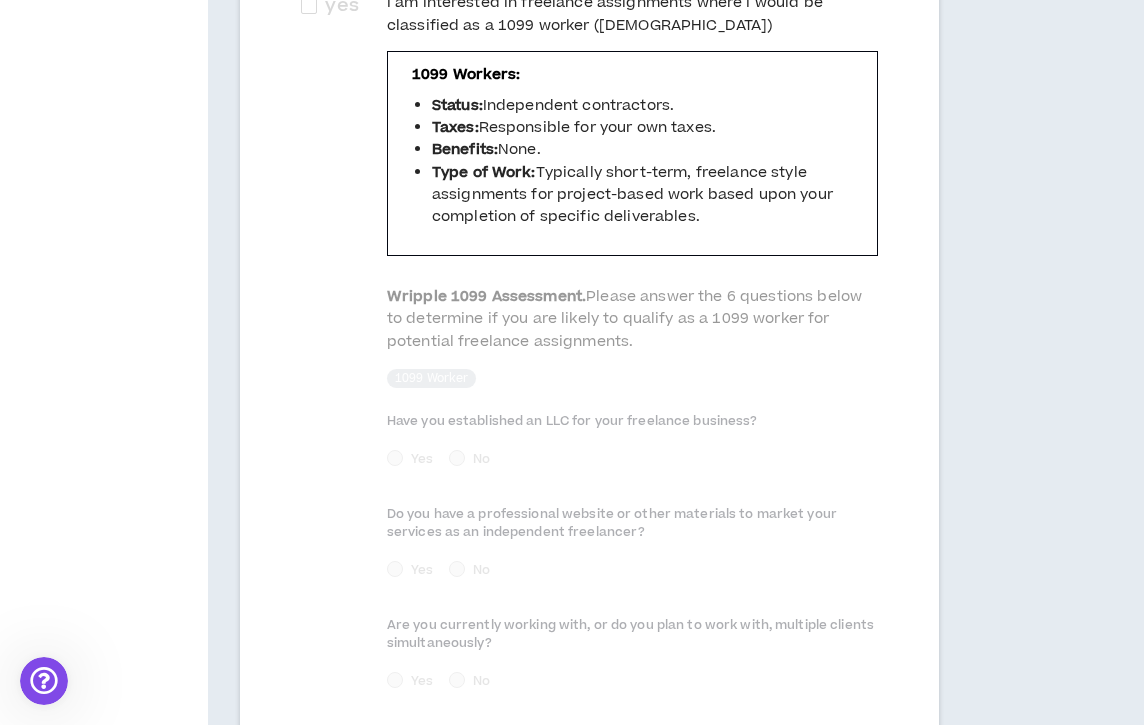 scroll, scrollTop: 1251, scrollLeft: 0, axis: vertical 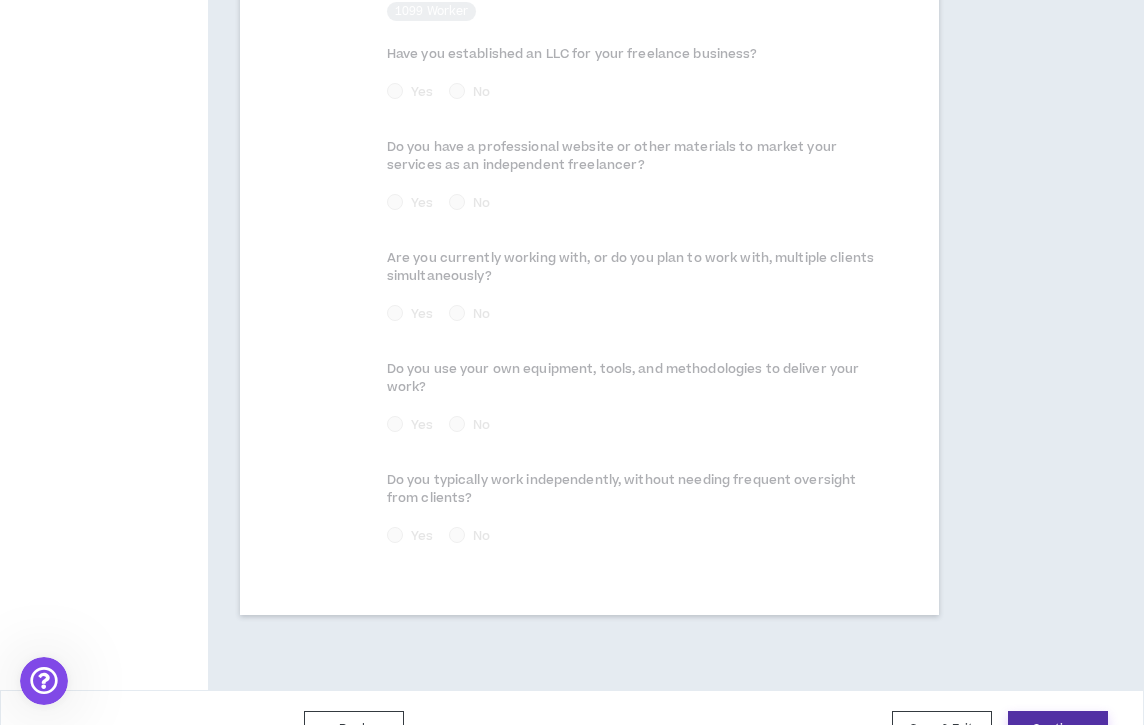 click on "Continue" at bounding box center (1058, 729) 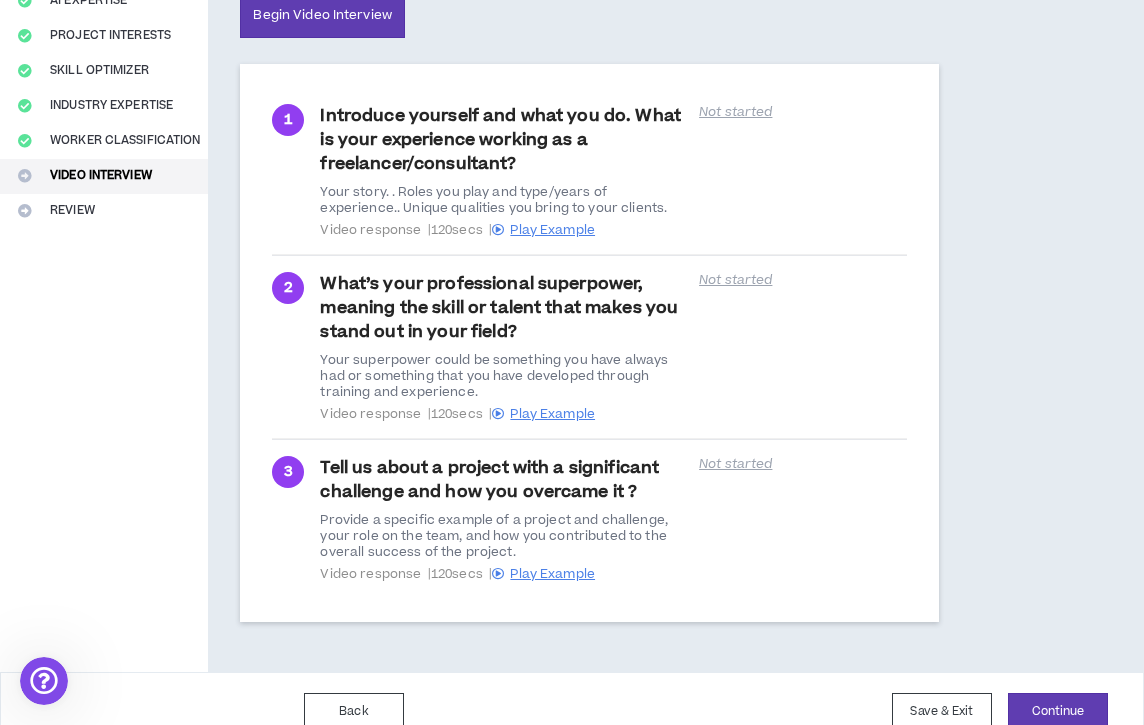 scroll, scrollTop: 354, scrollLeft: 0, axis: vertical 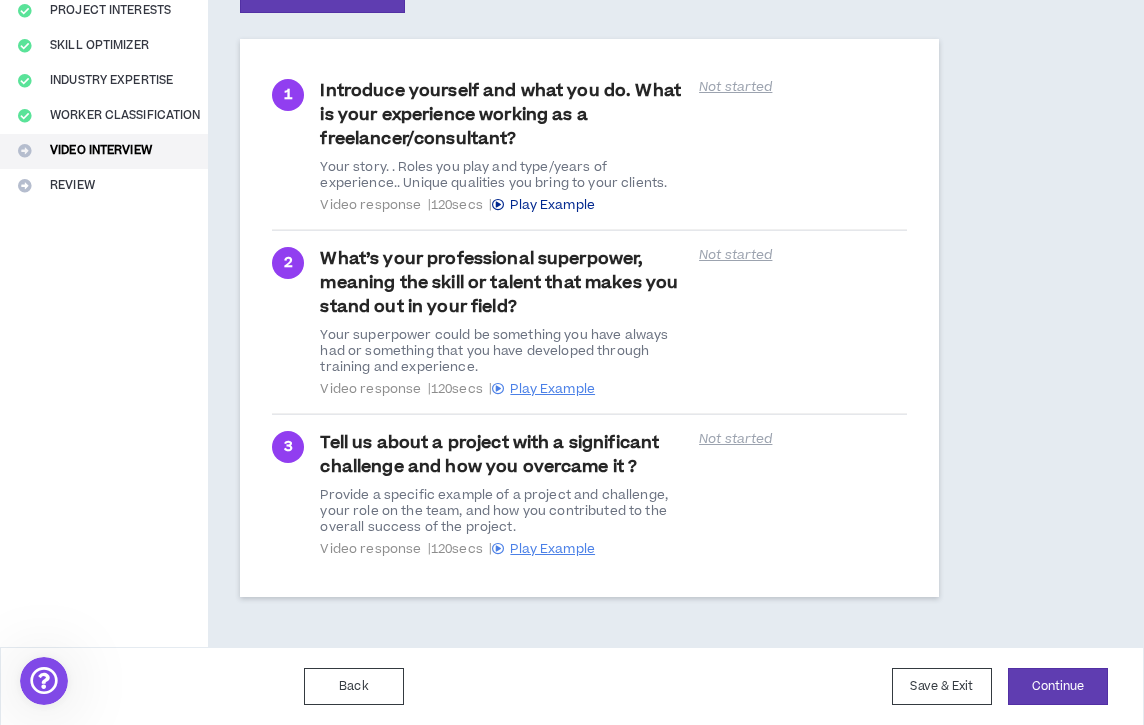 click on "Play Example" at bounding box center (552, 205) 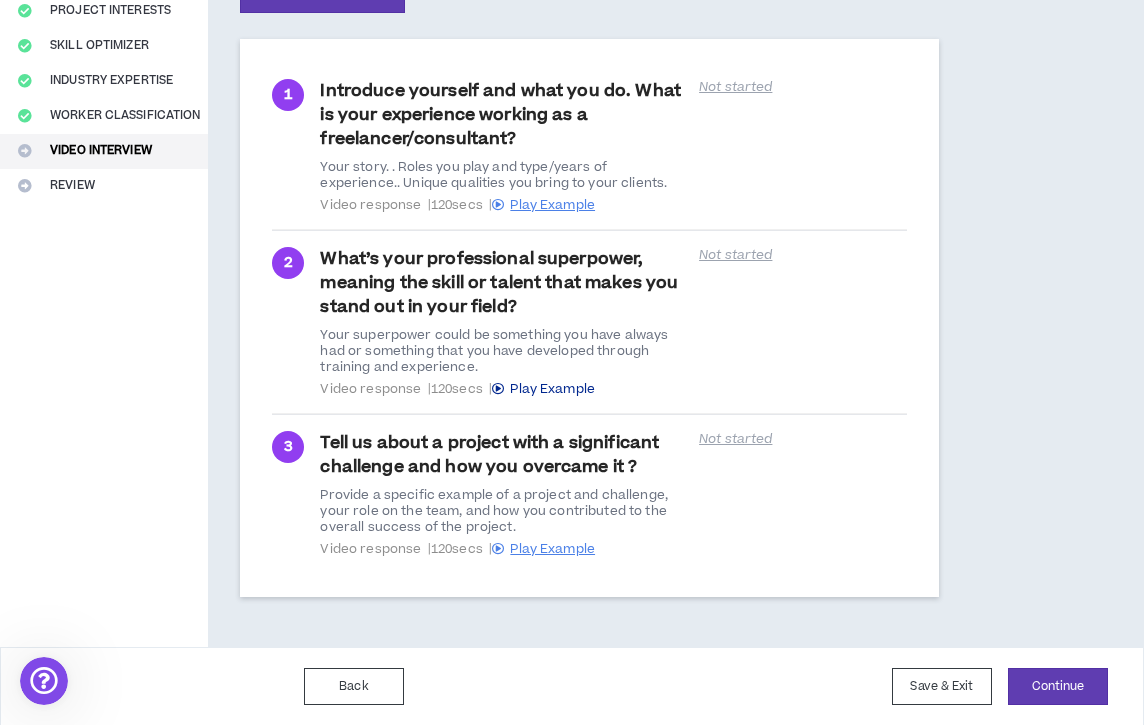 click on "Play Example" at bounding box center [552, 389] 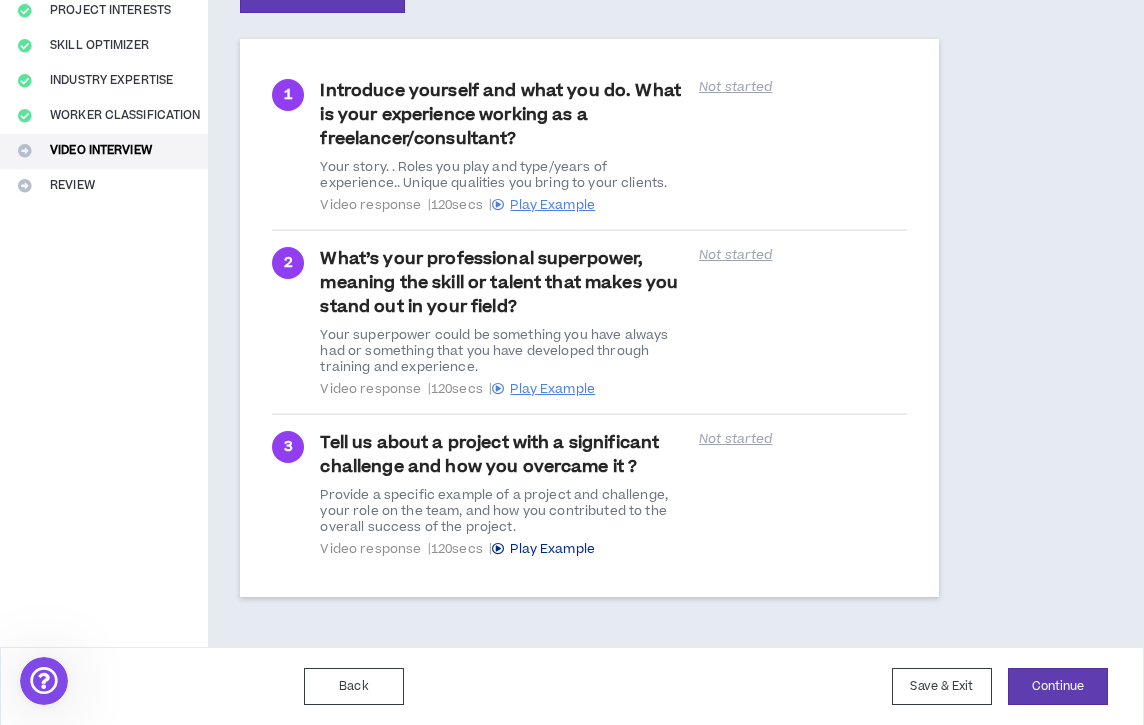 click on "Play Example" at bounding box center [552, 549] 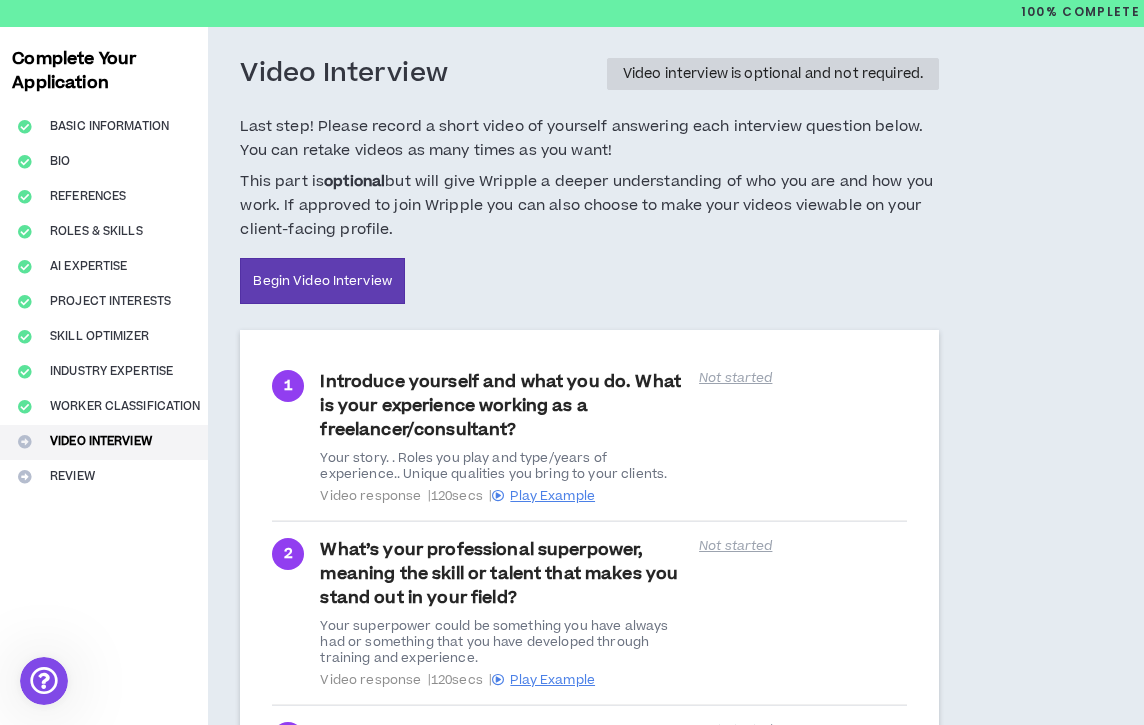 scroll, scrollTop: 0, scrollLeft: 0, axis: both 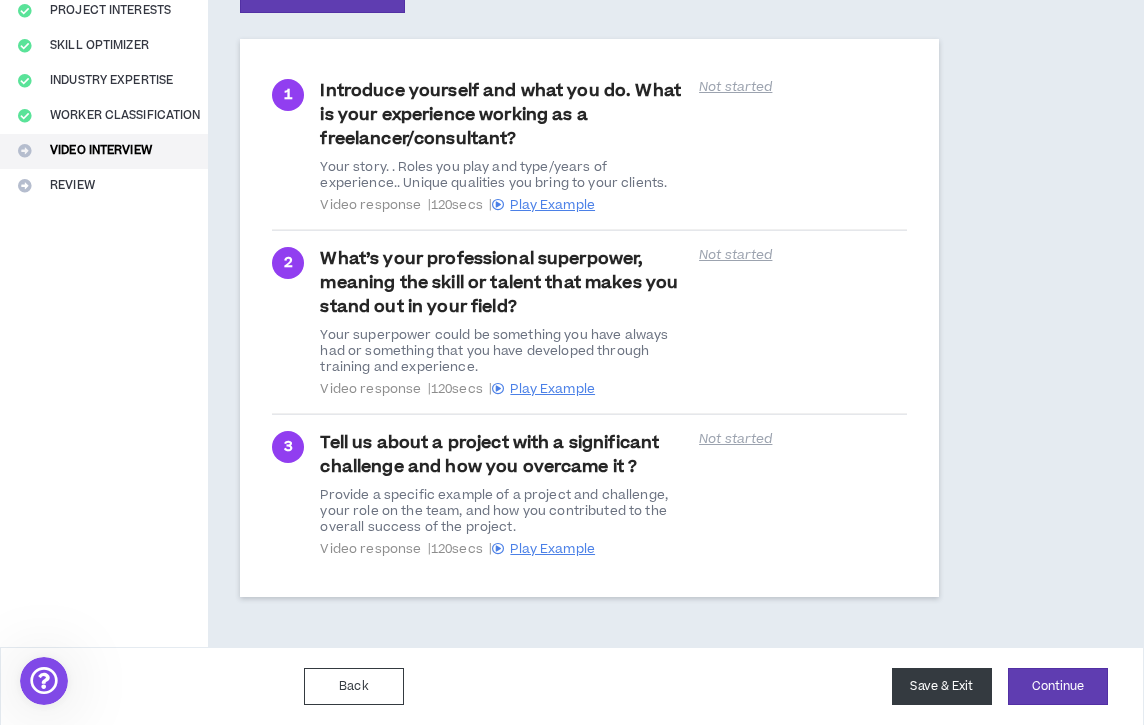 click on "Save & Exit" at bounding box center (942, 686) 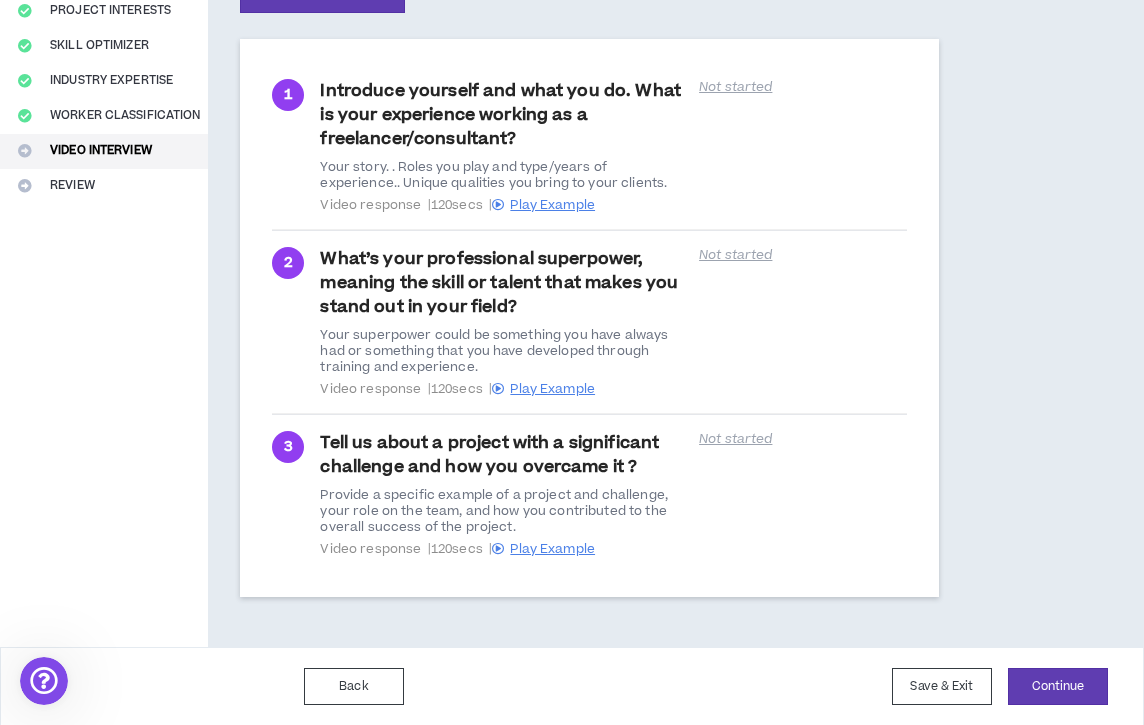 scroll, scrollTop: 0, scrollLeft: 0, axis: both 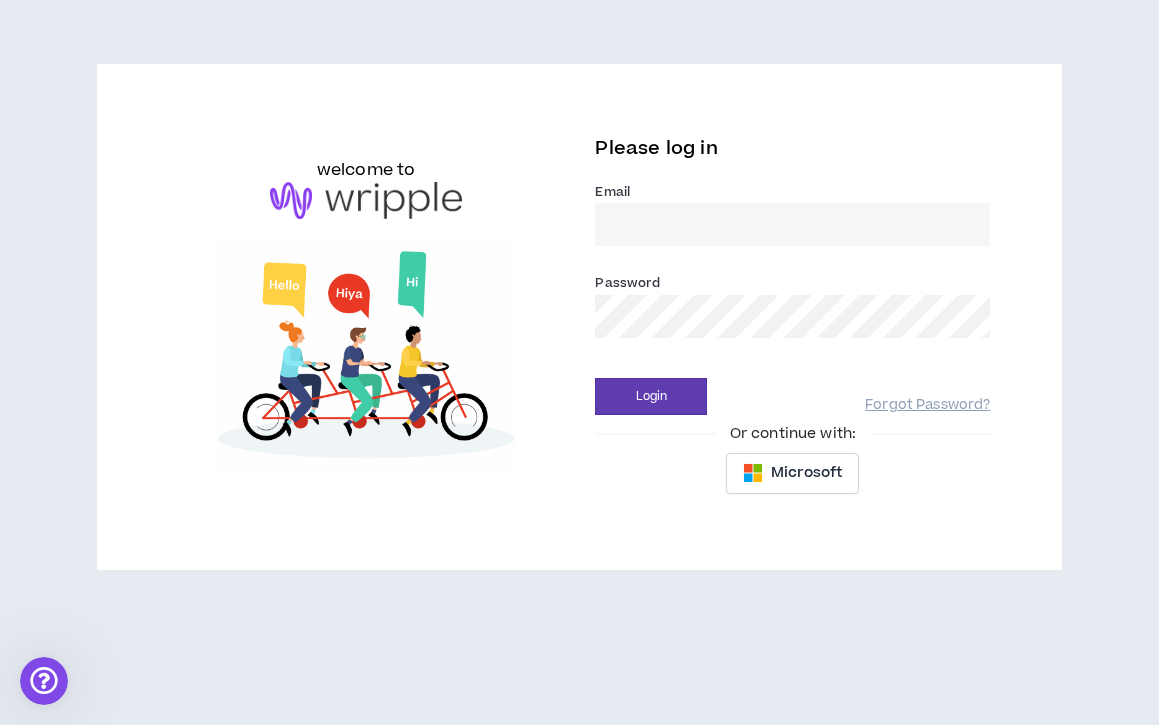 type on "[EMAIL_ADDRESS][DOMAIN_NAME]" 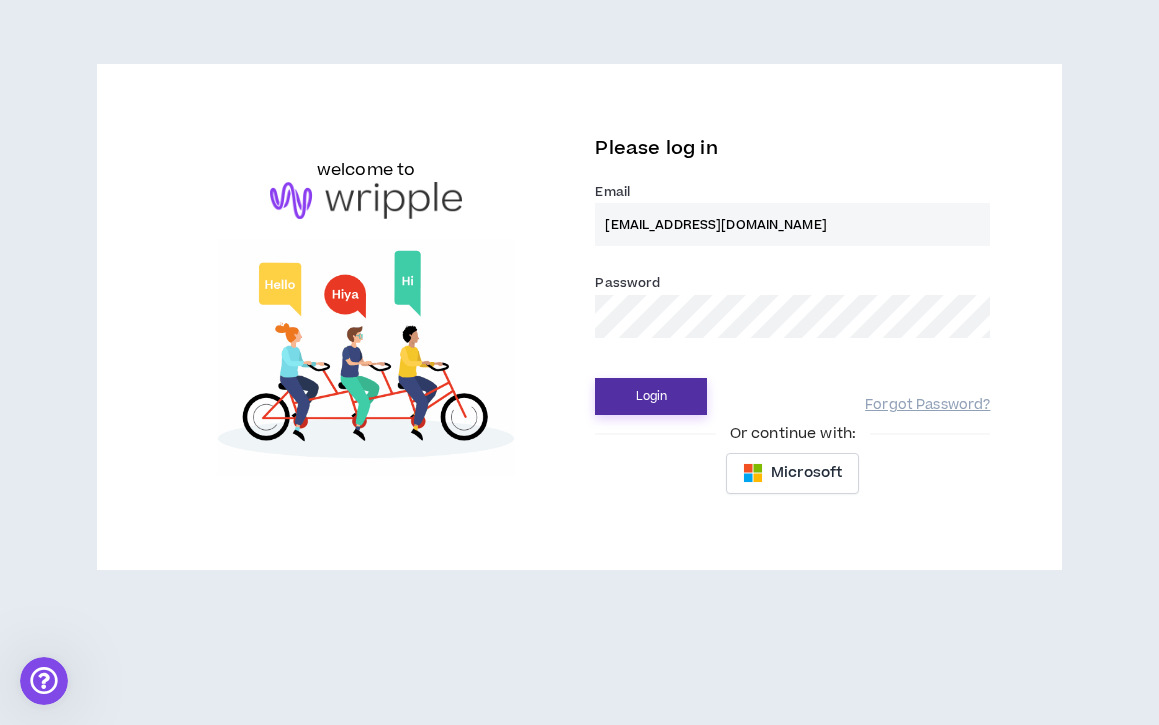 click on "Login" at bounding box center [651, 396] 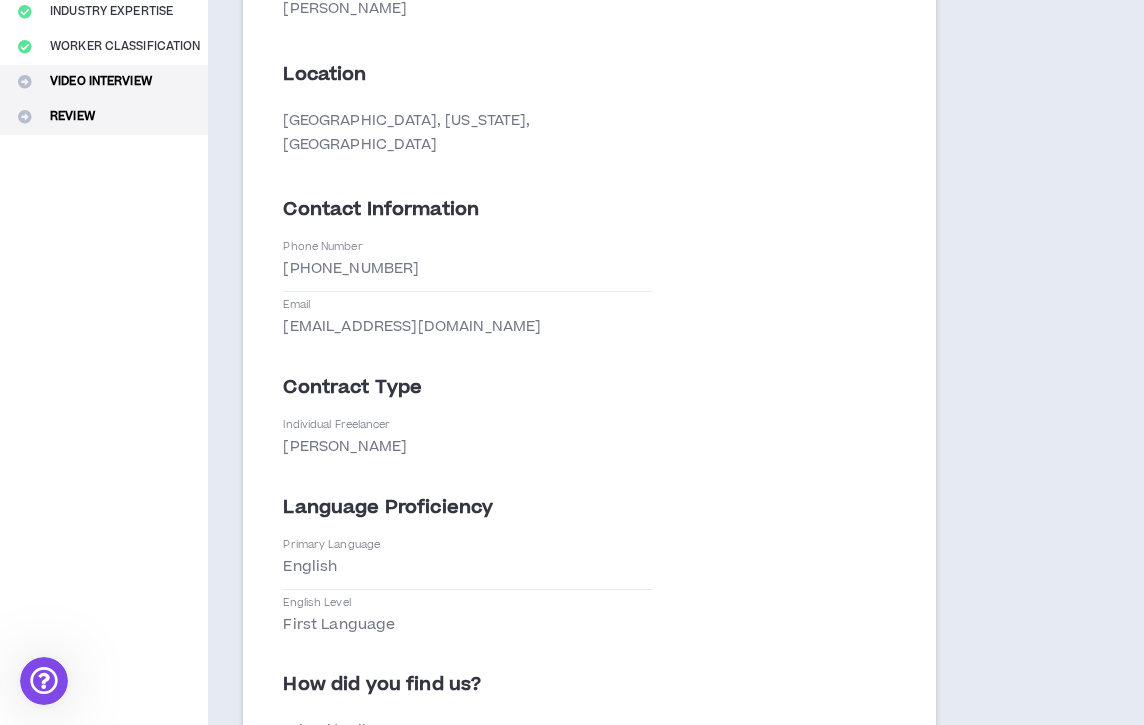 click on "Video Interview" at bounding box center [104, 82] 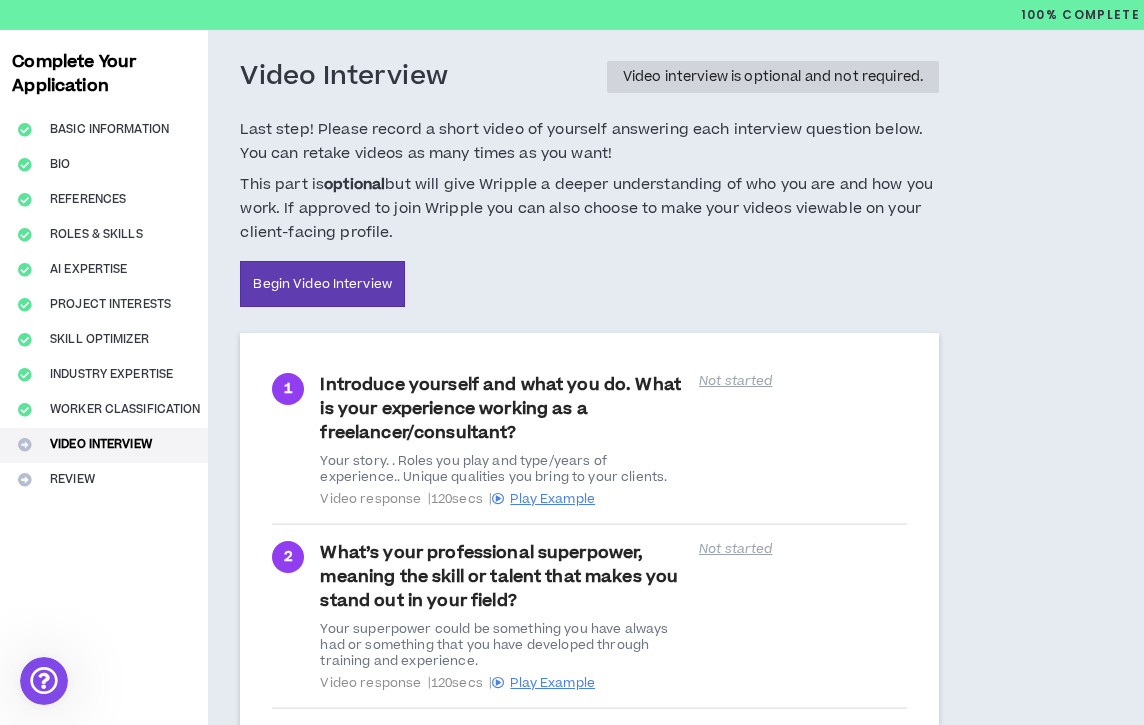 scroll, scrollTop: 0, scrollLeft: 0, axis: both 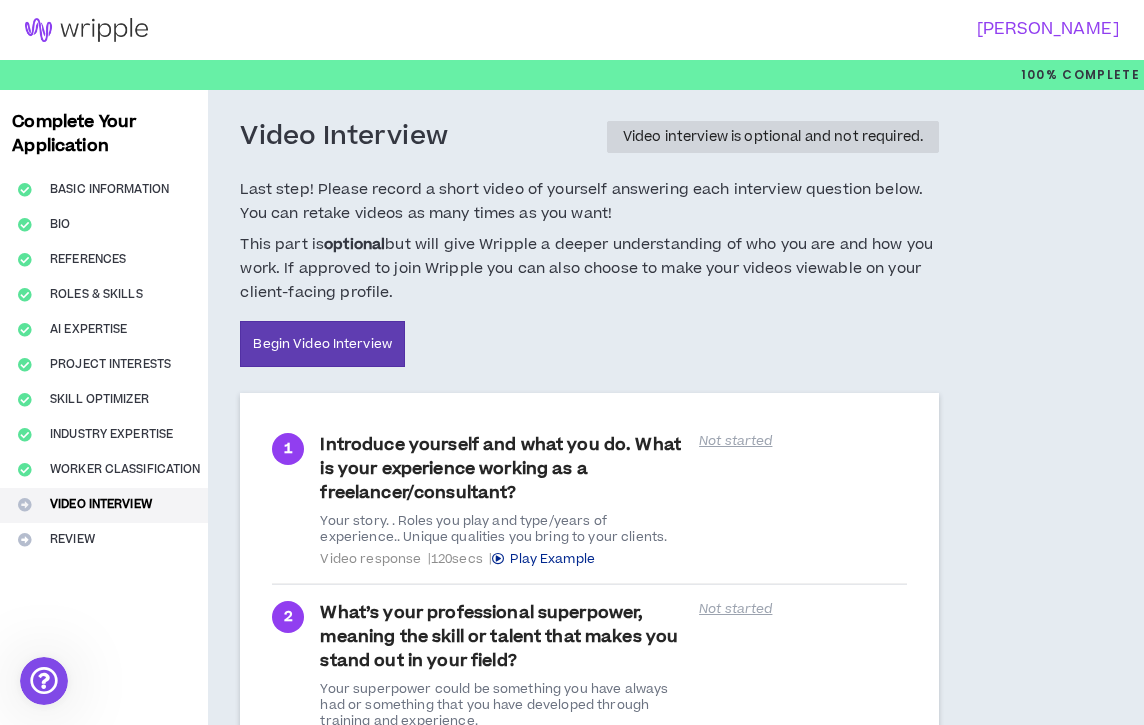 click on "Play Example" at bounding box center [552, 559] 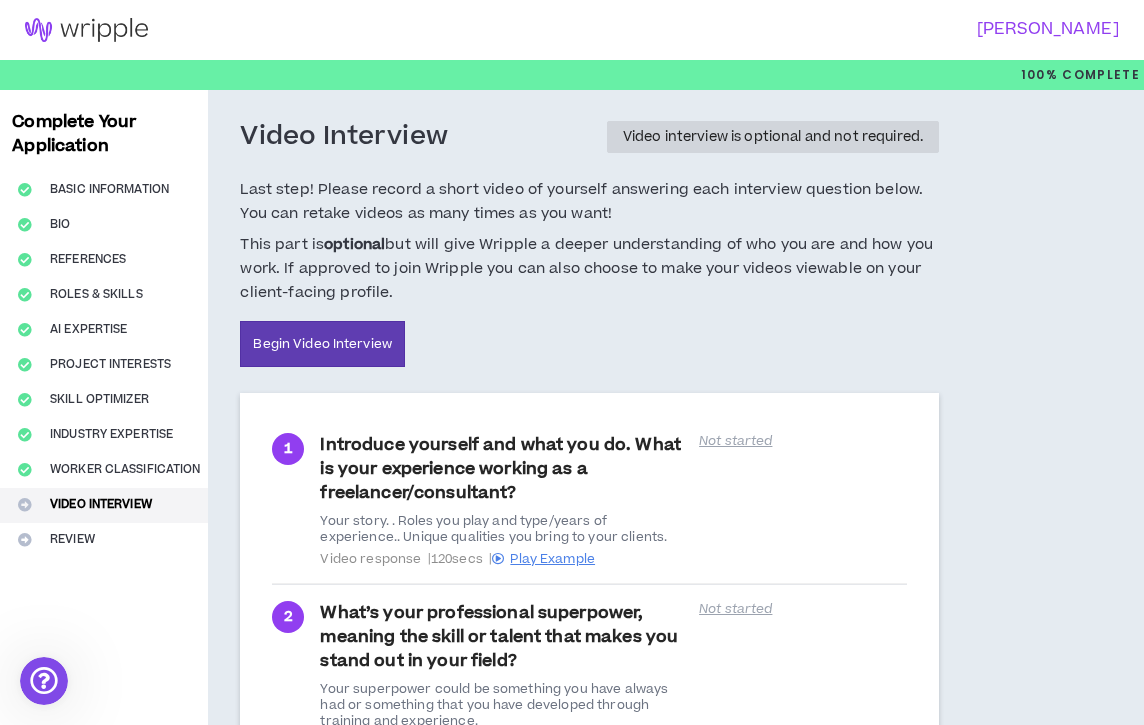 click on "Introduce yourself and what you do. What is your experience working as a freelancer/consultant? Your story. . Roles you play and type/years of experience.. Unique qualities you bring to your clients. Video response  |   120  secs  |   Play Example" at bounding box center (503, 500) 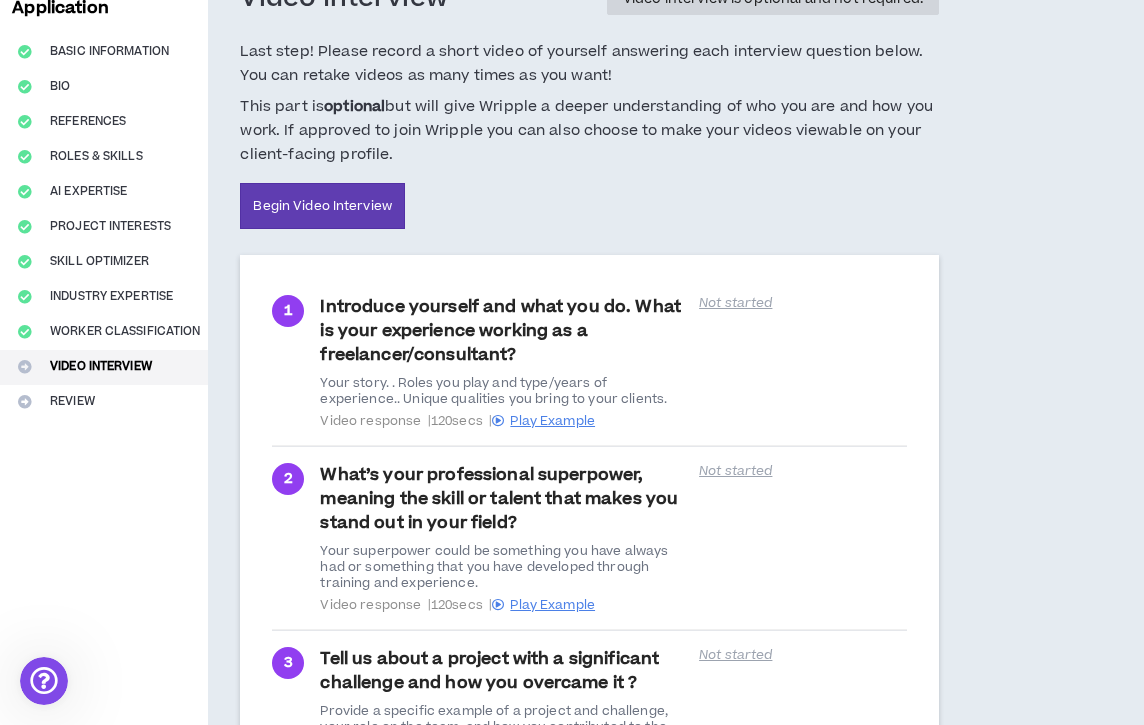 scroll, scrollTop: 191, scrollLeft: 0, axis: vertical 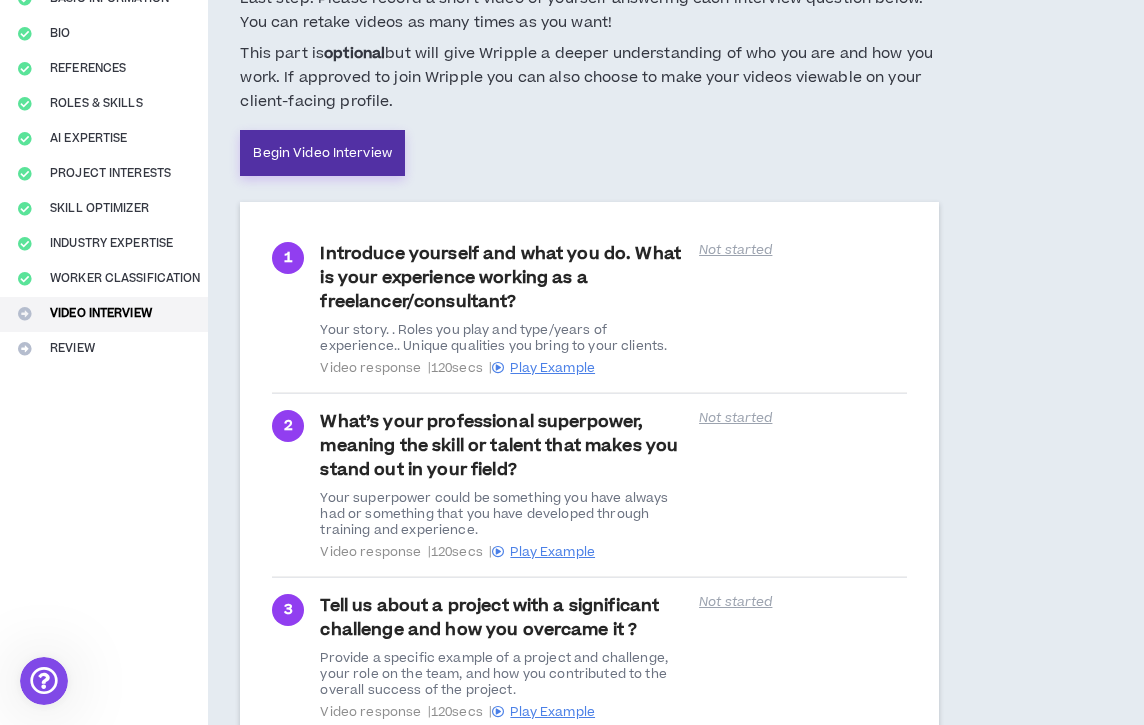 click on "Begin Video Interview" at bounding box center [322, 153] 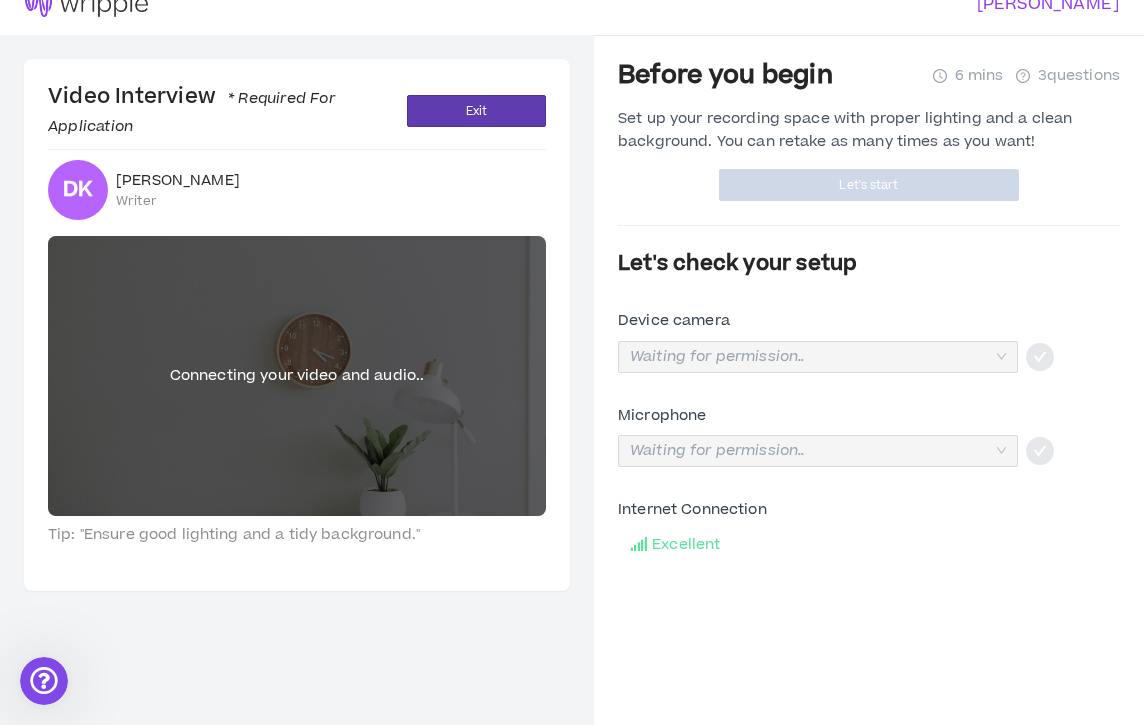 scroll, scrollTop: 0, scrollLeft: 0, axis: both 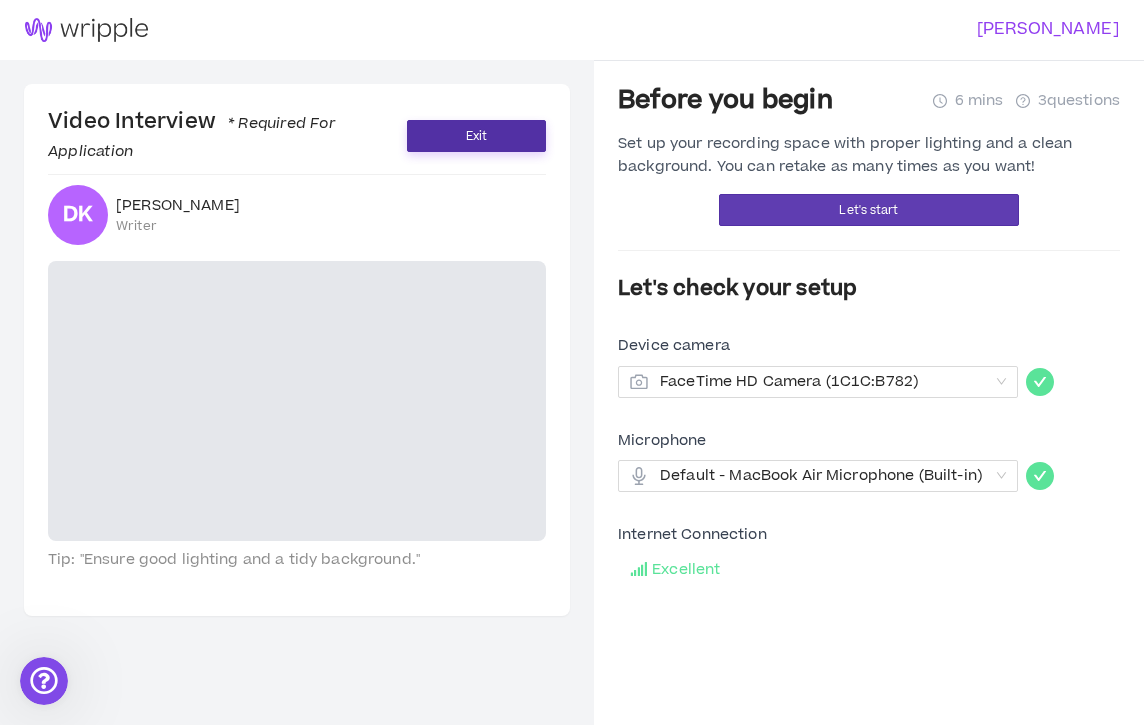 click on "Exit" at bounding box center (476, 136) 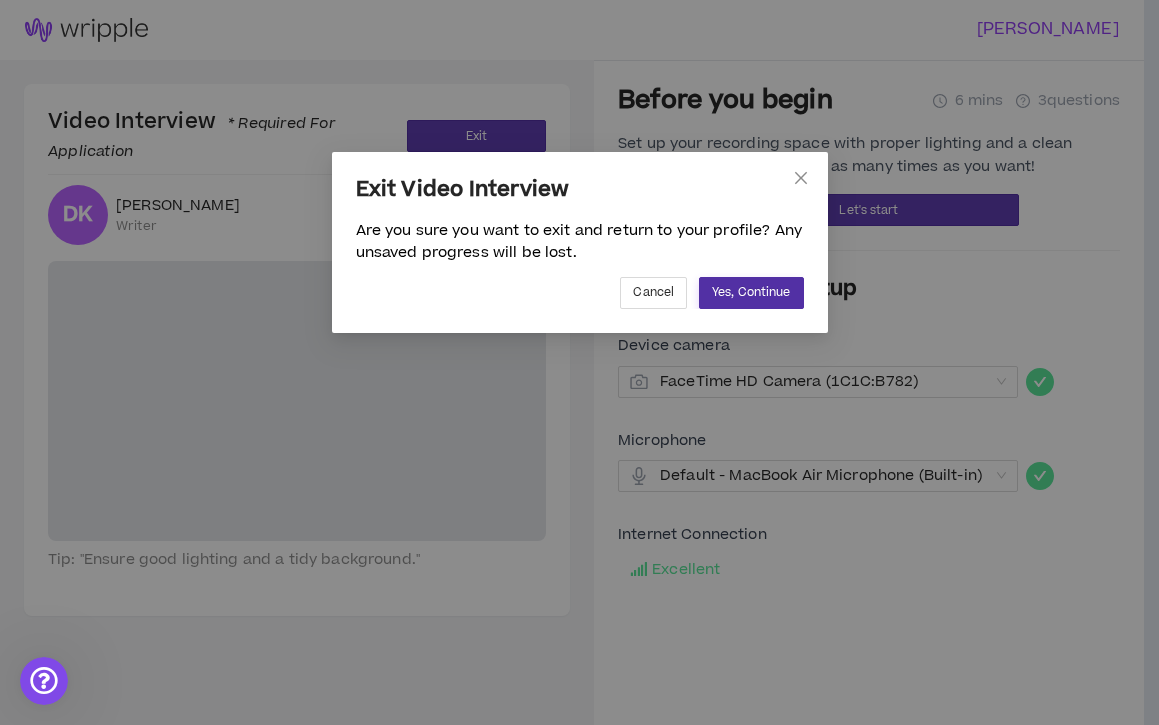 click on "Yes, Continue" at bounding box center [751, 292] 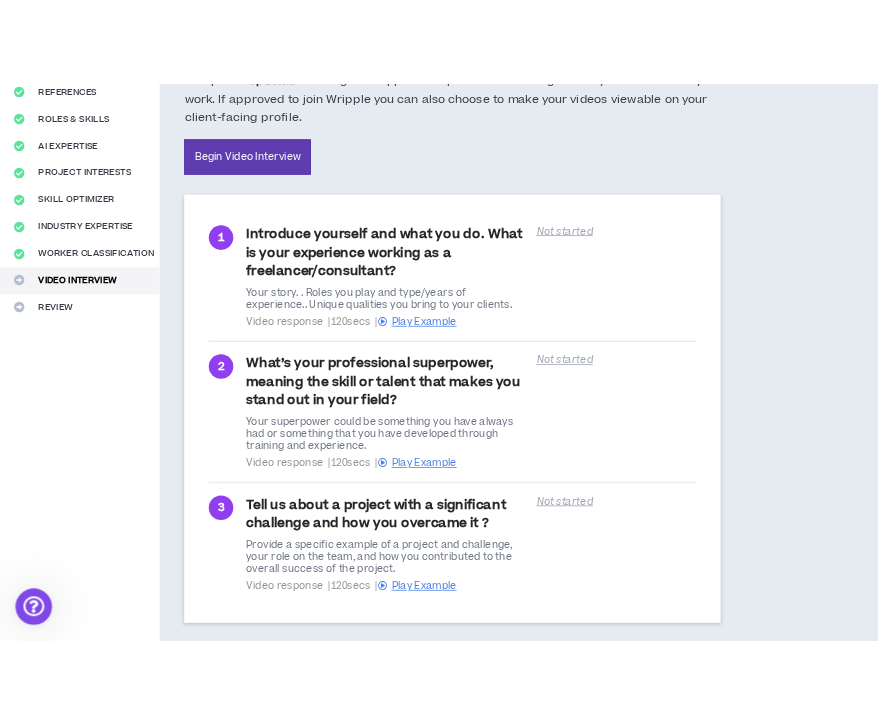 scroll, scrollTop: 257, scrollLeft: 0, axis: vertical 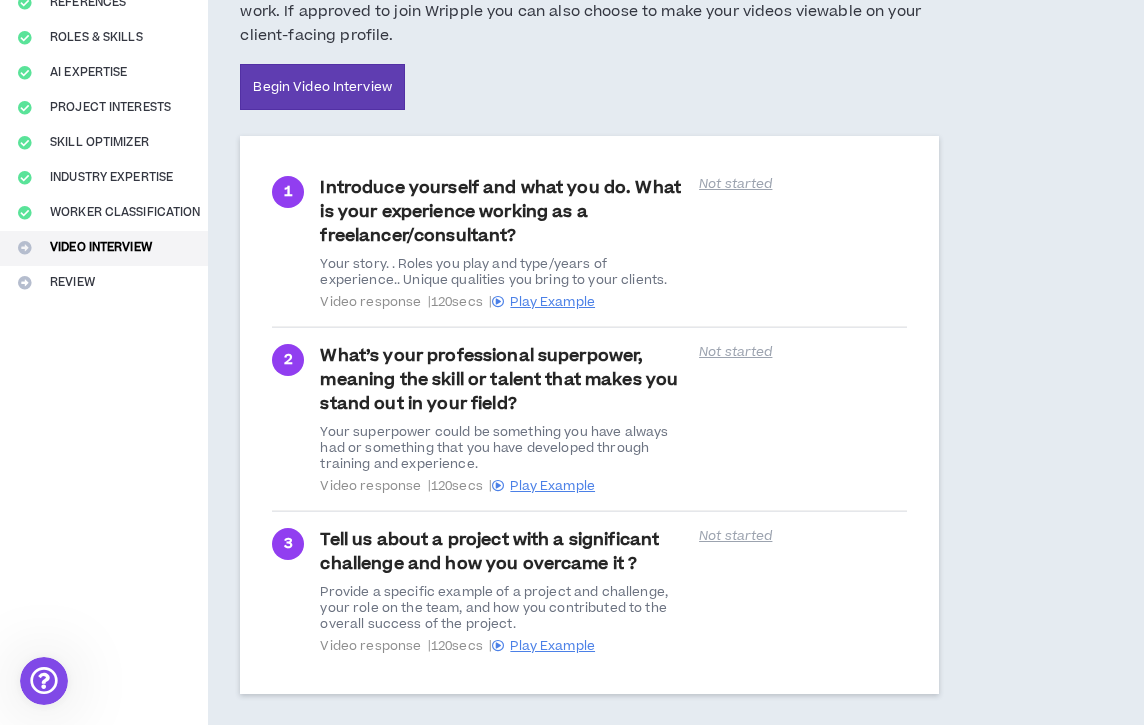 click on "Last step! Please record a short video of yourself answering each interview question below. You can retake videos as many times as you want! This part is  optional  but will give Wripple a deeper understanding of who you are and how you work. If approved to join Wripple you can also choose to make your videos viewable on your client-facing profile. Begin Video Interview" at bounding box center (589, 16) 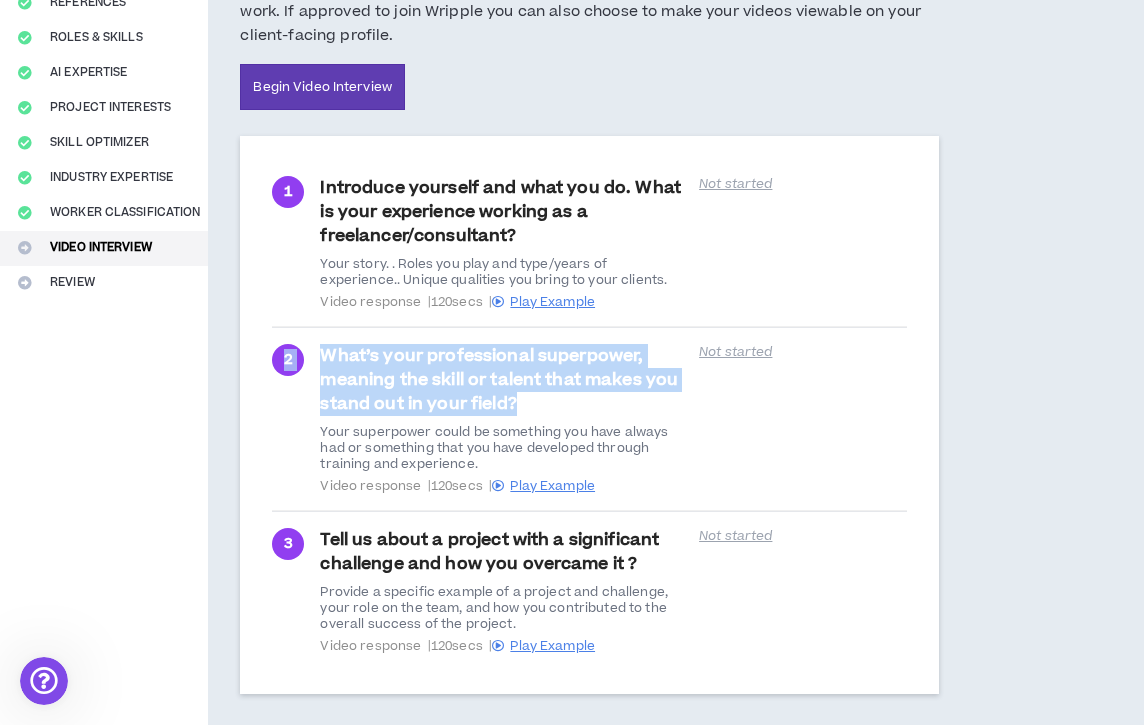 drag, startPoint x: 545, startPoint y: 408, endPoint x: 268, endPoint y: 359, distance: 281.30054 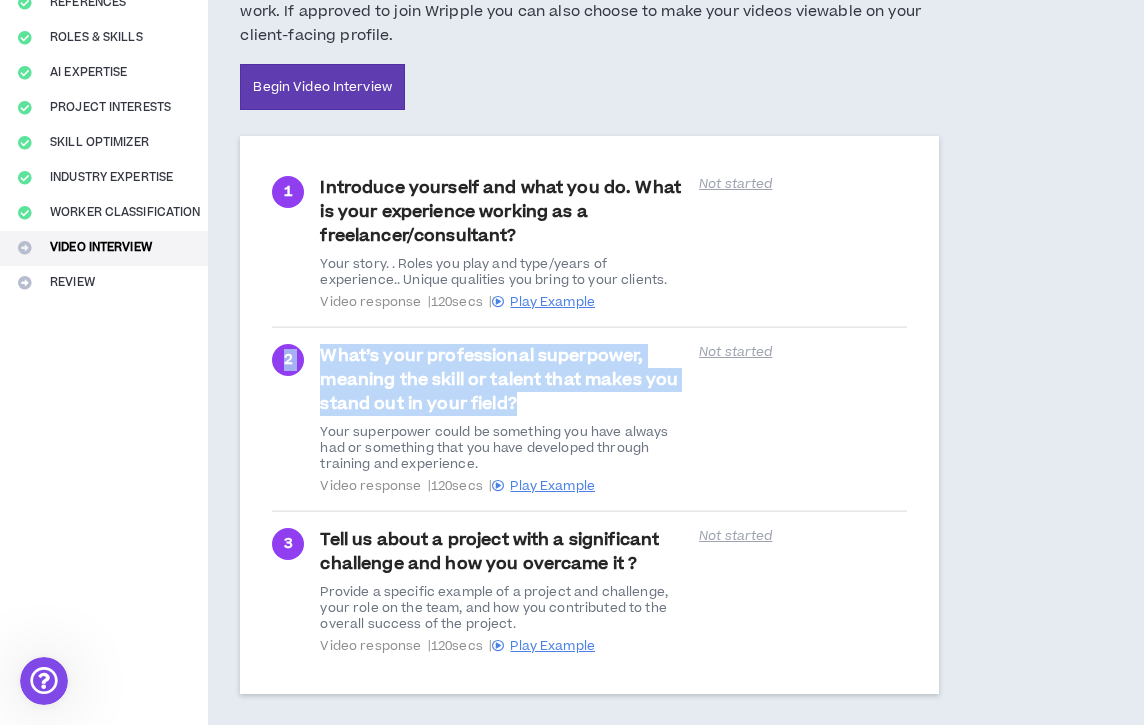 copy on "2 What’s your professional superpower, meaning the skill or talent that makes you stand out in your field?" 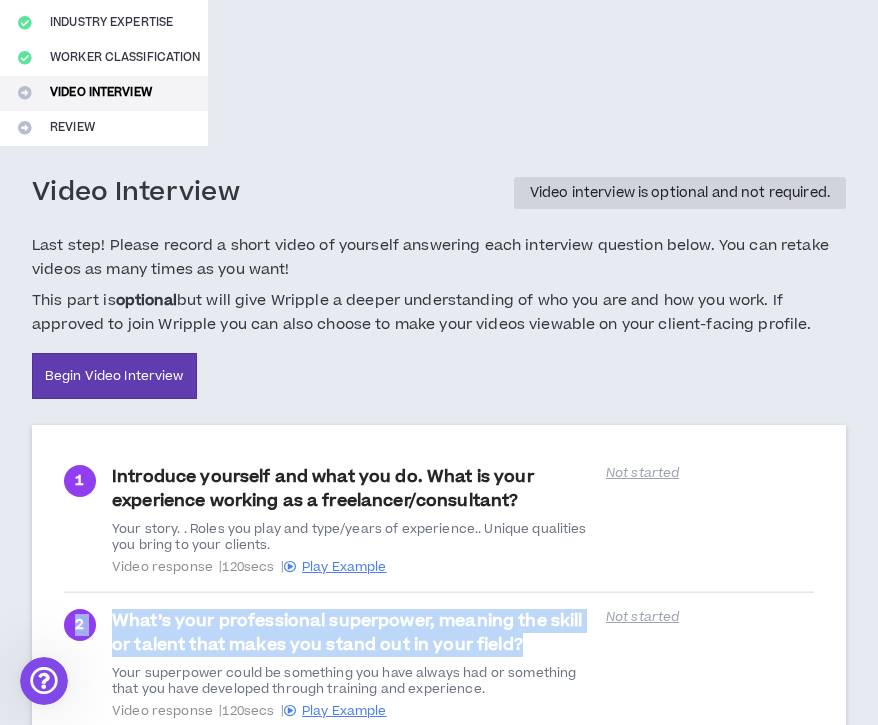 scroll, scrollTop: 436, scrollLeft: 0, axis: vertical 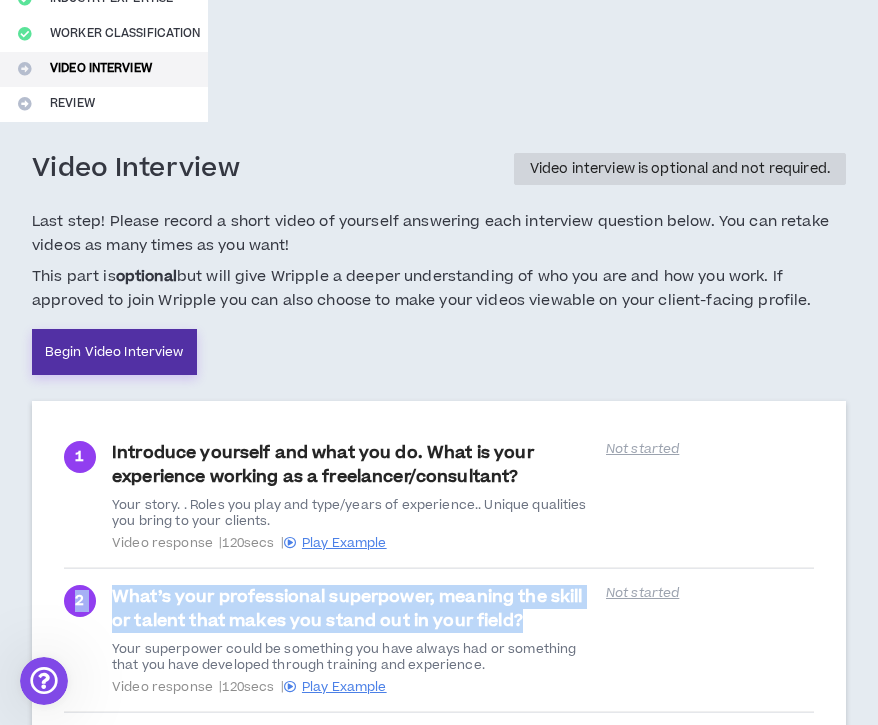 click on "Begin Video Interview" at bounding box center (114, 352) 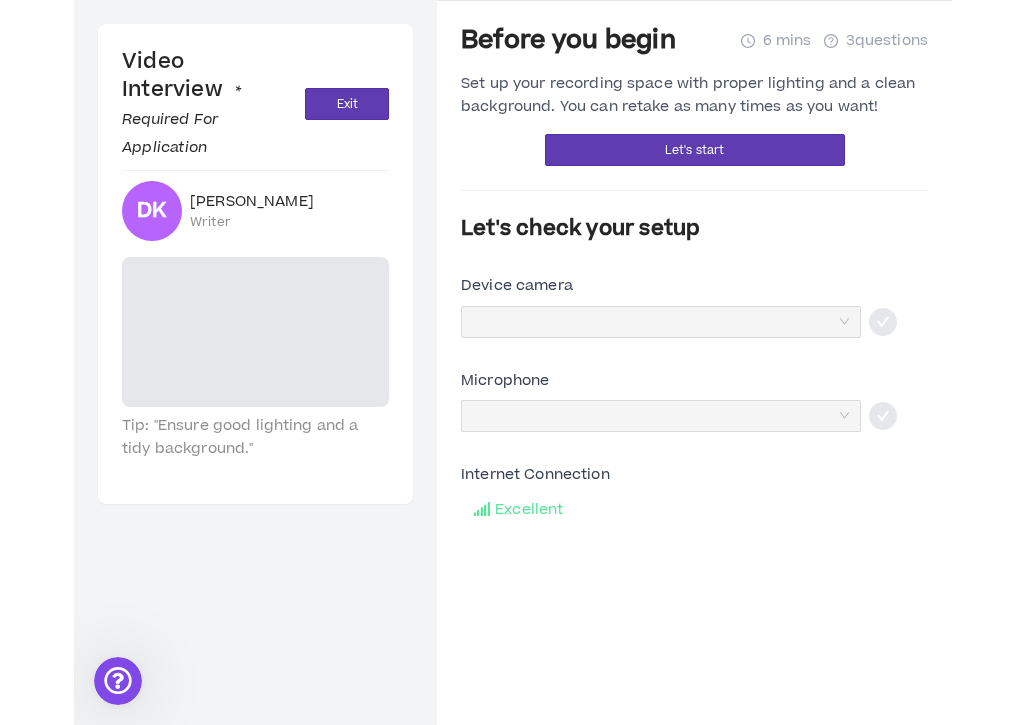 scroll, scrollTop: 0, scrollLeft: 0, axis: both 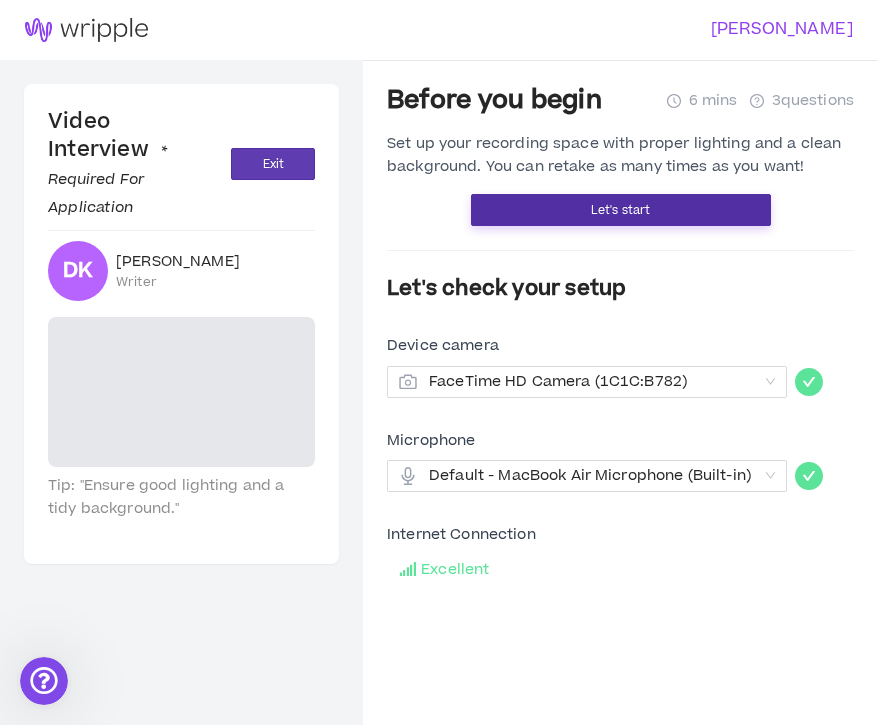 click on "Let's start" at bounding box center [621, 210] 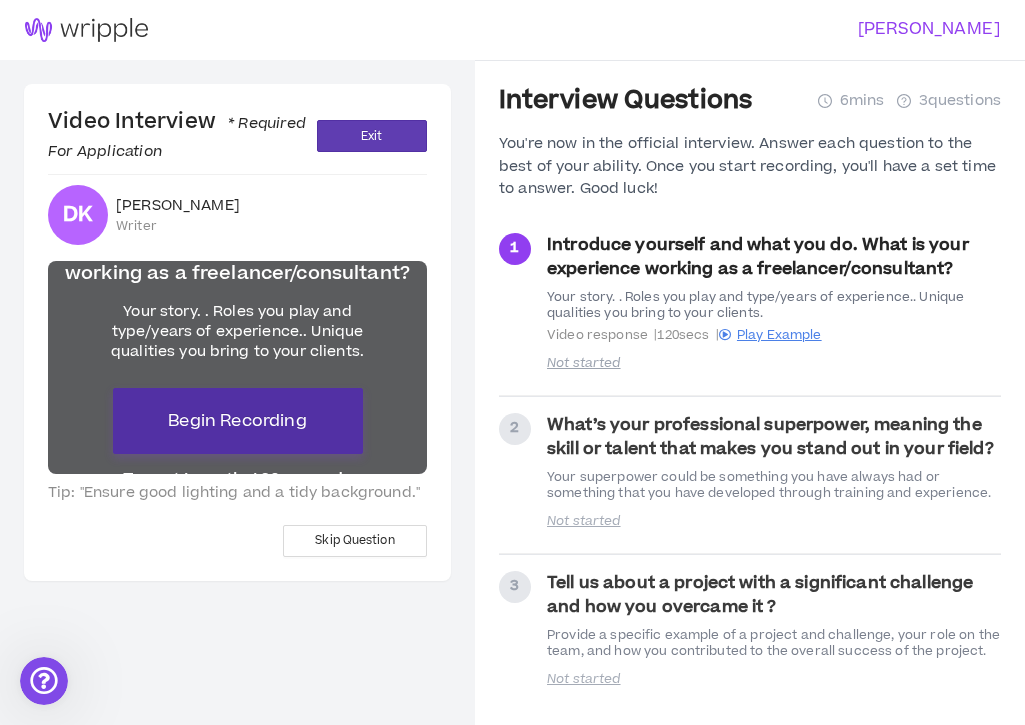 click on "Begin Recording" at bounding box center [237, 421] 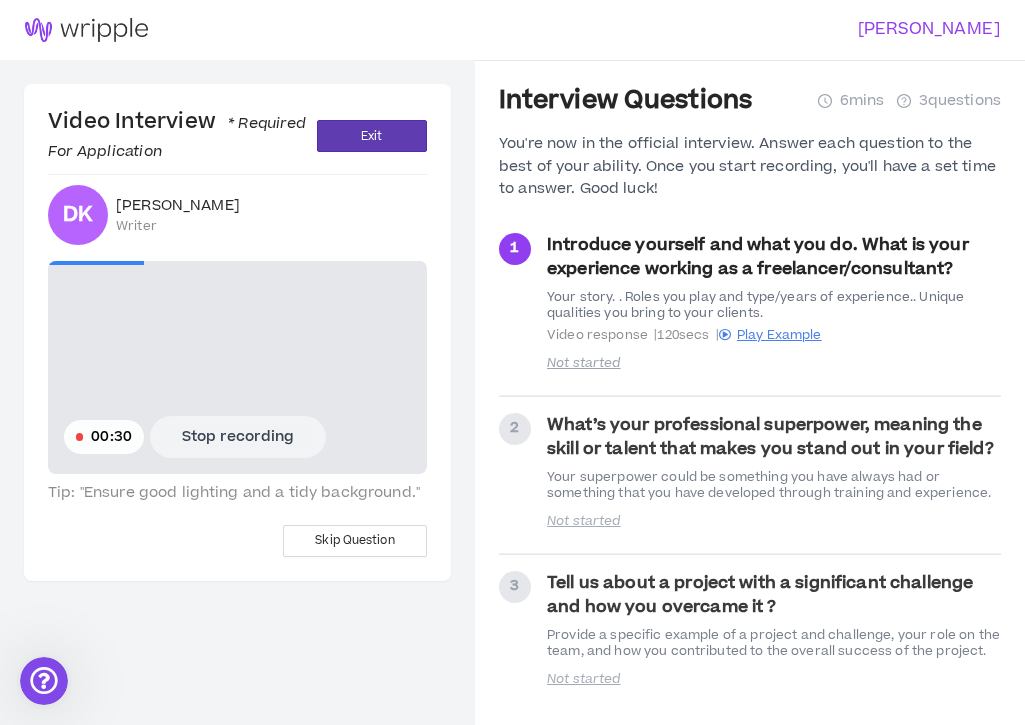 click on "Stop recording" at bounding box center (238, 437) 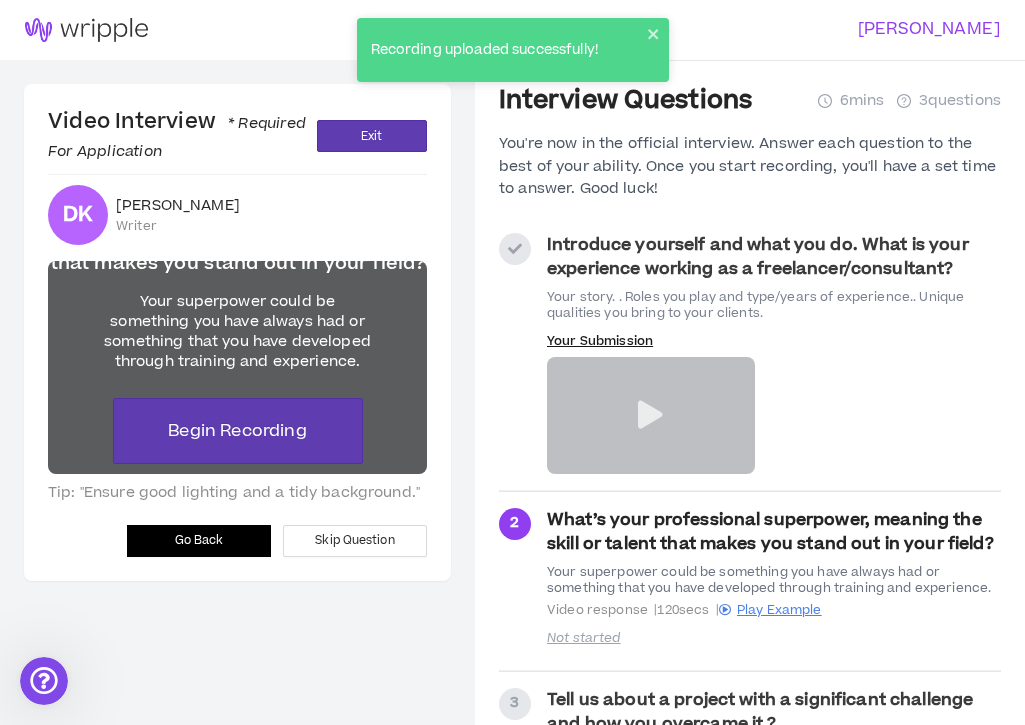 click on "Introduce yourself and what you do. What is your experience working as a freelancer/consultant?" at bounding box center (758, 257) 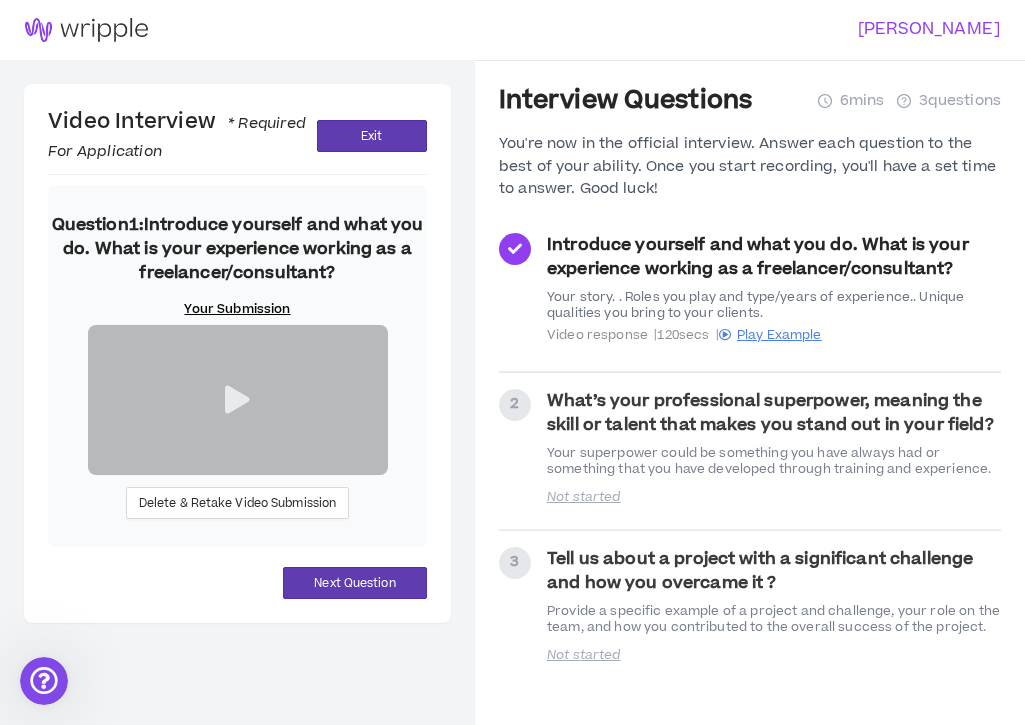 click at bounding box center (238, 400) 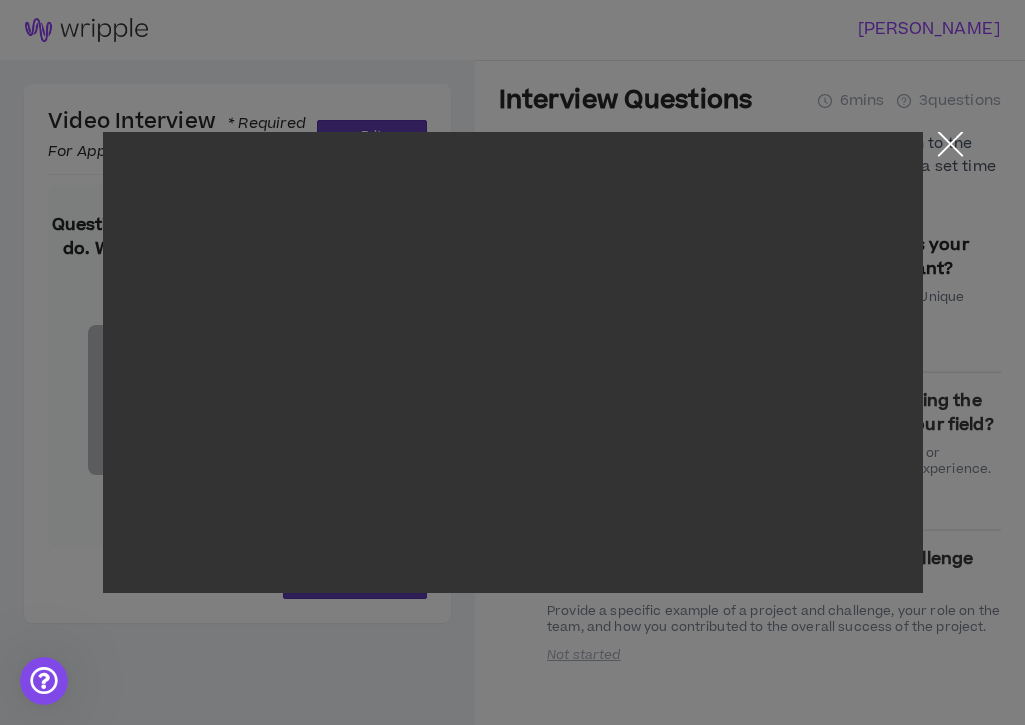 click at bounding box center (950, 149) 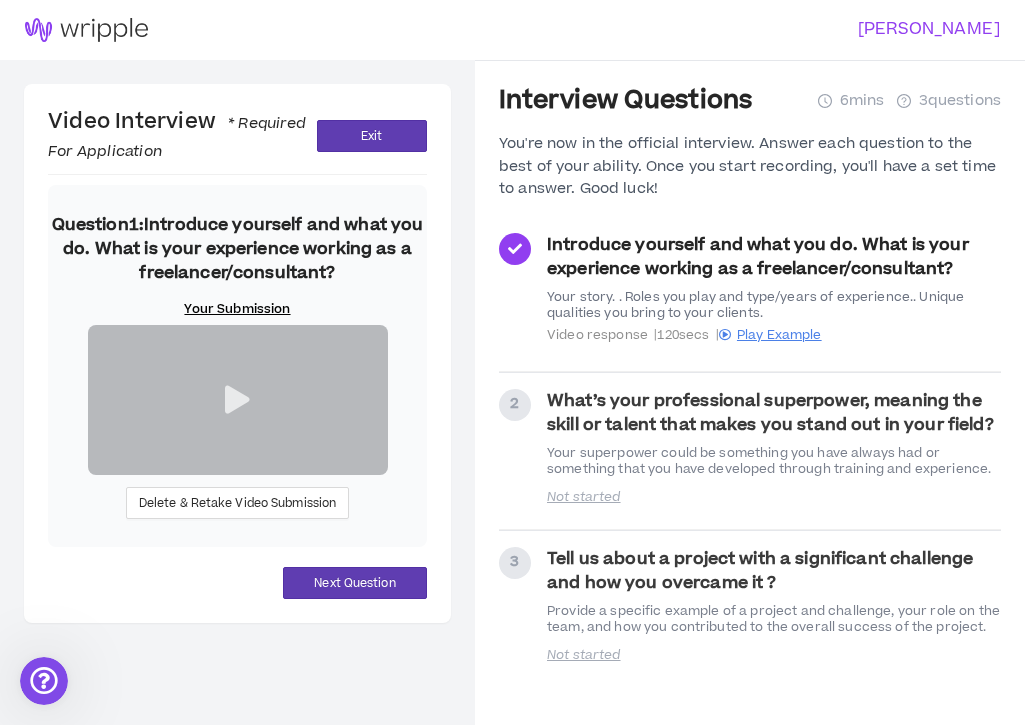 scroll, scrollTop: 60, scrollLeft: 0, axis: vertical 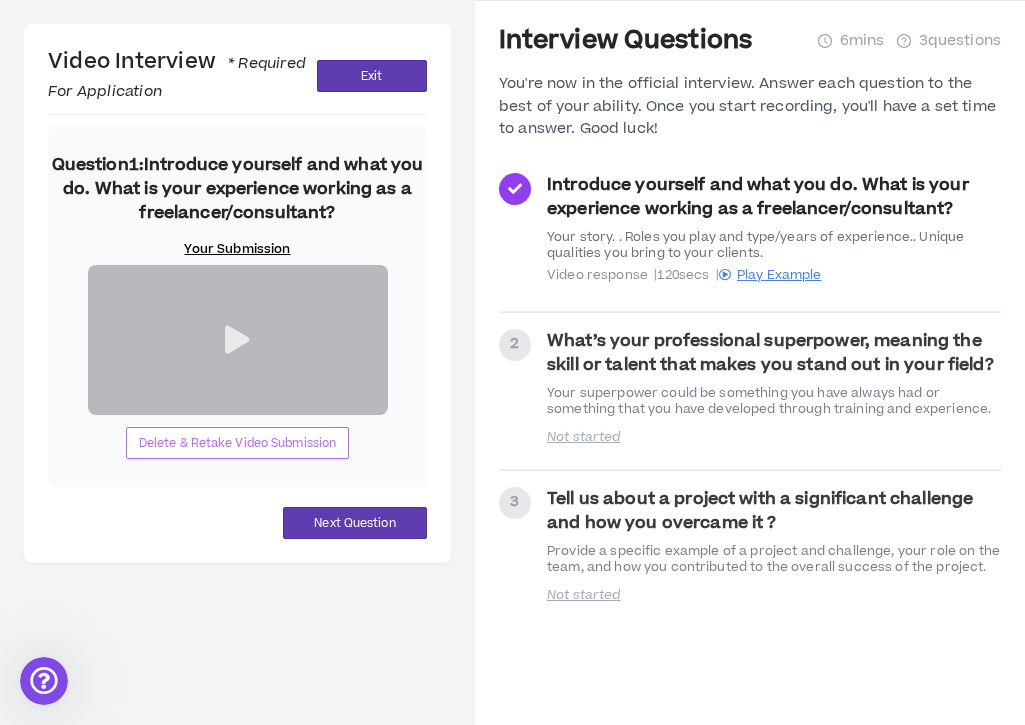 click on "Delete & Retake Video Submission" at bounding box center [238, 443] 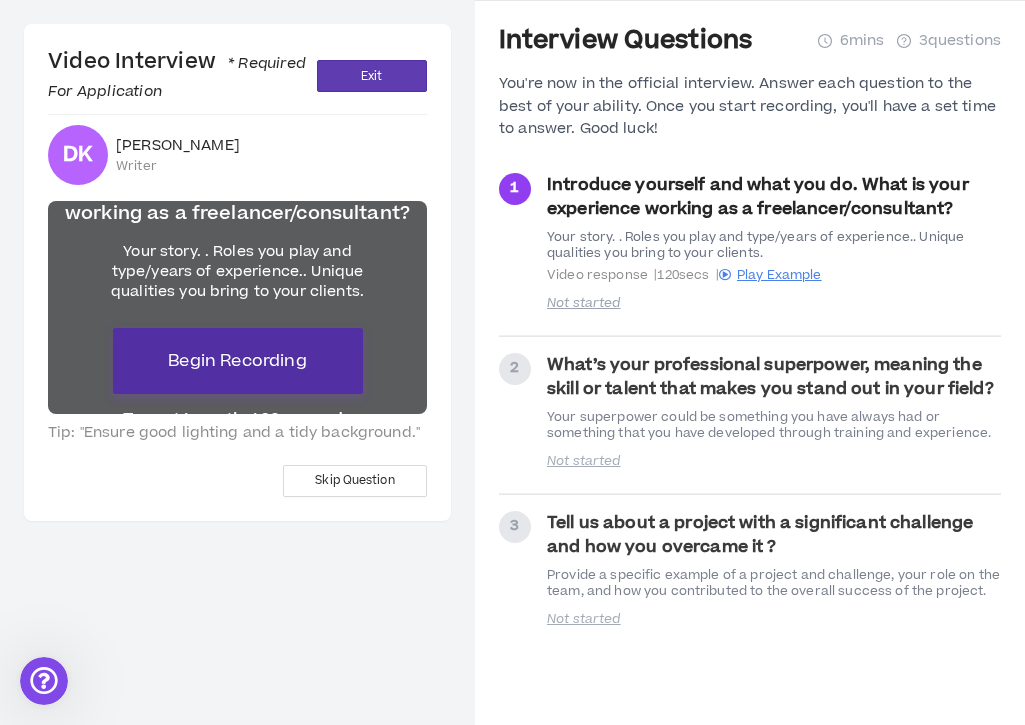 click on "Begin Recording" at bounding box center (237, 361) 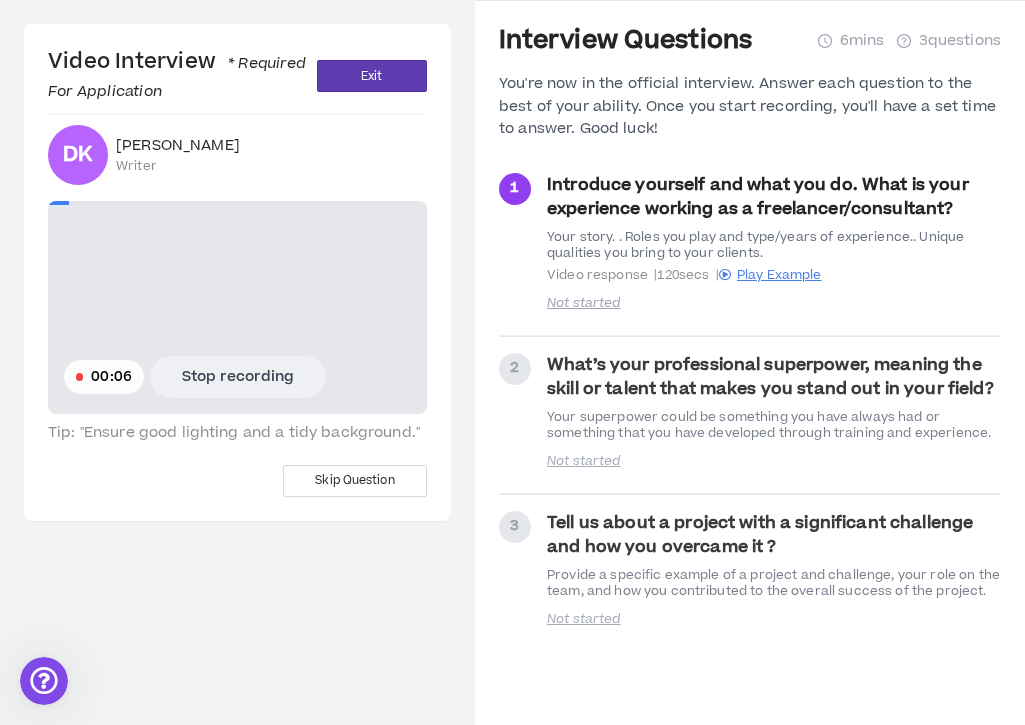click on "Stop recording" at bounding box center [238, 377] 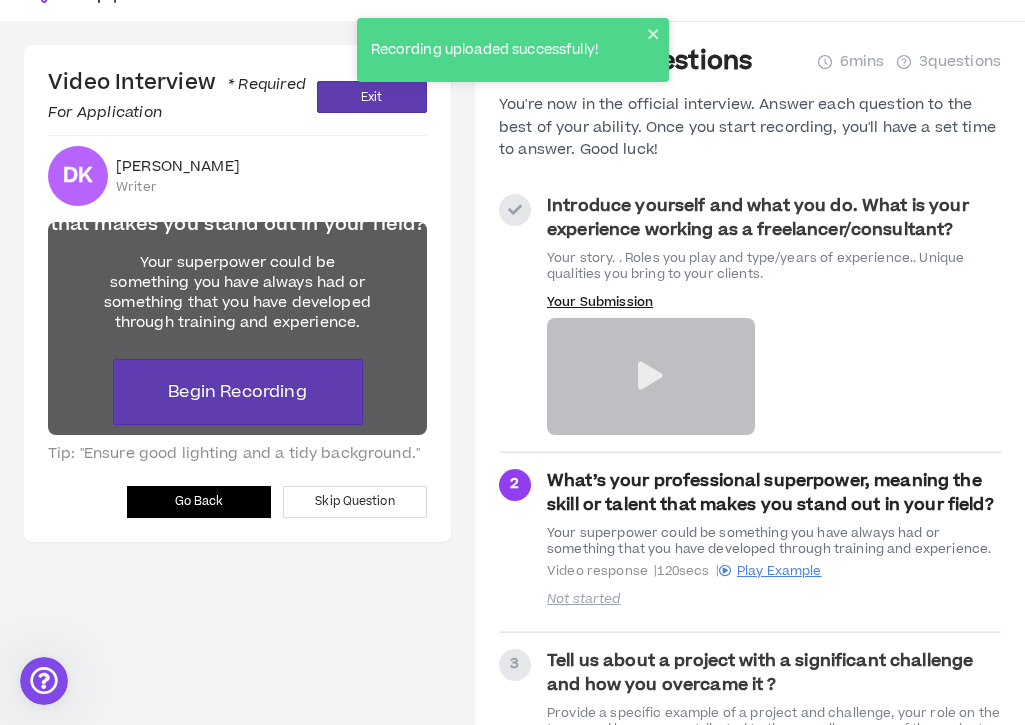 scroll, scrollTop: 48, scrollLeft: 0, axis: vertical 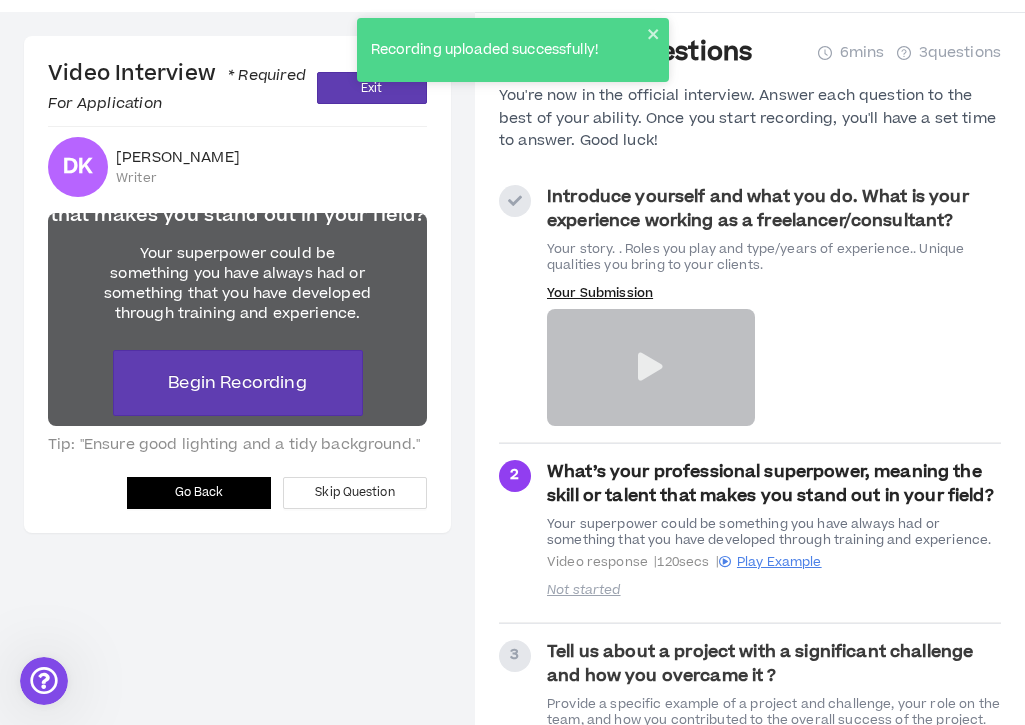 click on "Go Back" at bounding box center [199, 492] 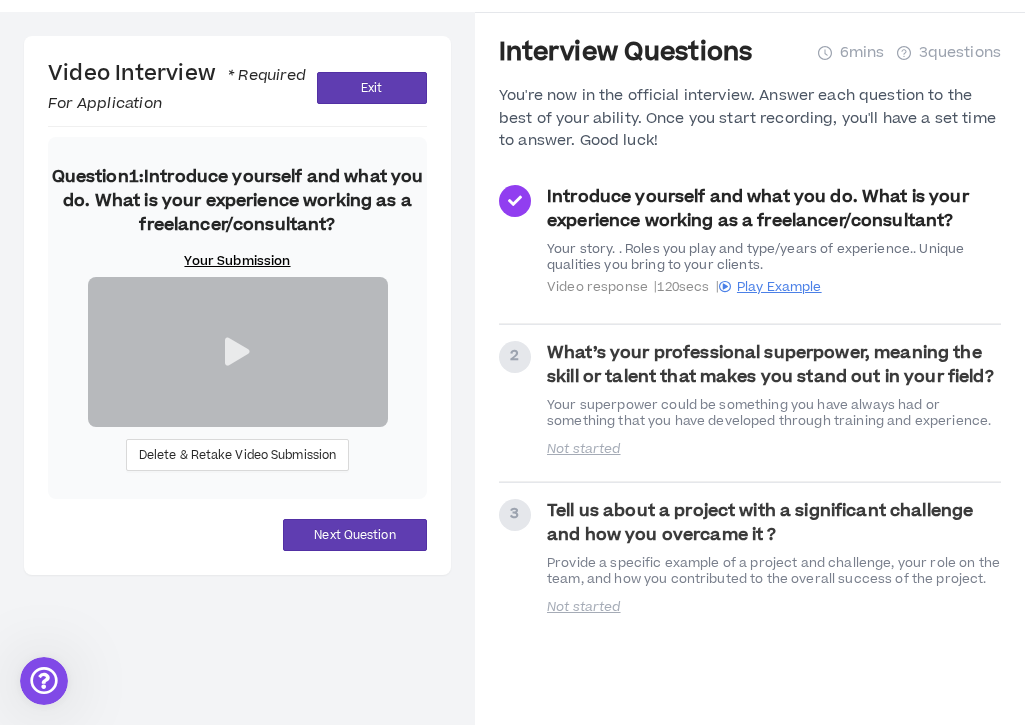 scroll, scrollTop: 0, scrollLeft: 0, axis: both 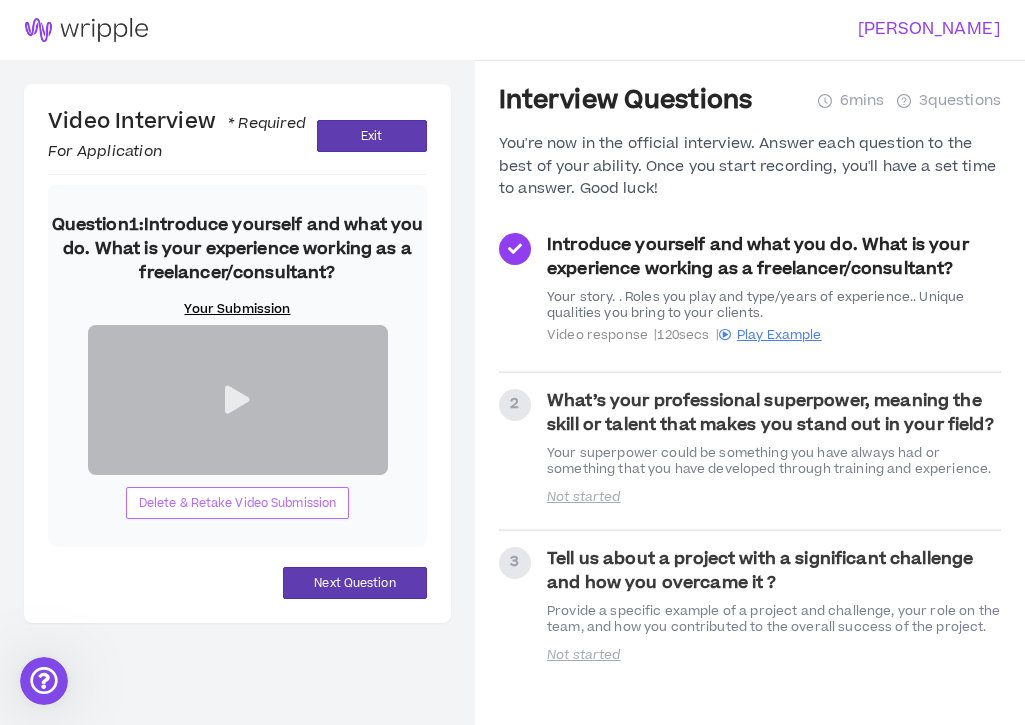 click on "Delete & Retake Video Submission" at bounding box center (238, 503) 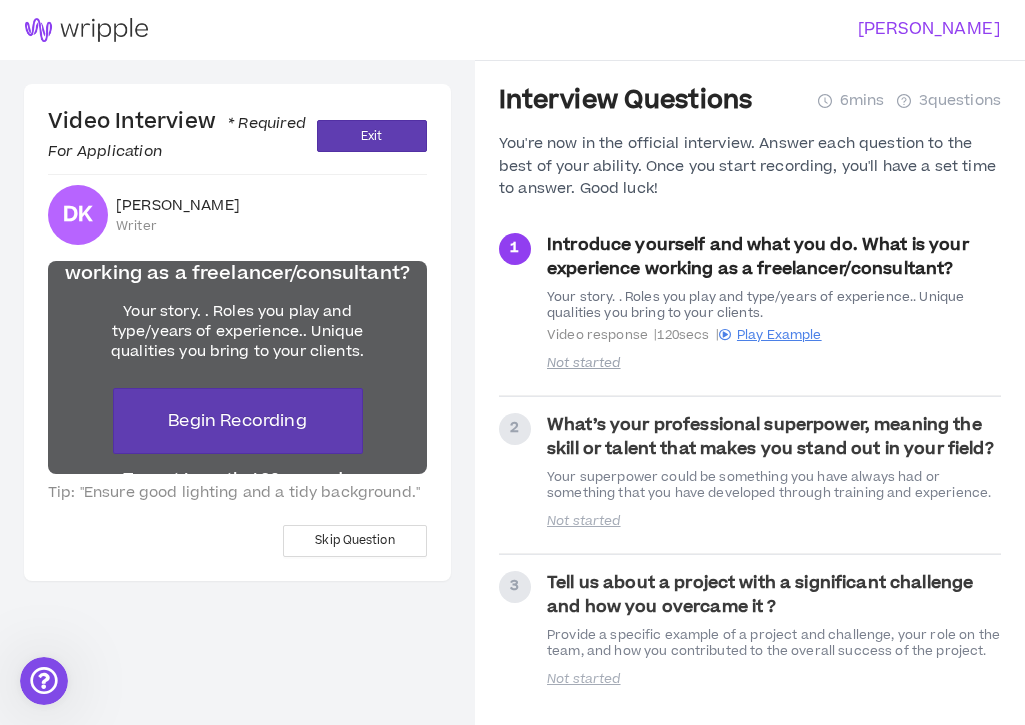 scroll, scrollTop: 20, scrollLeft: 0, axis: vertical 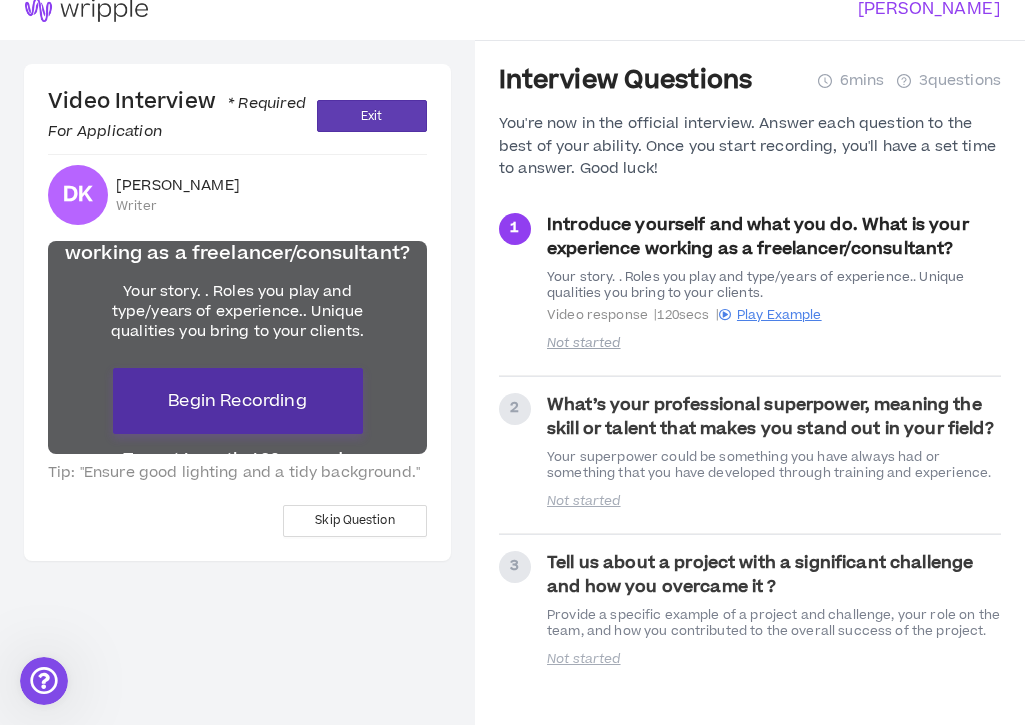 click on "Begin Recording" at bounding box center [237, 401] 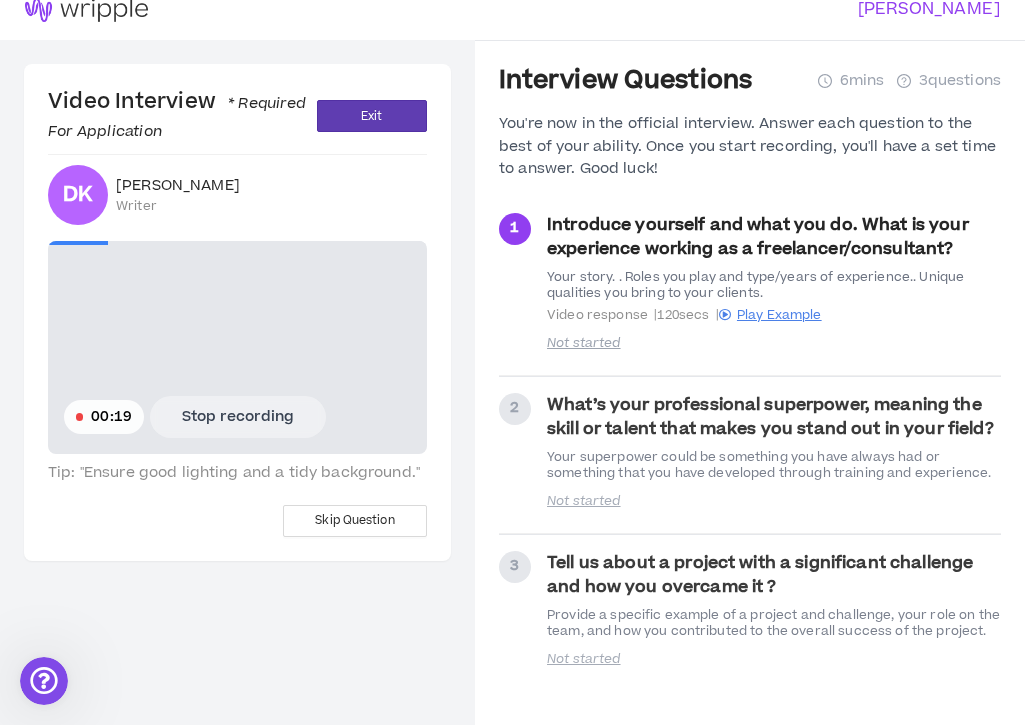 click on "Stop recording" at bounding box center (238, 417) 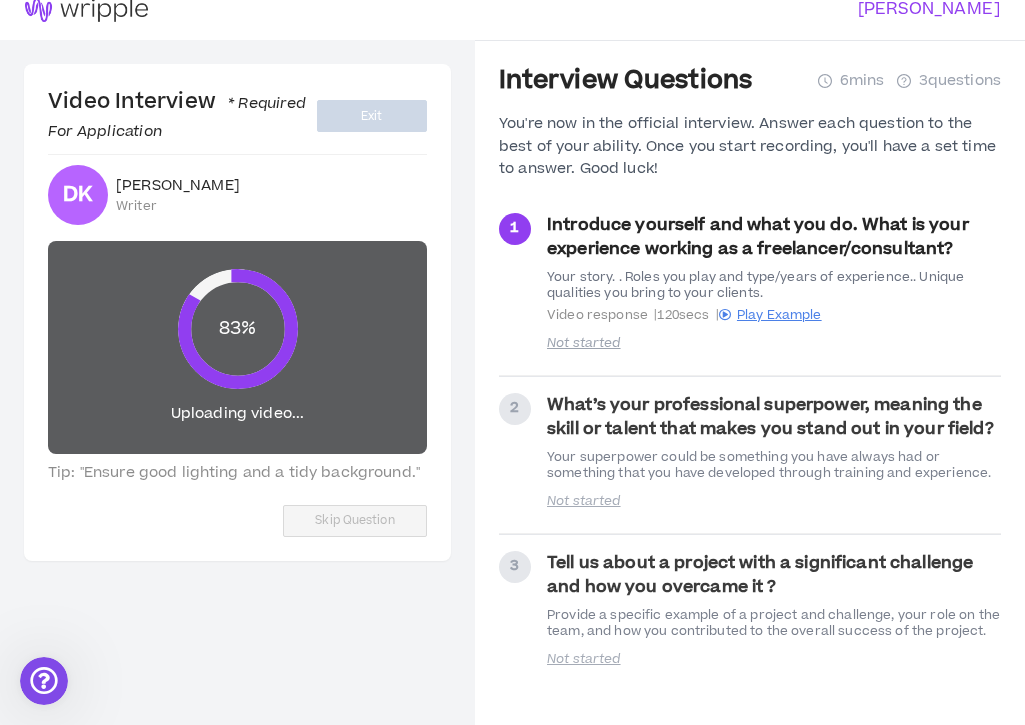 scroll, scrollTop: 0, scrollLeft: 0, axis: both 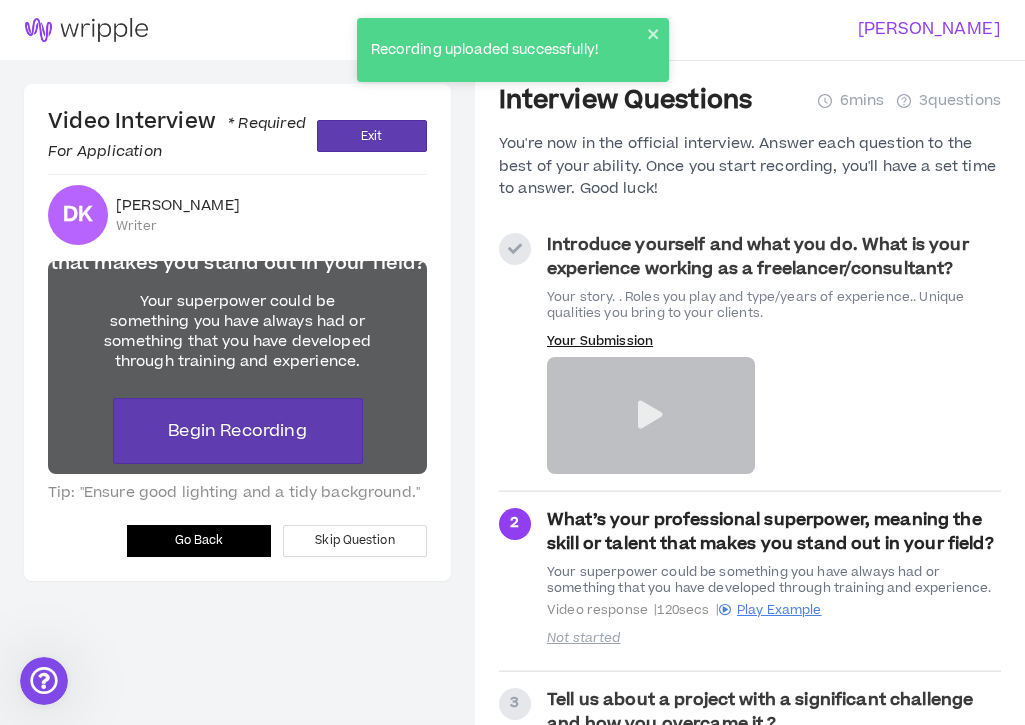 click at bounding box center (650, 415) 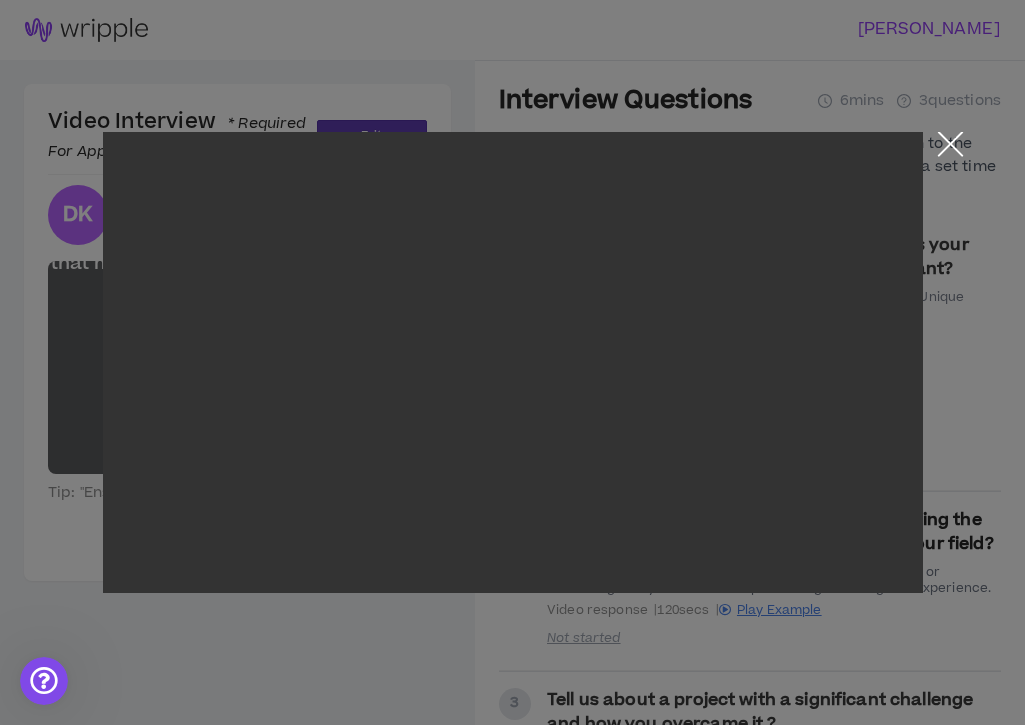 click at bounding box center (950, 149) 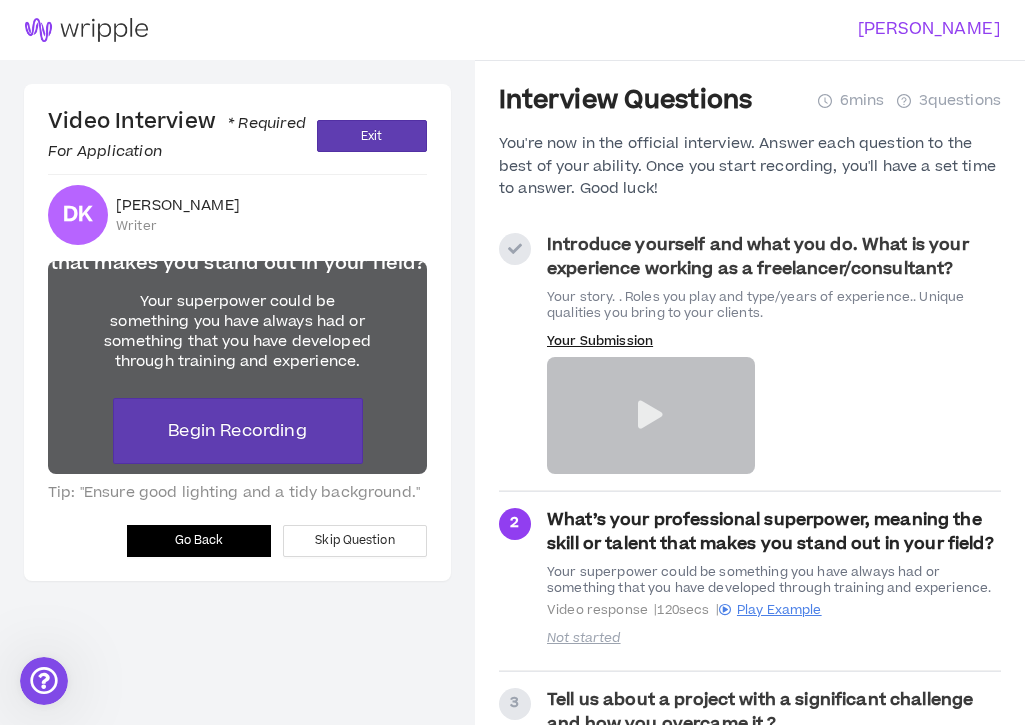 click on "Go Back" at bounding box center [199, 540] 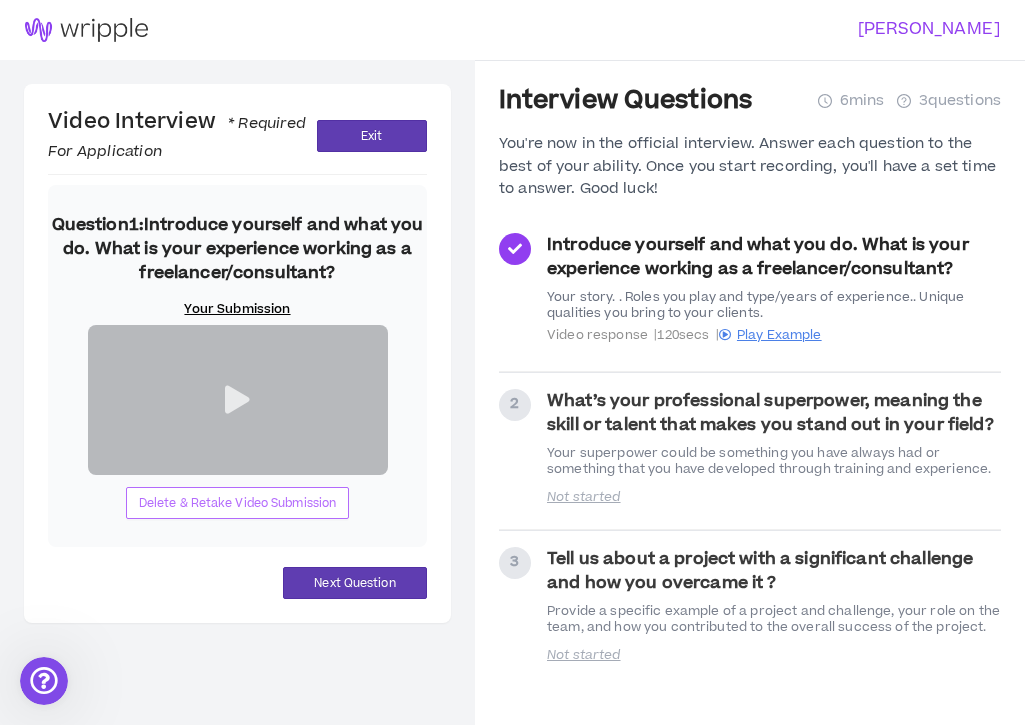 click on "Delete & Retake Video Submission" at bounding box center (238, 503) 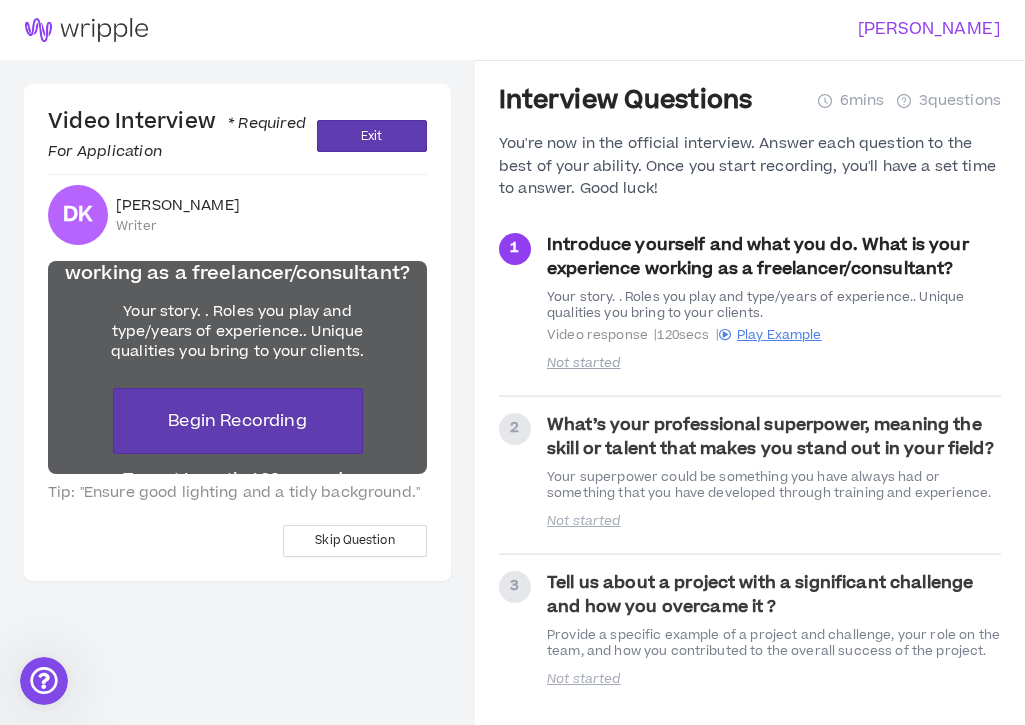 scroll, scrollTop: 33, scrollLeft: 0, axis: vertical 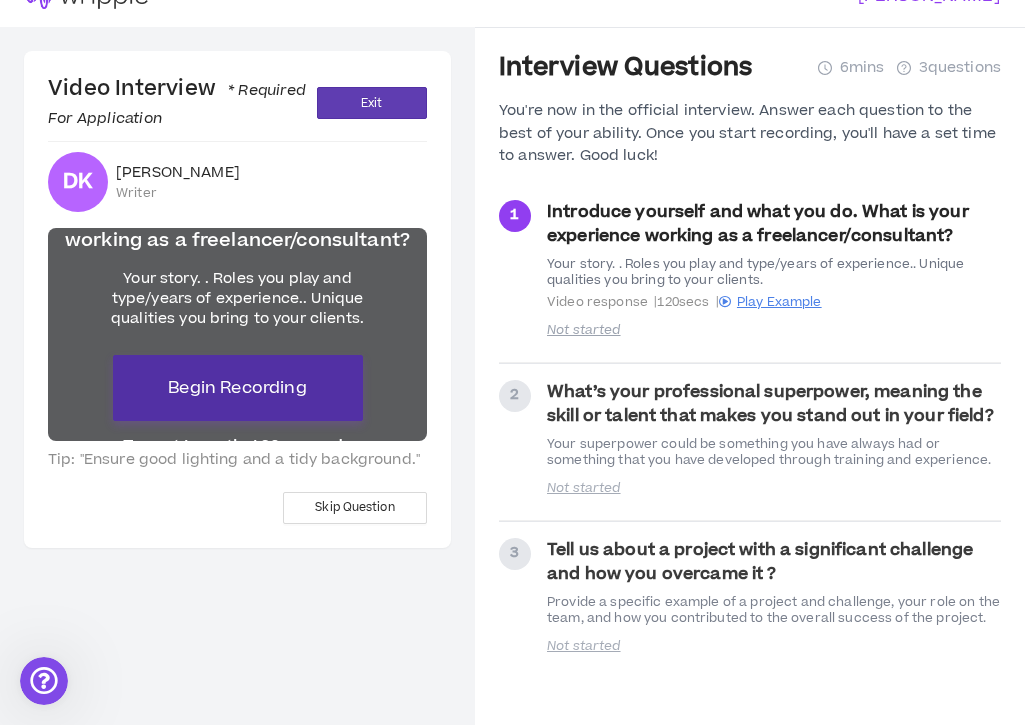 click on "Begin Recording" at bounding box center (237, 388) 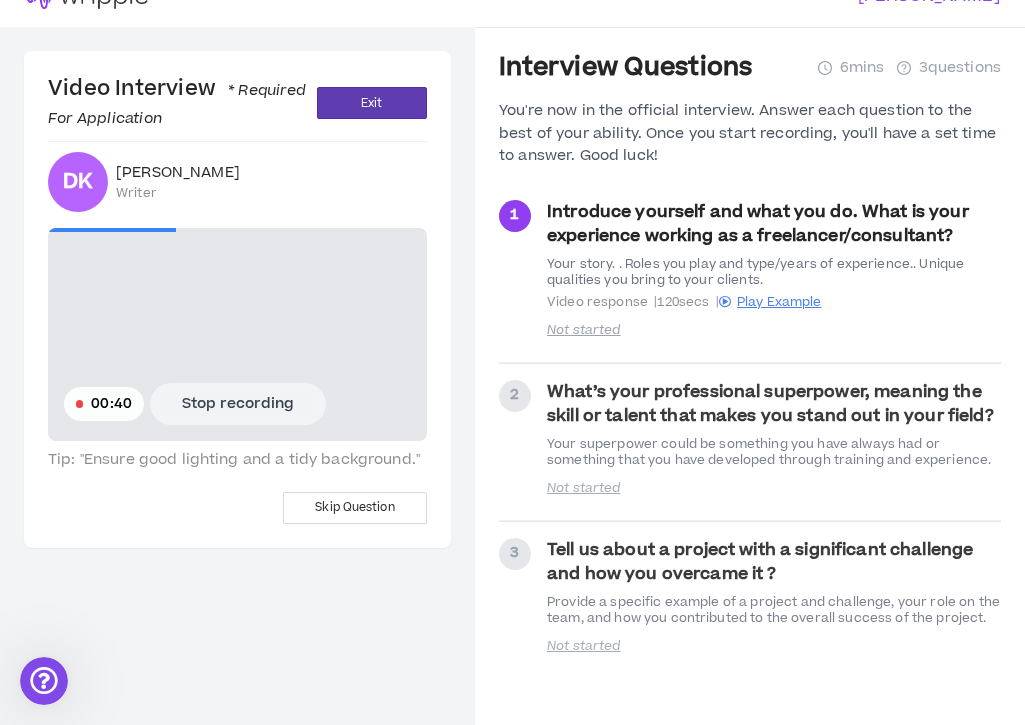 click on "Stop recording" at bounding box center [238, 404] 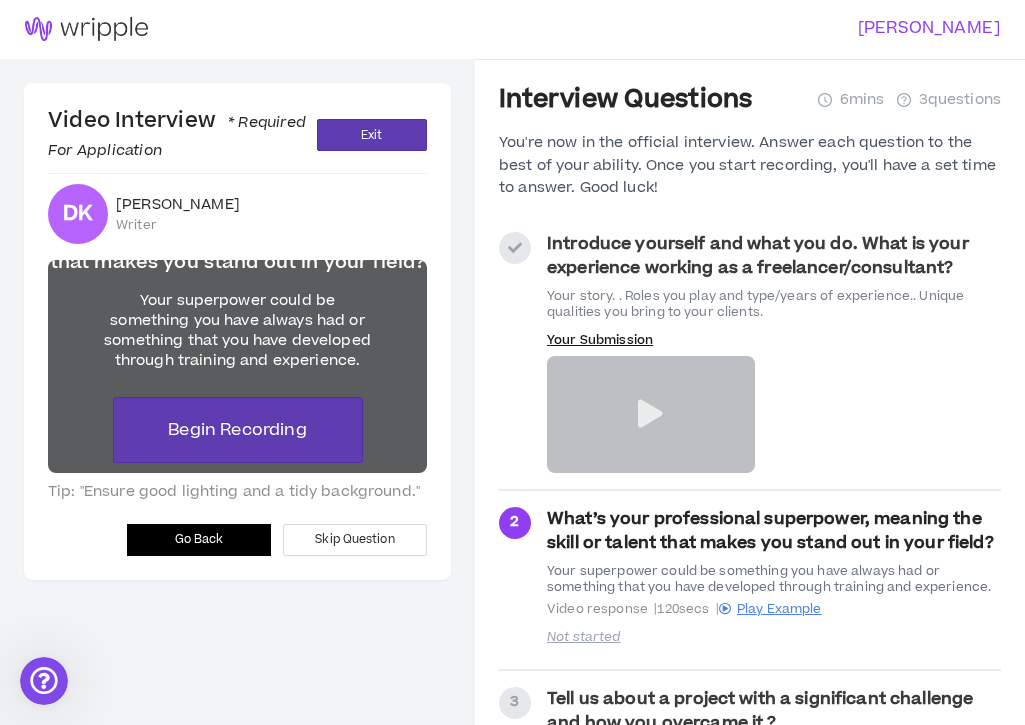scroll, scrollTop: 0, scrollLeft: 0, axis: both 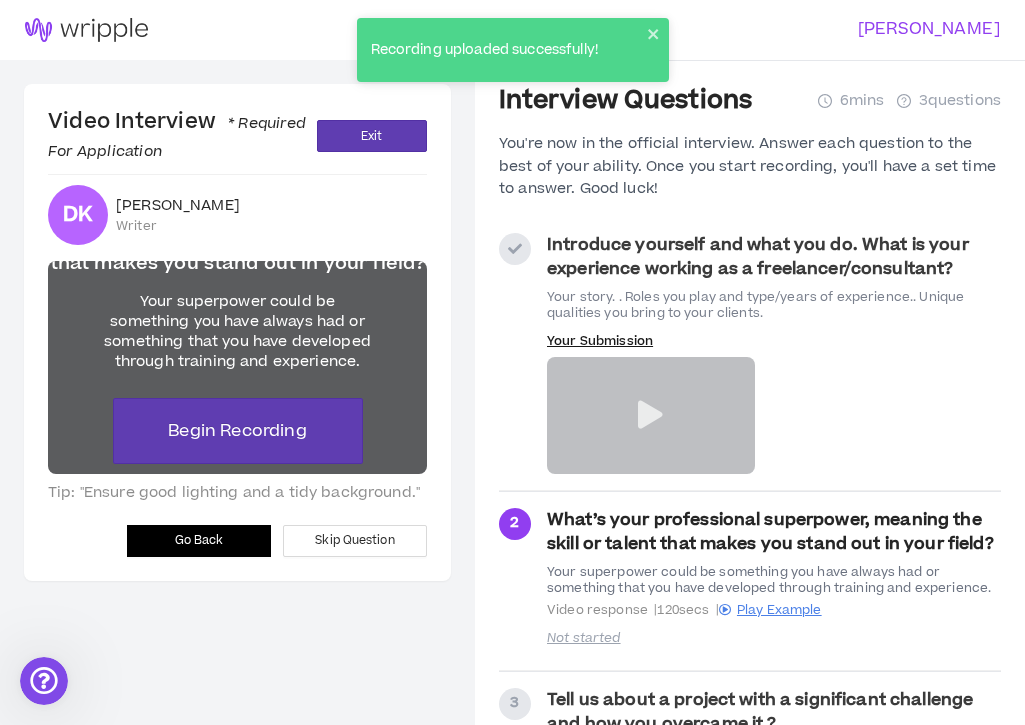 click at bounding box center [650, 415] 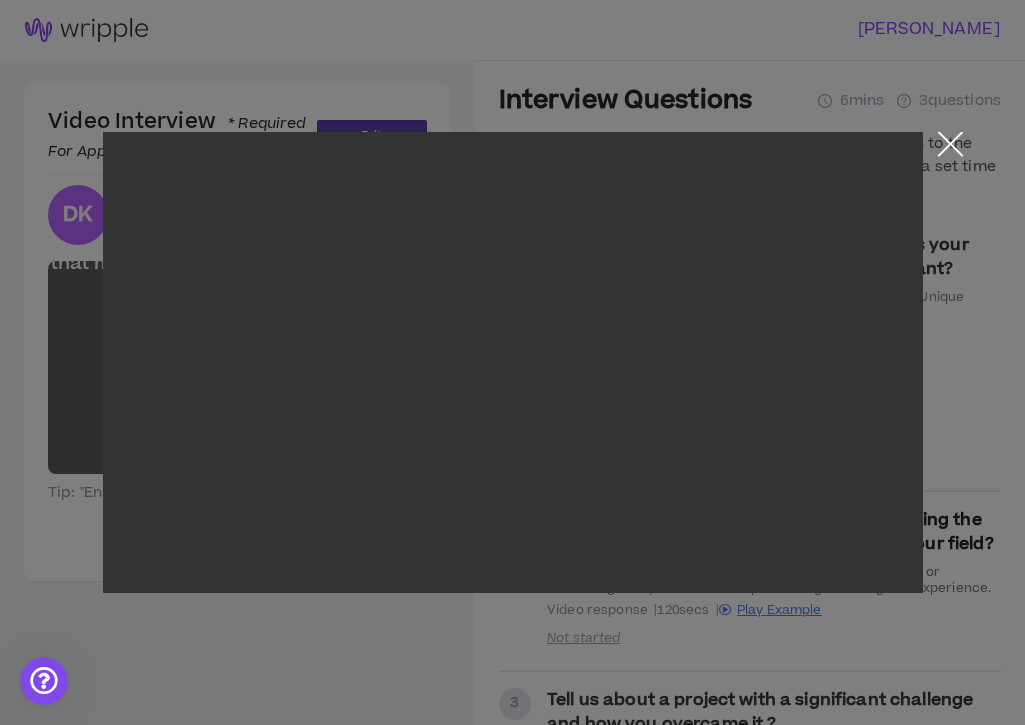 click at bounding box center (950, 149) 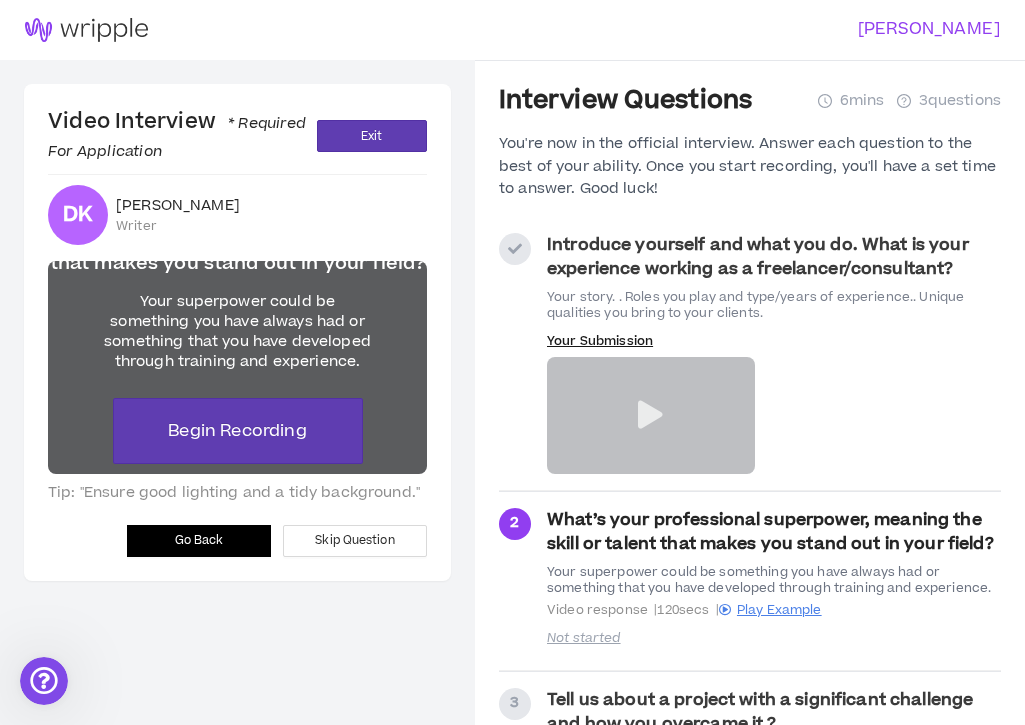 click on "Go Back" at bounding box center (199, 540) 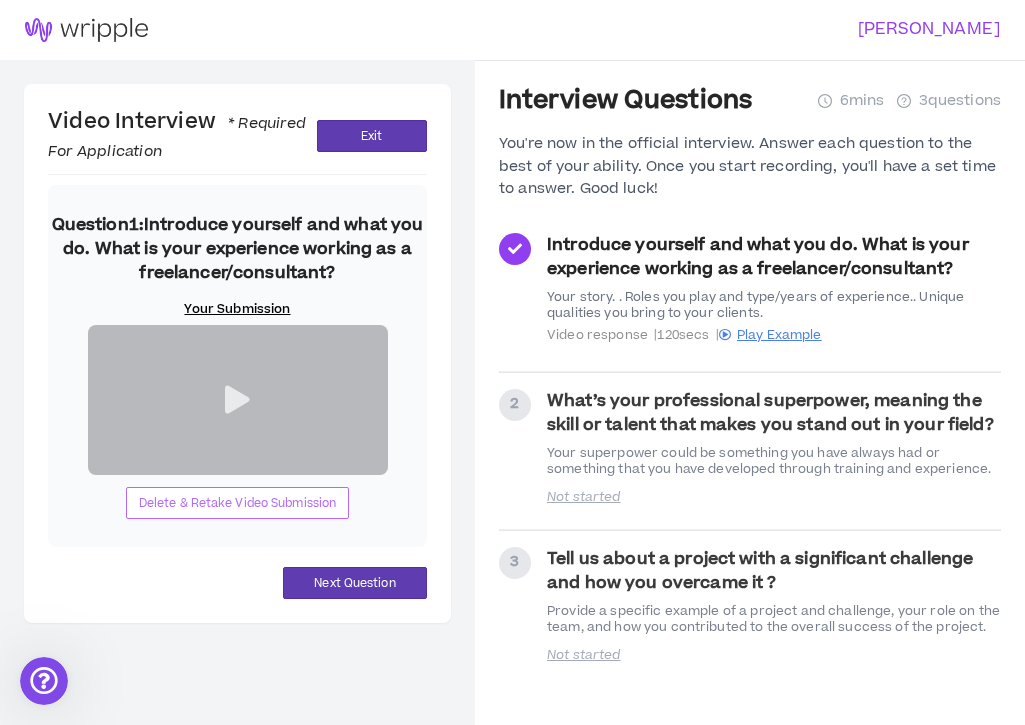 click on "Delete & Retake Video Submission" at bounding box center [238, 503] 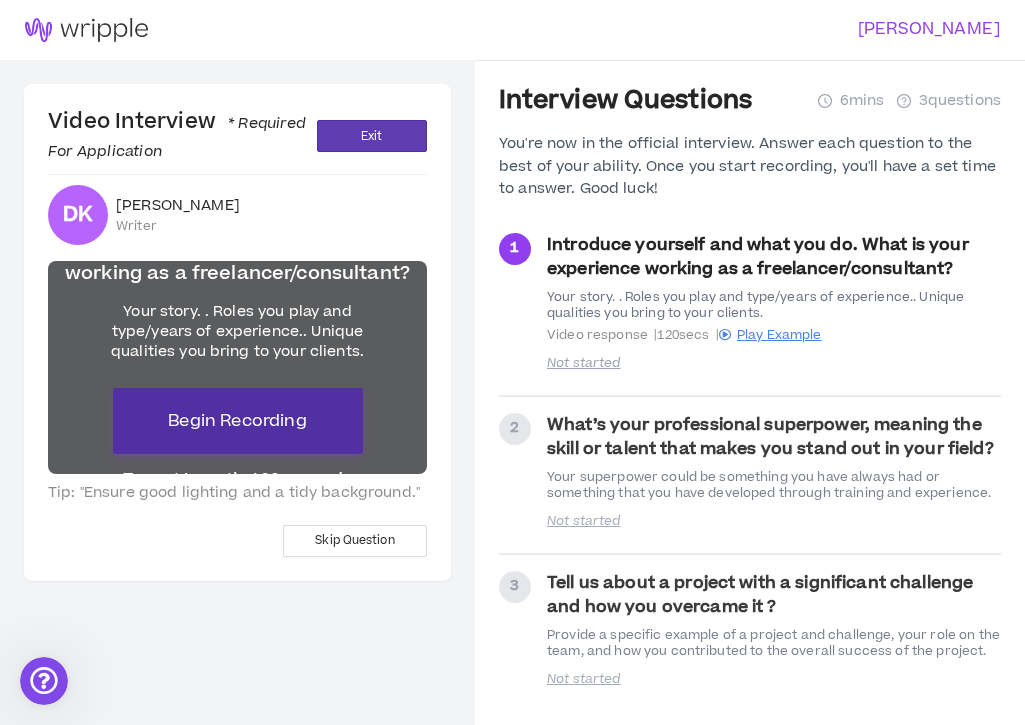 click on "Begin Recording" at bounding box center (237, 421) 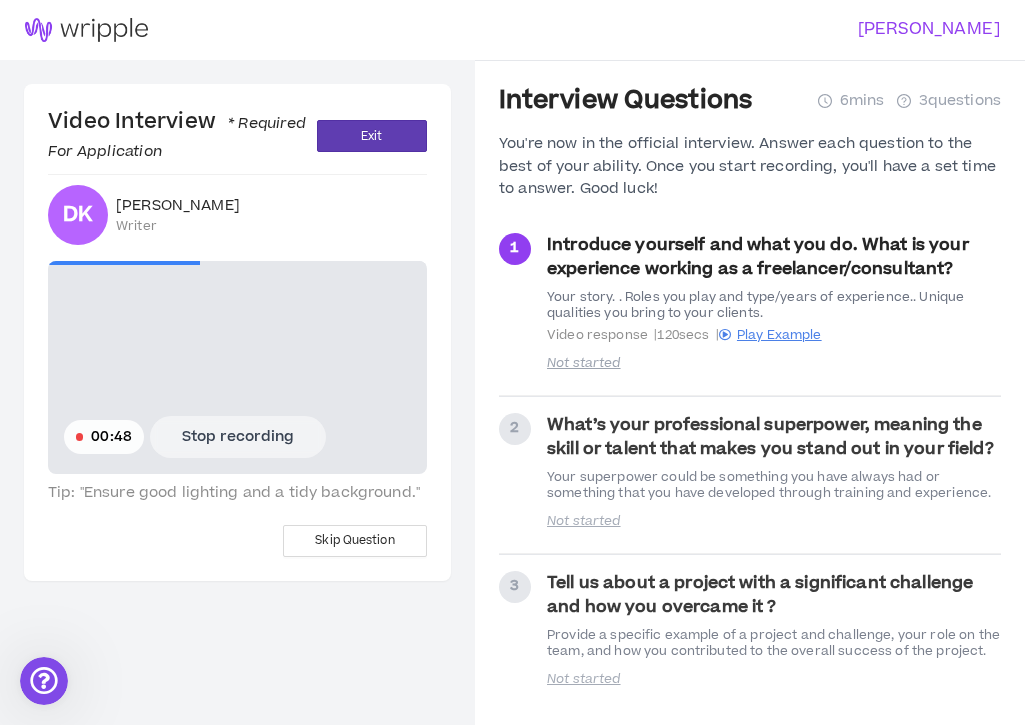 click on "Stop recording" at bounding box center [238, 437] 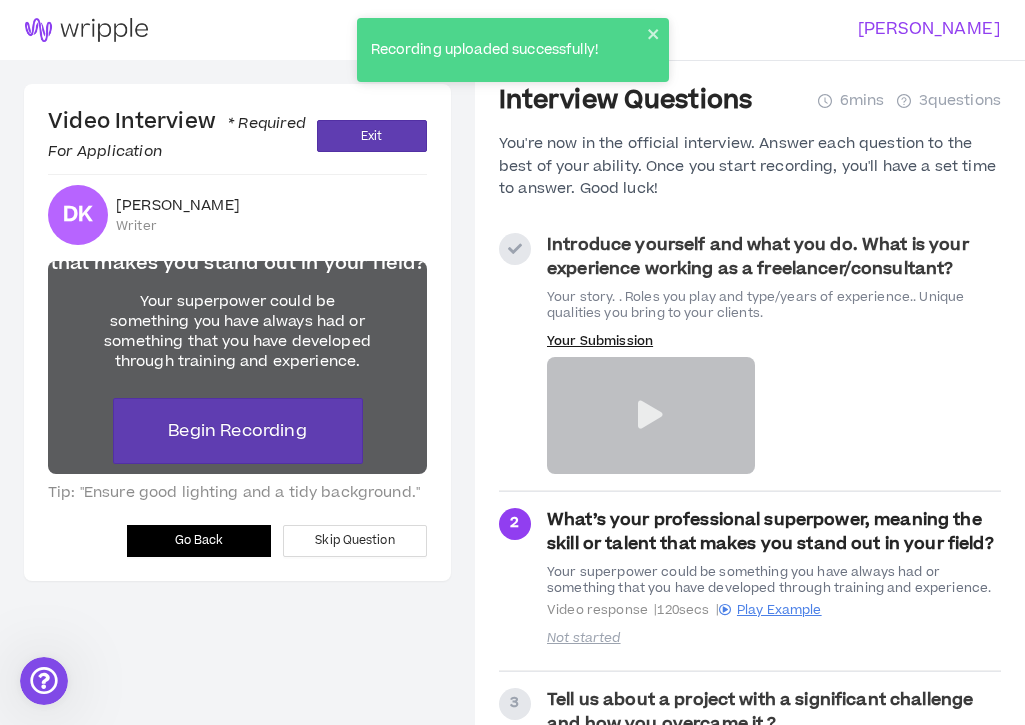 click at bounding box center (651, 415) 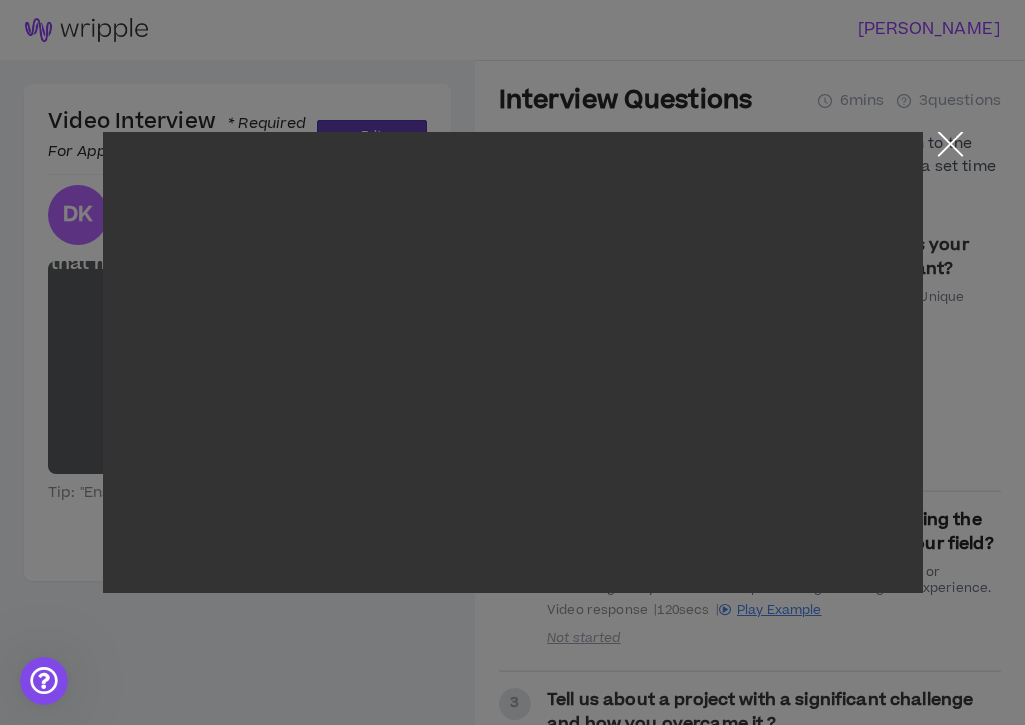 click at bounding box center [950, 149] 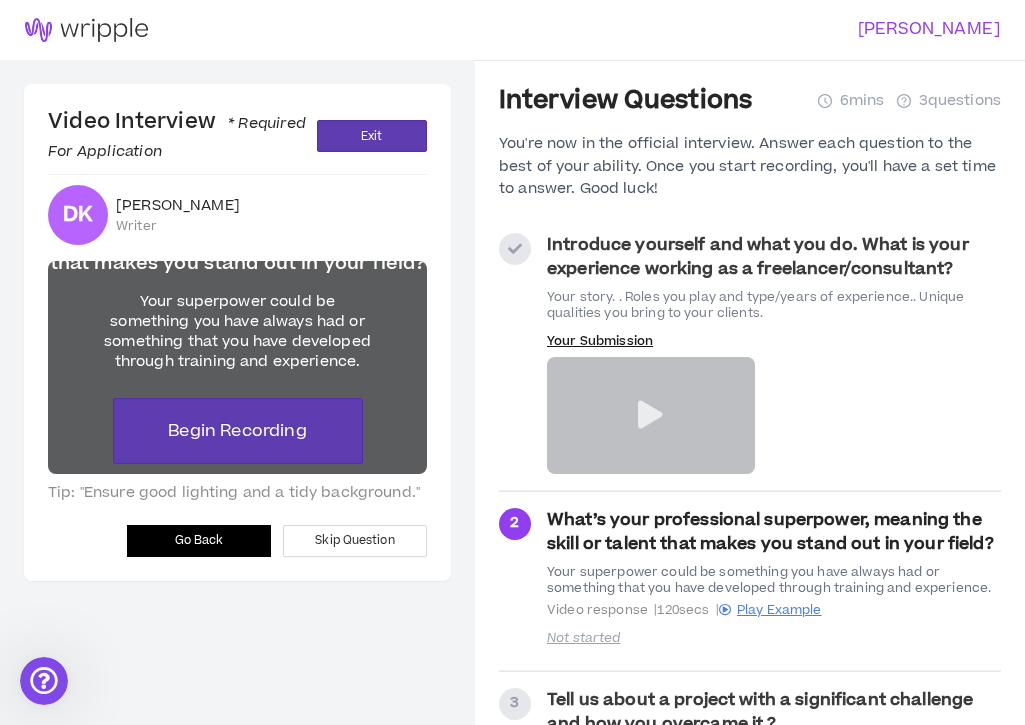 click on "Go Back" at bounding box center [199, 540] 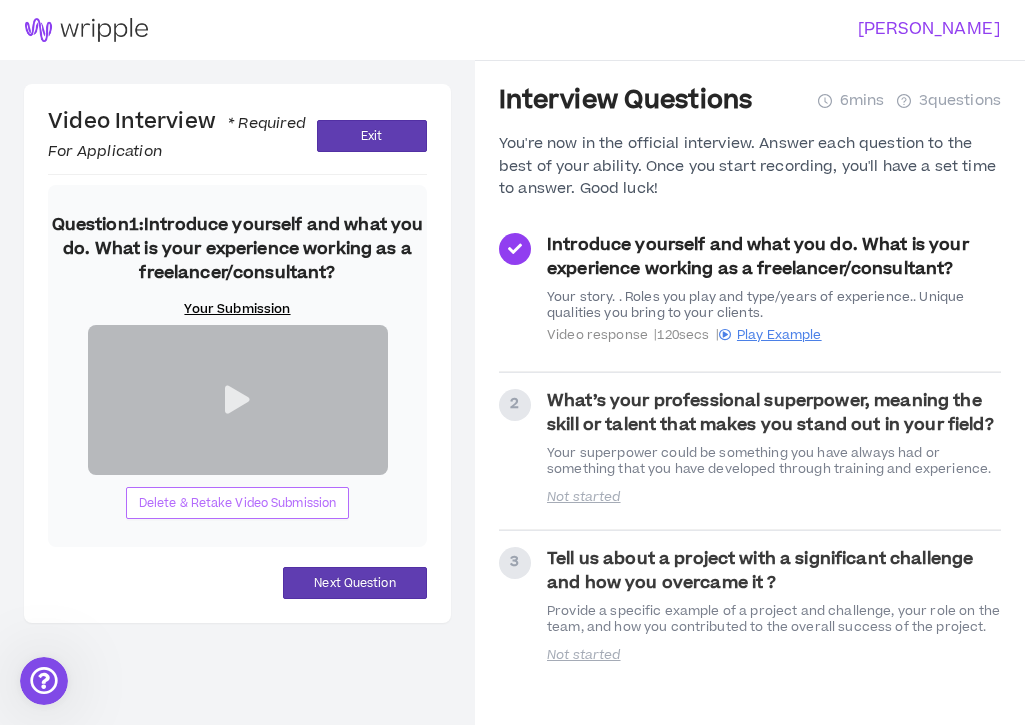 click on "Delete & Retake Video Submission" at bounding box center [238, 503] 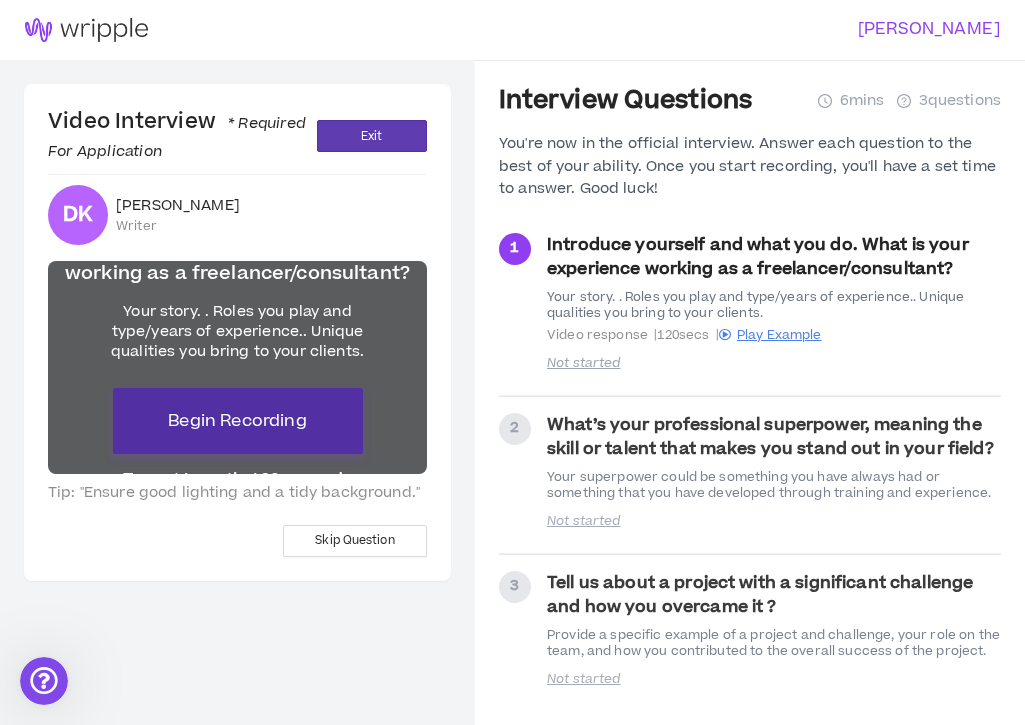 click on "Begin Recording" at bounding box center [237, 421] 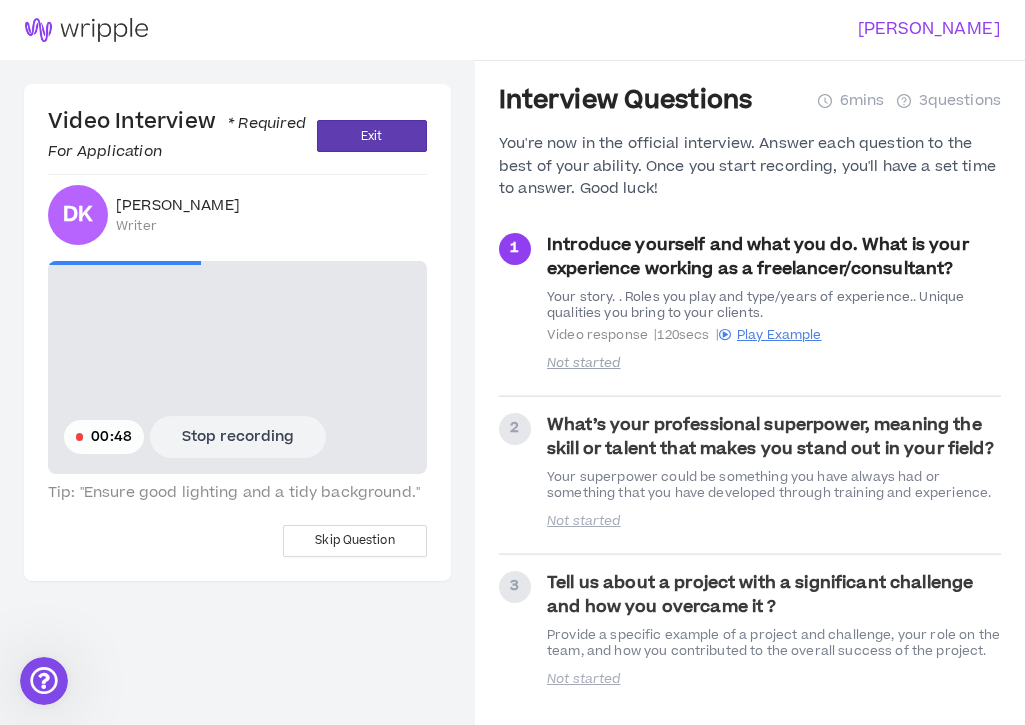 click on "Stop recording" at bounding box center (238, 437) 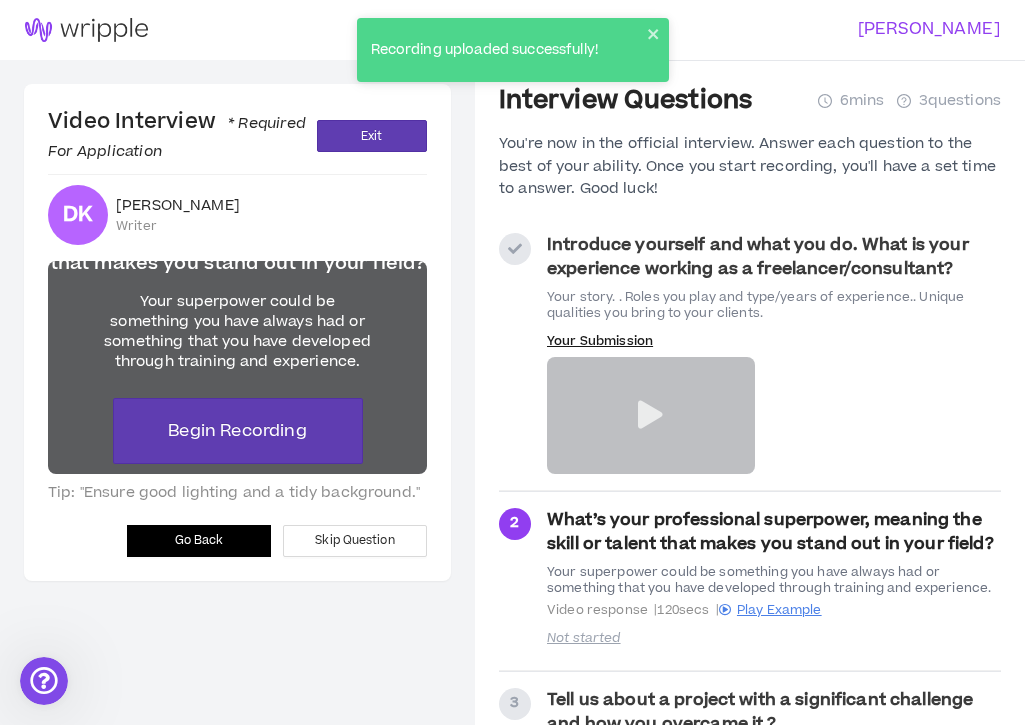 click on "Go Back" at bounding box center (199, 540) 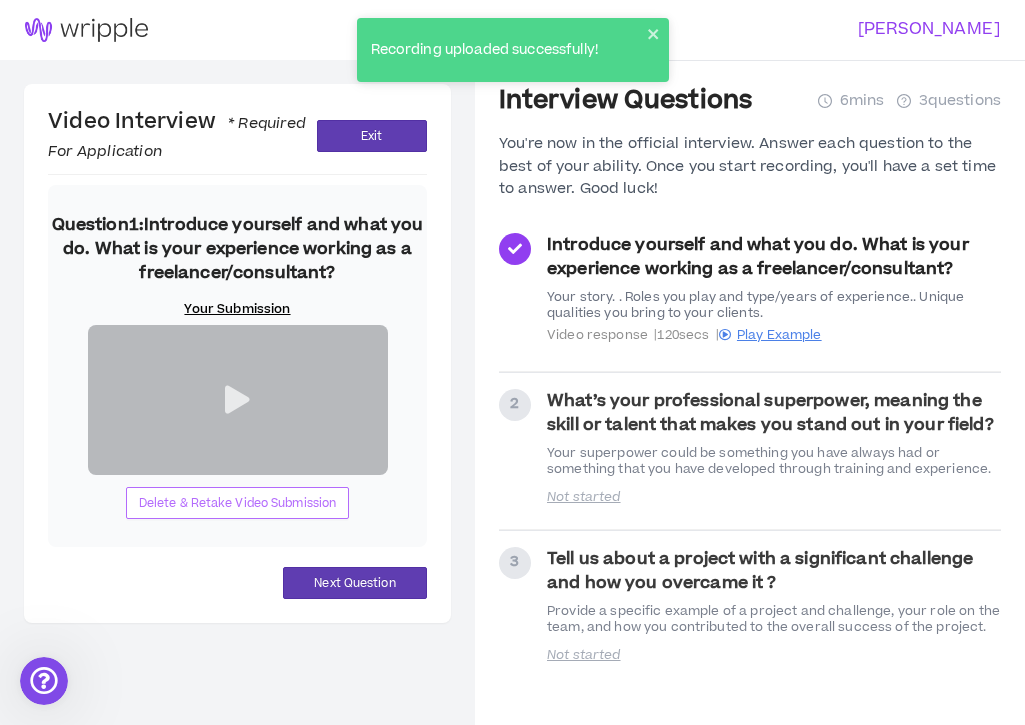 click on "Delete & Retake Video Submission" at bounding box center (238, 503) 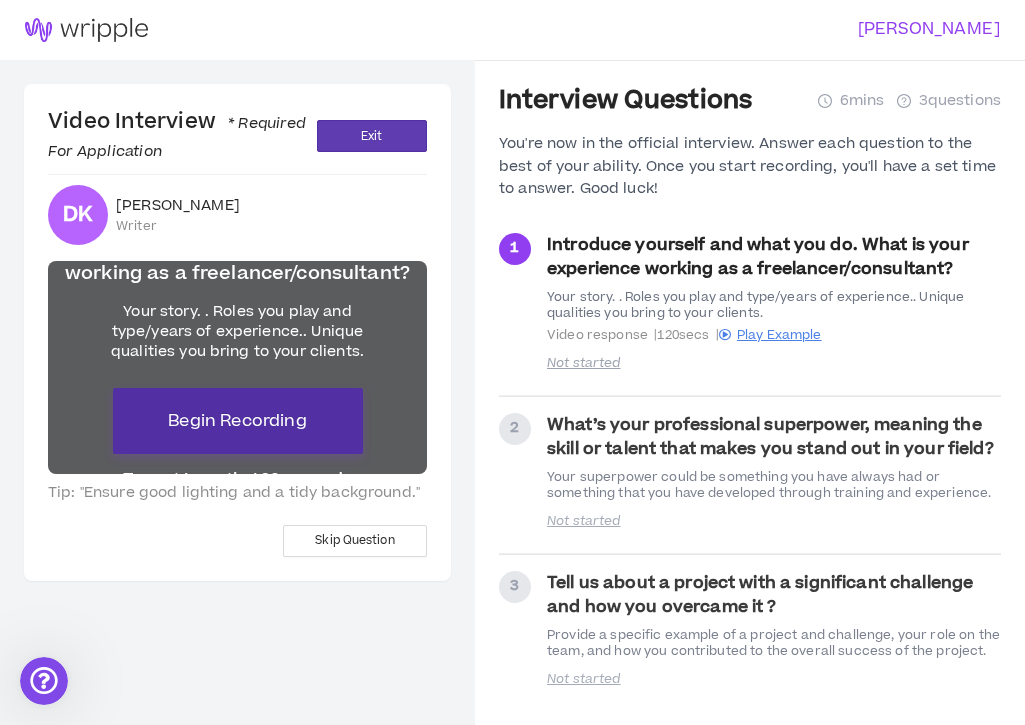 click on "Begin Recording" at bounding box center (237, 421) 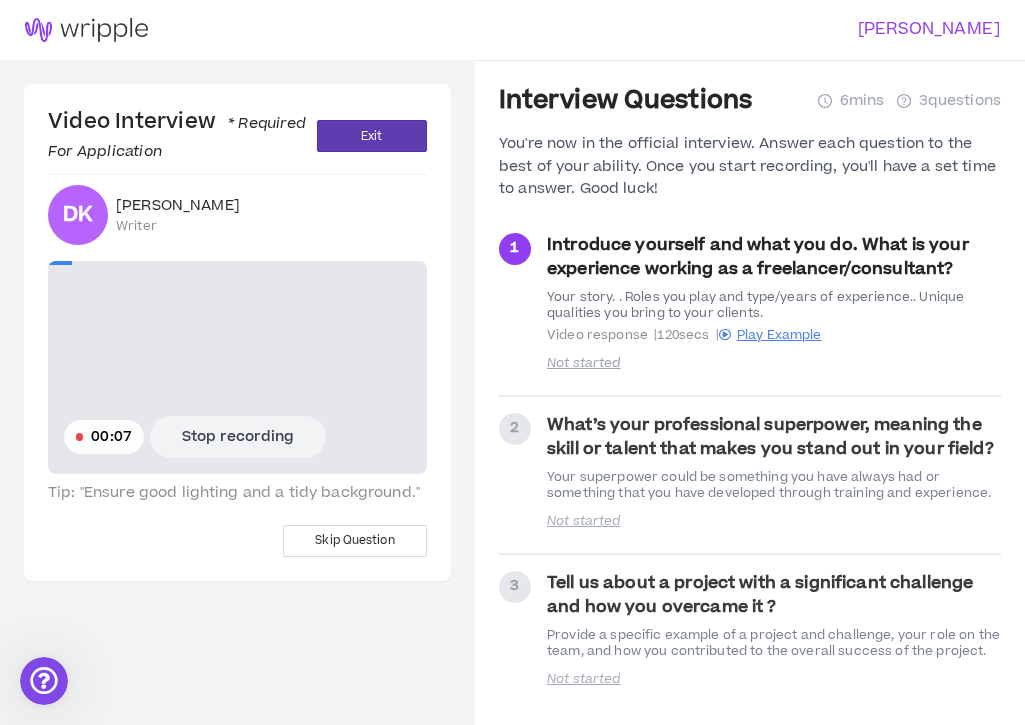 click on "Stop recording" at bounding box center [238, 437] 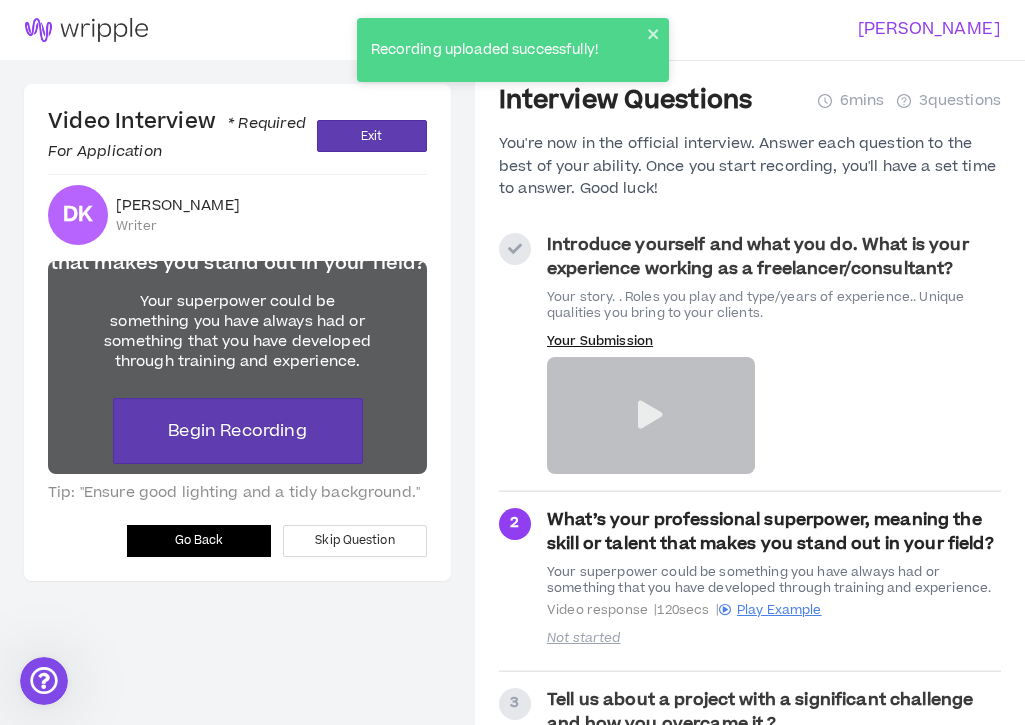 click on "Go Back" at bounding box center (199, 540) 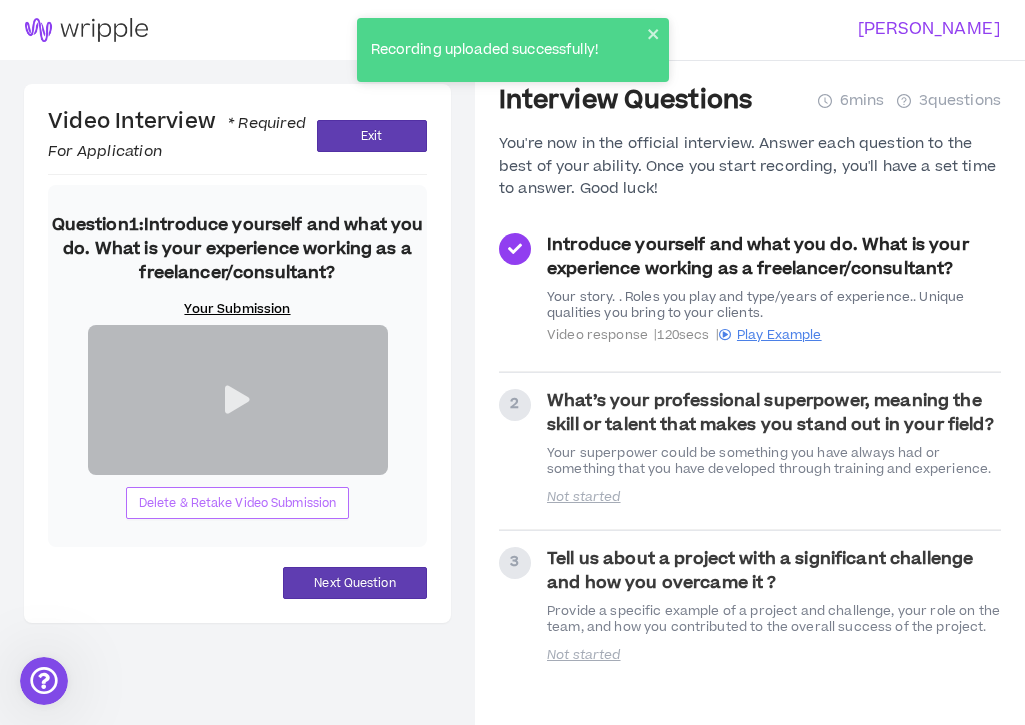 click on "Delete & Retake Video Submission" at bounding box center (238, 503) 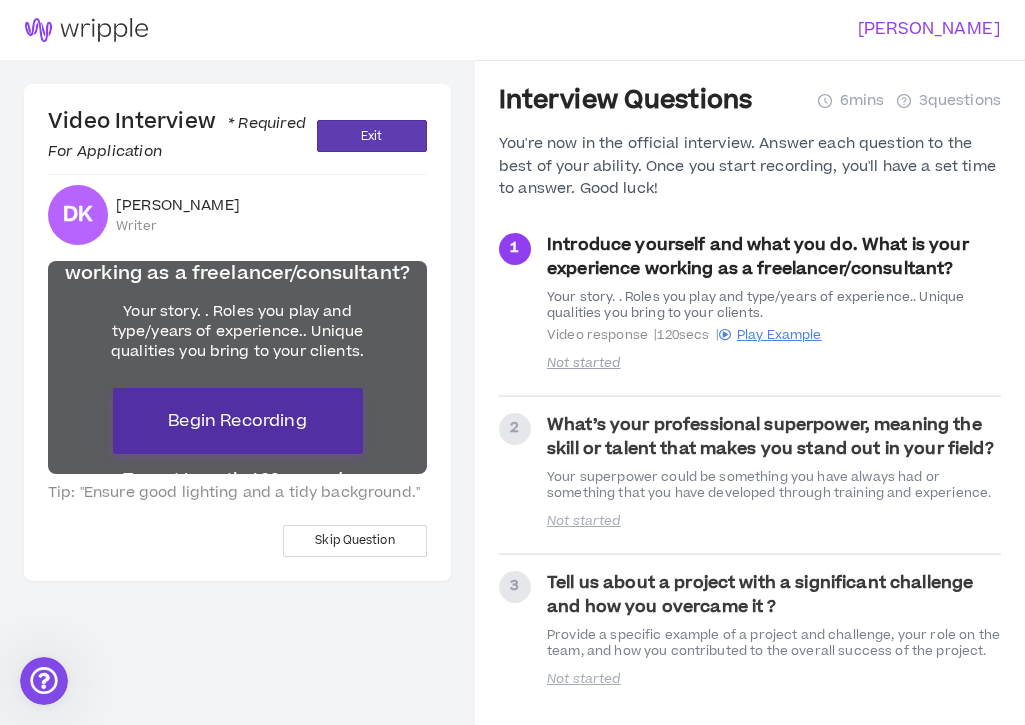 click on "Begin Recording" at bounding box center (237, 421) 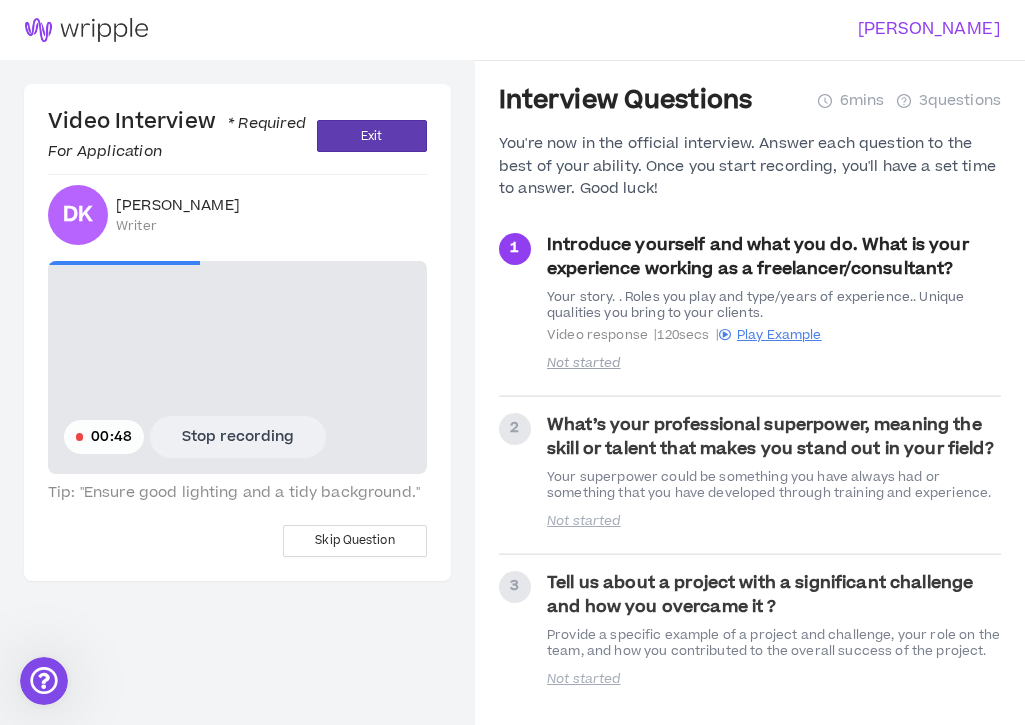 click on "Stop recording" at bounding box center (238, 437) 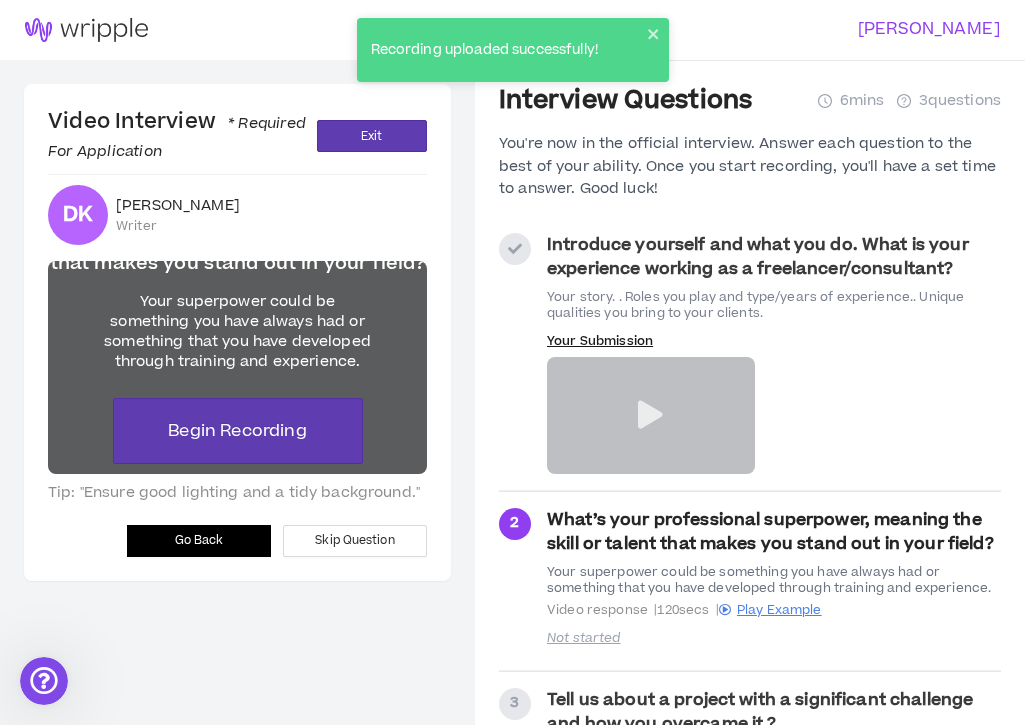 click on "Go Back" at bounding box center [199, 540] 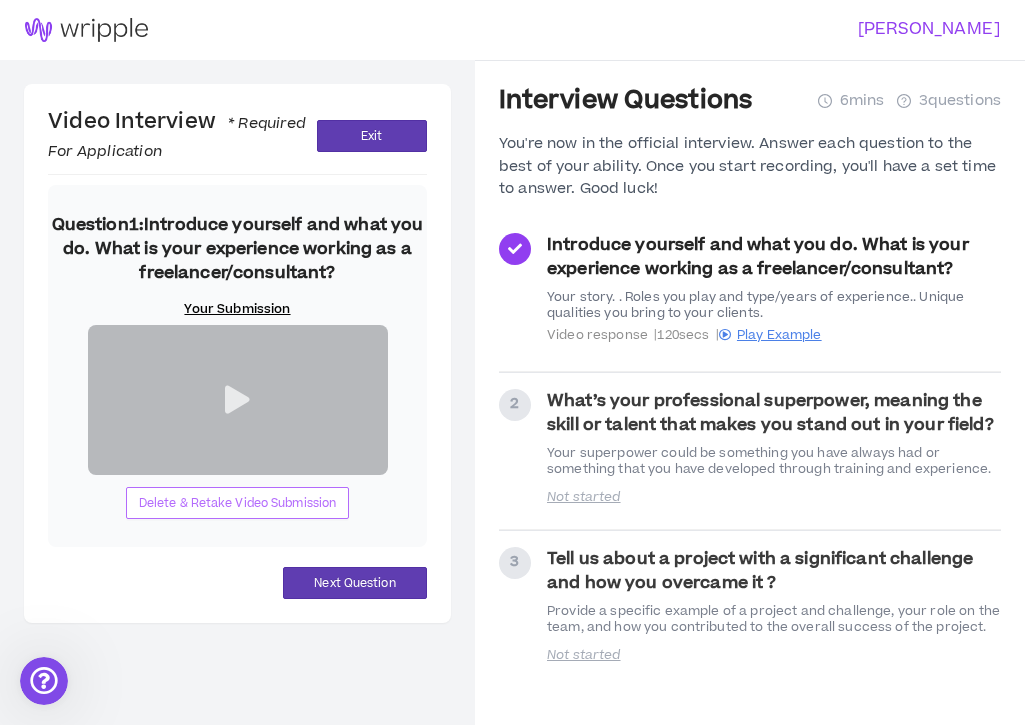 click on "Delete & Retake Video Submission" at bounding box center [238, 503] 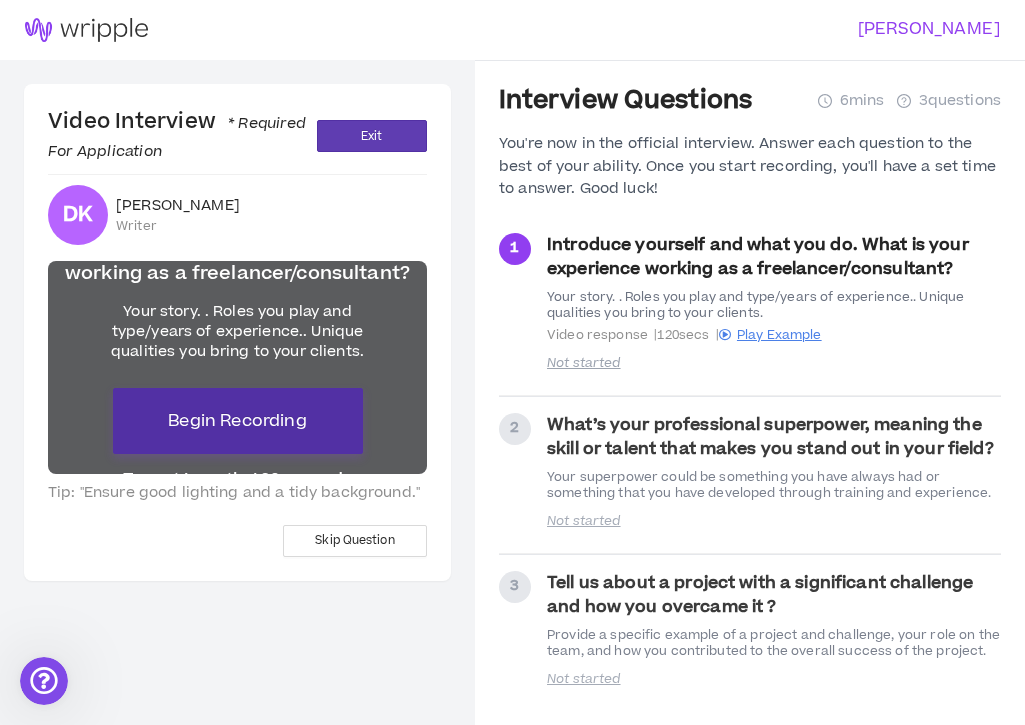 click on "Begin Recording" at bounding box center (237, 421) 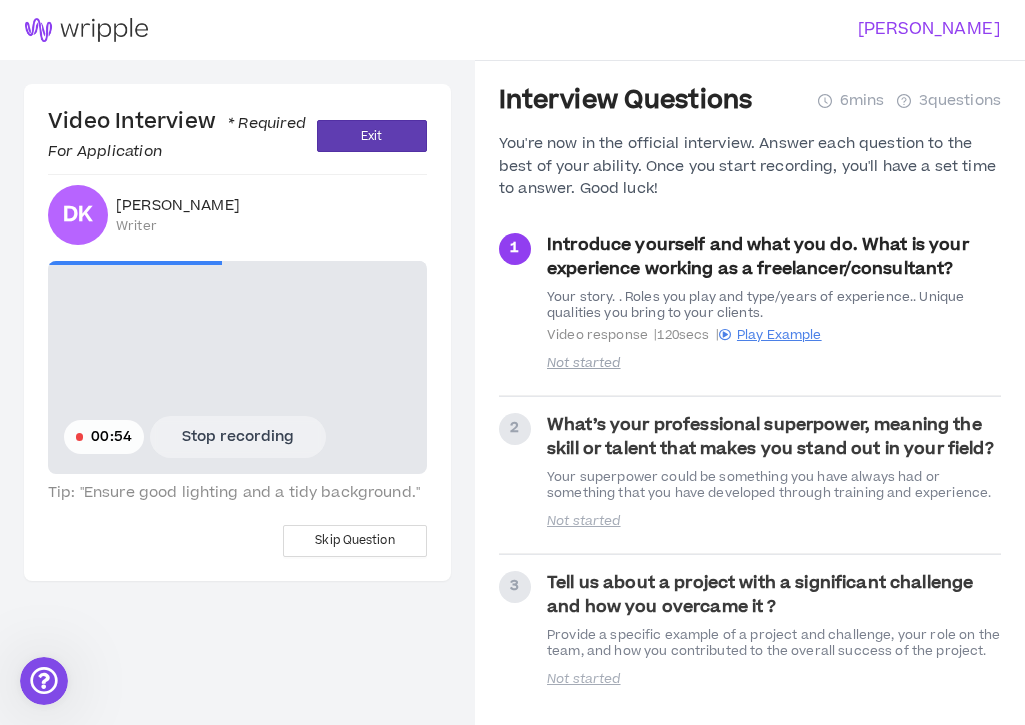 click on "Stop recording" at bounding box center (238, 437) 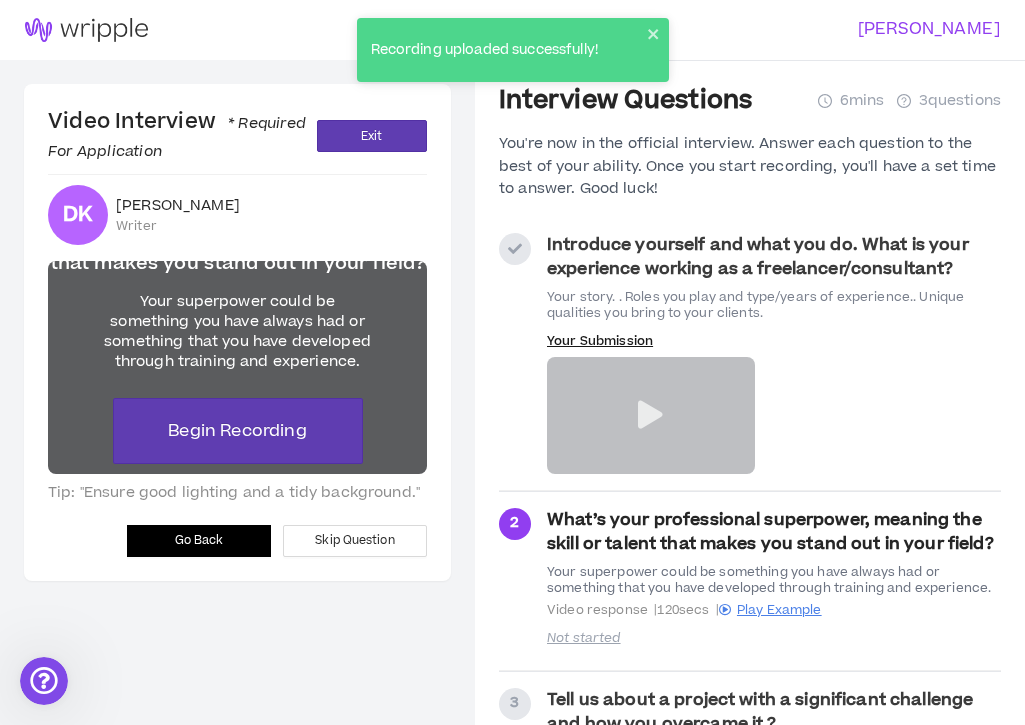 click at bounding box center [650, 415] 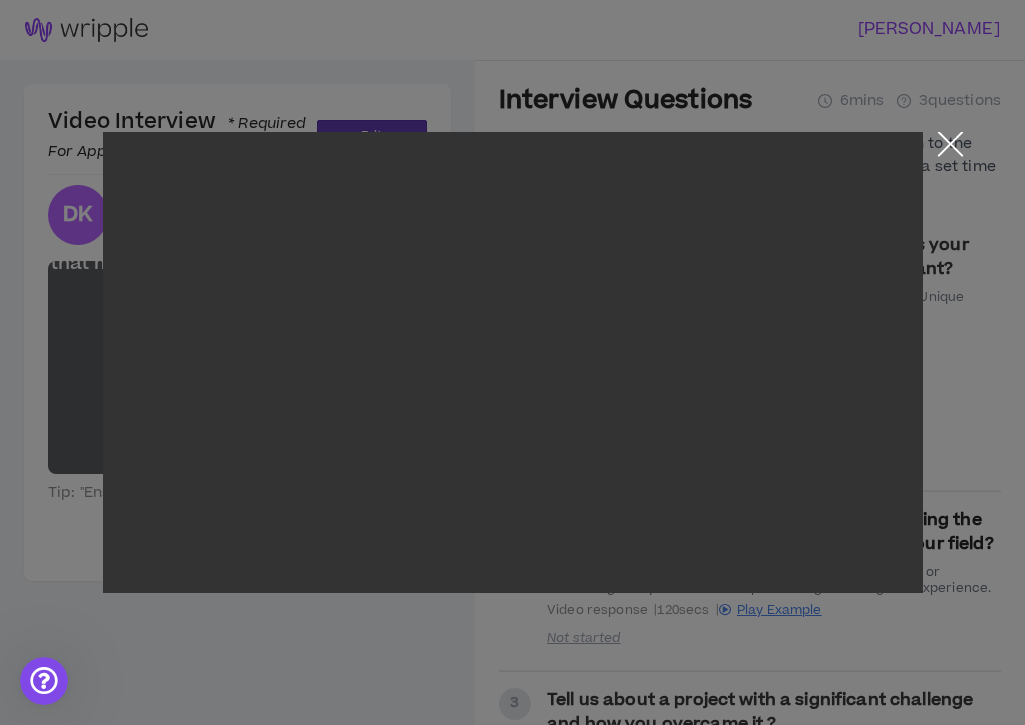click at bounding box center (950, 149) 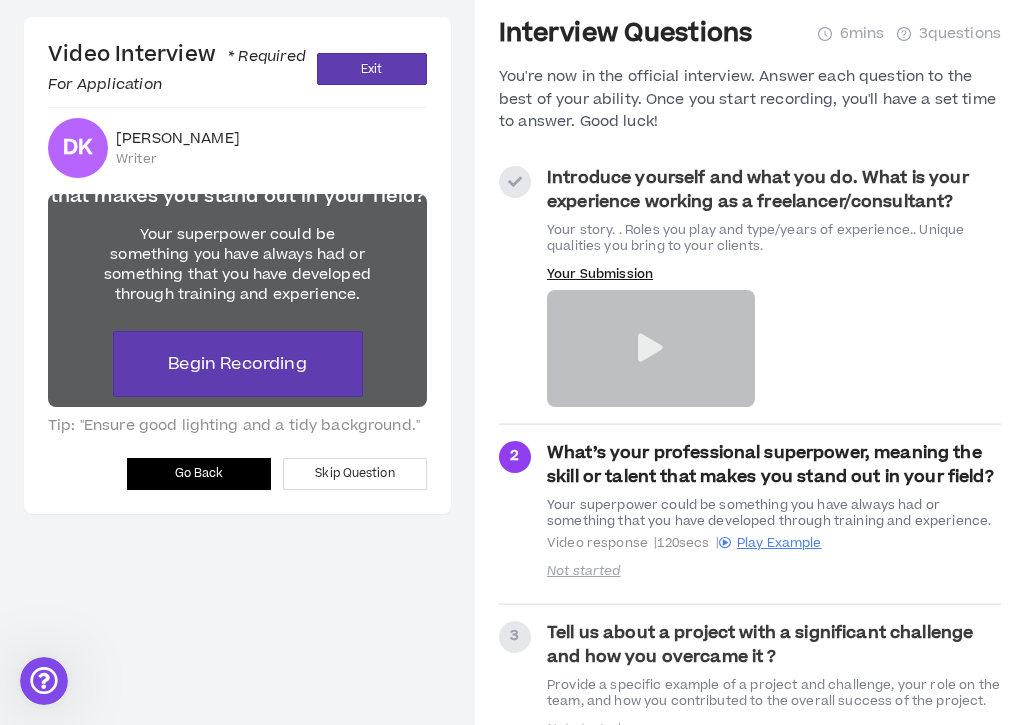 scroll, scrollTop: 66, scrollLeft: 0, axis: vertical 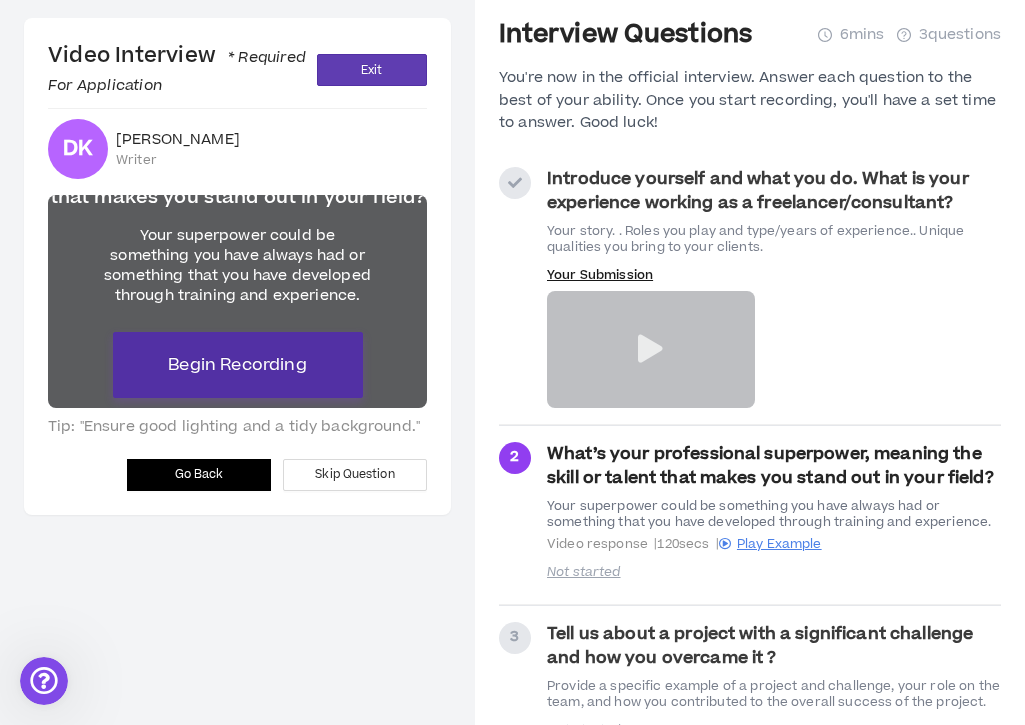 click on "Begin Recording" at bounding box center [237, 365] 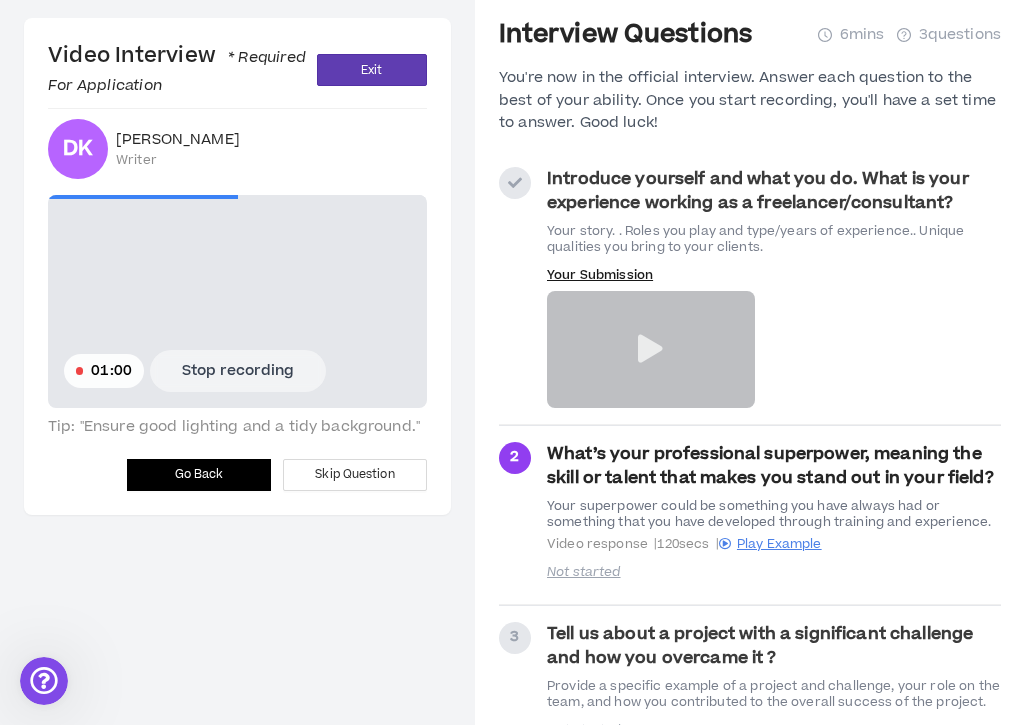 click on "Stop recording" at bounding box center [238, 371] 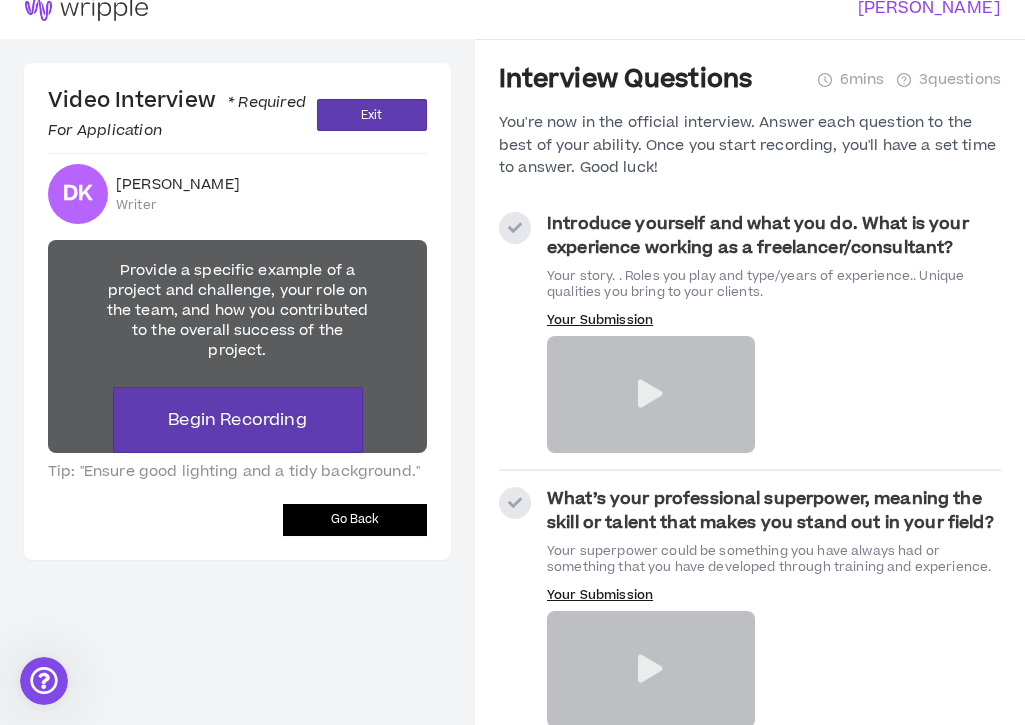 scroll, scrollTop: 0, scrollLeft: 0, axis: both 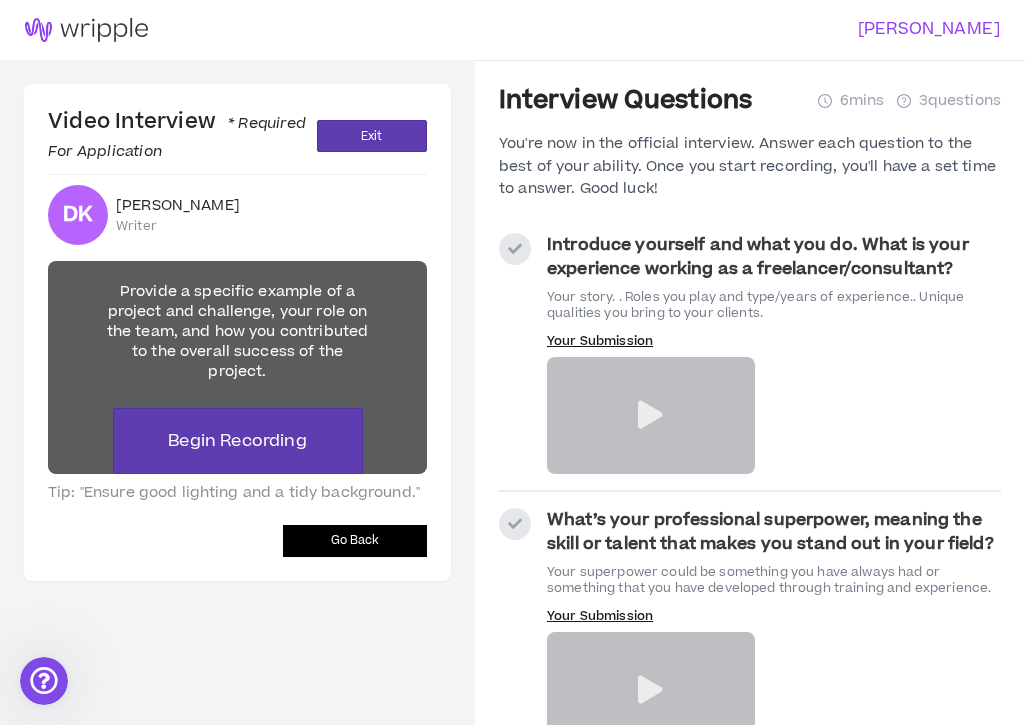 click on "Go Back" at bounding box center [355, 540] 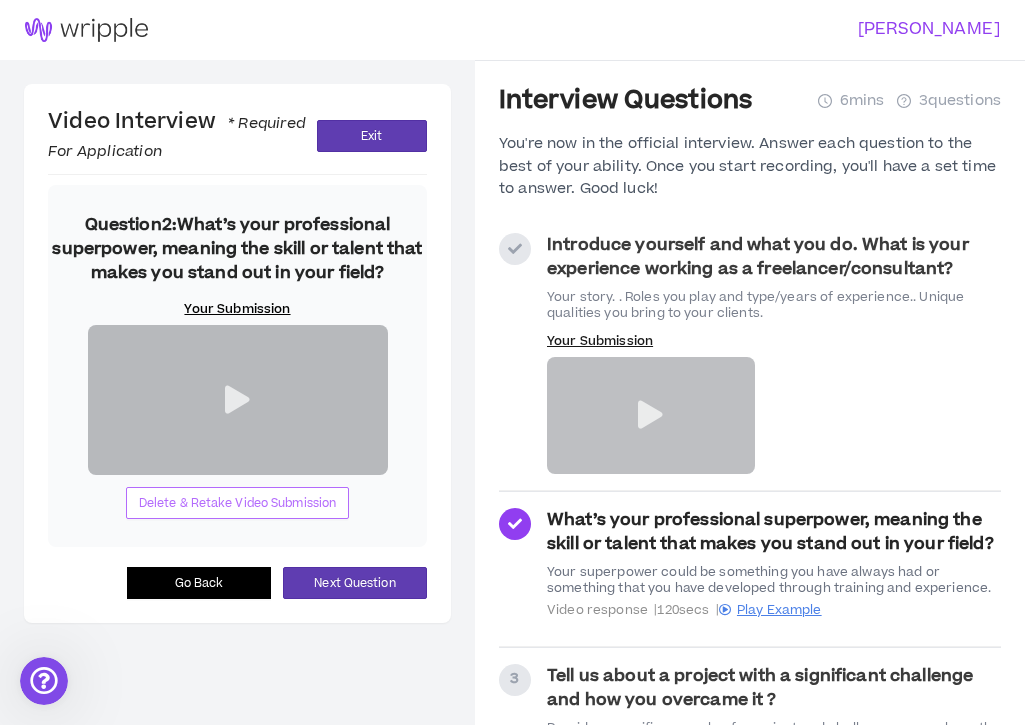 click on "Delete & Retake Video Submission" at bounding box center [238, 503] 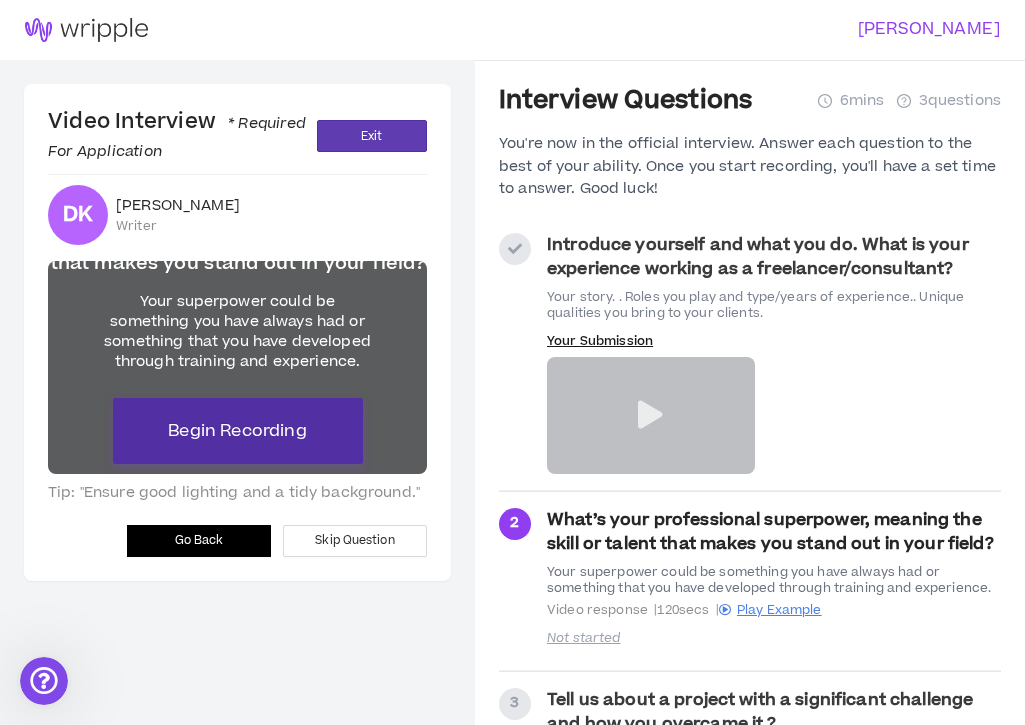 click on "Begin Recording" at bounding box center (237, 431) 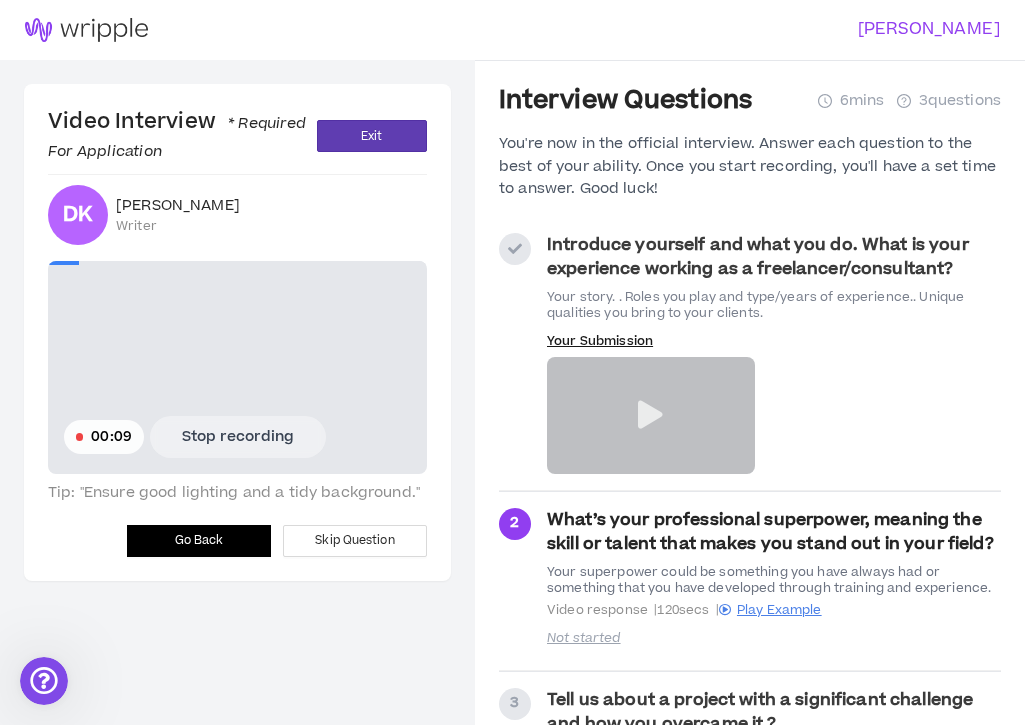 click on "Stop recording" at bounding box center (238, 437) 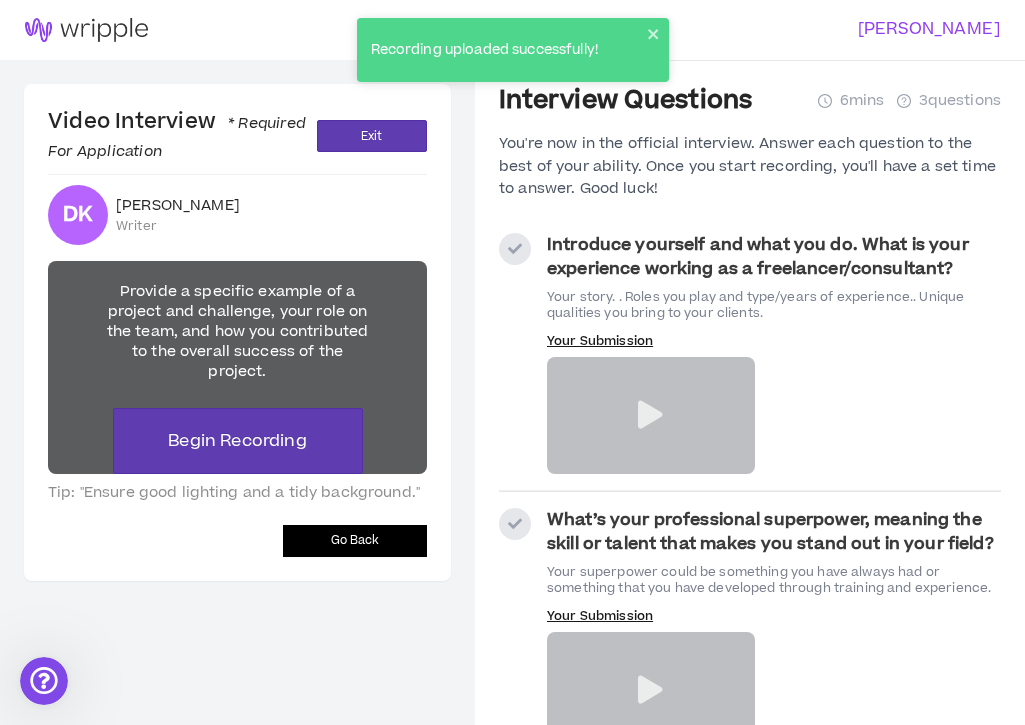click on "Go Back" at bounding box center [355, 540] 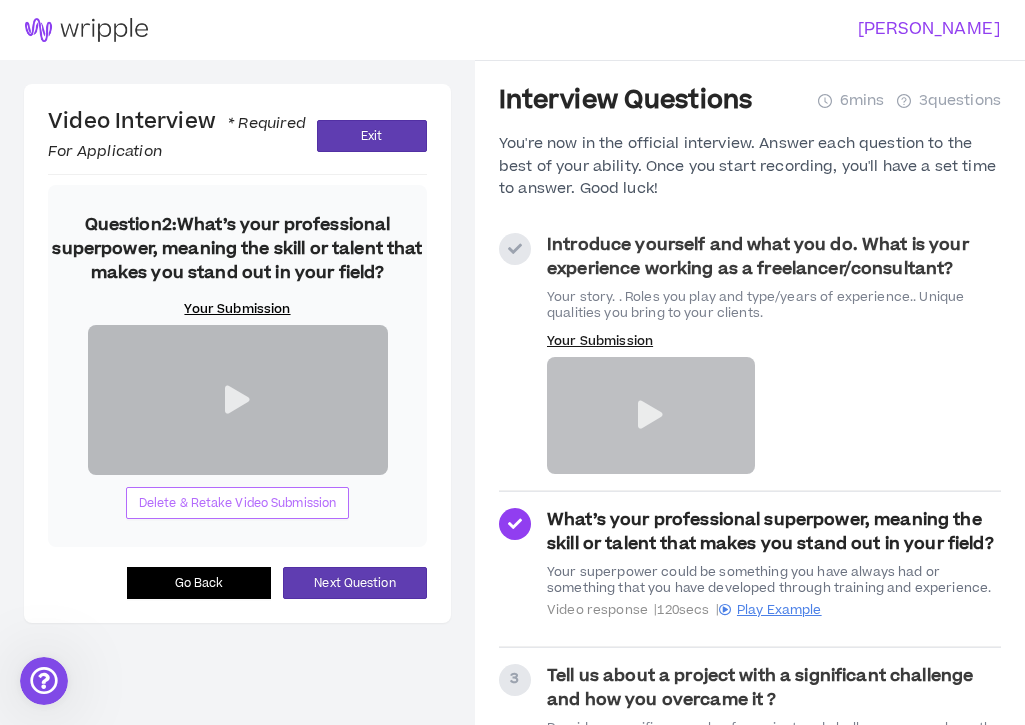 click on "Delete & Retake Video Submission" at bounding box center [238, 503] 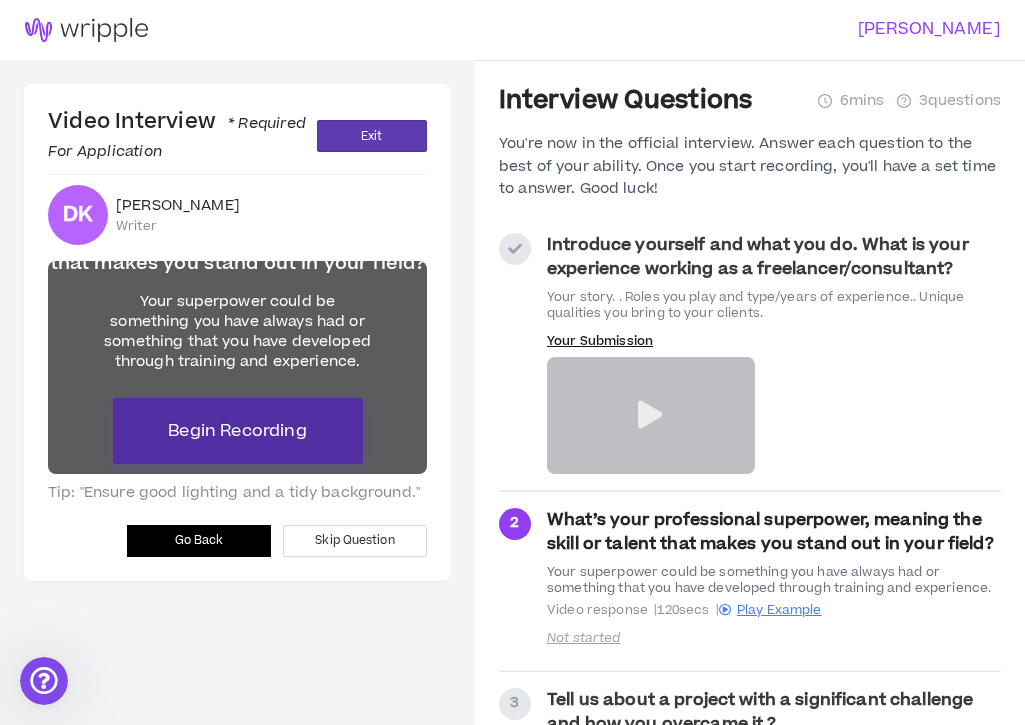 click on "Begin Recording" at bounding box center (238, 431) 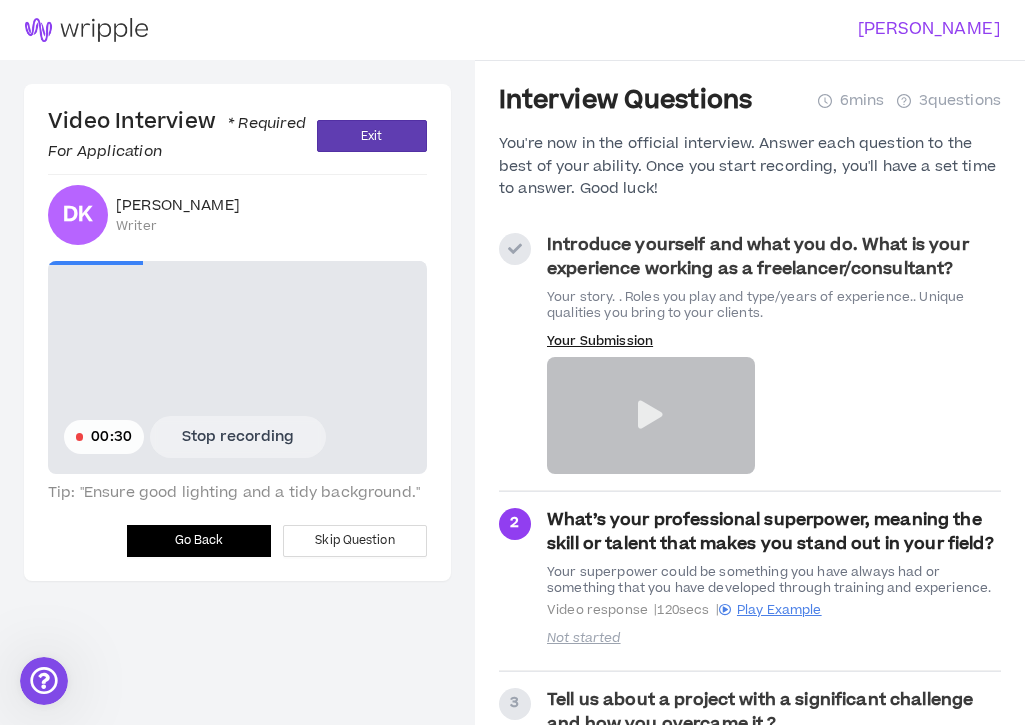 click on "Stop recording" at bounding box center [238, 437] 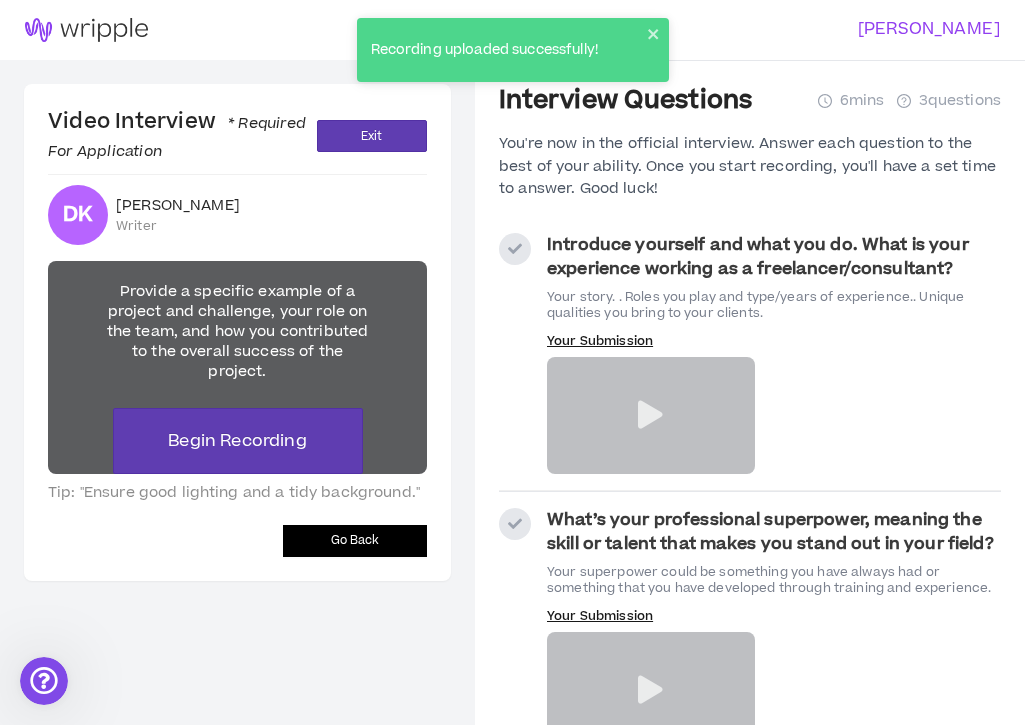 click on "Go Back" at bounding box center (355, 540) 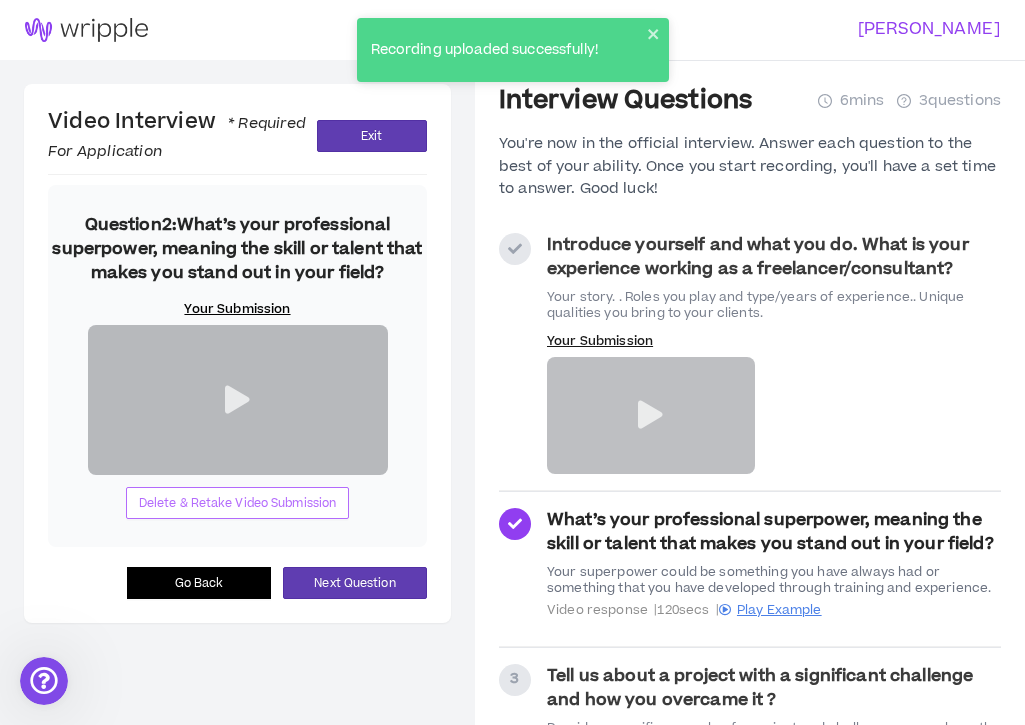 click on "Delete & Retake Video Submission" at bounding box center [238, 503] 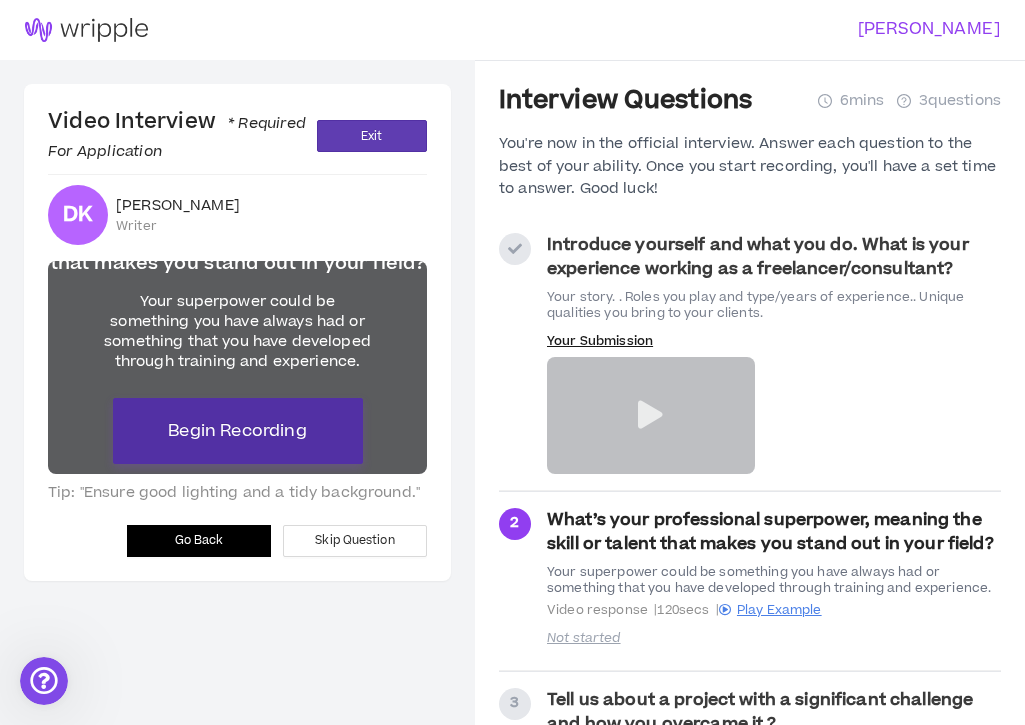 click on "Begin Recording" at bounding box center (237, 431) 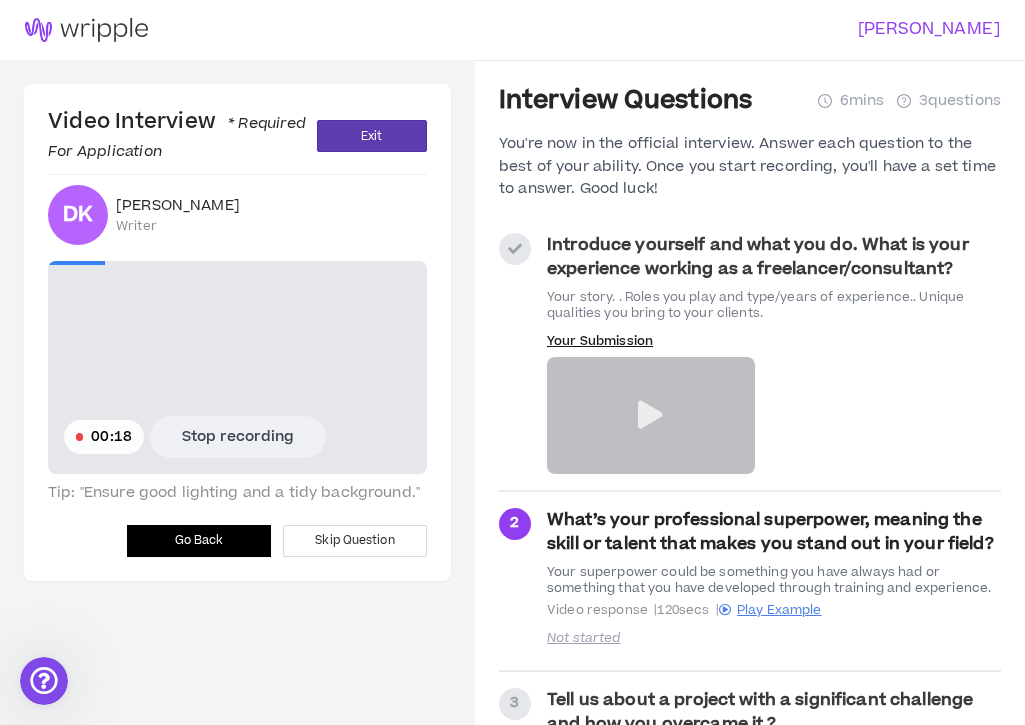click on "Stop recording" at bounding box center [238, 437] 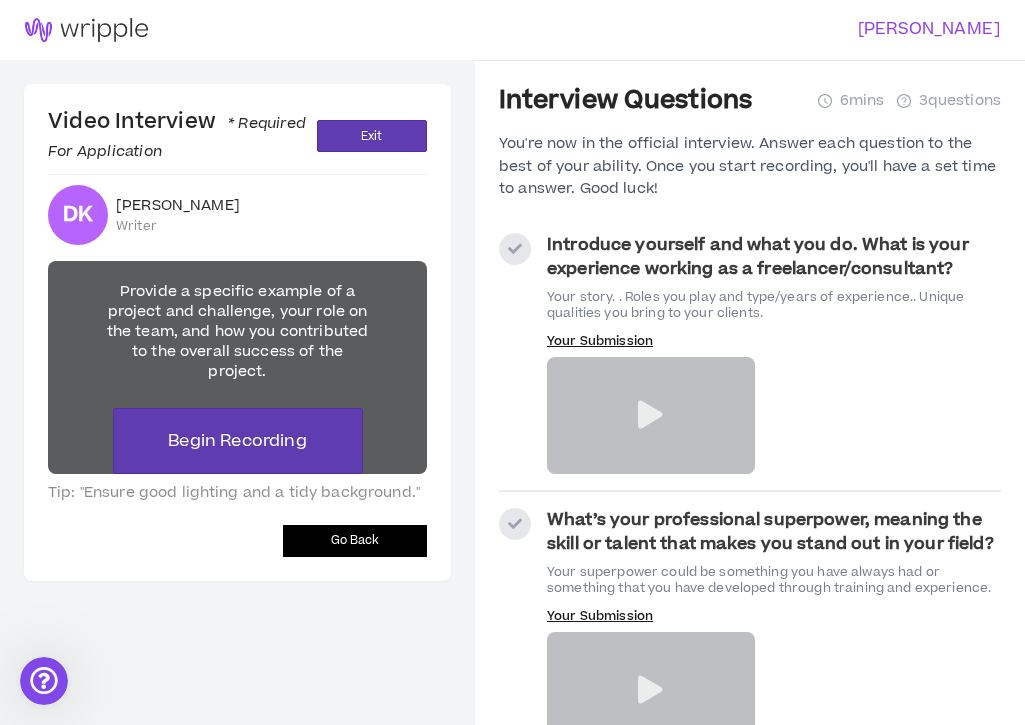 click on "Video Interview * Required For Application Exit DK [PERSON_NAME] Writer Question  3 :  Tell us about a project with a significant challenge and how you overcame it ? Provide a specific example of a project and challenge, your role on the team, and how you contributed to the overall success of the project. Begin Recording Target Length:  120  seconds (Note: Recording will automatically end once target length is met) Tip: "Ensure good lighting and a tidy background." Go Back" at bounding box center (237, 332) 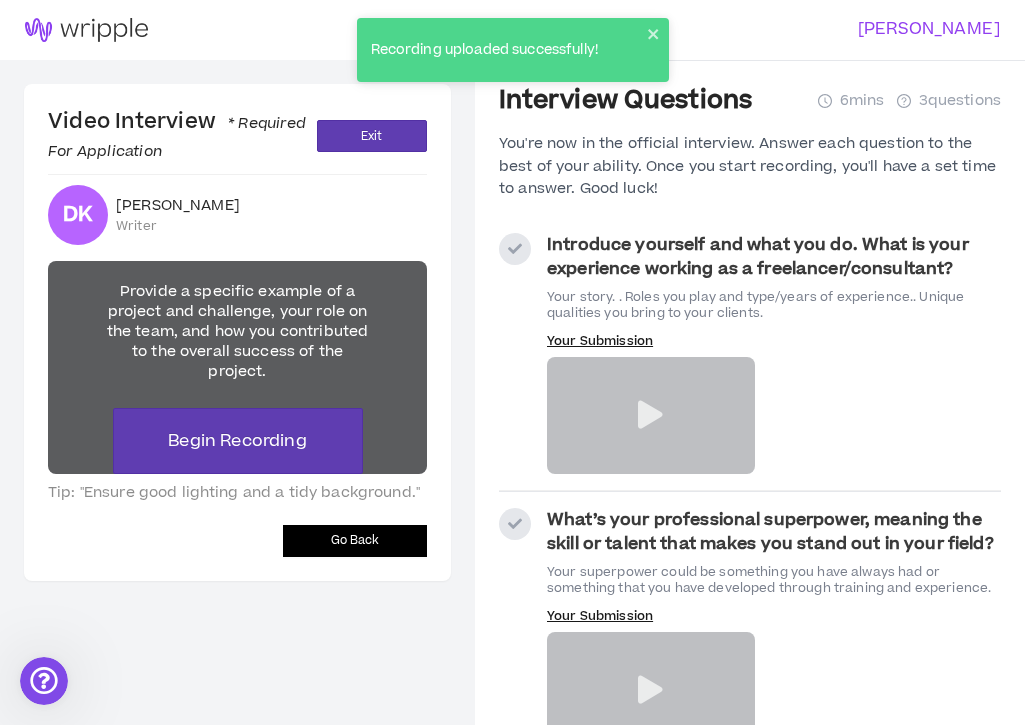 click on "Go Back" at bounding box center [355, 540] 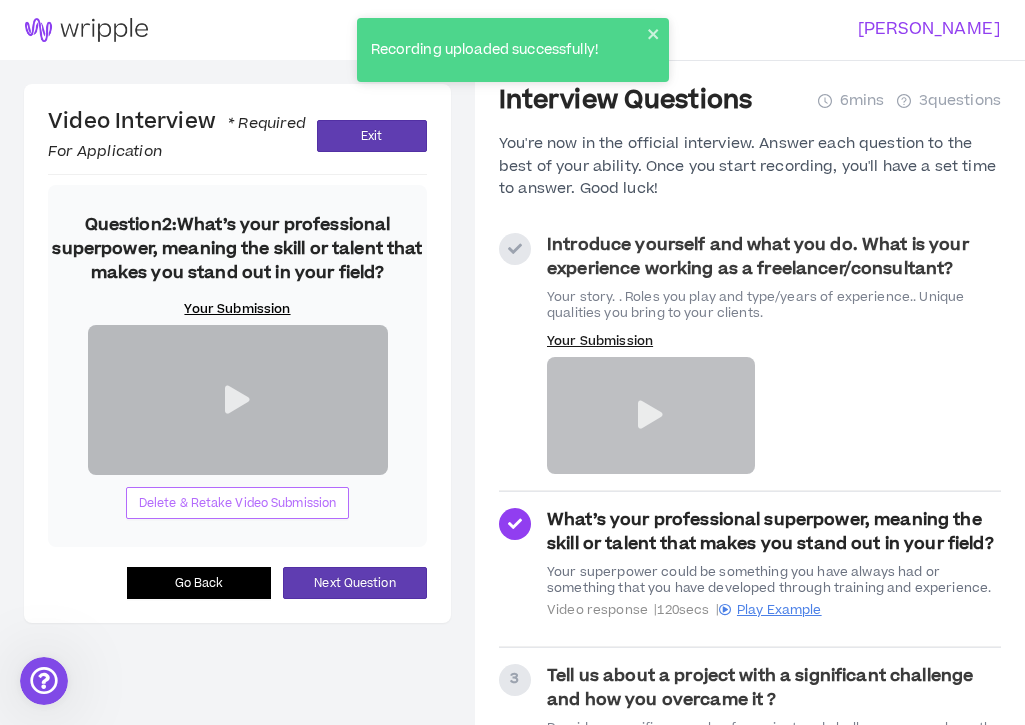 click on "Delete & Retake Video Submission" at bounding box center [238, 503] 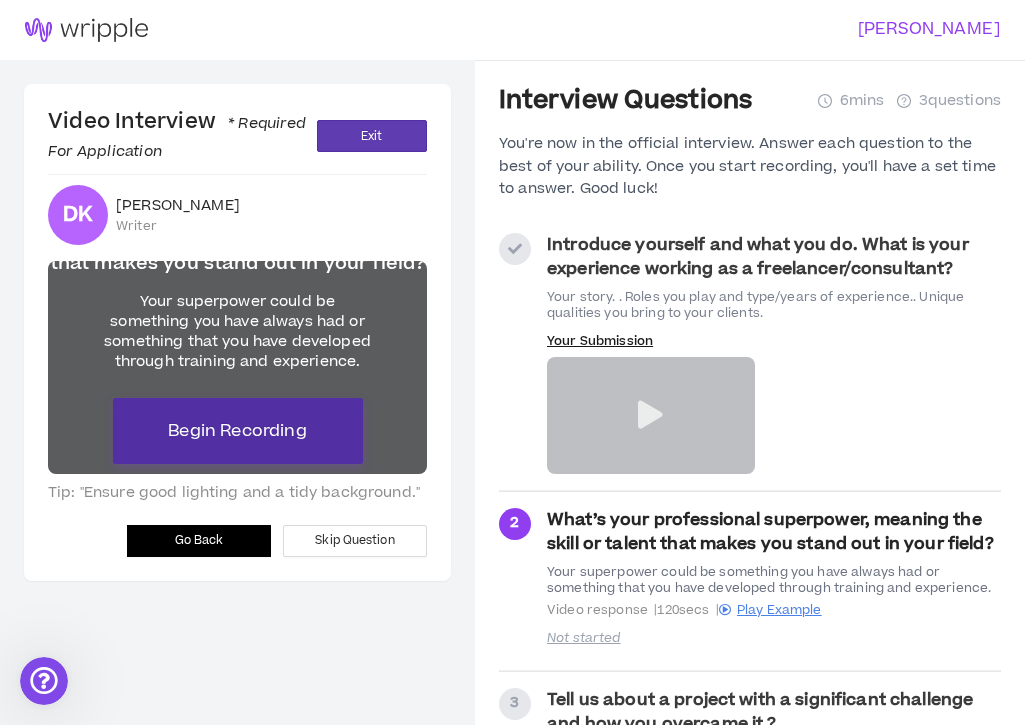 click on "Begin Recording" at bounding box center [237, 431] 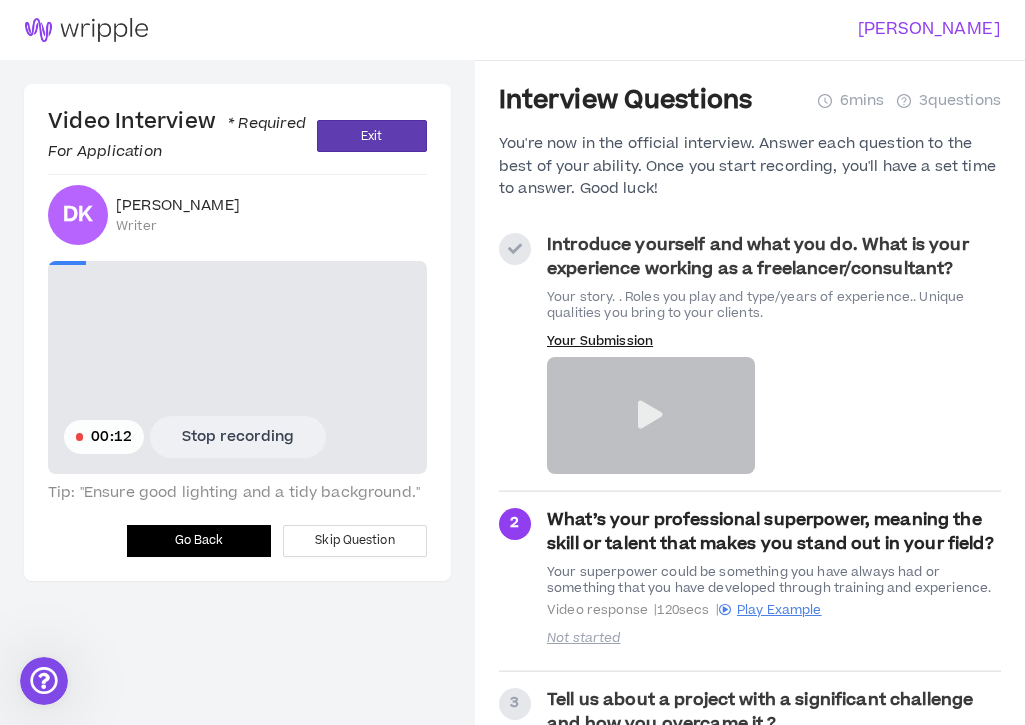 click on "Stop recording" at bounding box center [238, 437] 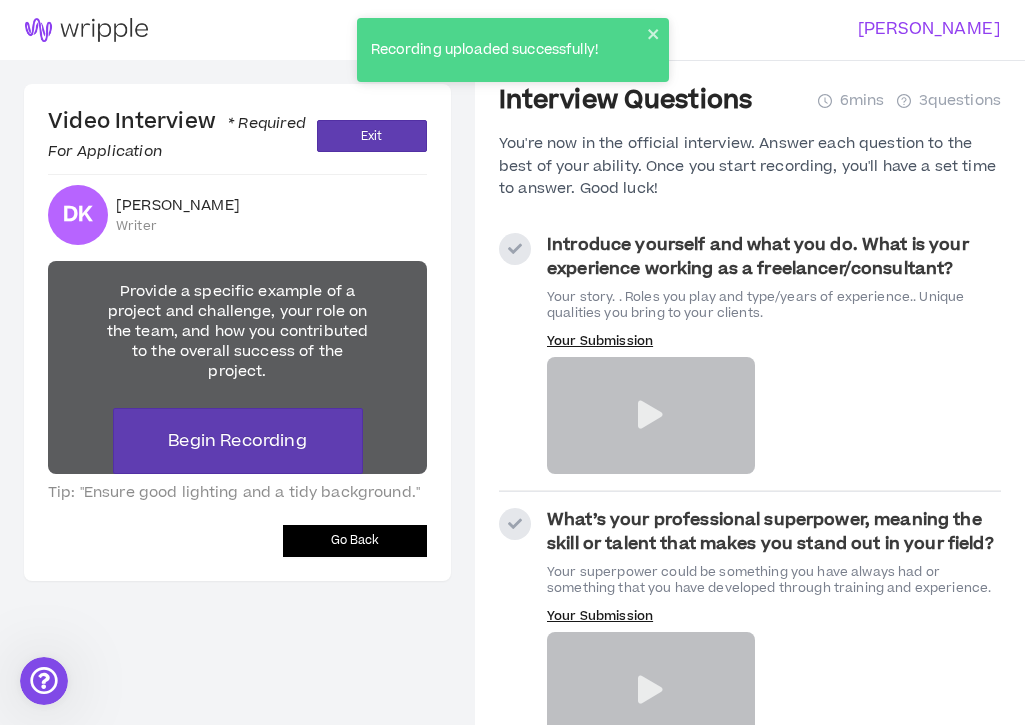 click on "Go Back" at bounding box center (355, 540) 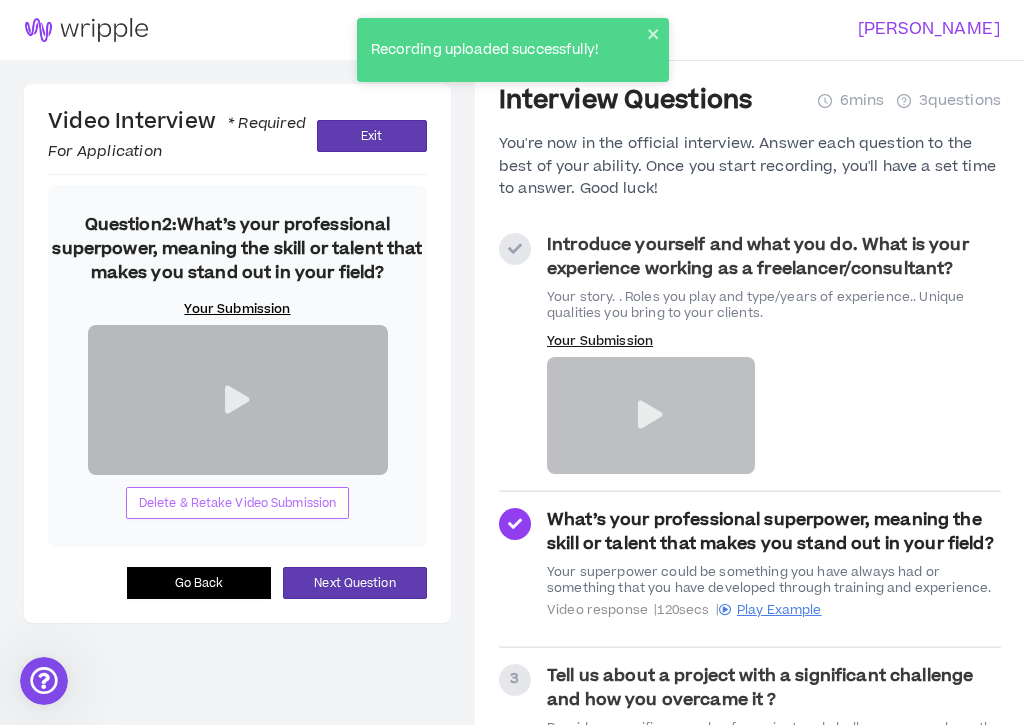click on "Delete & Retake Video Submission" at bounding box center (238, 503) 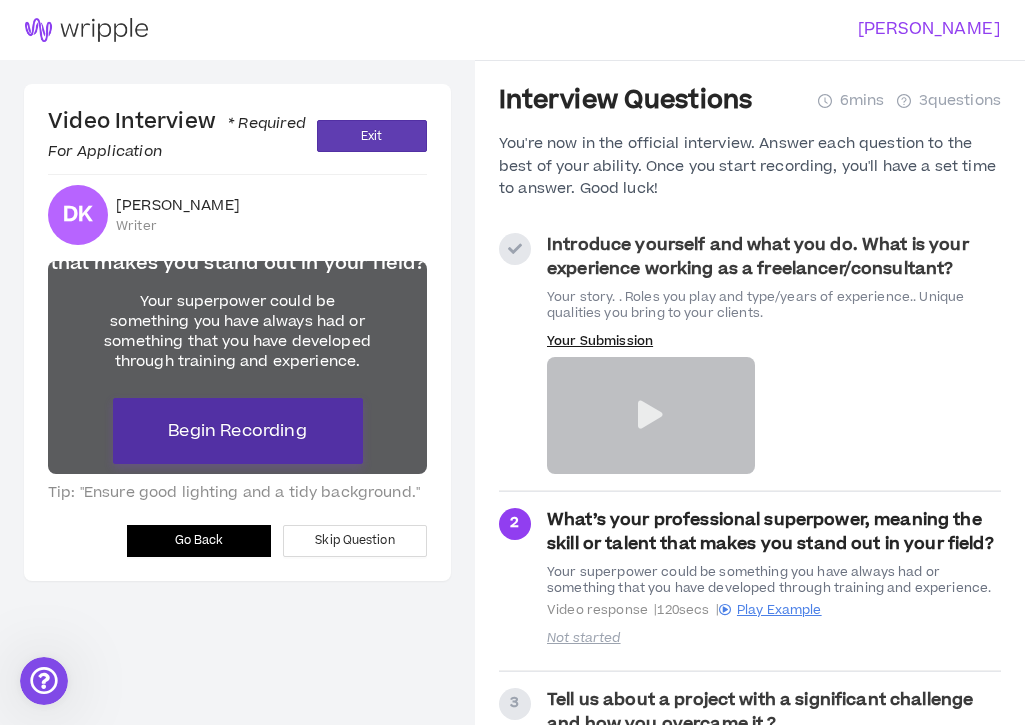 click on "Begin Recording" at bounding box center (238, 431) 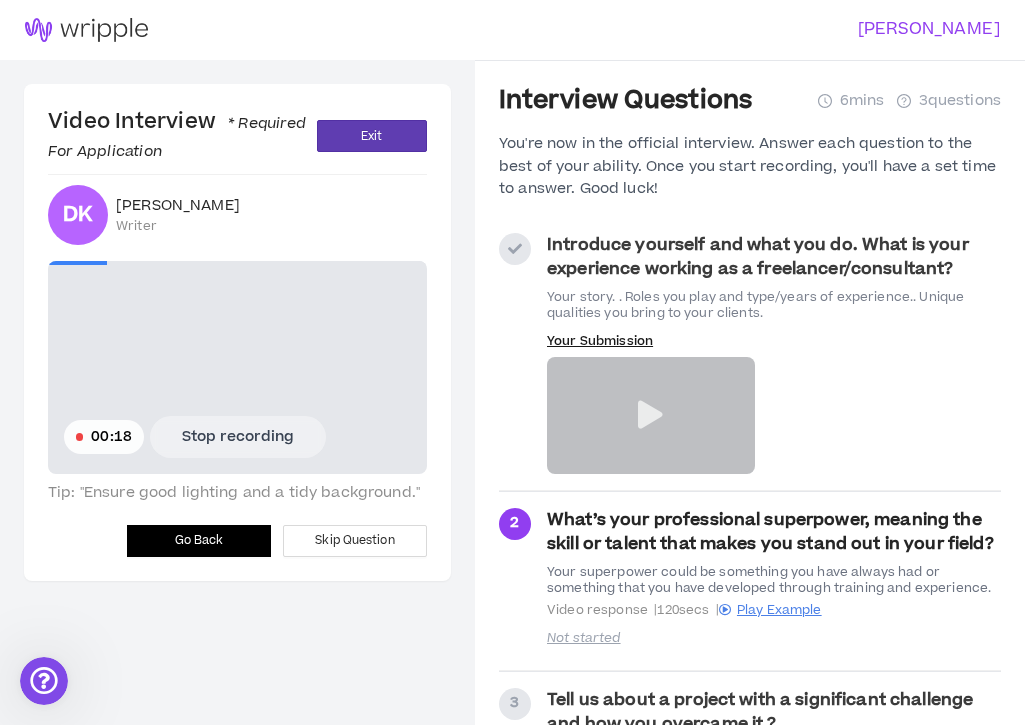 click on "Stop recording" at bounding box center (238, 437) 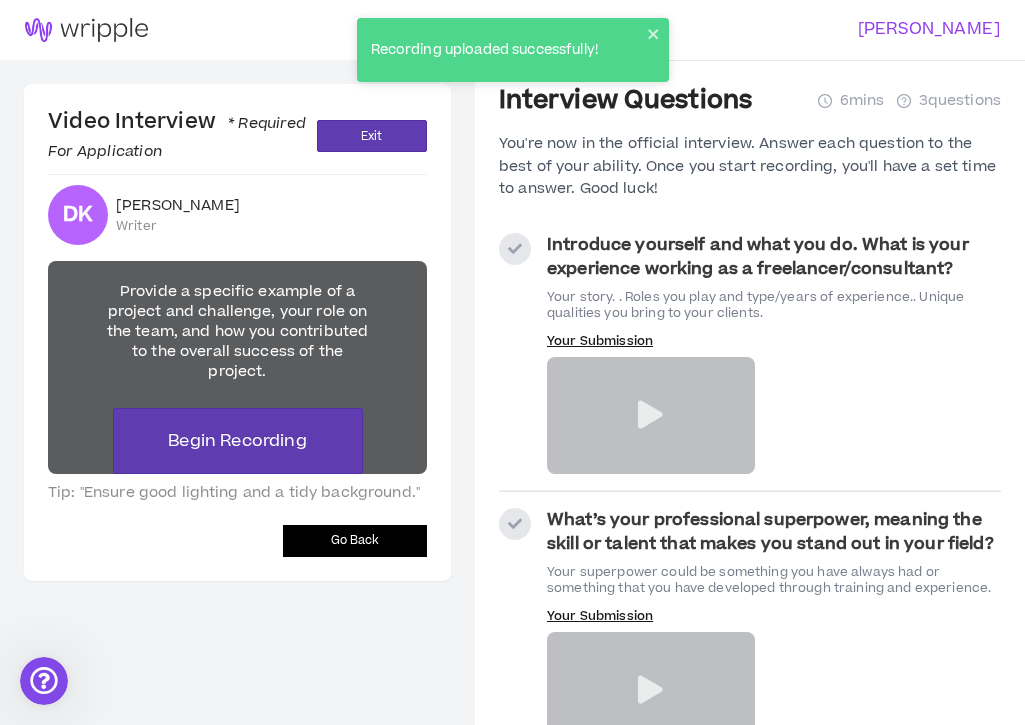 click on "Go Back" at bounding box center (355, 540) 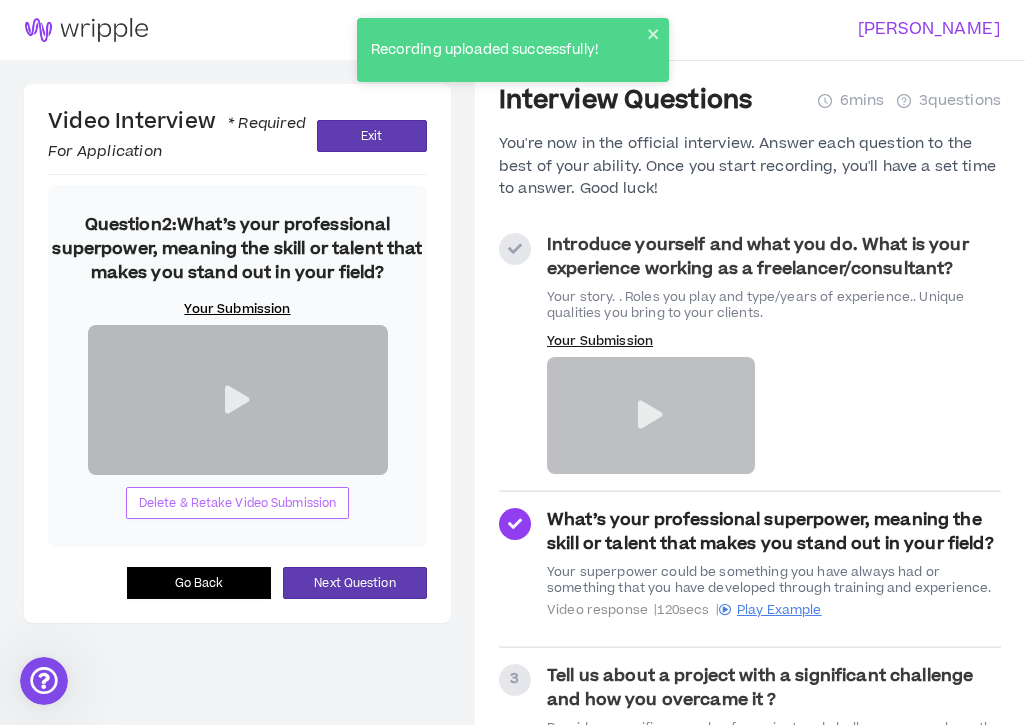 click on "Delete & Retake Video Submission" at bounding box center (238, 503) 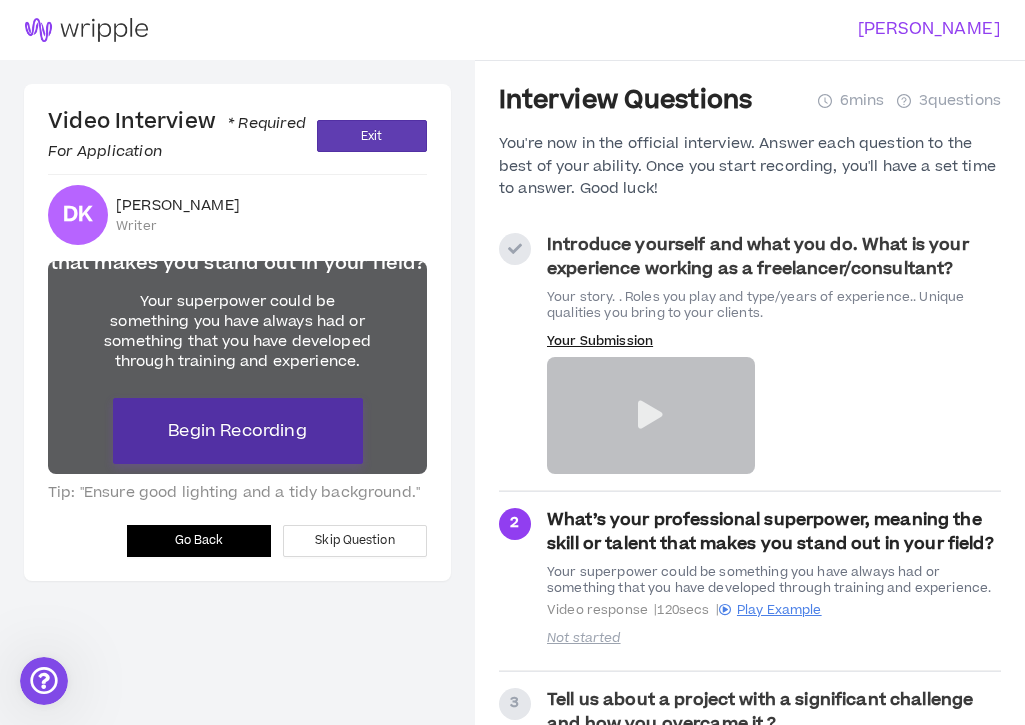 click on "Begin Recording" at bounding box center [238, 431] 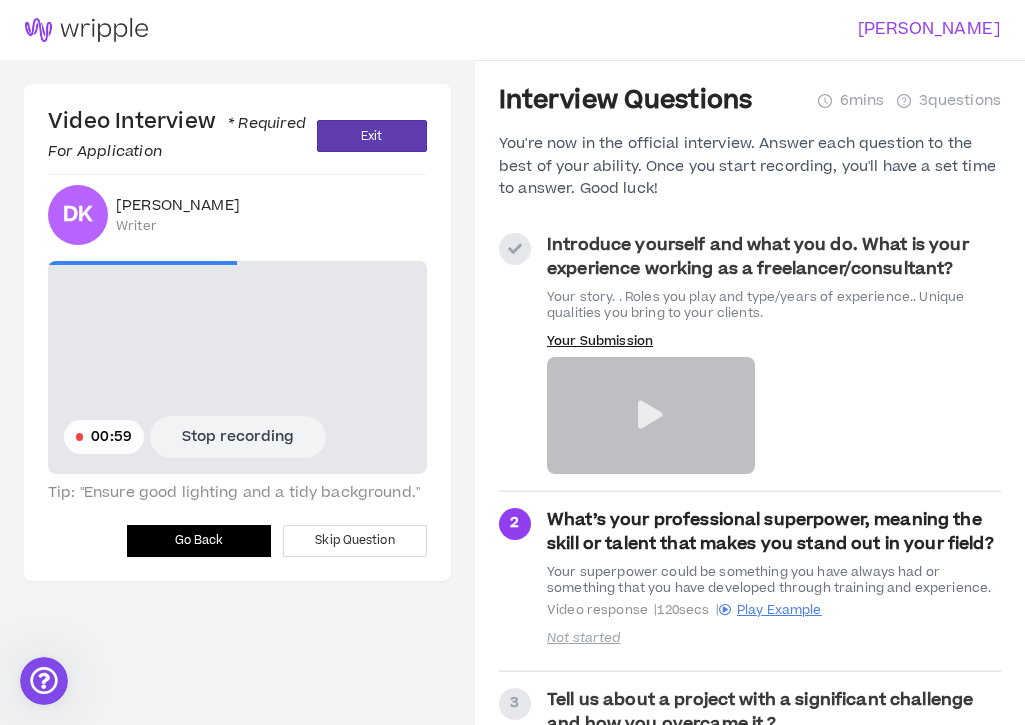 click on "Stop recording" at bounding box center [238, 437] 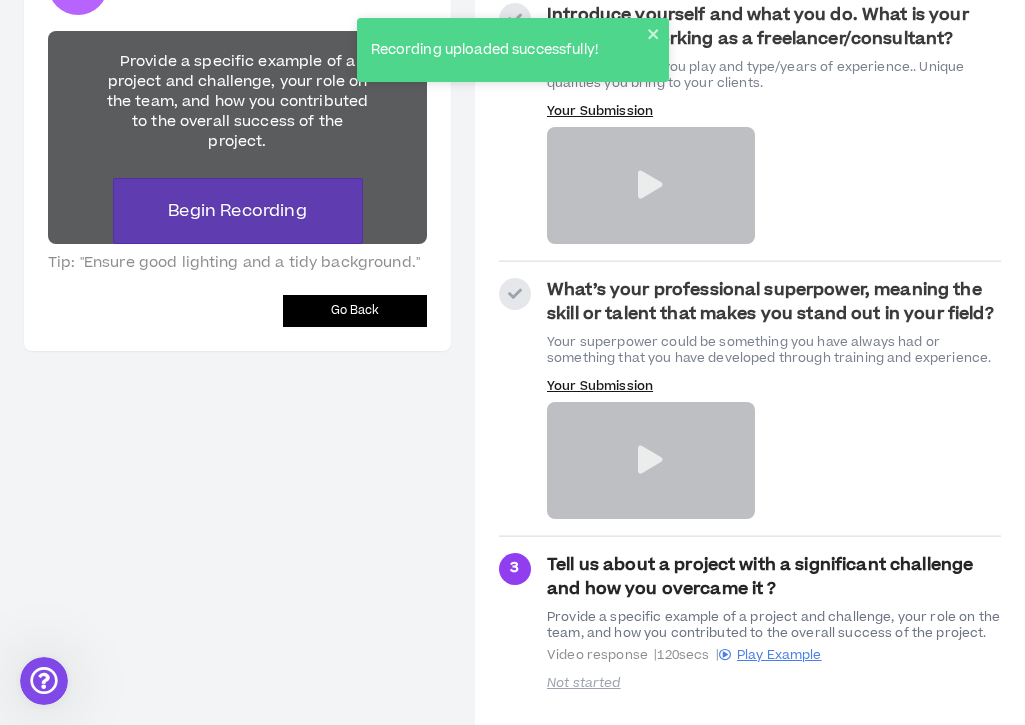 scroll, scrollTop: 232, scrollLeft: 0, axis: vertical 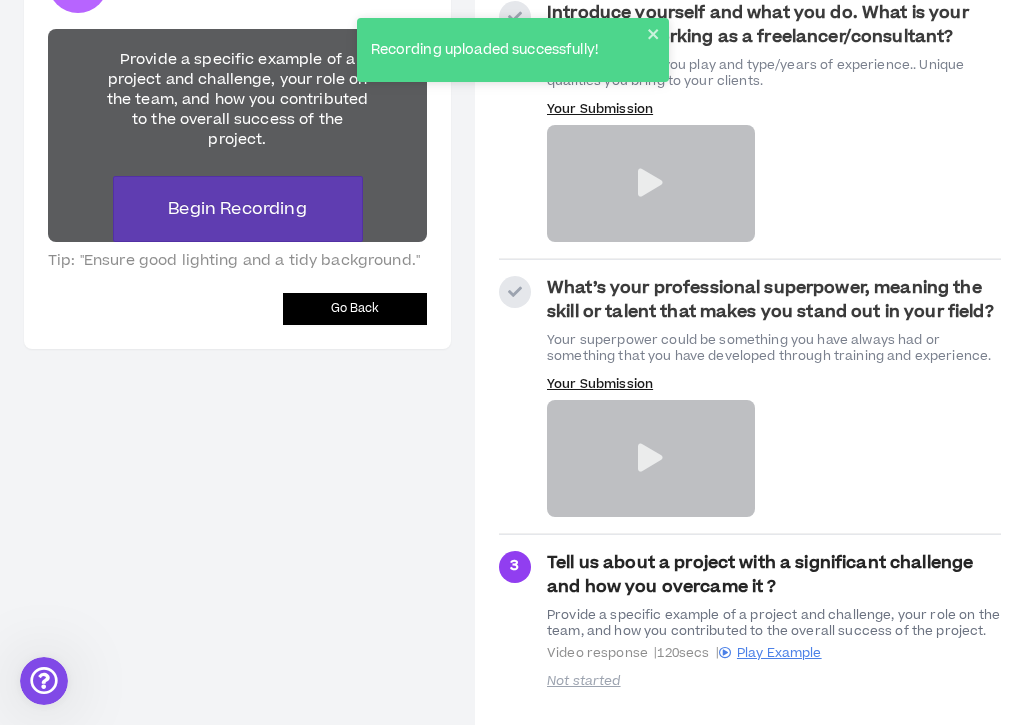 click at bounding box center (650, 458) 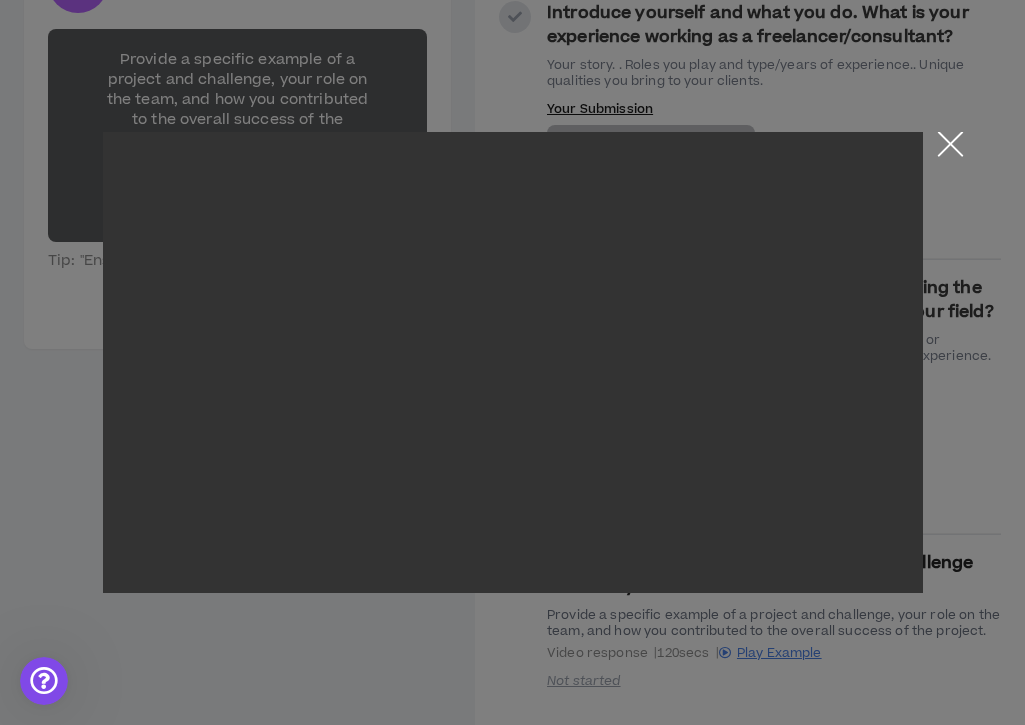 click at bounding box center [950, 149] 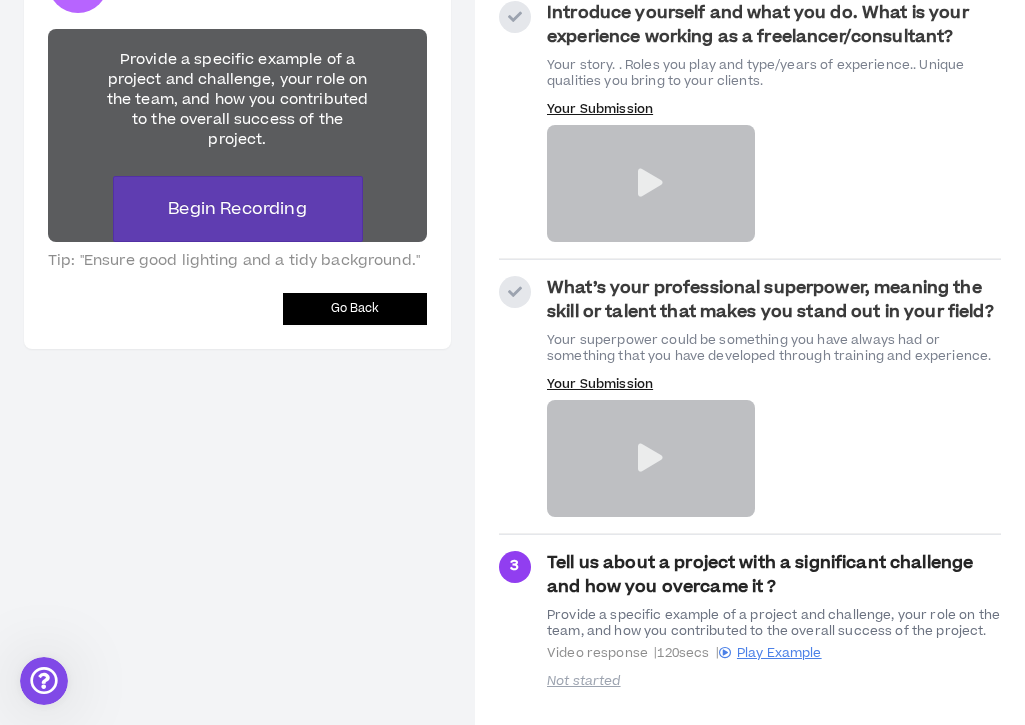 scroll, scrollTop: 243, scrollLeft: 0, axis: vertical 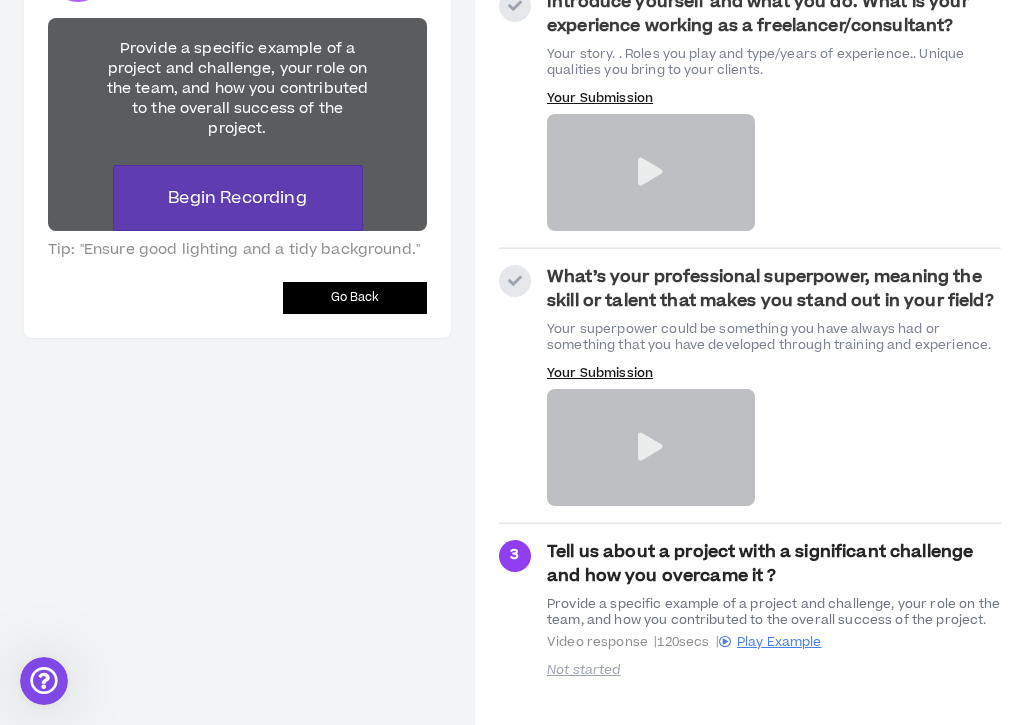 click on "Tell us about a project with a significant challenge and how you overcame it ? Provide a specific example of a project and challenge, your role on the team, and how you contributed to the overall success of the project. Video response  |   120  secs  |   Play Example" at bounding box center (774, 595) 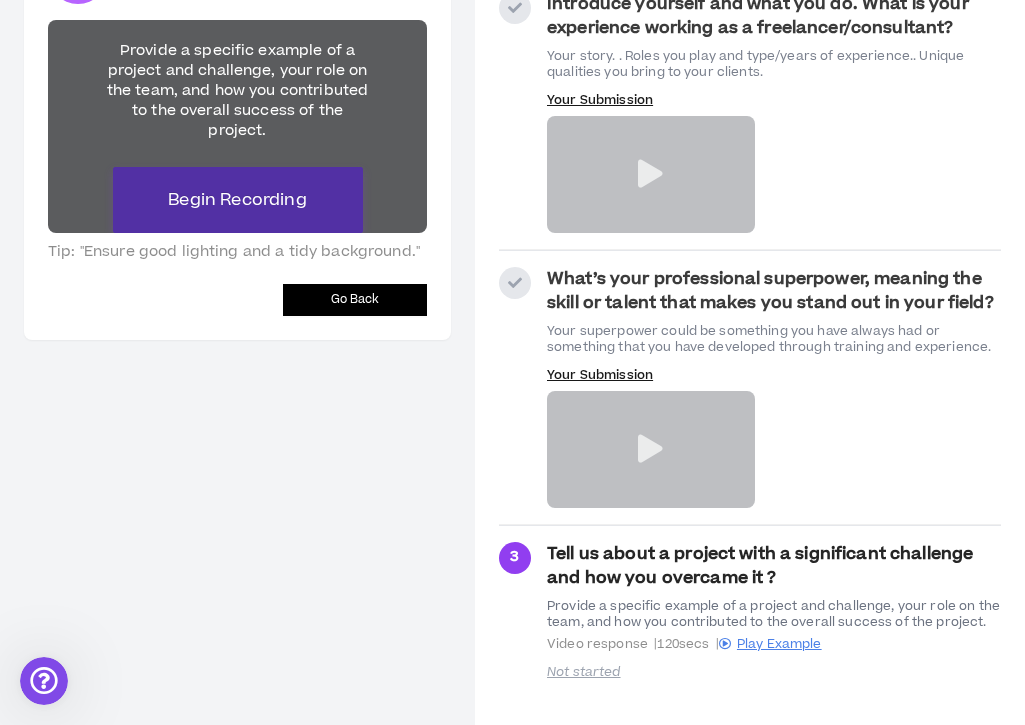 scroll, scrollTop: 243, scrollLeft: 0, axis: vertical 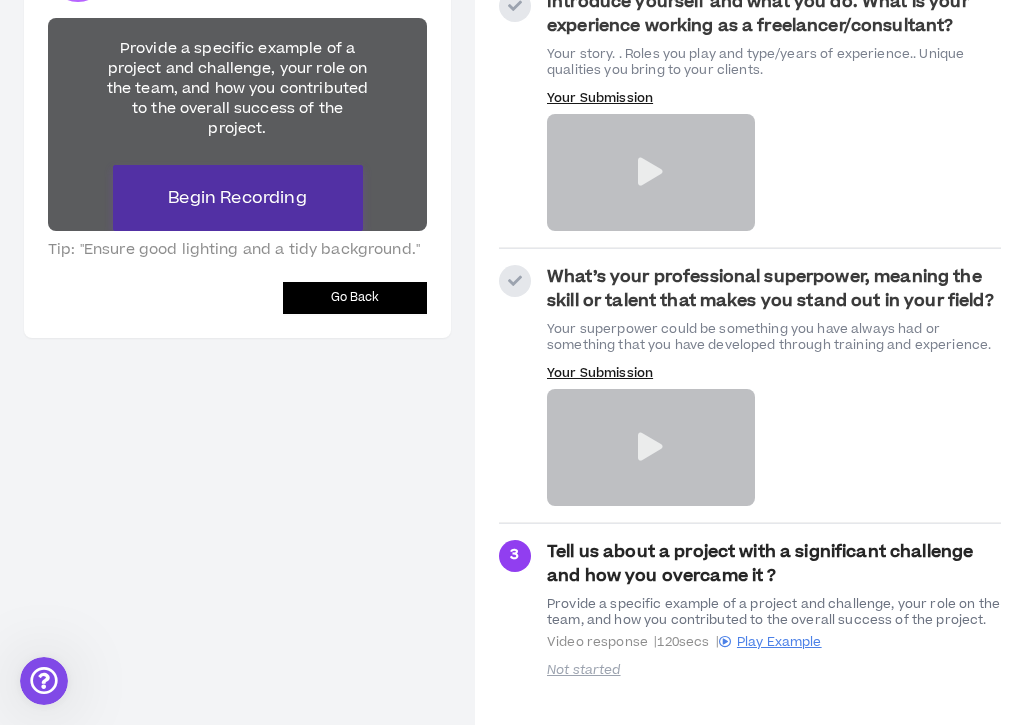 click on "Begin Recording" at bounding box center (237, 198) 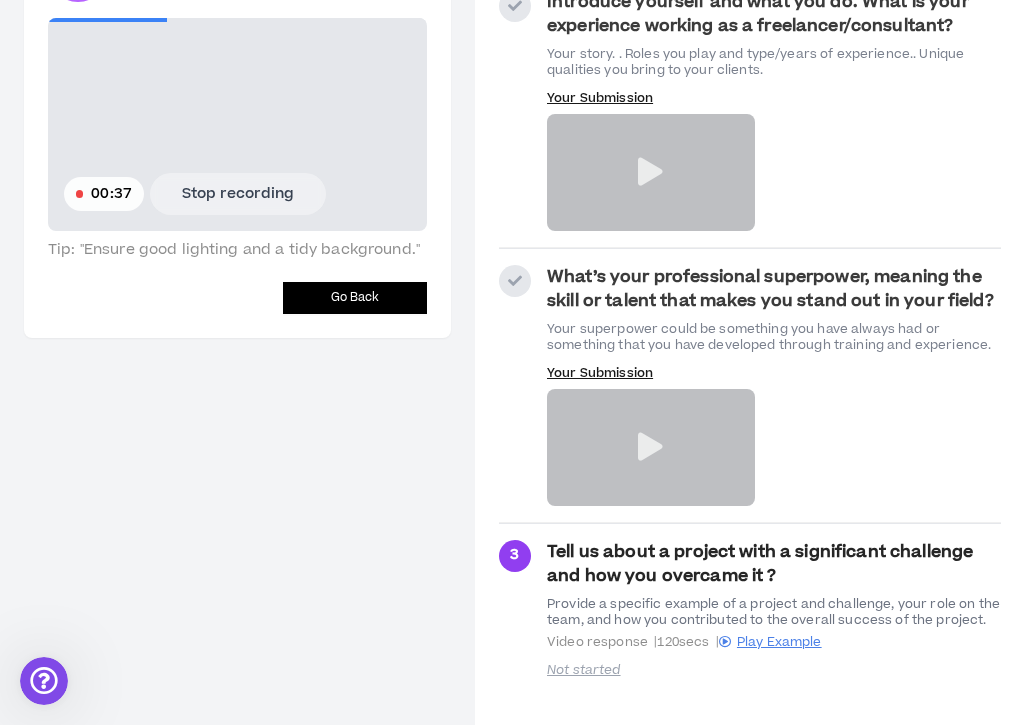 click on "Stop recording" at bounding box center (238, 194) 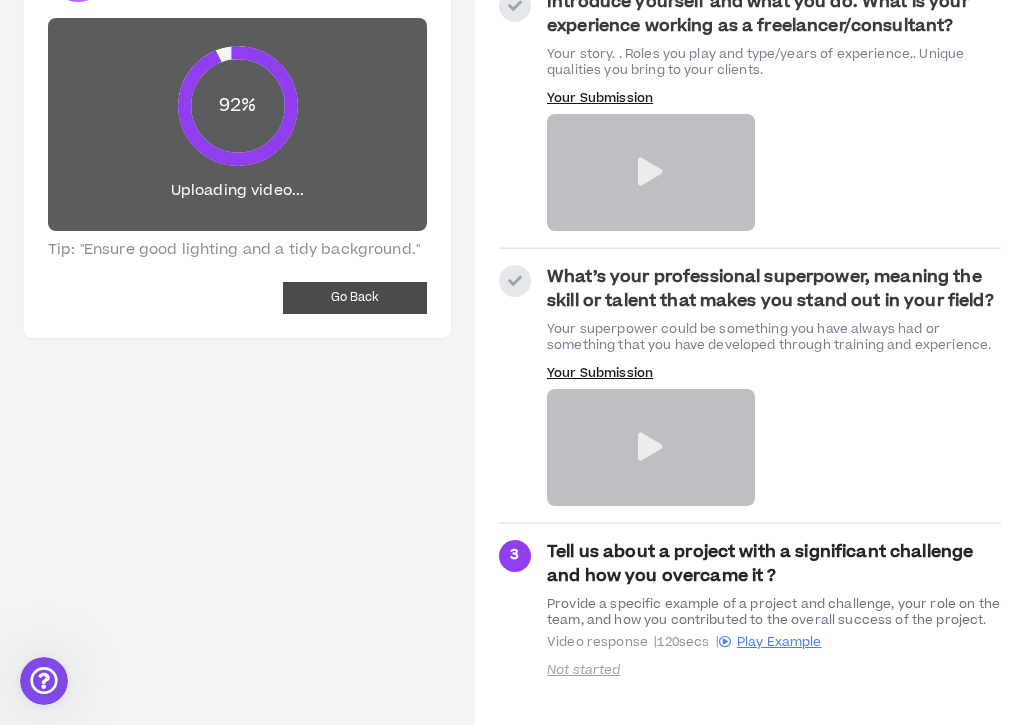 scroll, scrollTop: 219, scrollLeft: 0, axis: vertical 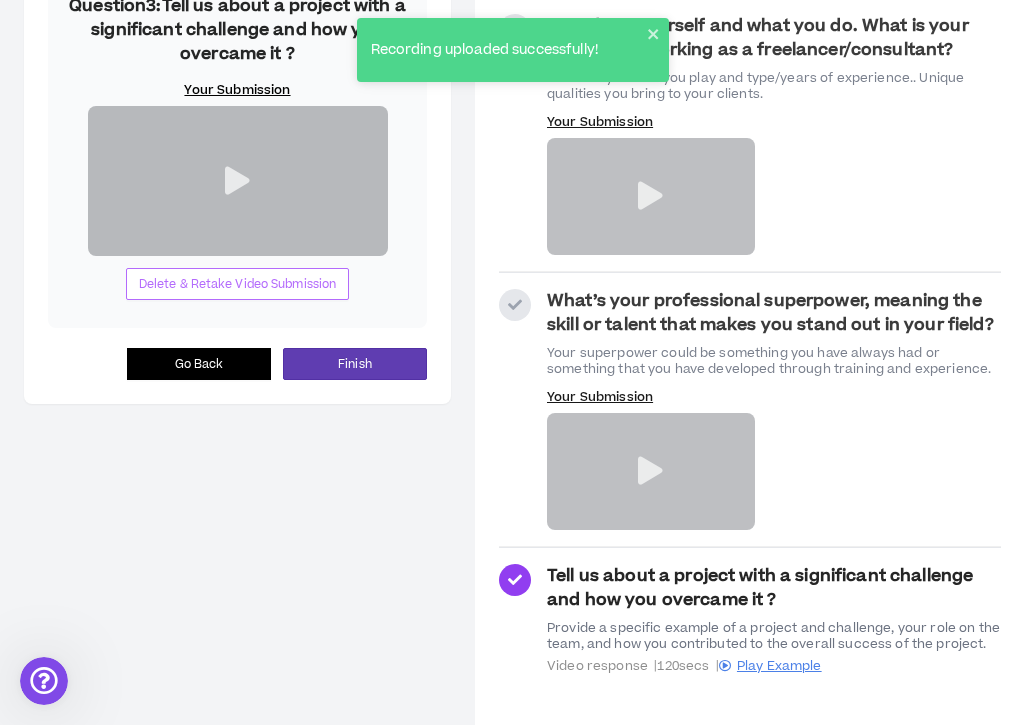 click on "Delete & Retake Video Submission" at bounding box center (238, 284) 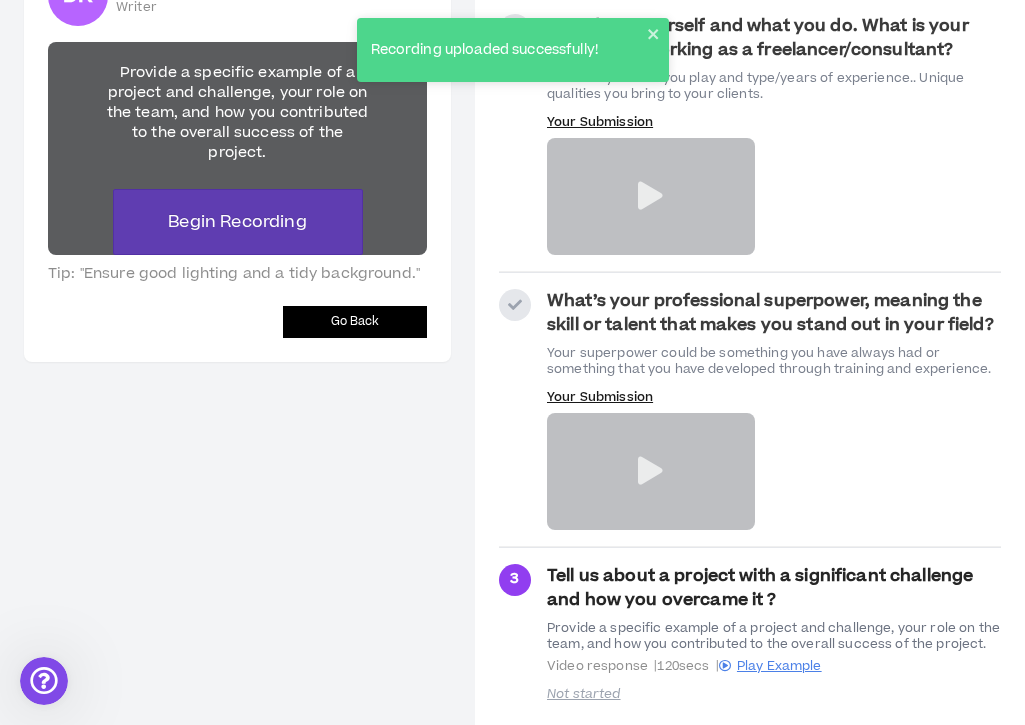 scroll, scrollTop: 42, scrollLeft: 0, axis: vertical 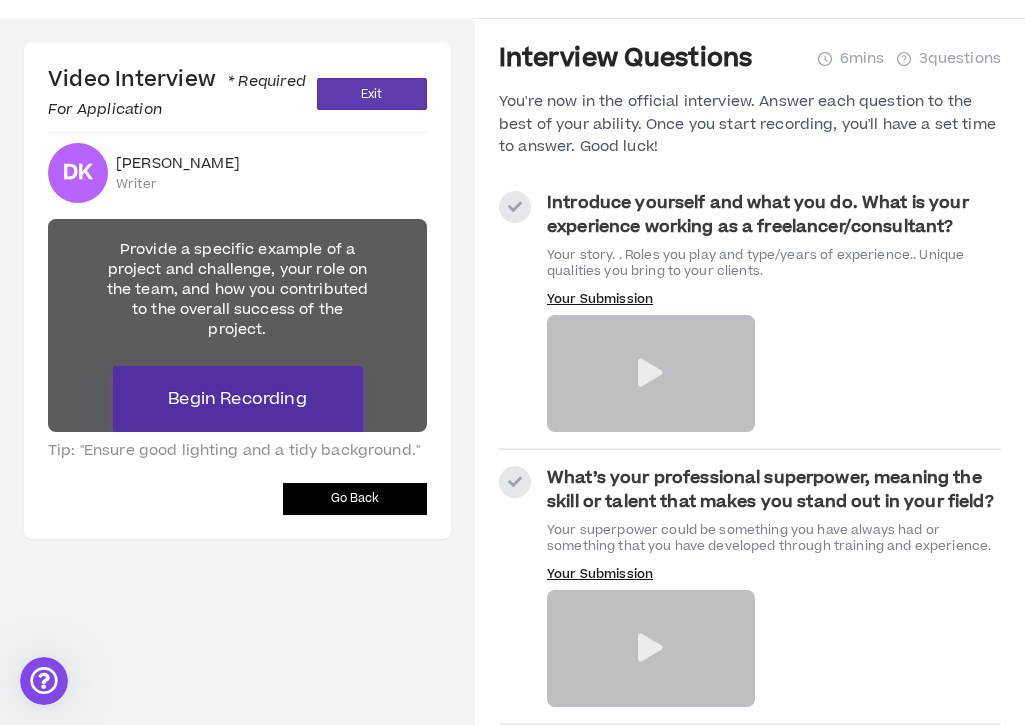 click on "Begin Recording" at bounding box center (237, 399) 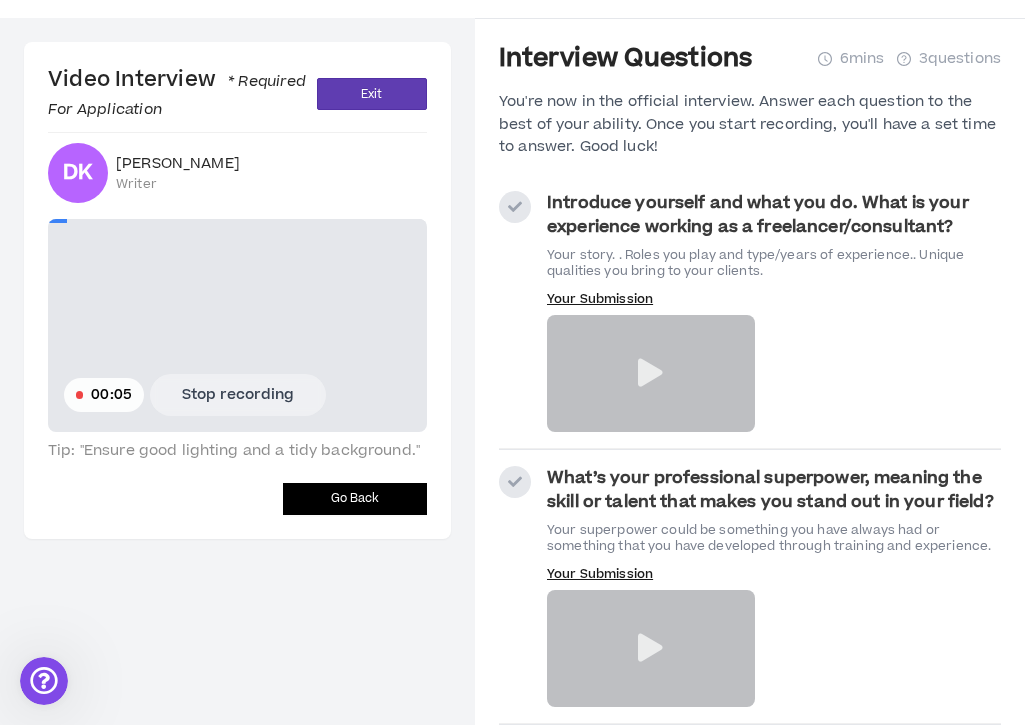 click on "Stop recording" at bounding box center [238, 395] 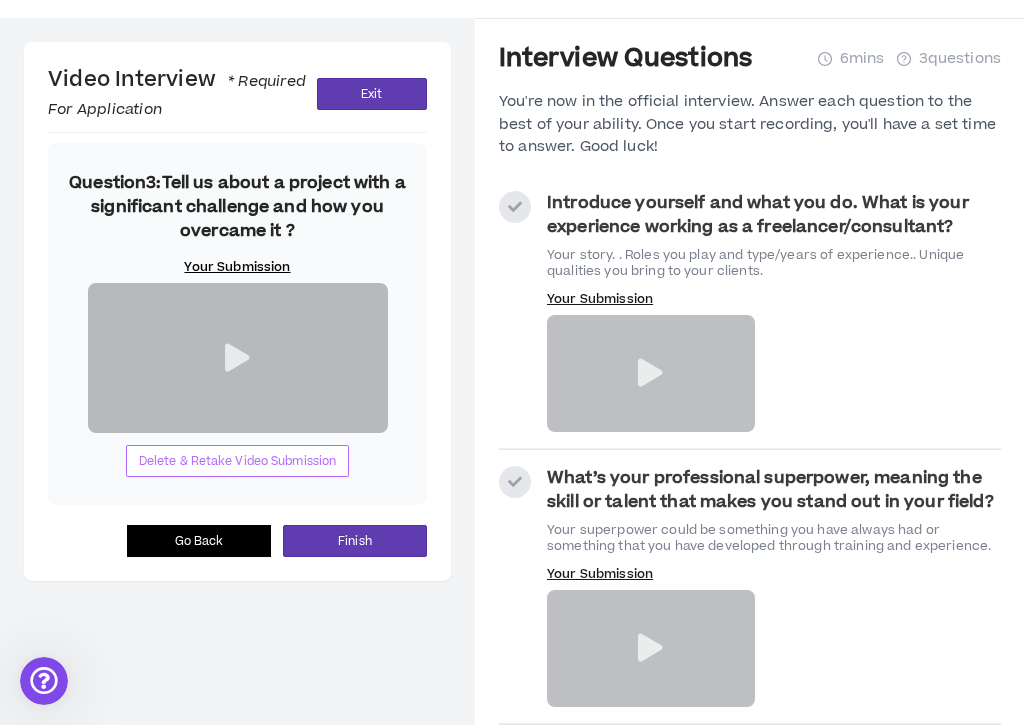 click on "Delete & Retake Video Submission" at bounding box center (238, 461) 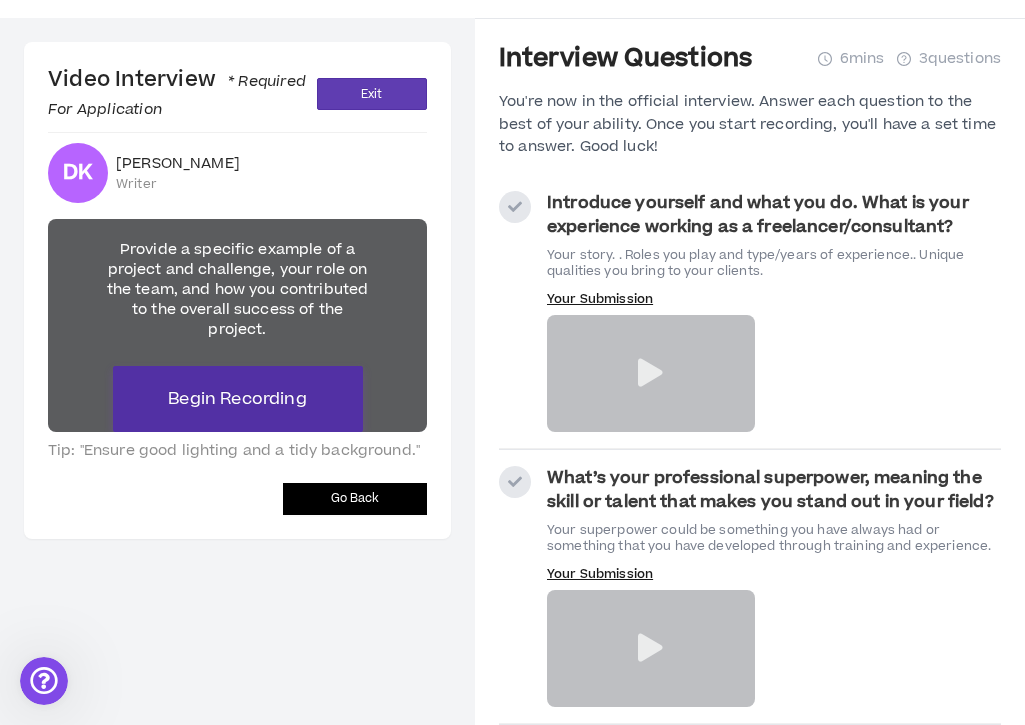 click on "Begin Recording" at bounding box center (237, 399) 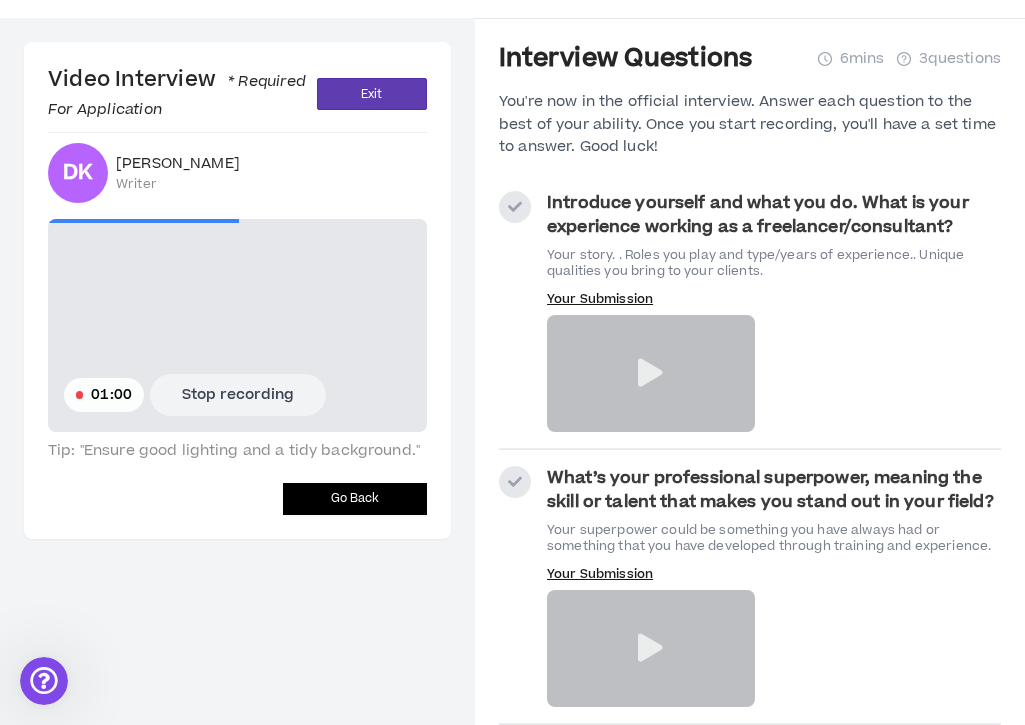 click on "Stop recording" at bounding box center (238, 395) 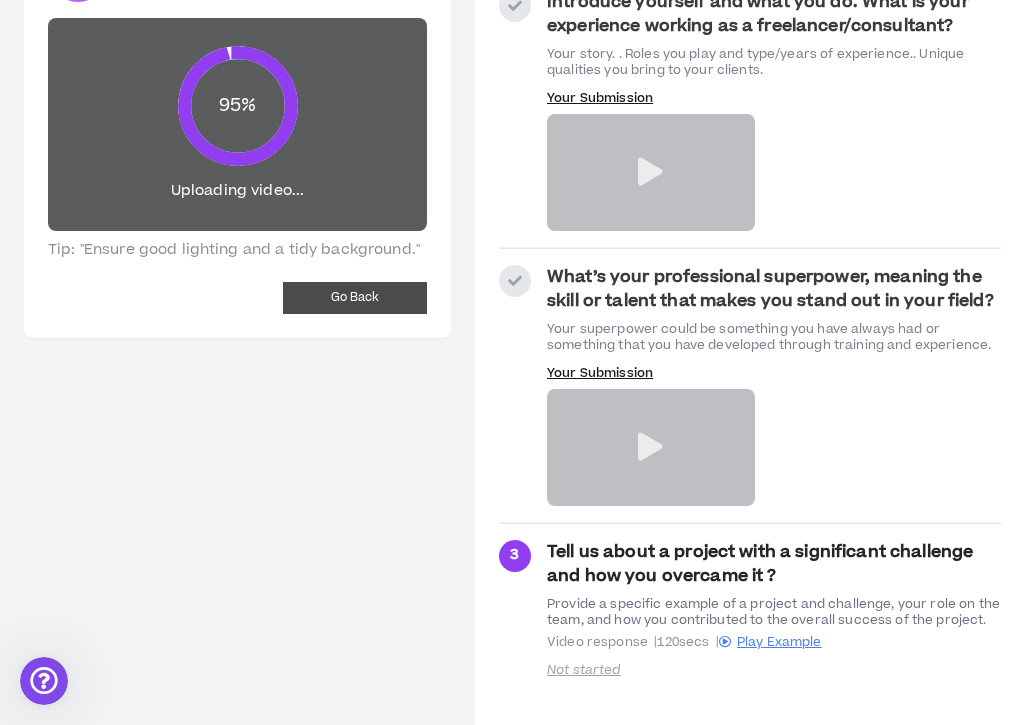 scroll, scrollTop: 219, scrollLeft: 0, axis: vertical 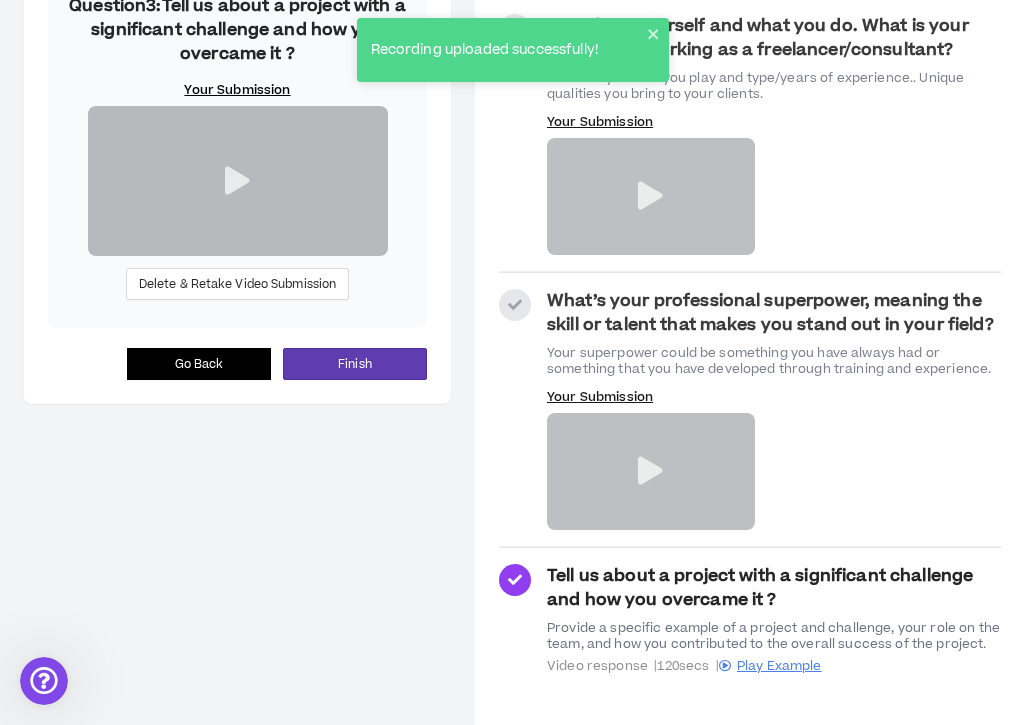 click at bounding box center [237, 181] 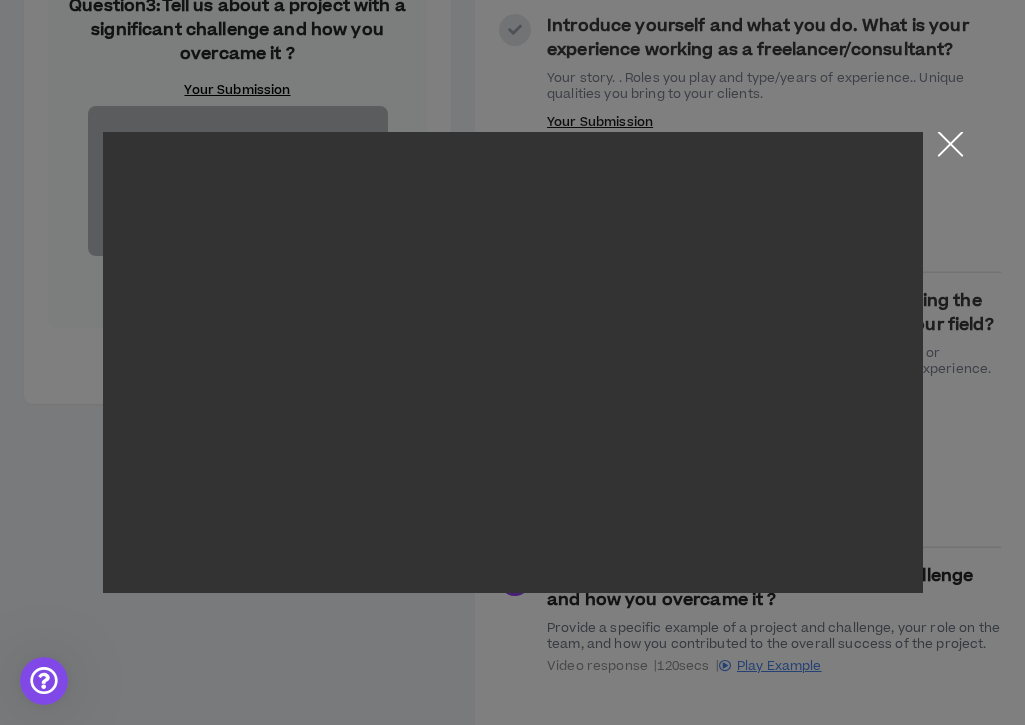 click at bounding box center [950, 149] 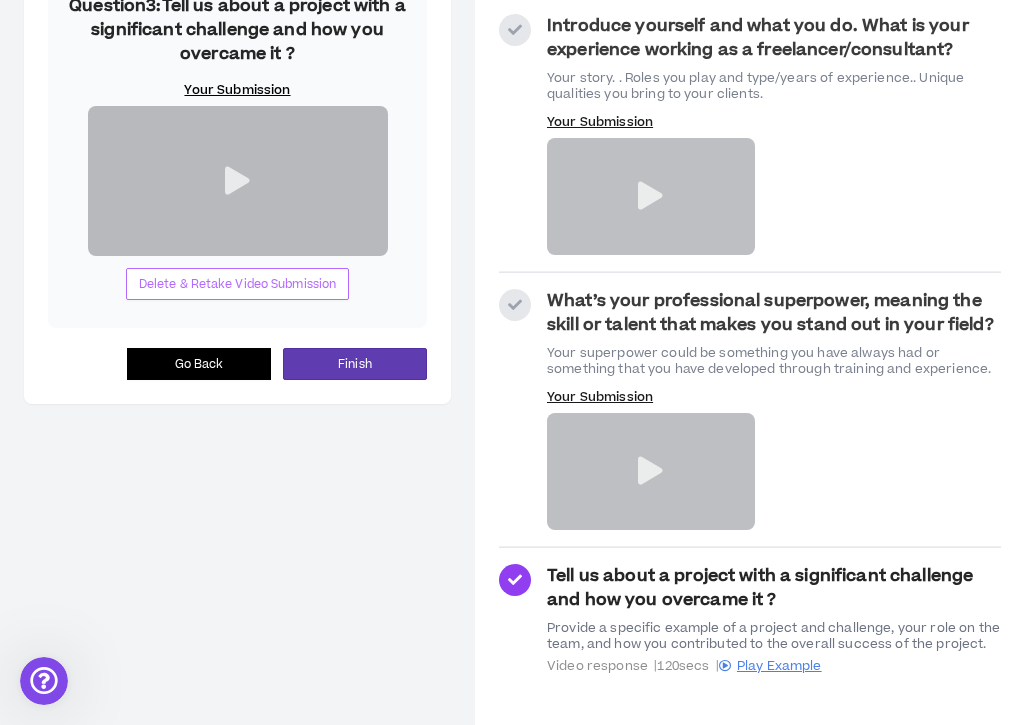 click on "Delete & Retake Video Submission" at bounding box center [238, 284] 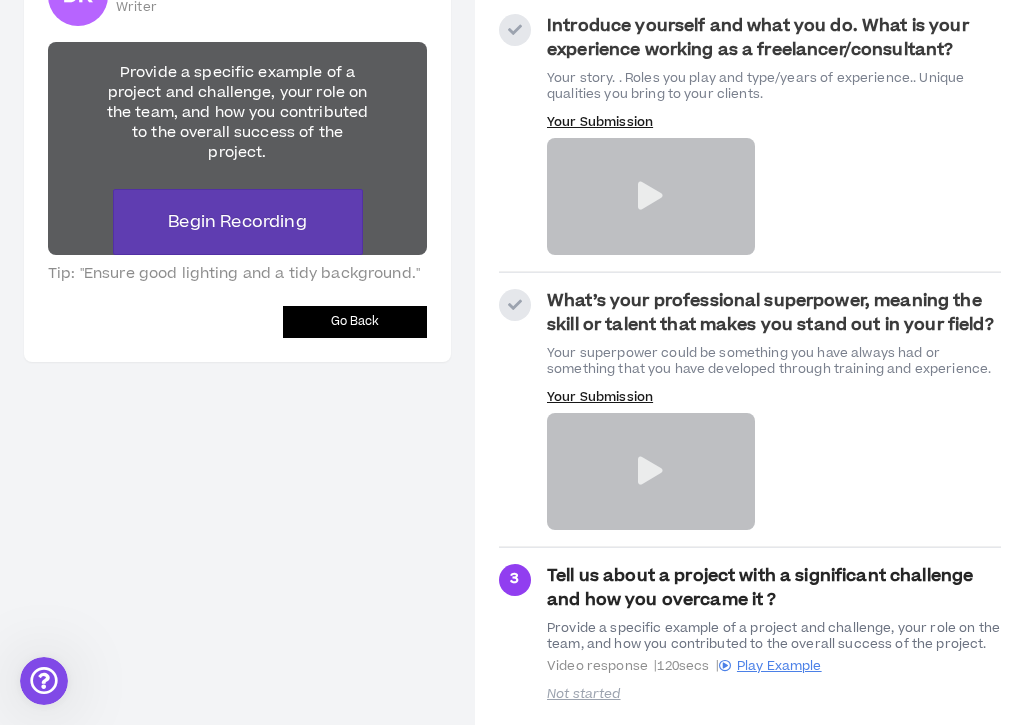 scroll, scrollTop: 42, scrollLeft: 0, axis: vertical 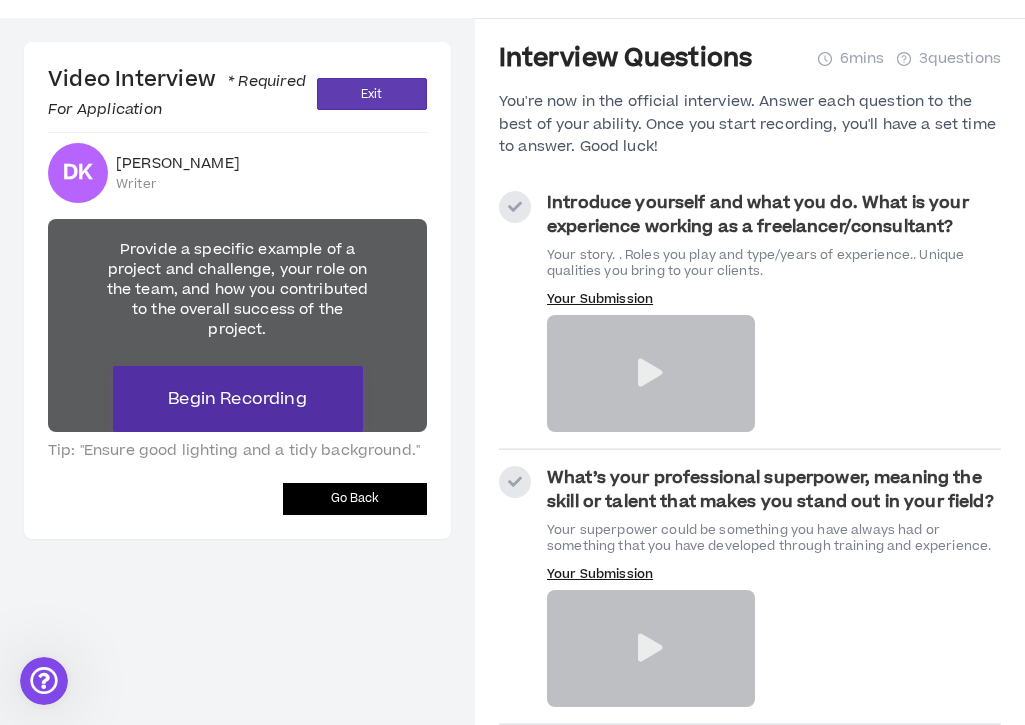 click on "Begin Recording" at bounding box center (237, 399) 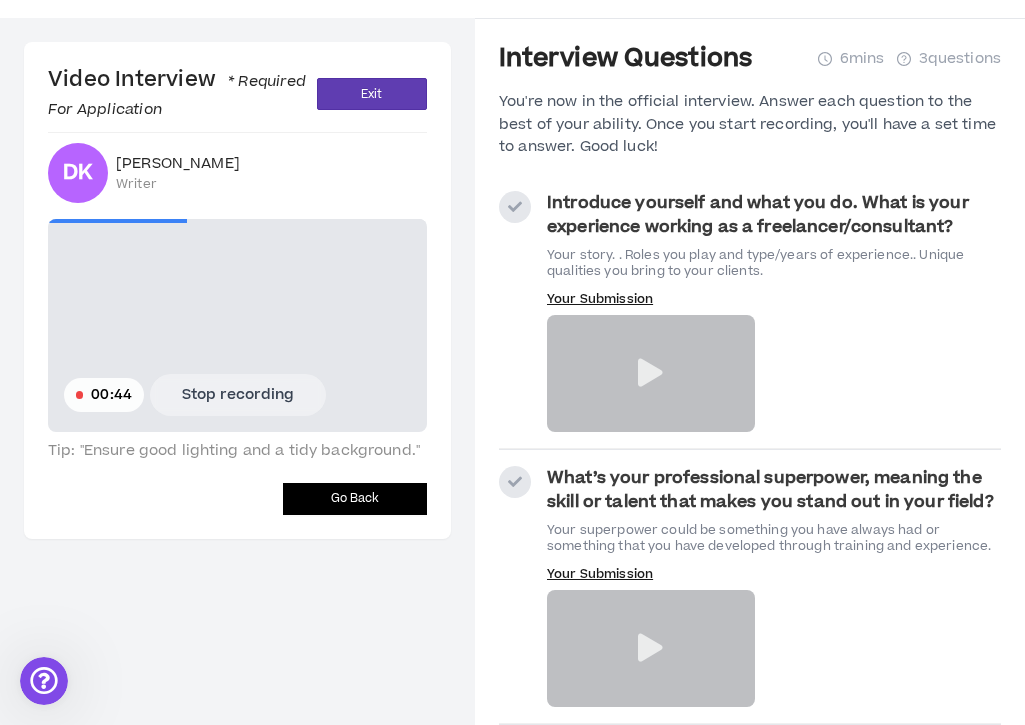 click on "Stop recording" at bounding box center (238, 395) 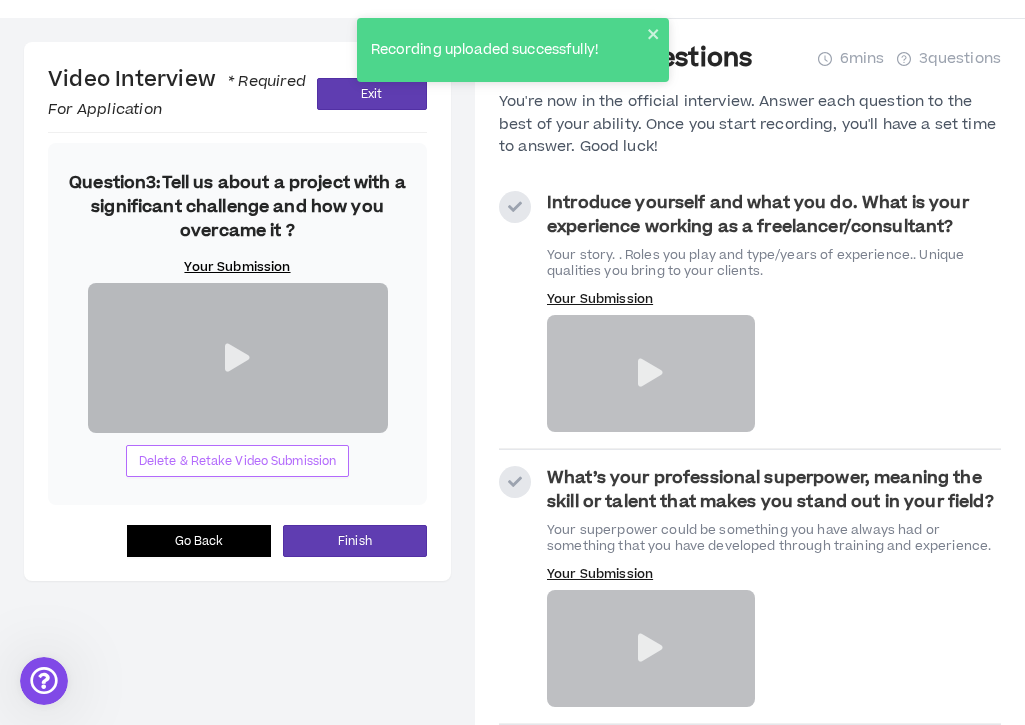 click on "Delete & Retake Video Submission" at bounding box center [238, 461] 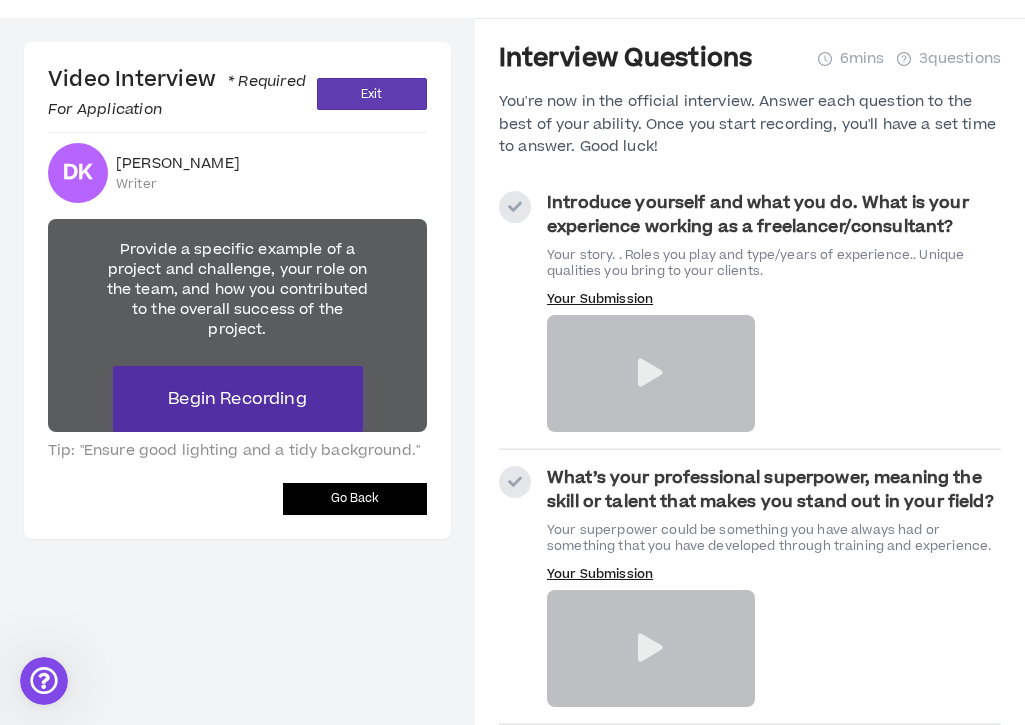 click on "Begin Recording" at bounding box center [238, 399] 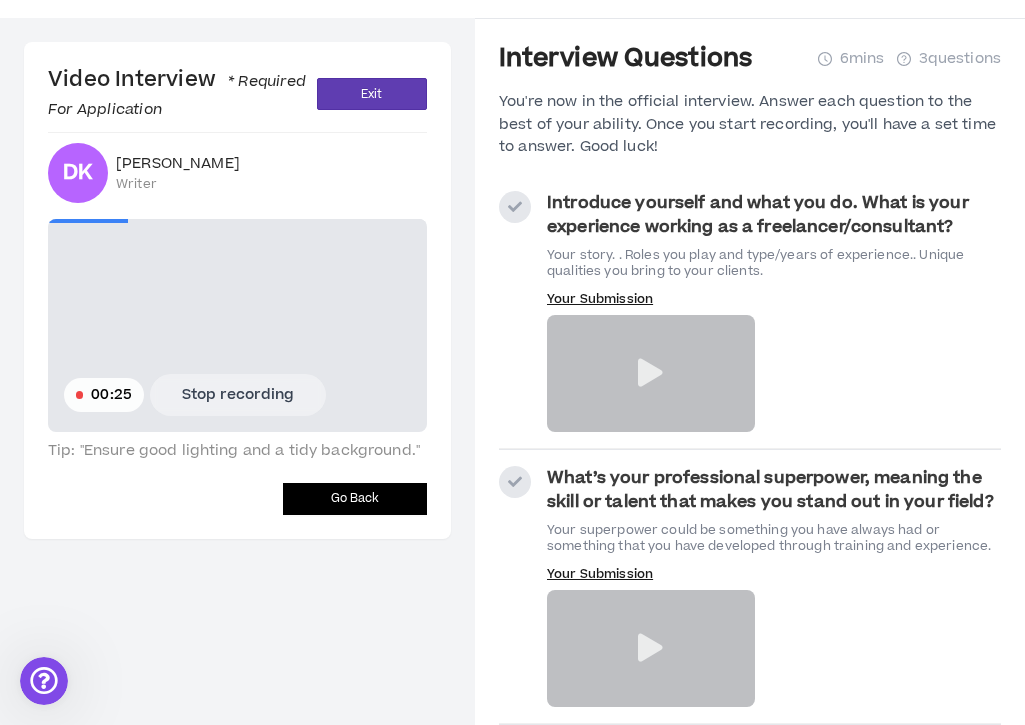 click on "Stop recording" at bounding box center (238, 395) 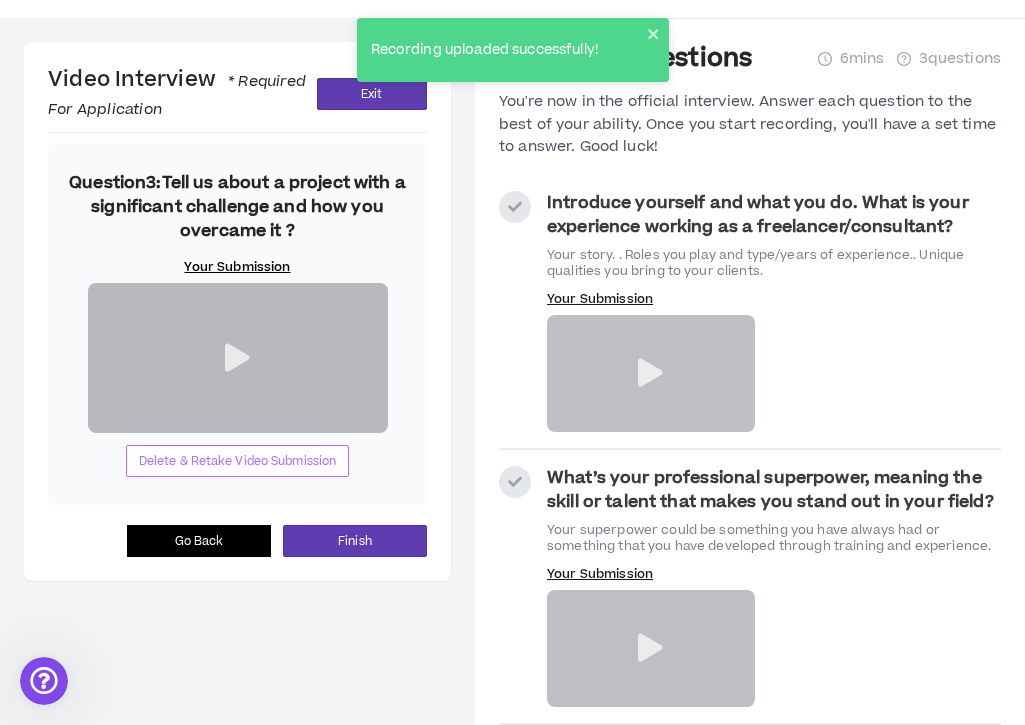 click on "Delete & Retake Video Submission" at bounding box center (238, 461) 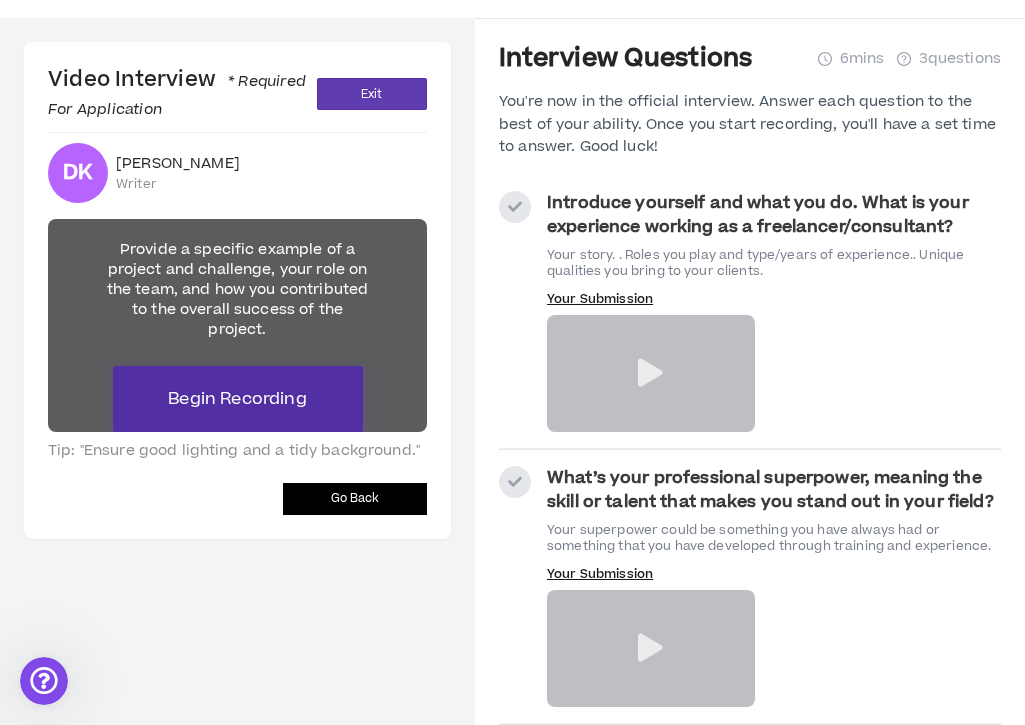 click on "Begin Recording" at bounding box center [238, 399] 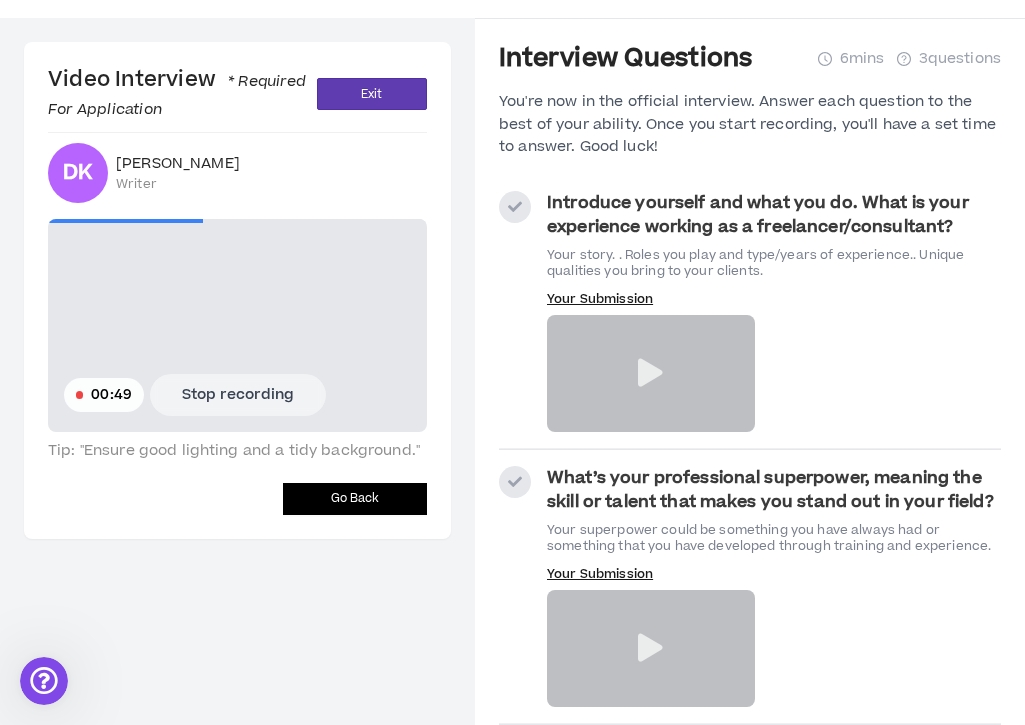 click on "Stop recording" at bounding box center (238, 395) 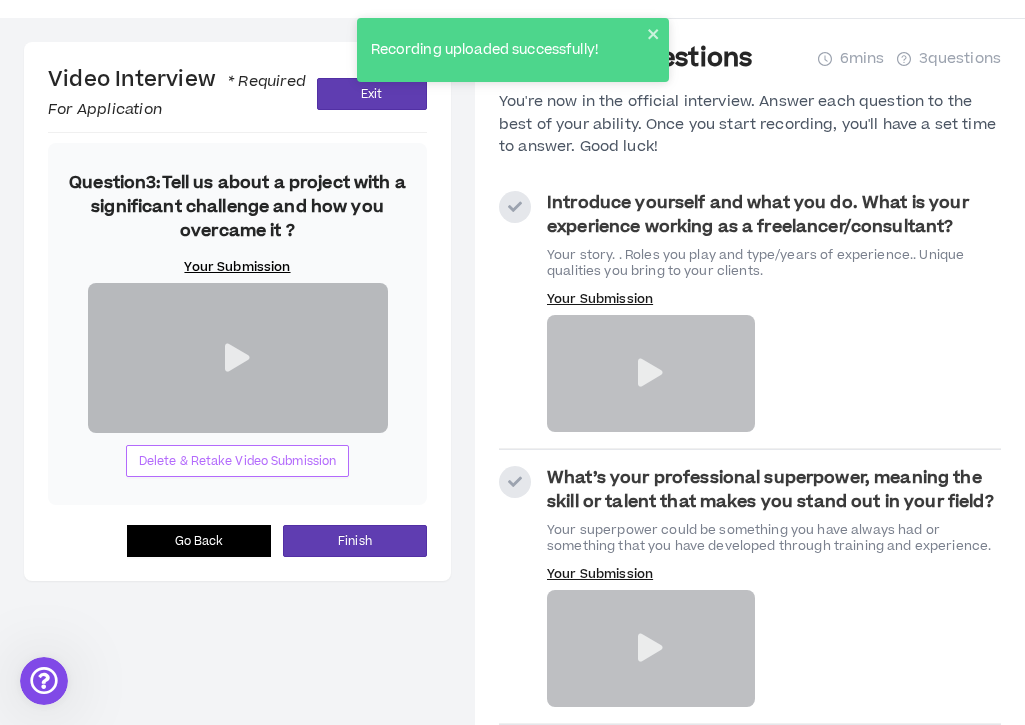 click on "Delete & Retake Video Submission" at bounding box center (238, 461) 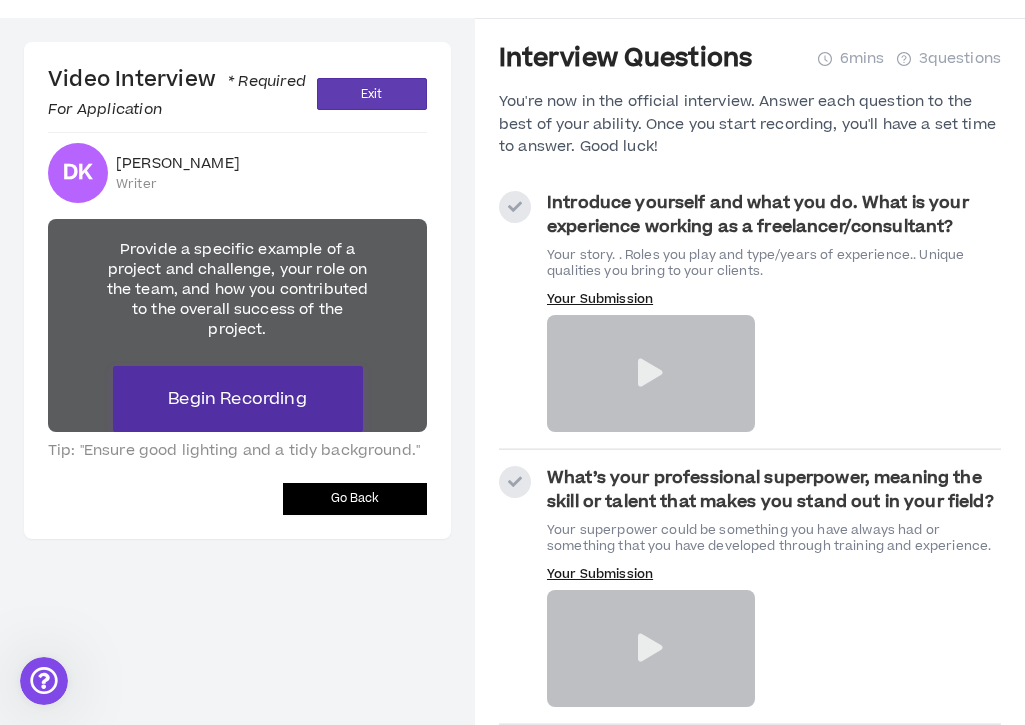click on "Begin Recording" at bounding box center [237, 399] 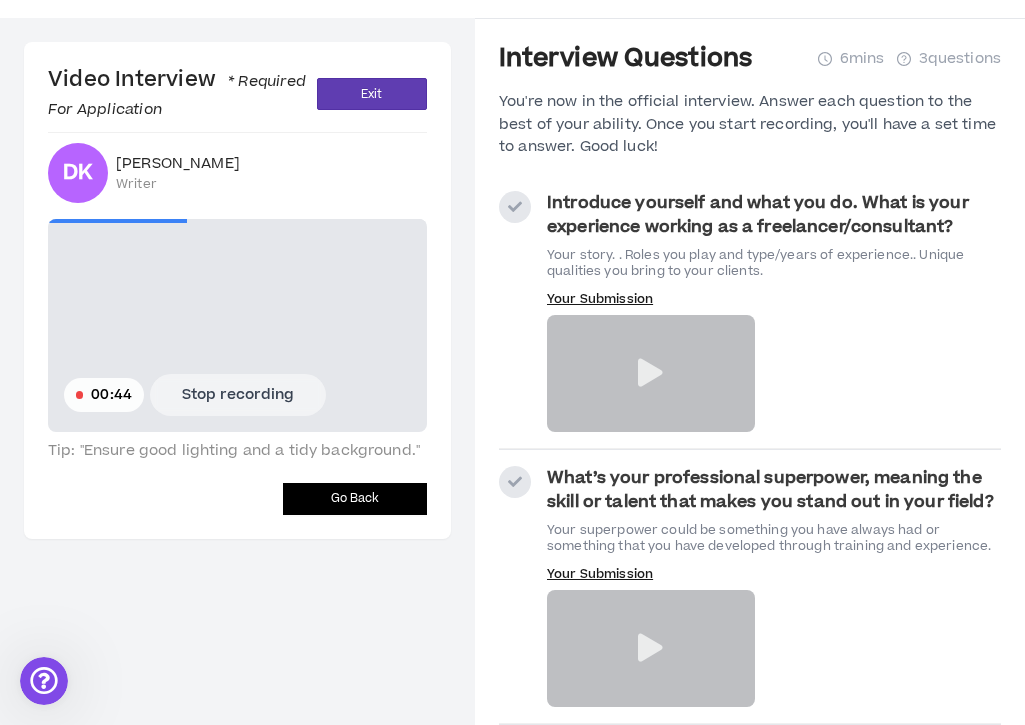 click on "Stop recording" at bounding box center (238, 395) 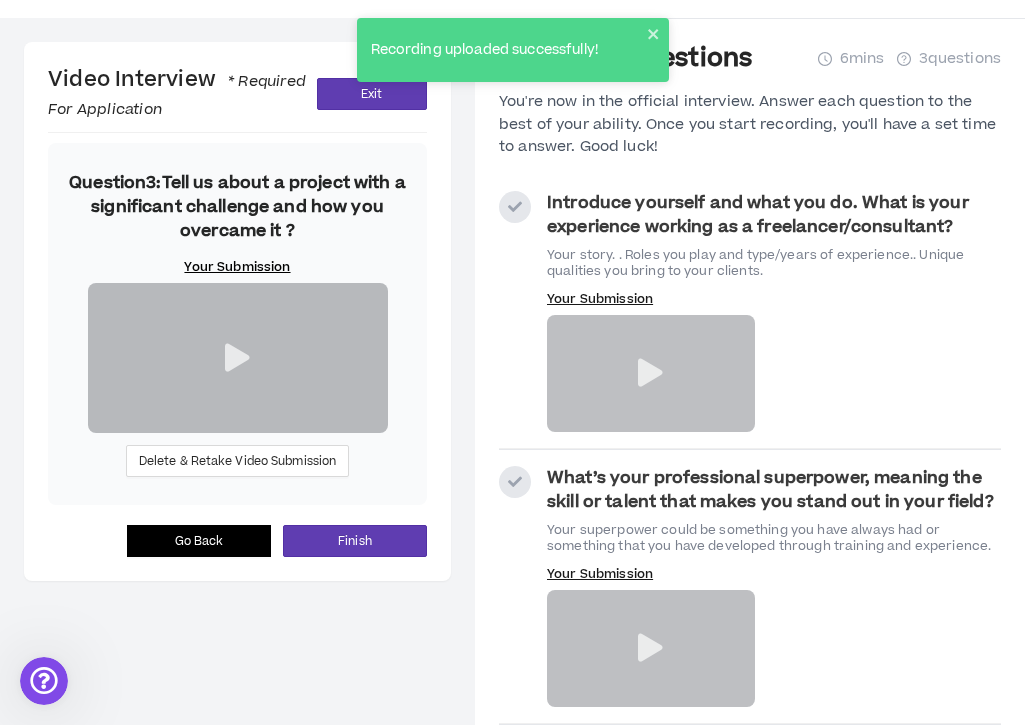 click at bounding box center (237, 358) 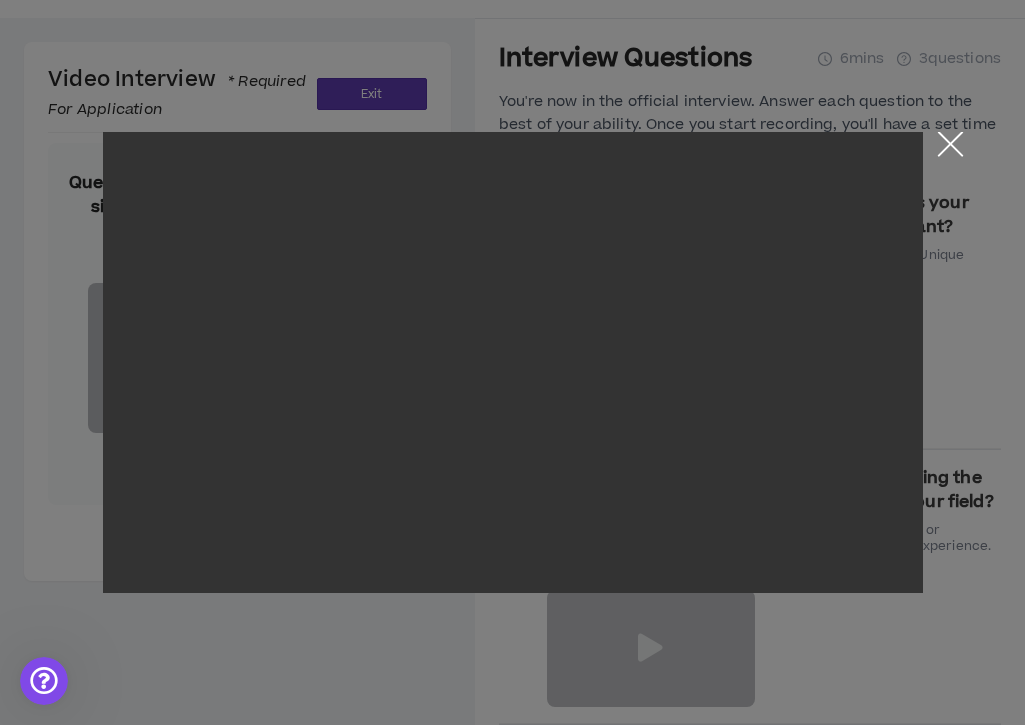 click at bounding box center [950, 149] 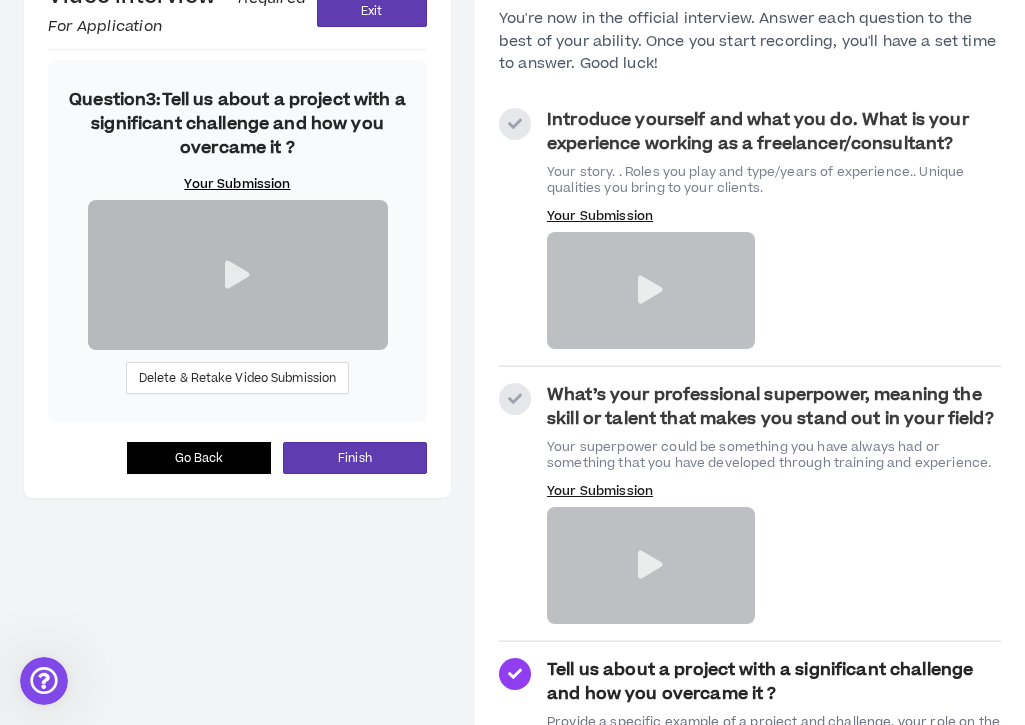 scroll, scrollTop: 219, scrollLeft: 0, axis: vertical 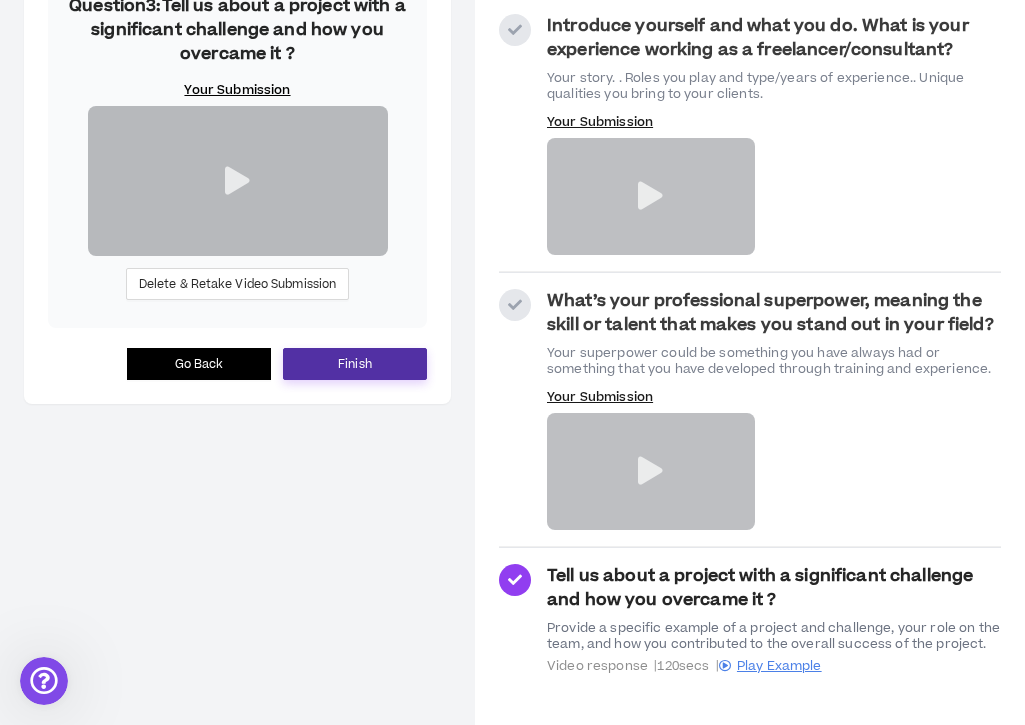 click on "Finish" at bounding box center [355, 364] 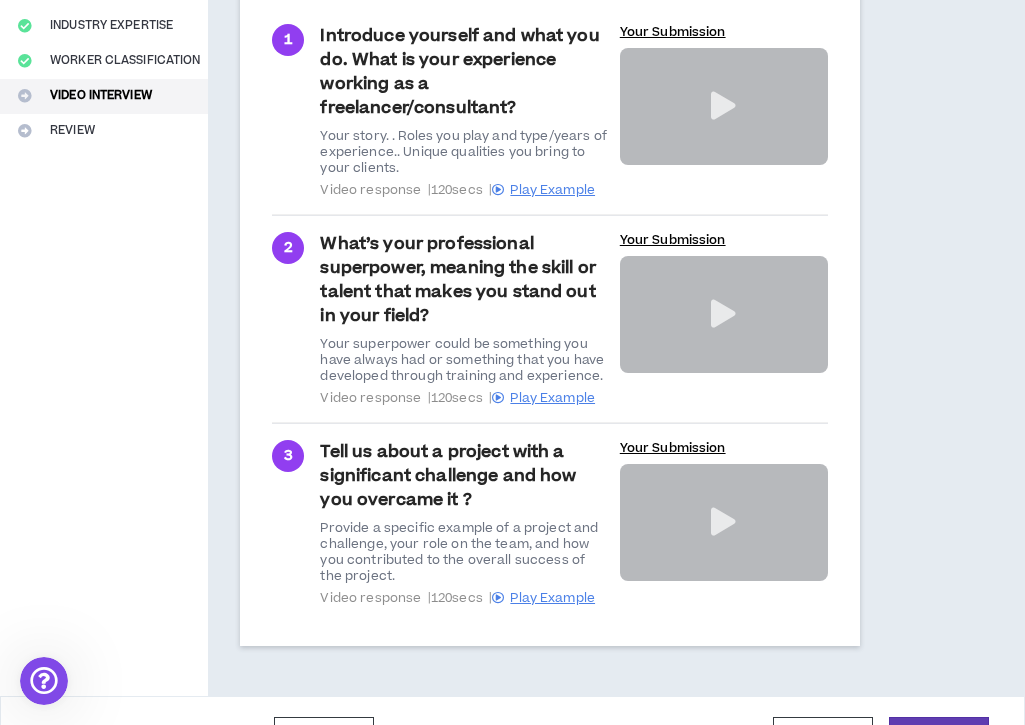 scroll, scrollTop: 506, scrollLeft: 0, axis: vertical 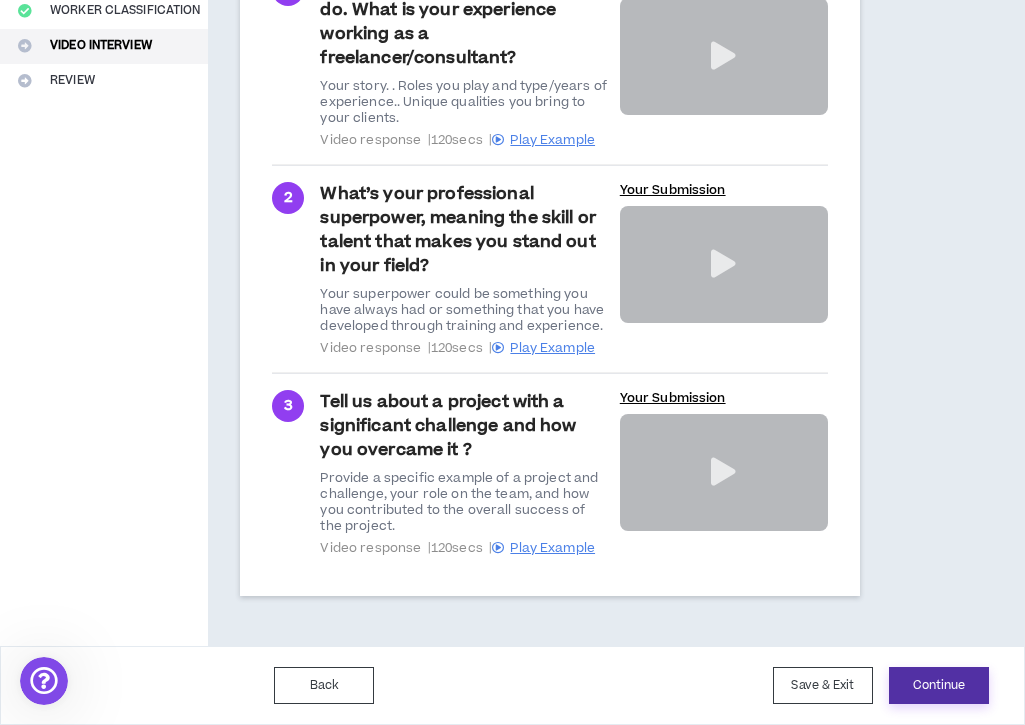 click on "Continue" at bounding box center (939, 685) 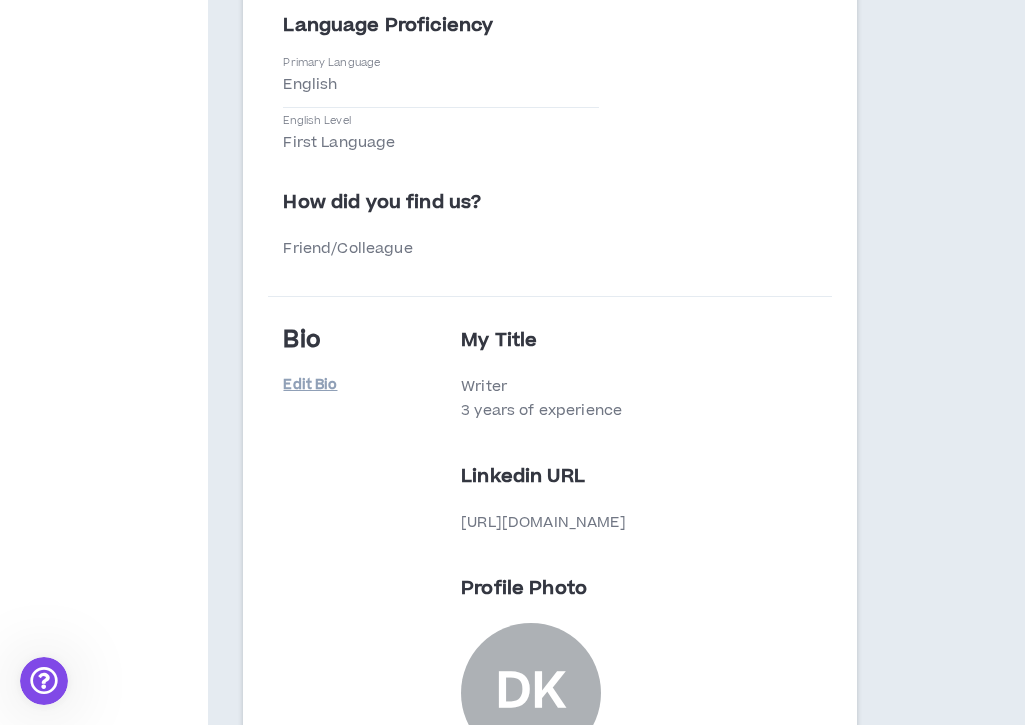 scroll, scrollTop: 921, scrollLeft: 0, axis: vertical 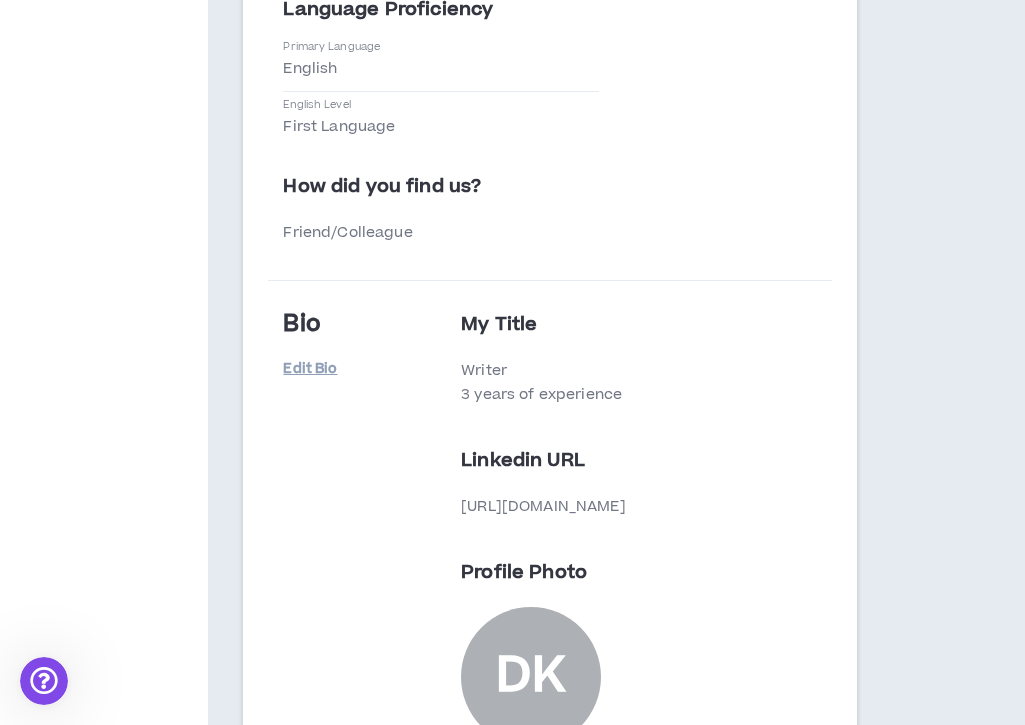click on "Writer
3 years of experience" at bounding box center (619, 383) 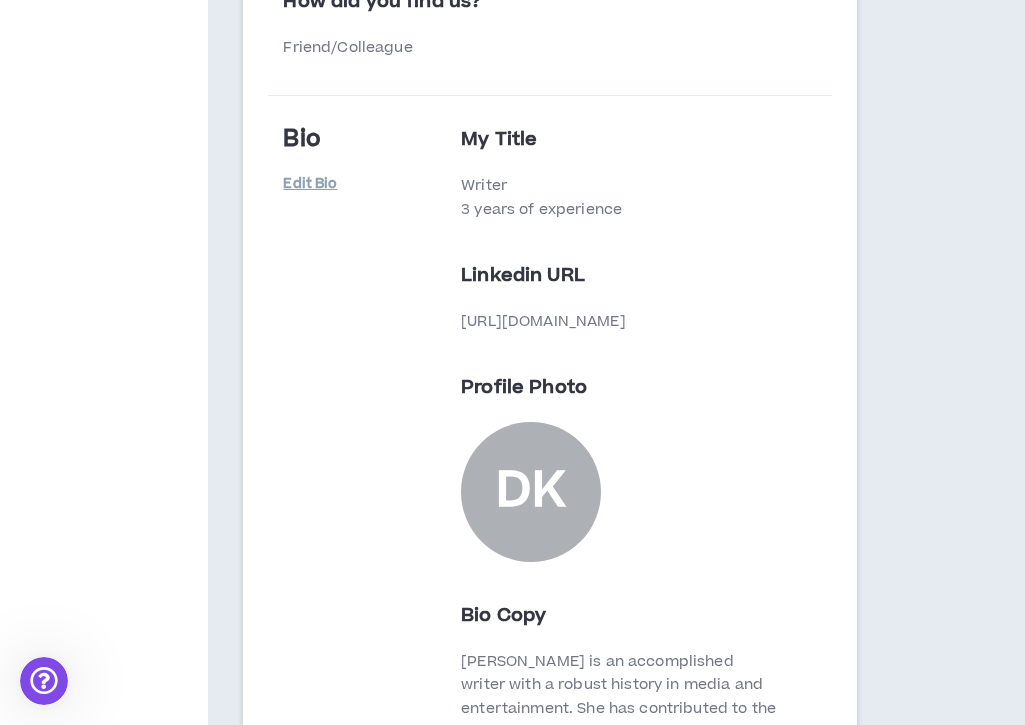 scroll, scrollTop: 1108, scrollLeft: 0, axis: vertical 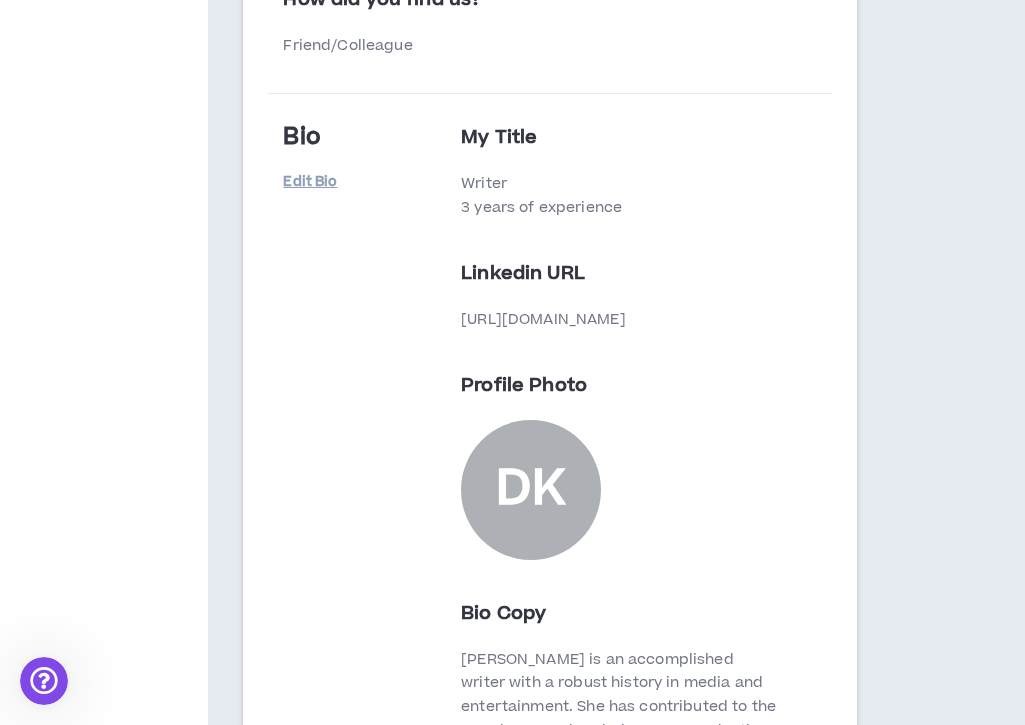 click on "DK" at bounding box center (531, 489) 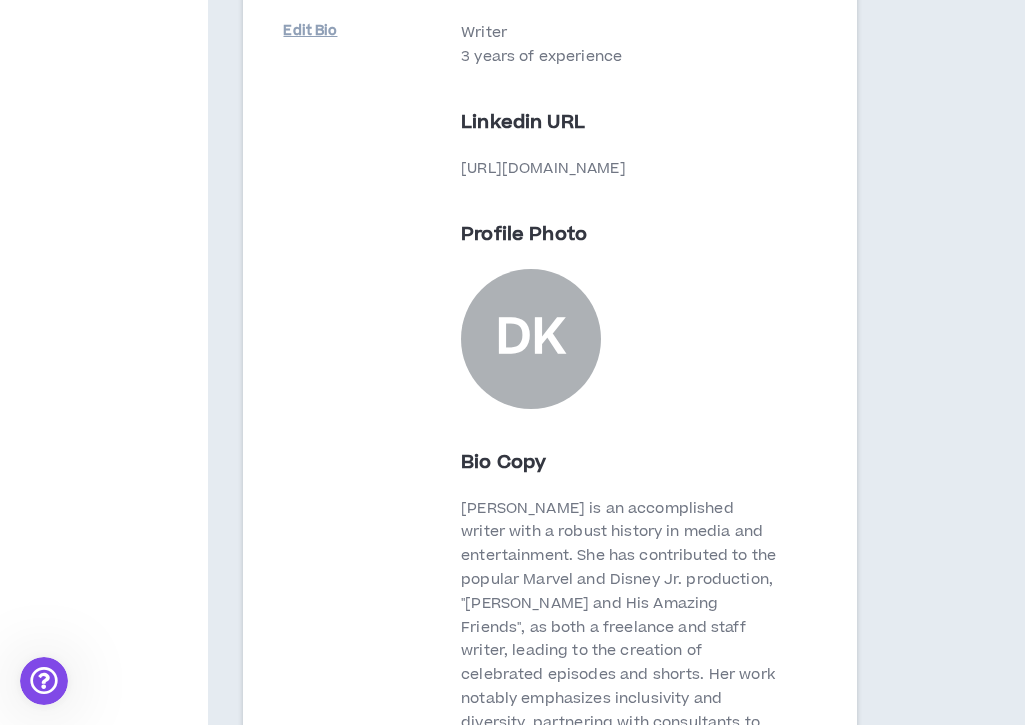 scroll, scrollTop: 1267, scrollLeft: 0, axis: vertical 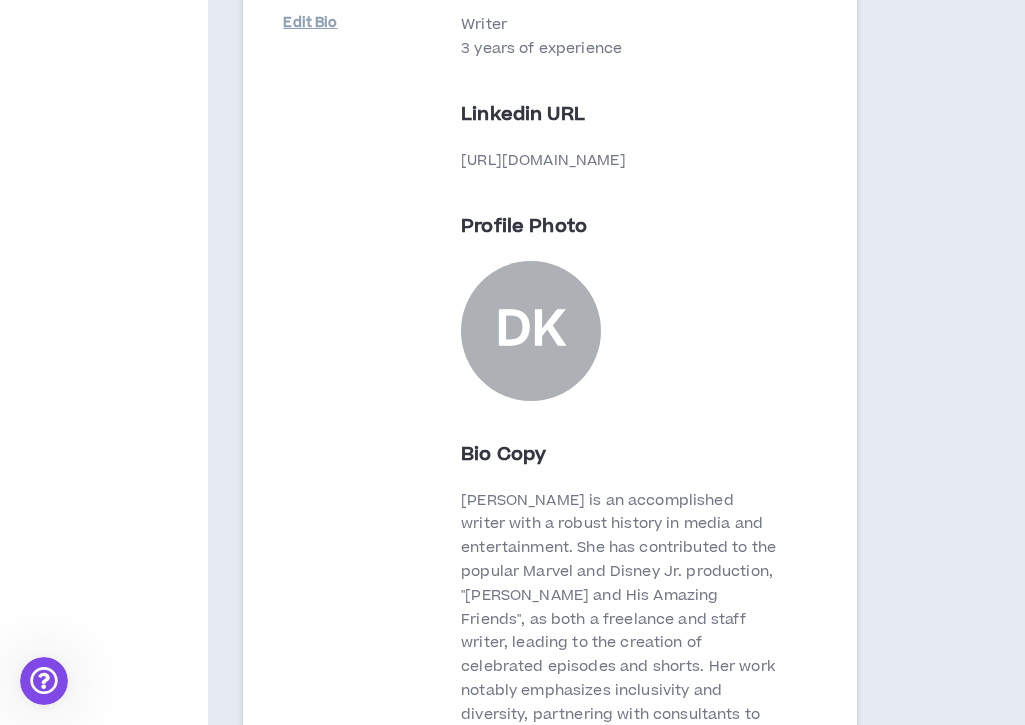 click on "DK" at bounding box center [531, 330] 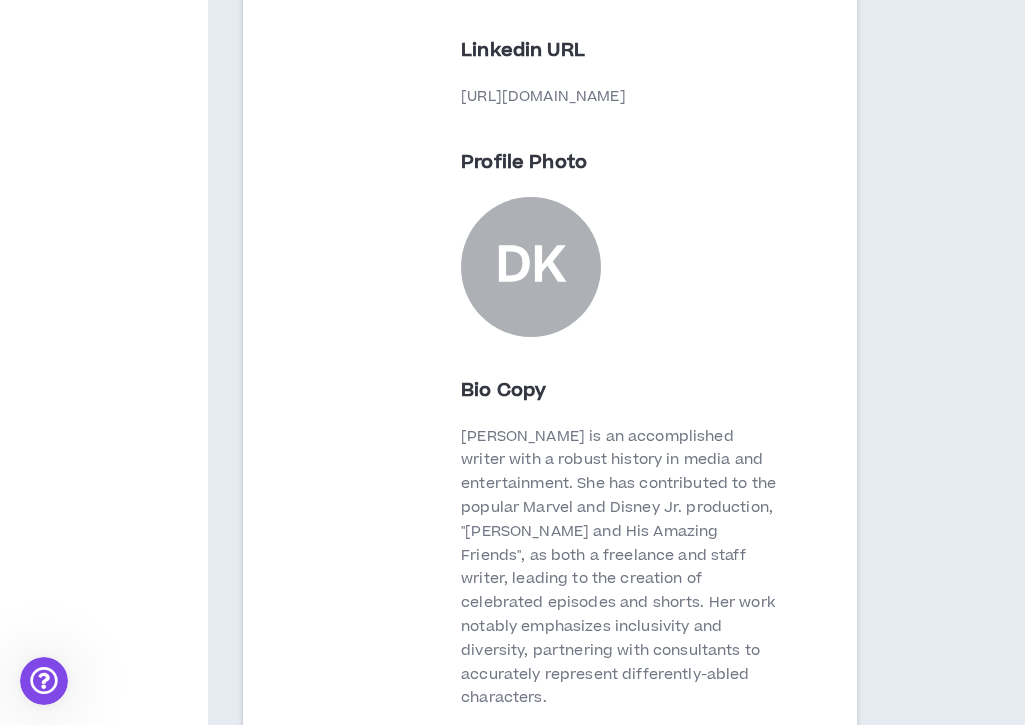 click on "DK" at bounding box center [531, 266] 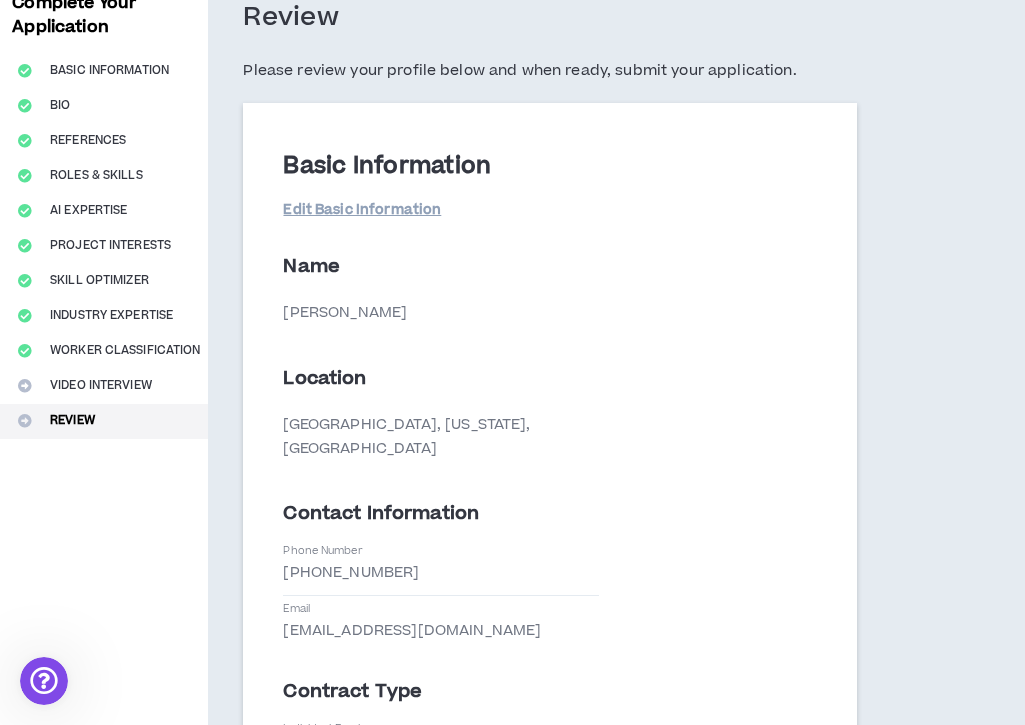 scroll, scrollTop: 146, scrollLeft: 0, axis: vertical 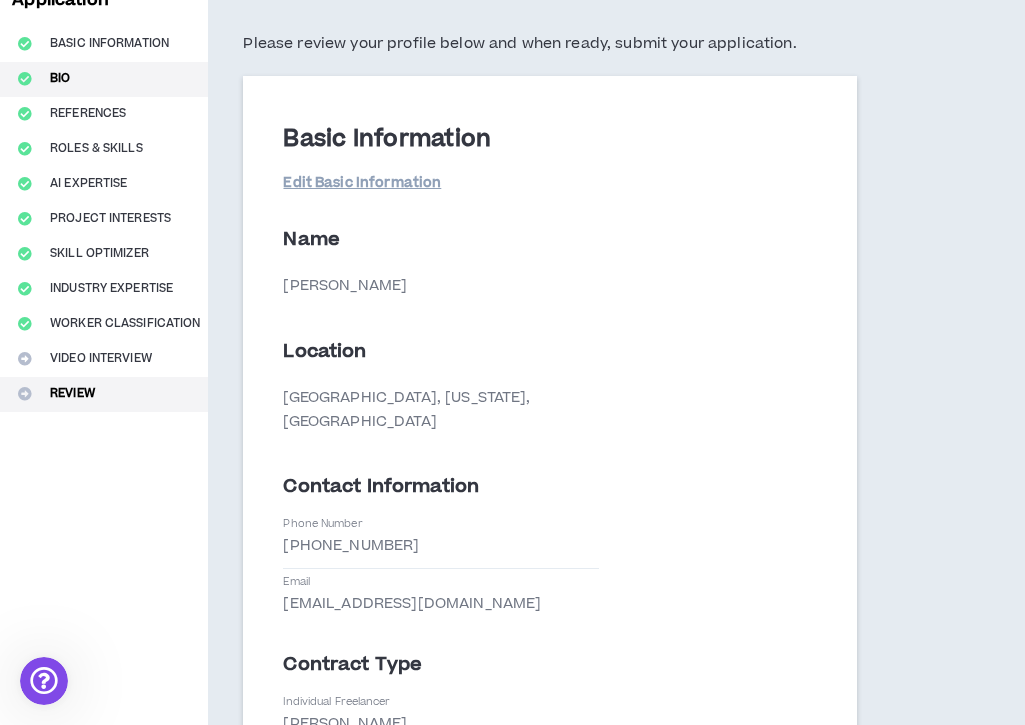 click on "Bio" at bounding box center [104, 79] 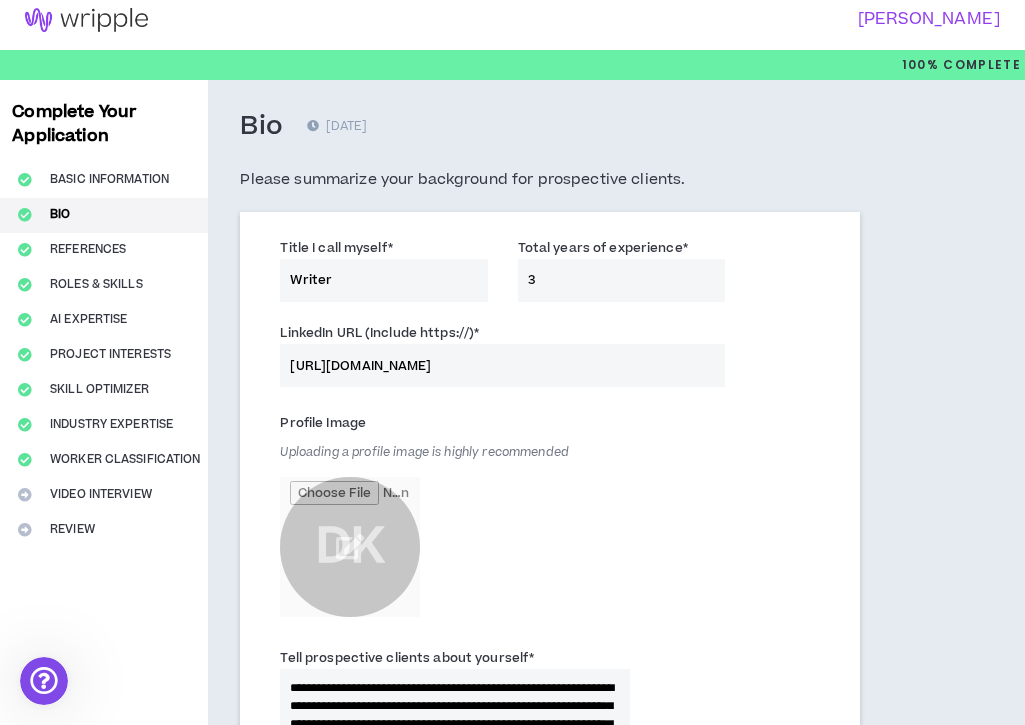 scroll, scrollTop: 0, scrollLeft: 0, axis: both 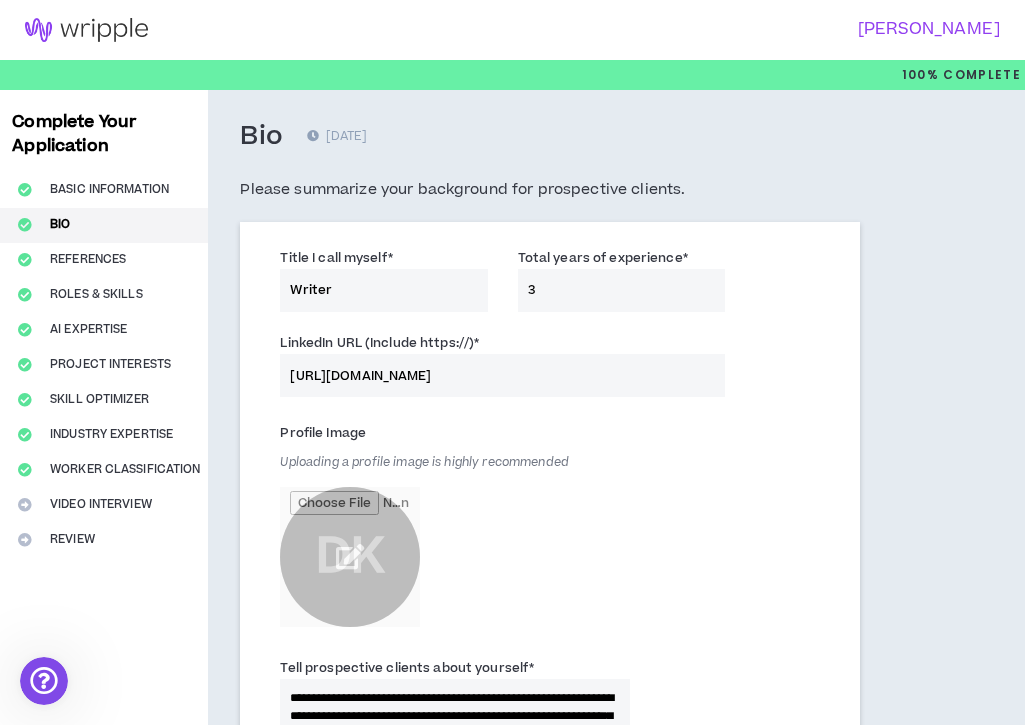 click at bounding box center [350, 557] 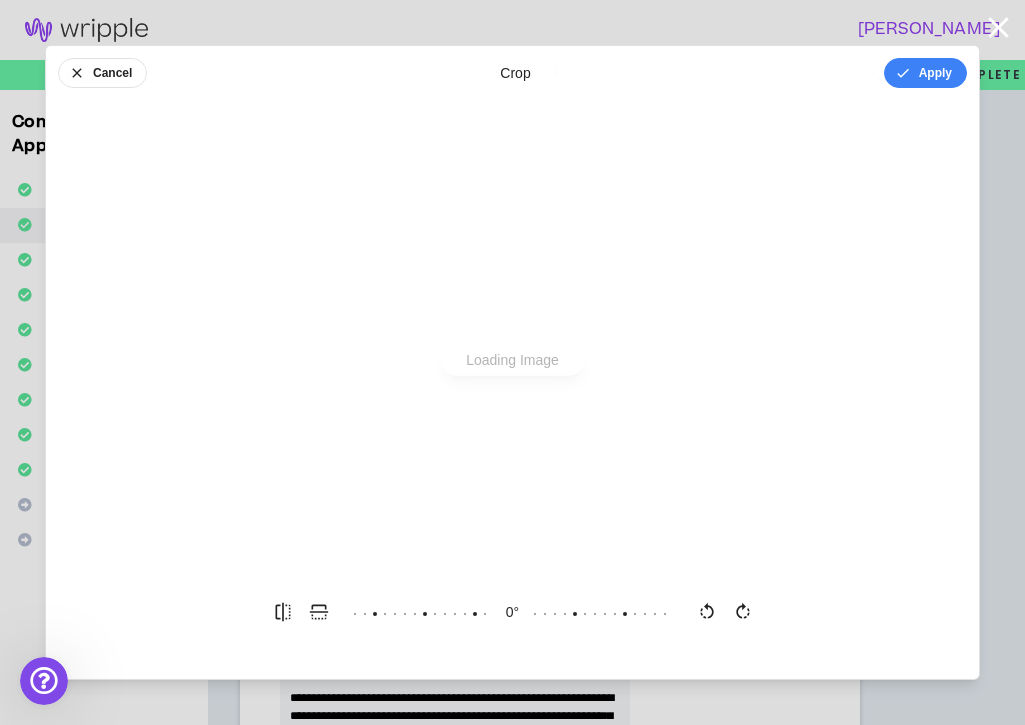 scroll, scrollTop: 0, scrollLeft: 0, axis: both 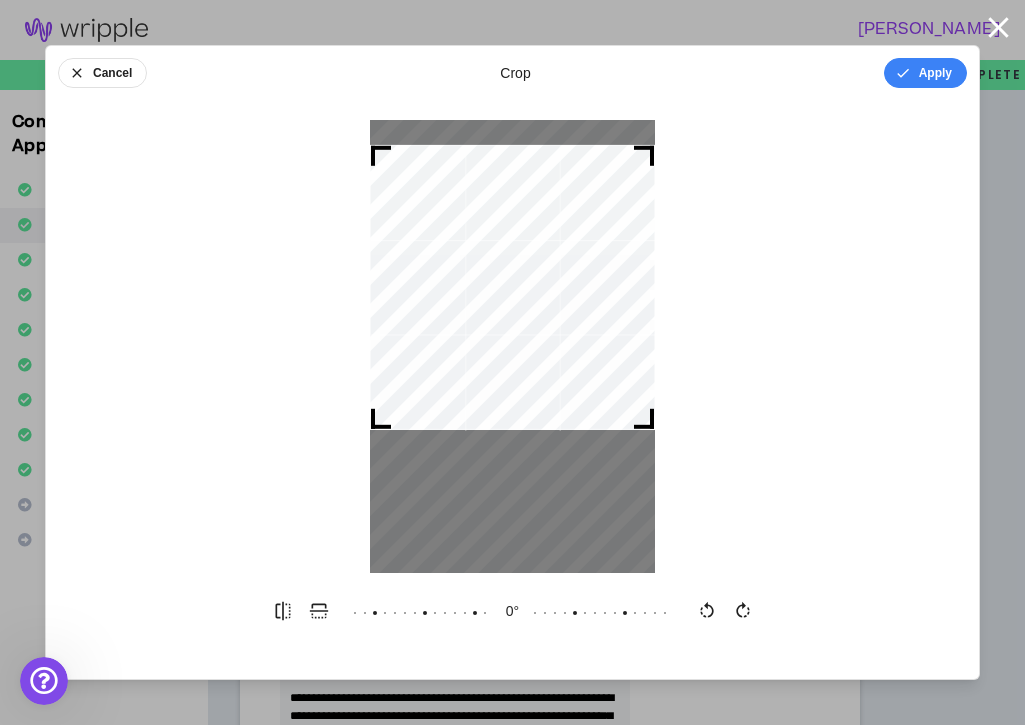 drag, startPoint x: 542, startPoint y: 268, endPoint x: 555, endPoint y: 209, distance: 60.41523 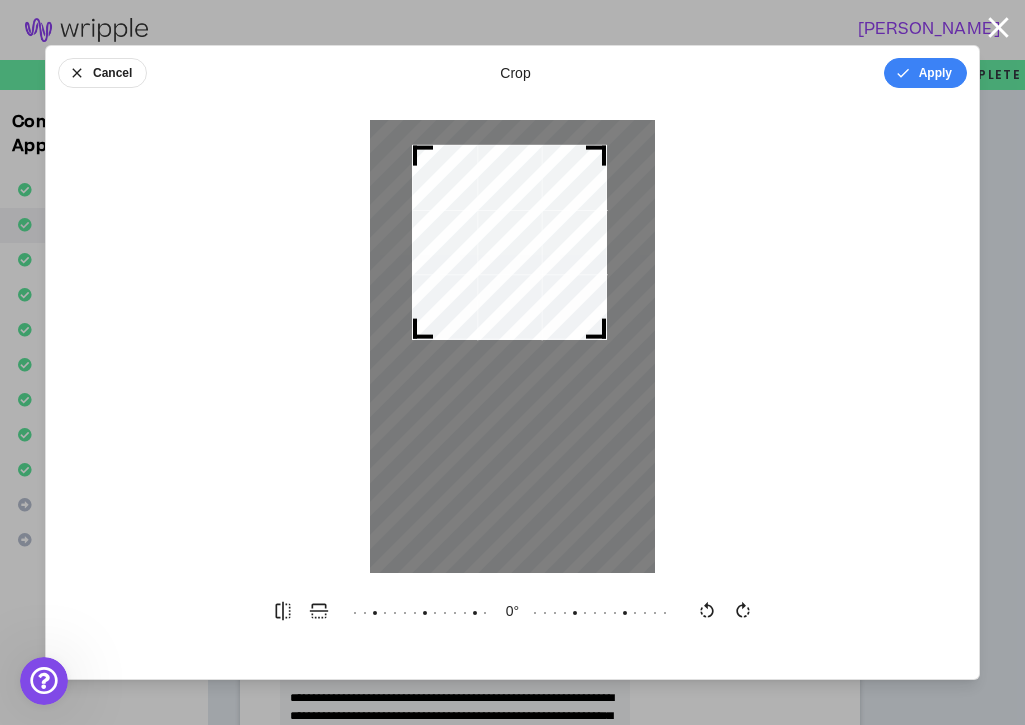 drag, startPoint x: 380, startPoint y: 420, endPoint x: 449, endPoint y: 460, distance: 79.755875 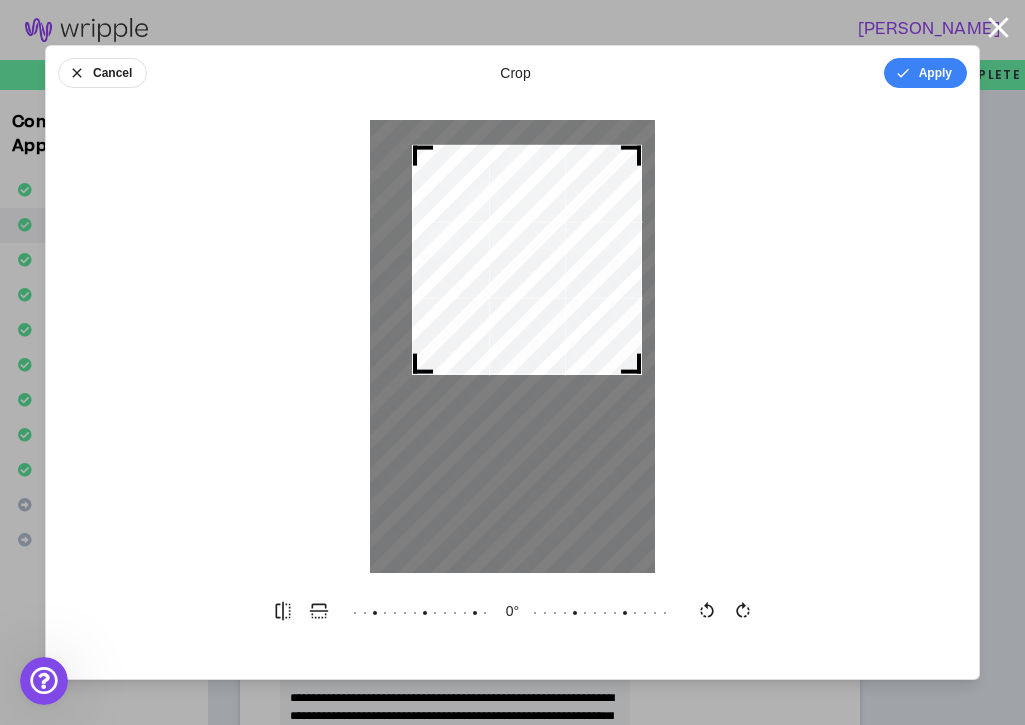 drag, startPoint x: 590, startPoint y: 325, endPoint x: 647, endPoint y: 468, distance: 153.94154 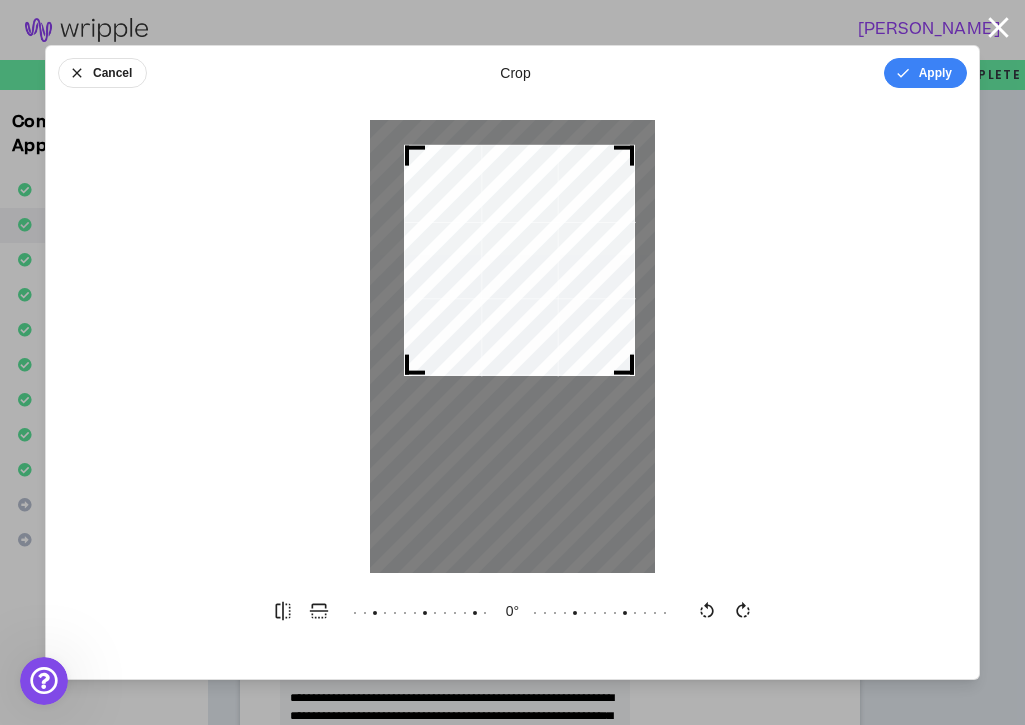 drag, startPoint x: 420, startPoint y: 368, endPoint x: 417, endPoint y: 412, distance: 44.102154 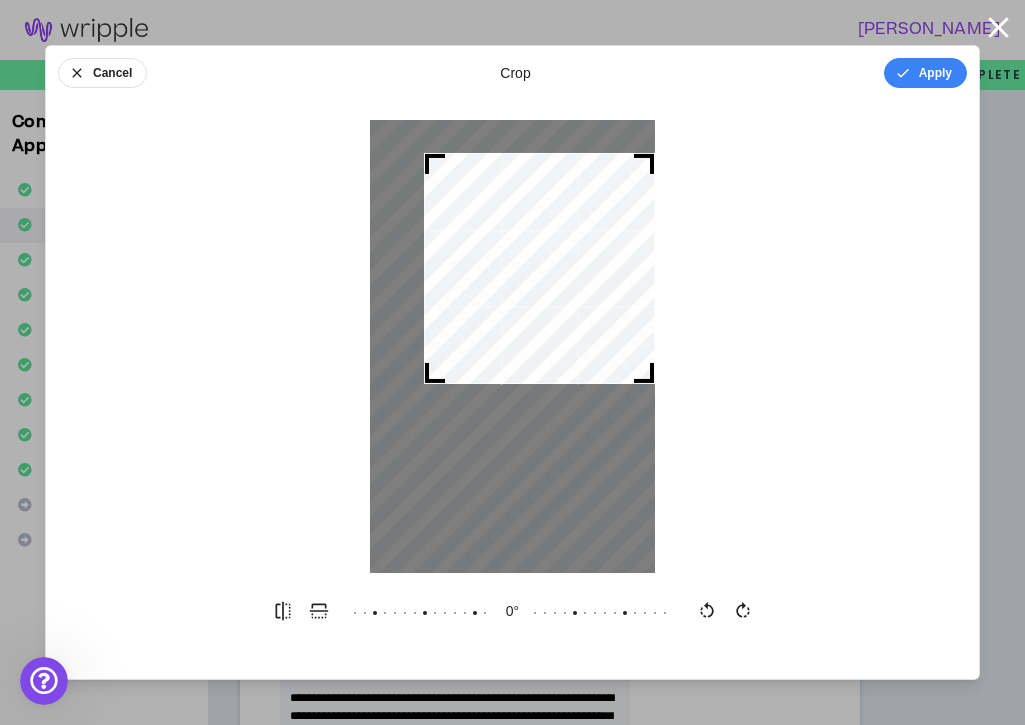 drag, startPoint x: 495, startPoint y: 250, endPoint x: 523, endPoint y: 258, distance: 29.12044 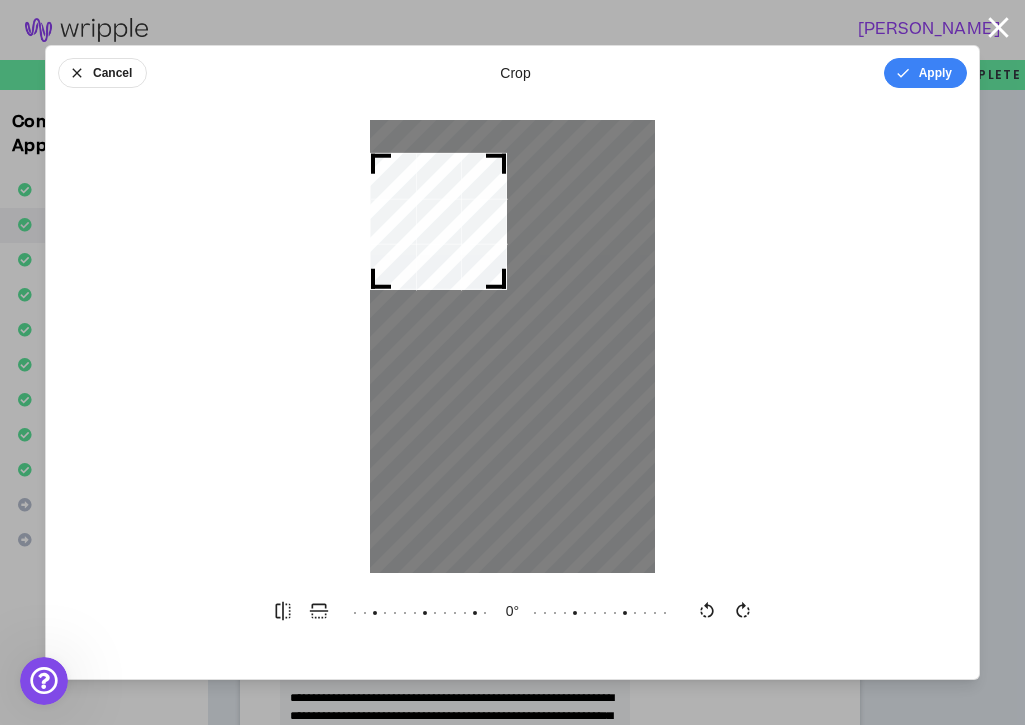 drag, startPoint x: 435, startPoint y: 377, endPoint x: 406, endPoint y: 48, distance: 330.27563 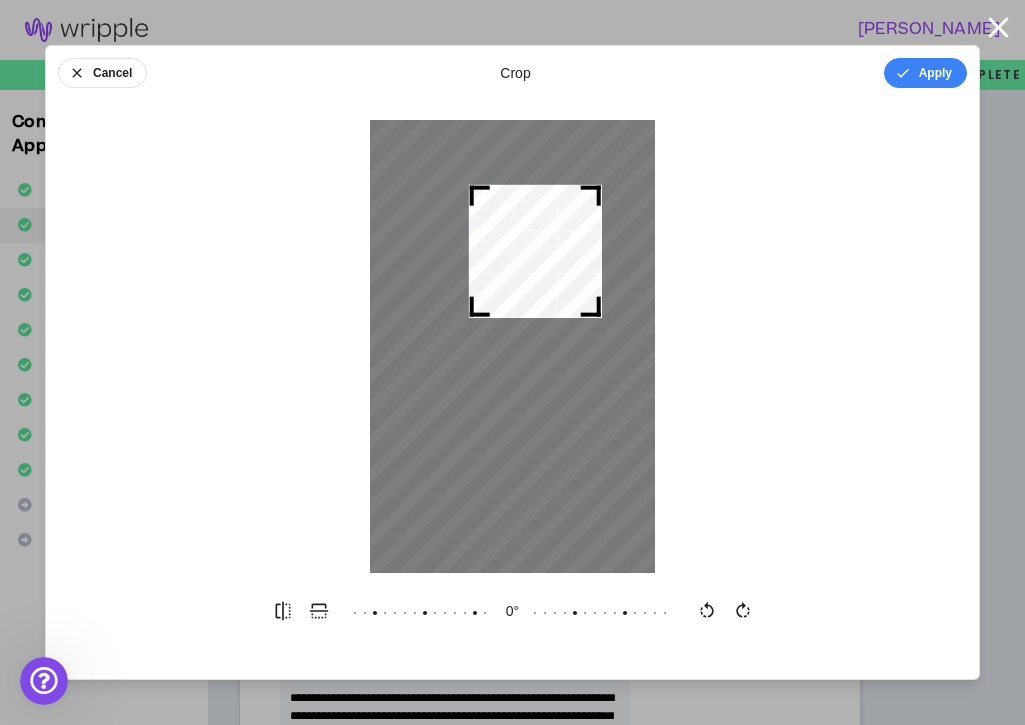 drag, startPoint x: 428, startPoint y: 179, endPoint x: 525, endPoint y: 205, distance: 100.4241 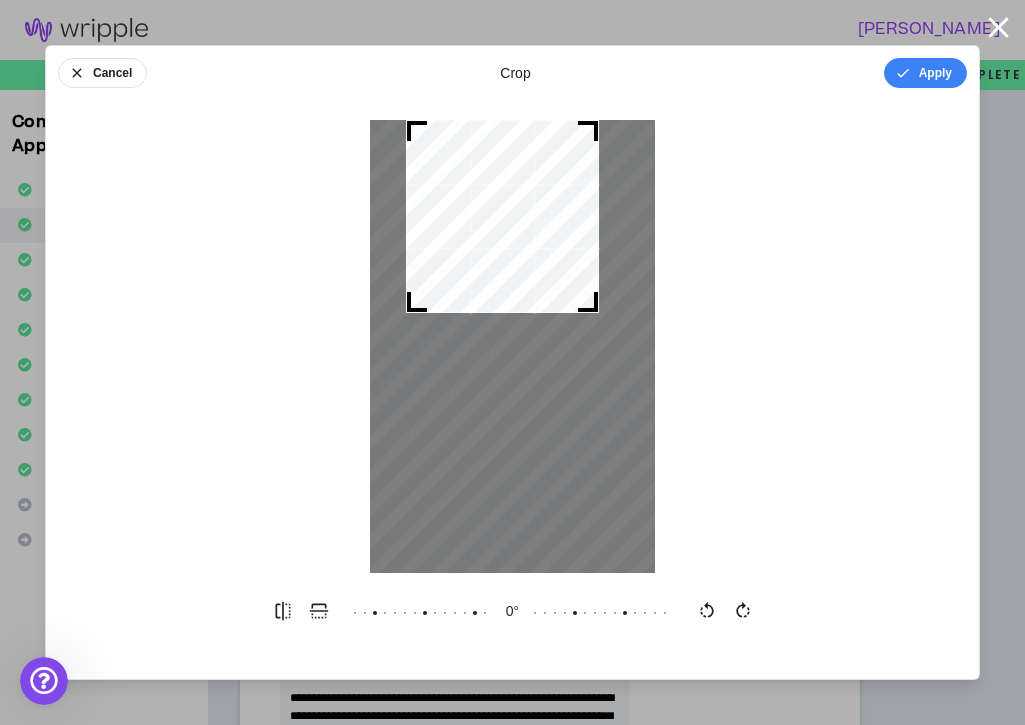 drag, startPoint x: 474, startPoint y: 185, endPoint x: 361, endPoint y: 138, distance: 122.384636 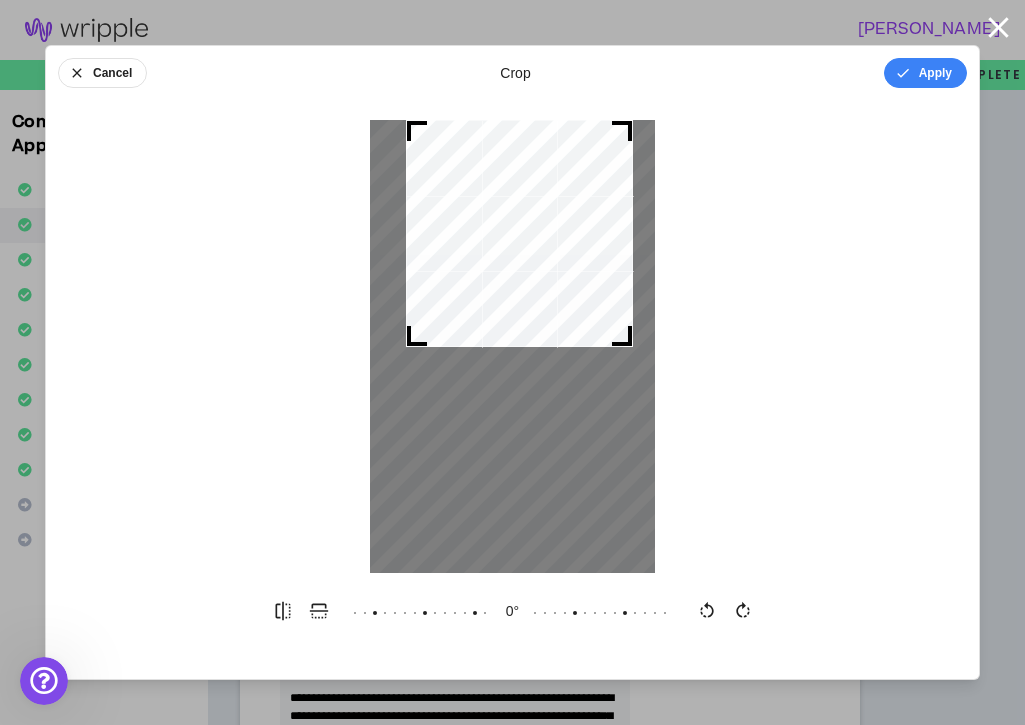 drag, startPoint x: 593, startPoint y: 309, endPoint x: 647, endPoint y: 376, distance: 86.05231 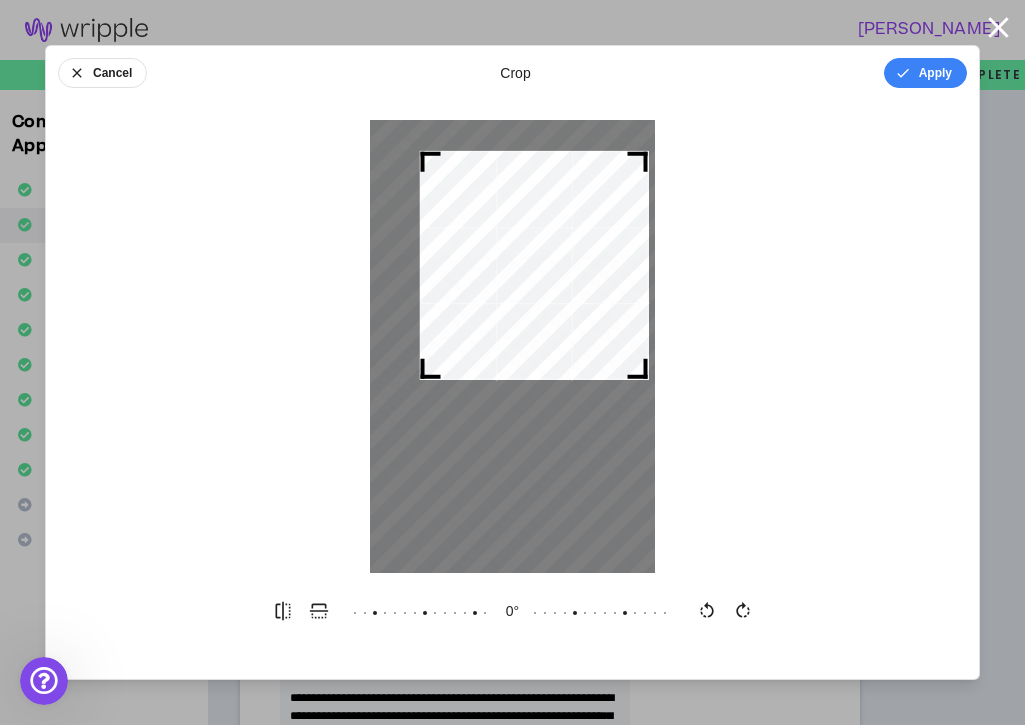 drag, startPoint x: 530, startPoint y: 233, endPoint x: 543, endPoint y: 264, distance: 33.61547 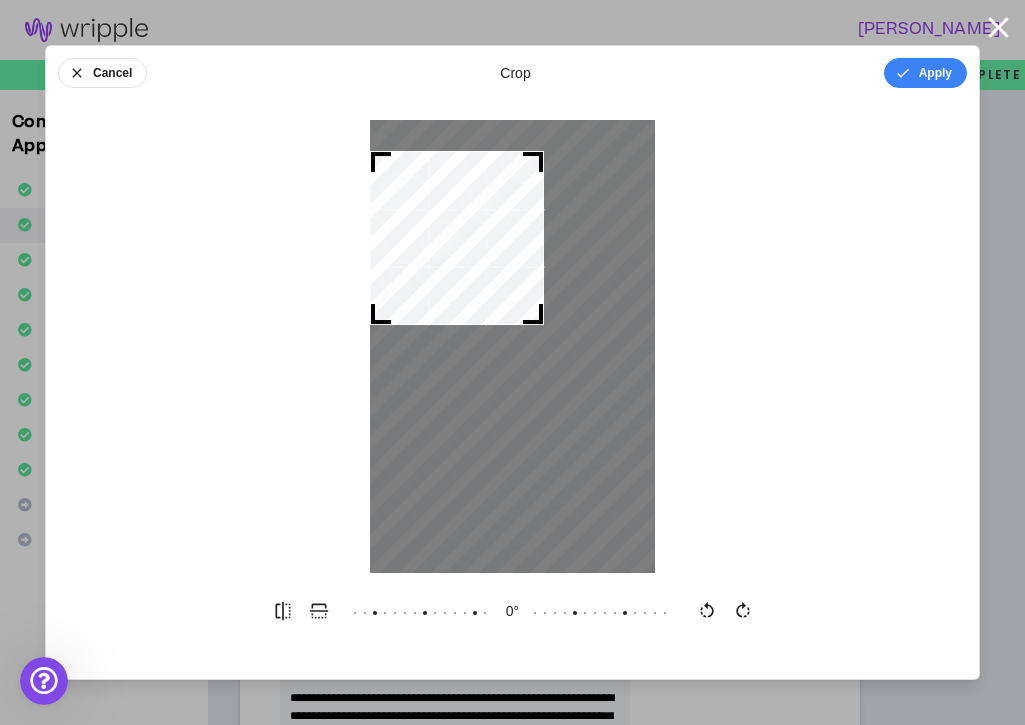 drag, startPoint x: 430, startPoint y: 374, endPoint x: 401, endPoint y: 489, distance: 118.60017 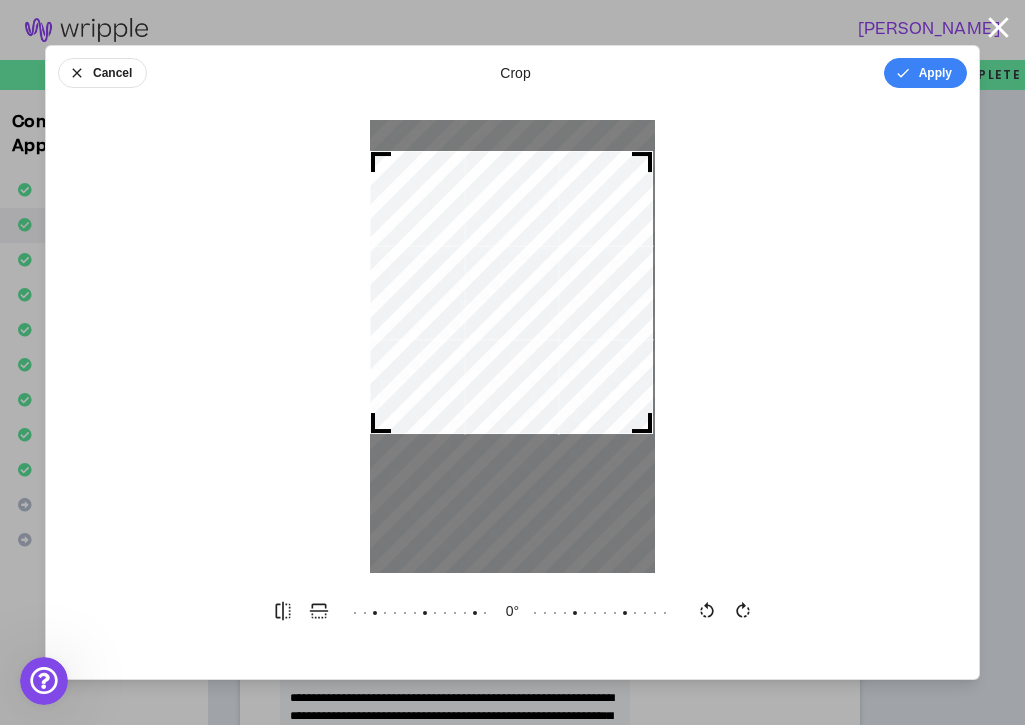 drag, startPoint x: 525, startPoint y: 306, endPoint x: 658, endPoint y: 384, distance: 154.18495 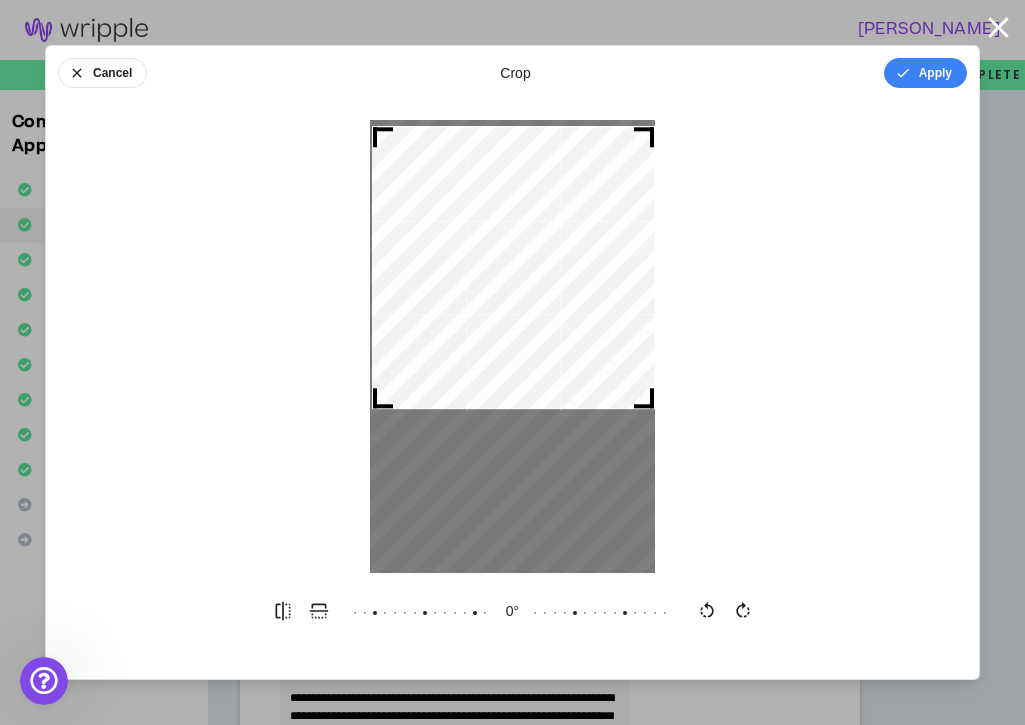 drag, startPoint x: 544, startPoint y: 302, endPoint x: 575, endPoint y: 277, distance: 39.824615 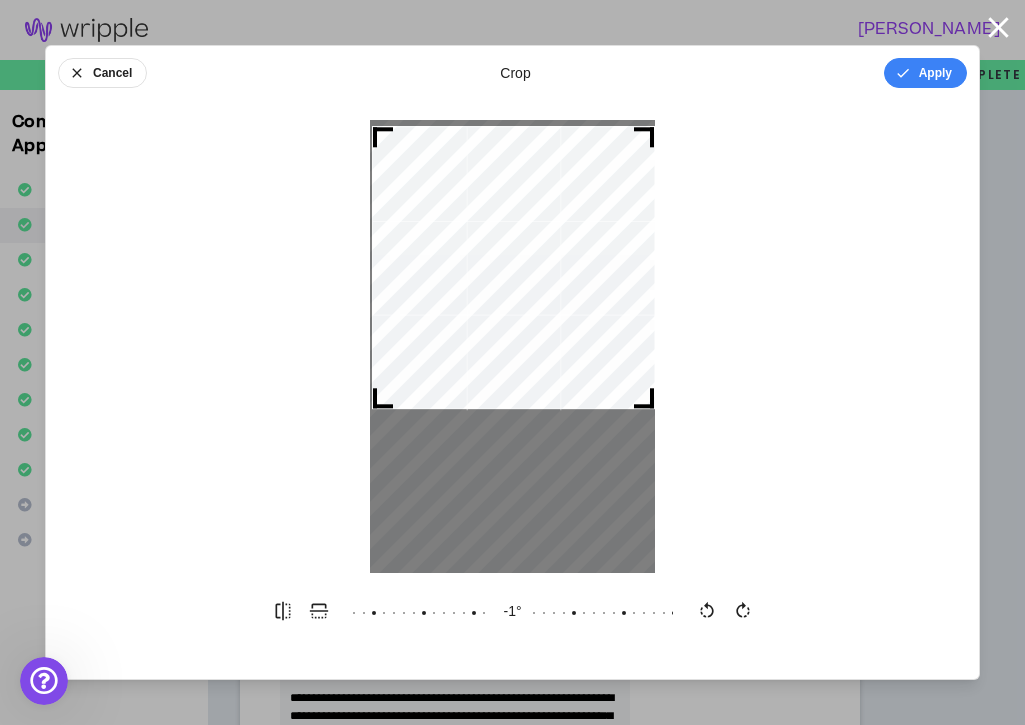 click on "-1 °" at bounding box center (513, 611) 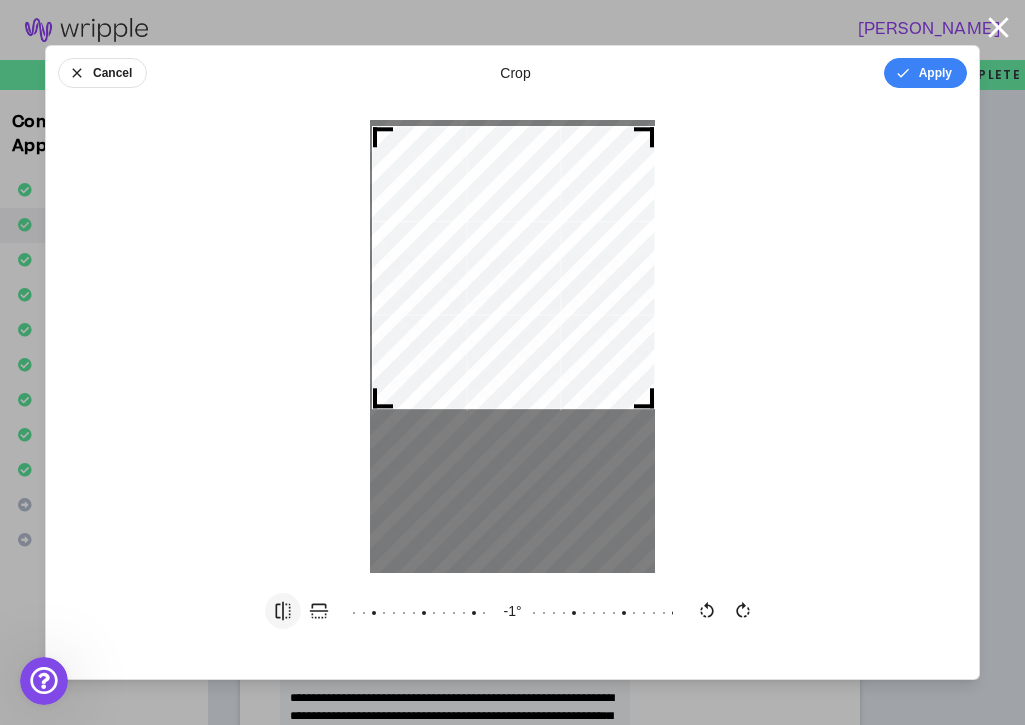 click 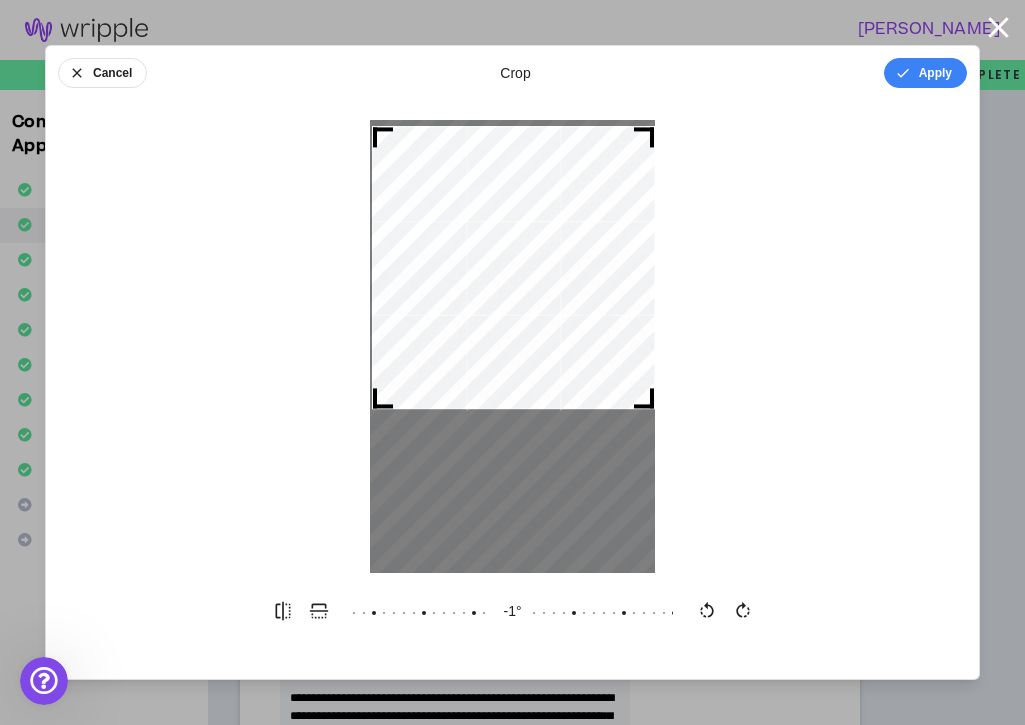 drag, startPoint x: 552, startPoint y: 336, endPoint x: 570, endPoint y: 336, distance: 18 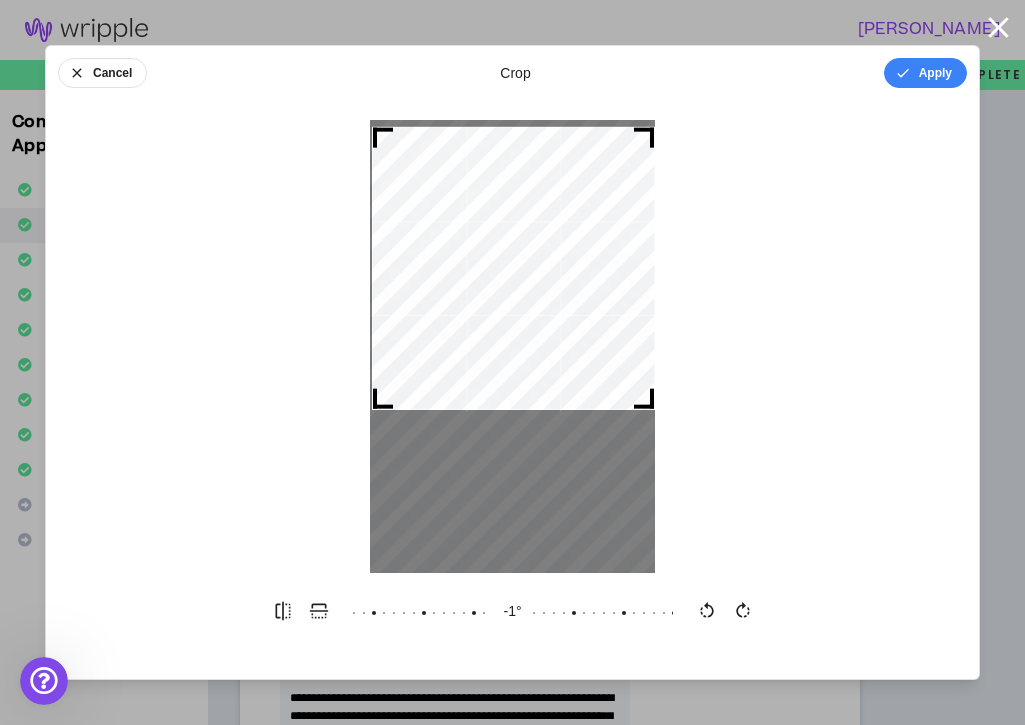 click on "-1 °" at bounding box center (513, 611) 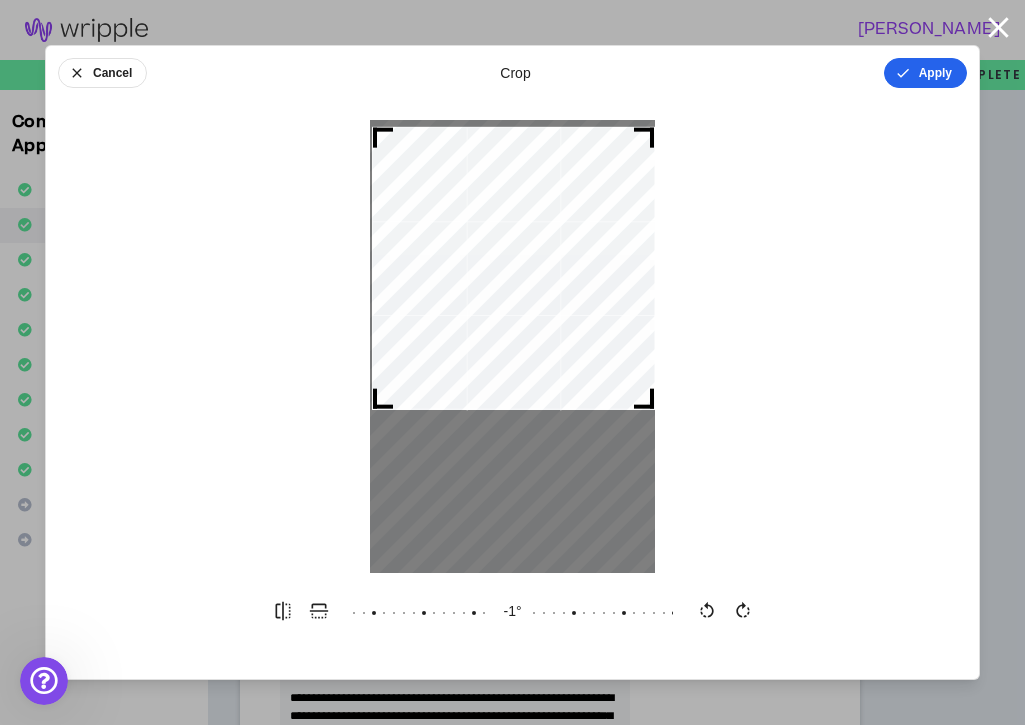 click 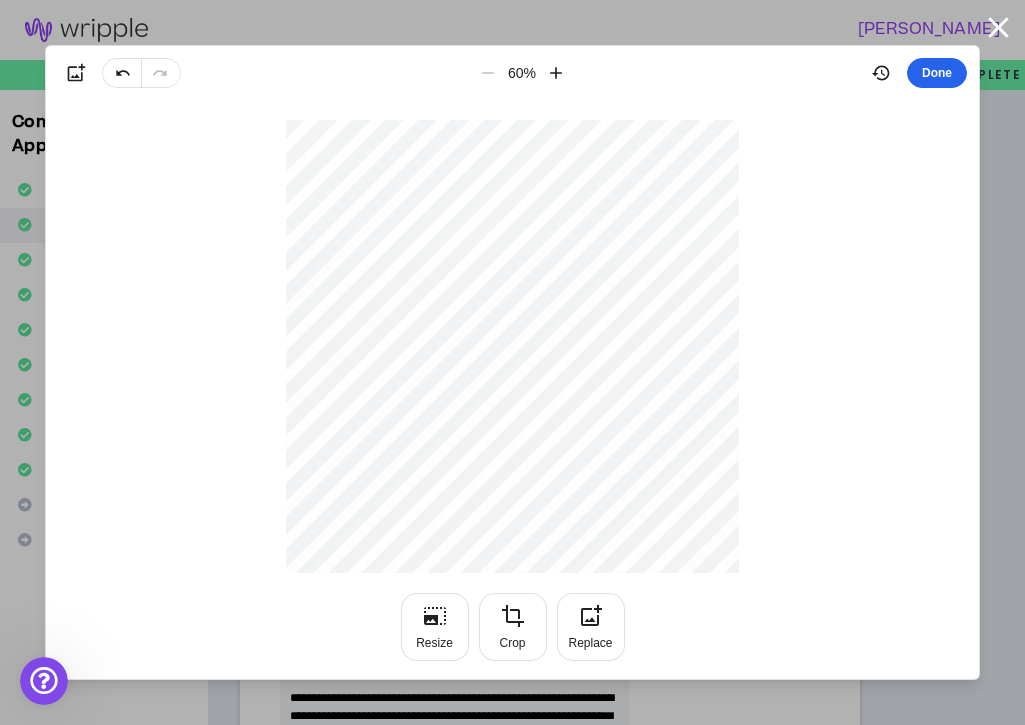 click on "Done" at bounding box center (937, 73) 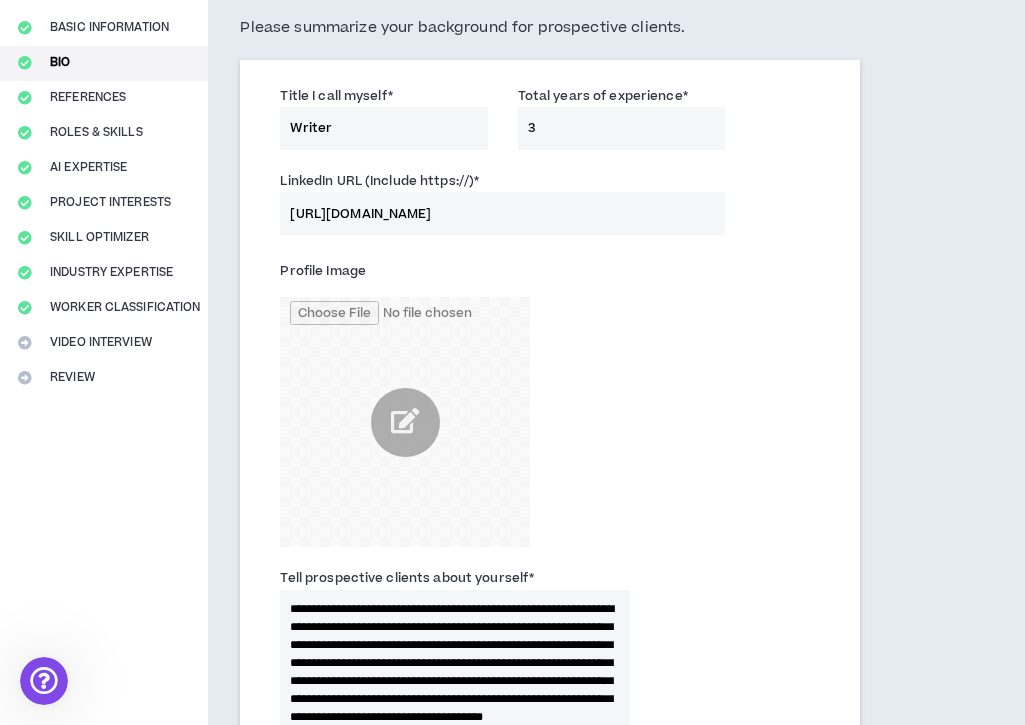 scroll, scrollTop: 164, scrollLeft: 0, axis: vertical 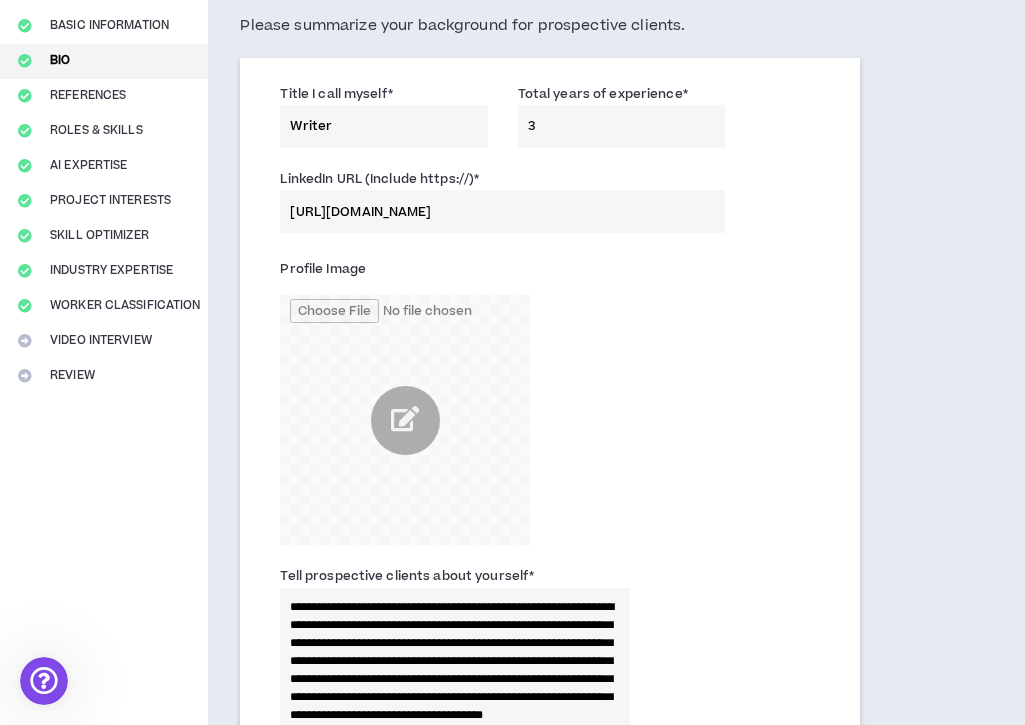 click on "Profile Image" at bounding box center (549, 404) 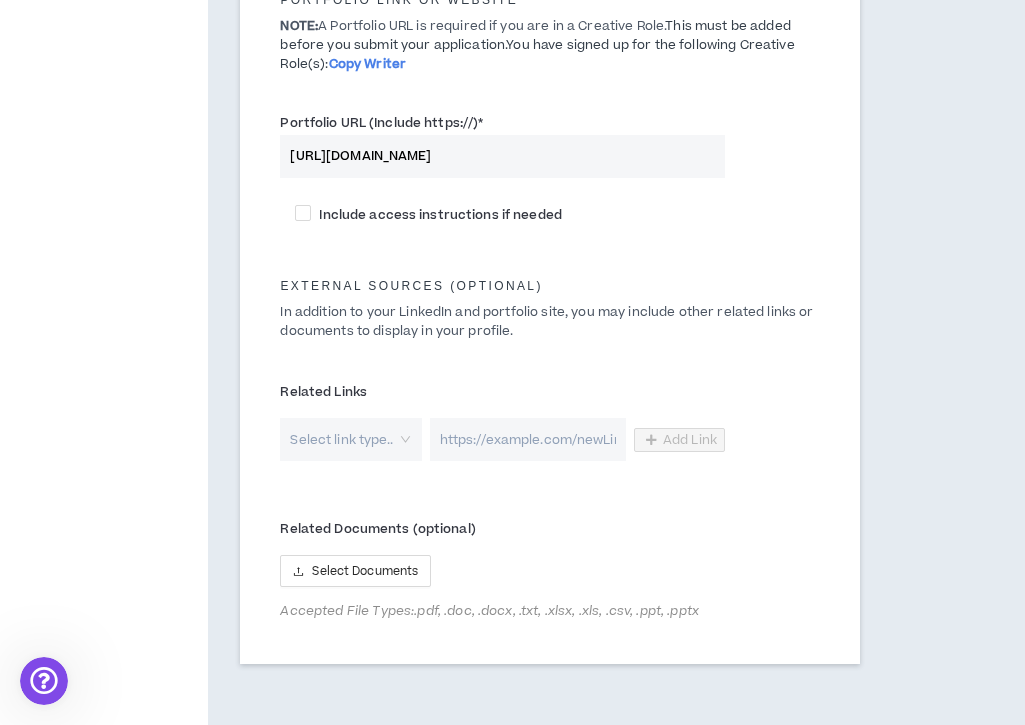 scroll, scrollTop: 1133, scrollLeft: 0, axis: vertical 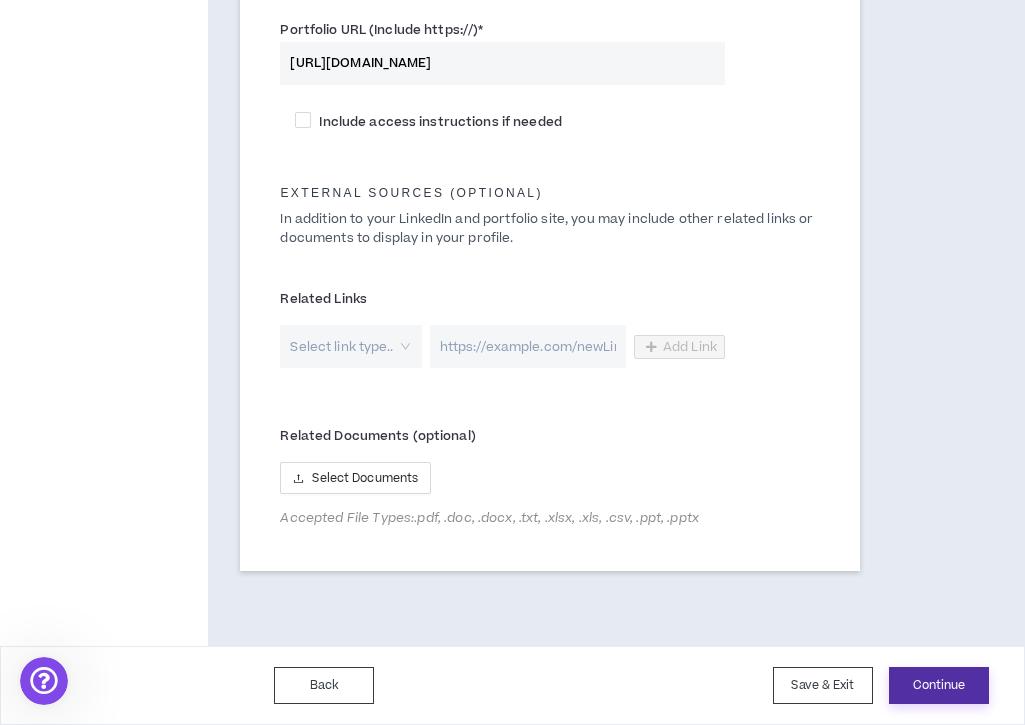 click on "Continue" at bounding box center (939, 685) 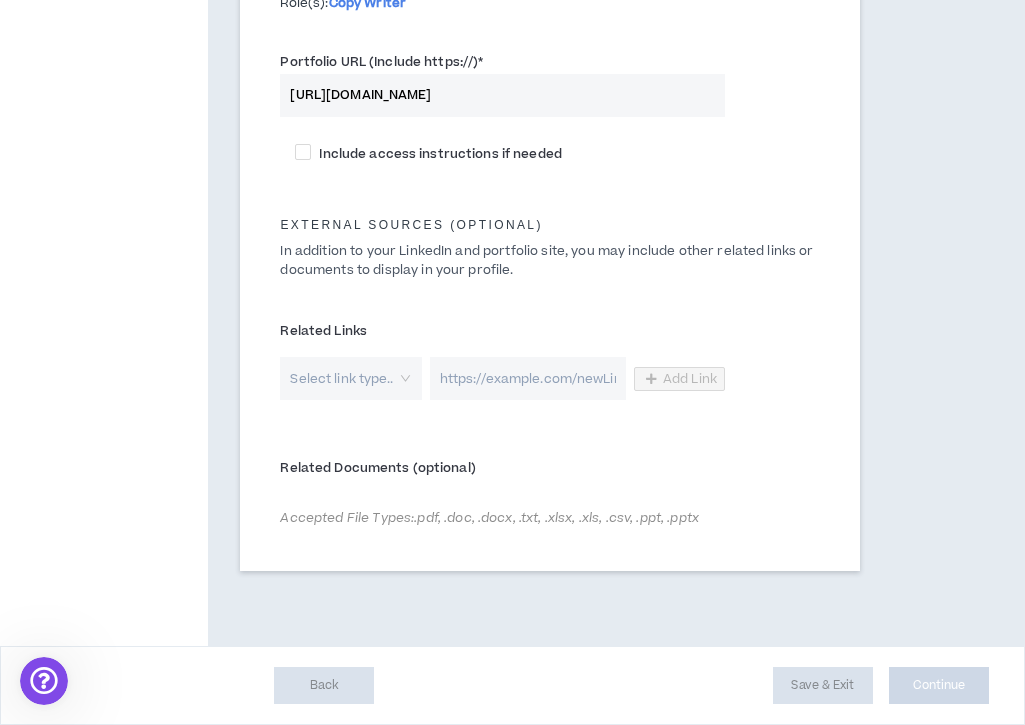 scroll, scrollTop: 1101, scrollLeft: 0, axis: vertical 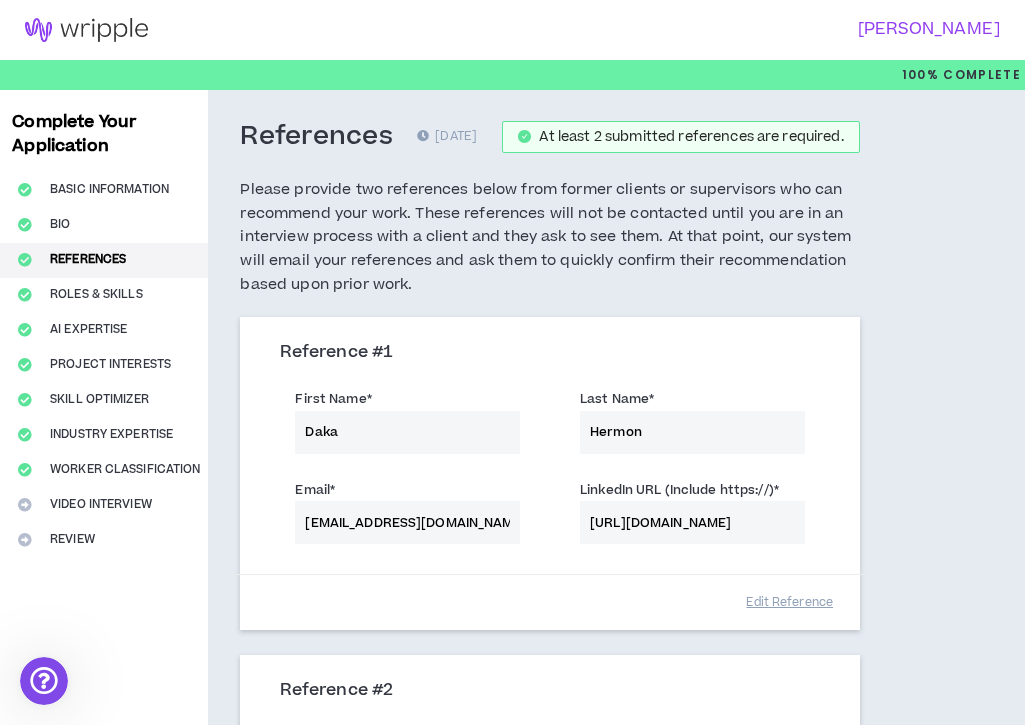 click on "Complete Your Application Basic Information Bio References Roles & Skills AI Expertise Project Interests Skill Optimizer Industry Expertise Worker Classification Video Interview Review" at bounding box center [104, 642] 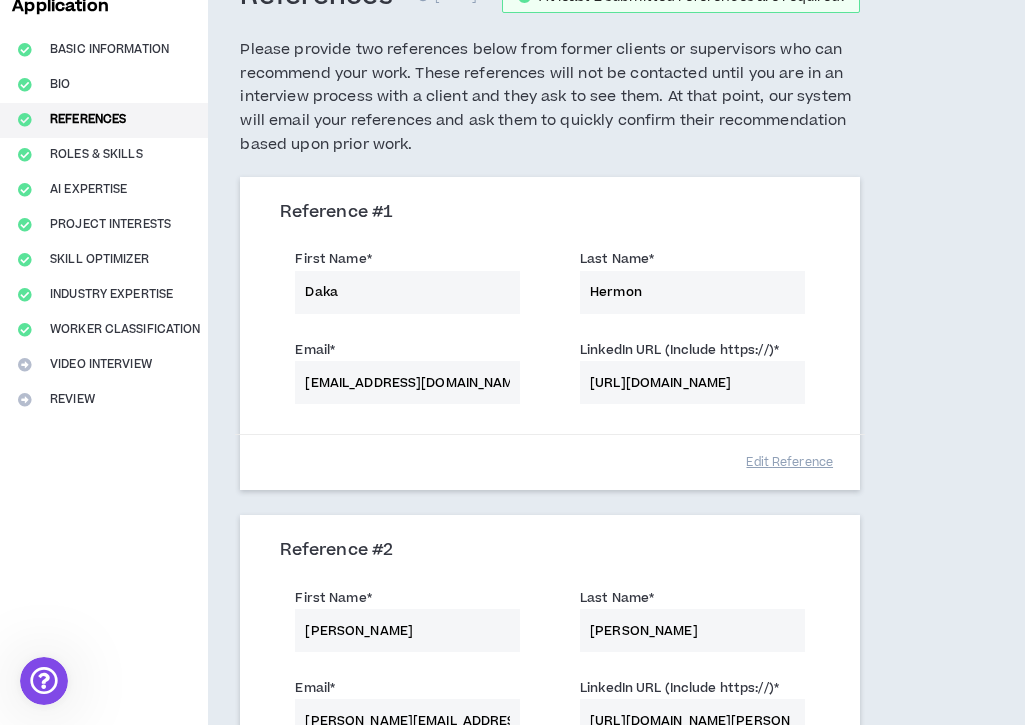 scroll, scrollTop: 127, scrollLeft: 0, axis: vertical 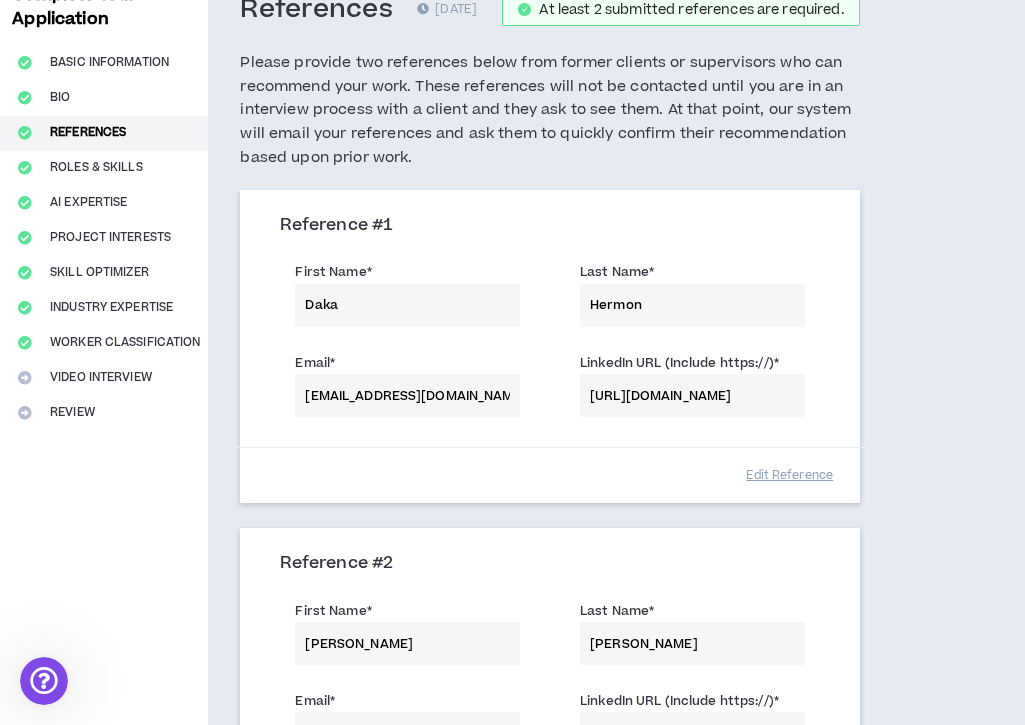 click on "Complete Your Application Basic Information Bio References Roles & Skills AI Expertise Project Interests Skill Optimizer Industry Expertise Worker Classification Video Interview Review" at bounding box center [104, 515] 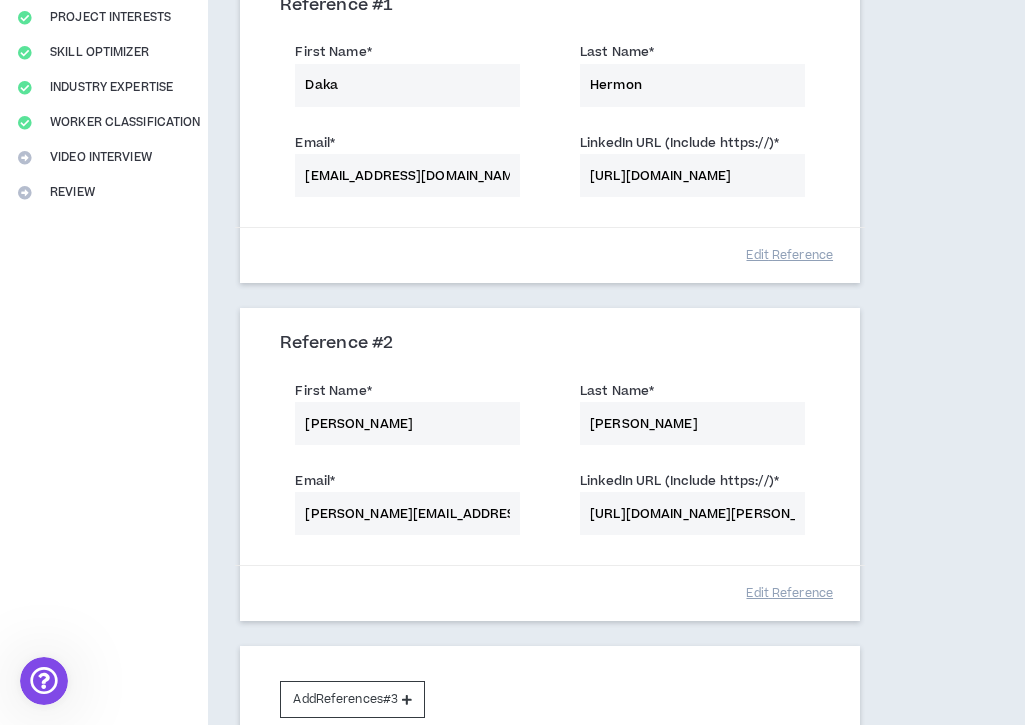 scroll, scrollTop: 561, scrollLeft: 0, axis: vertical 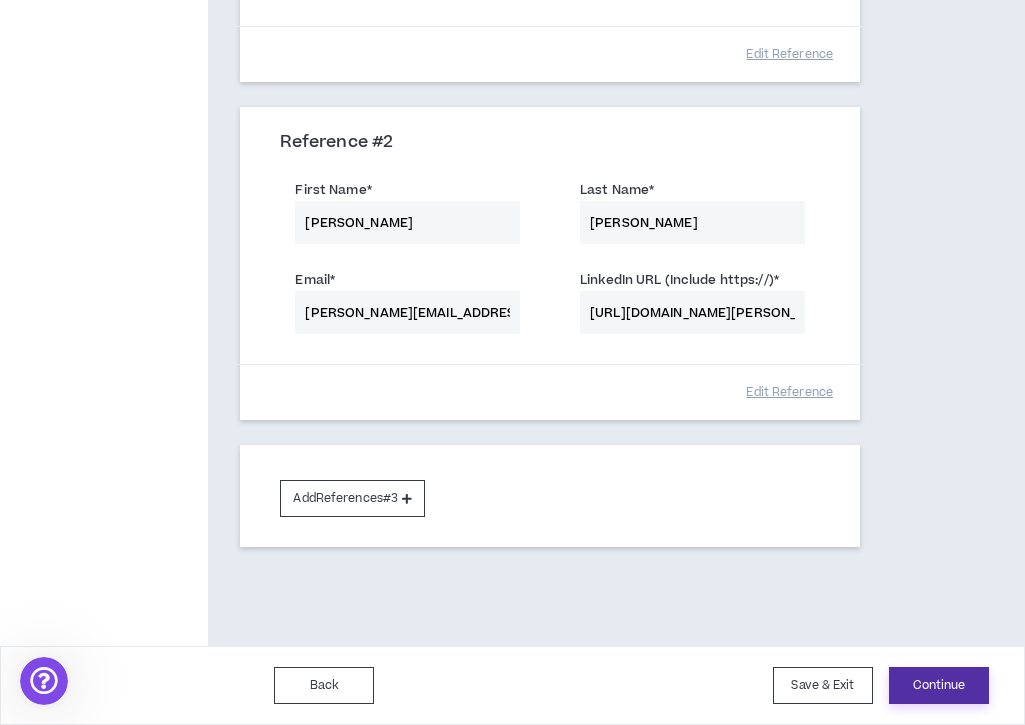 click on "Continue" at bounding box center [939, 685] 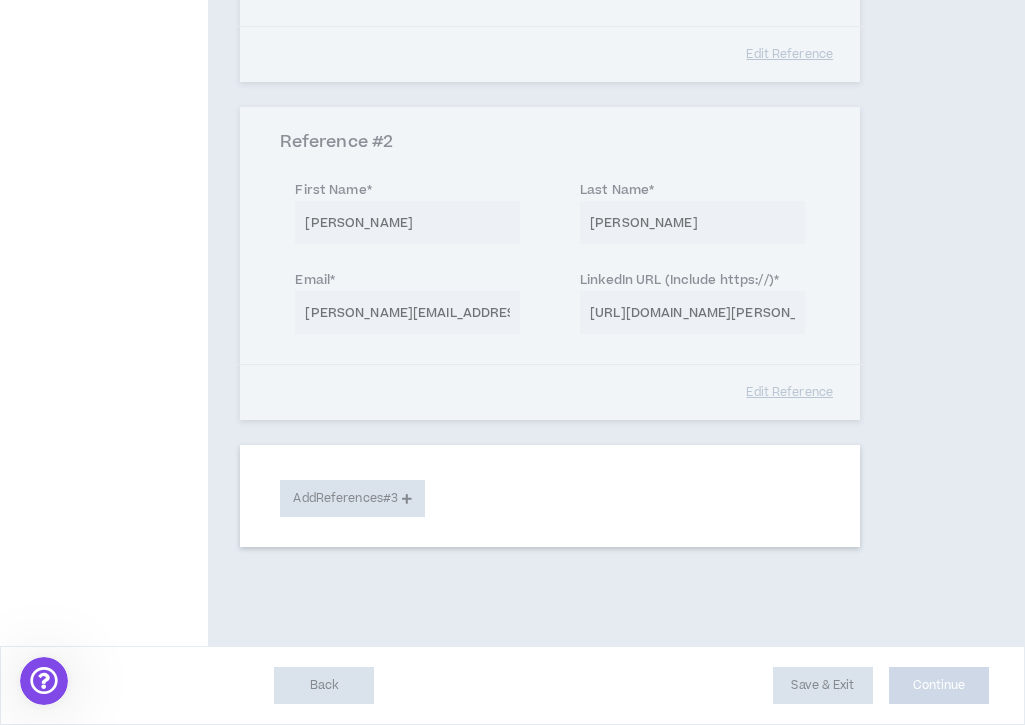 select on "**" 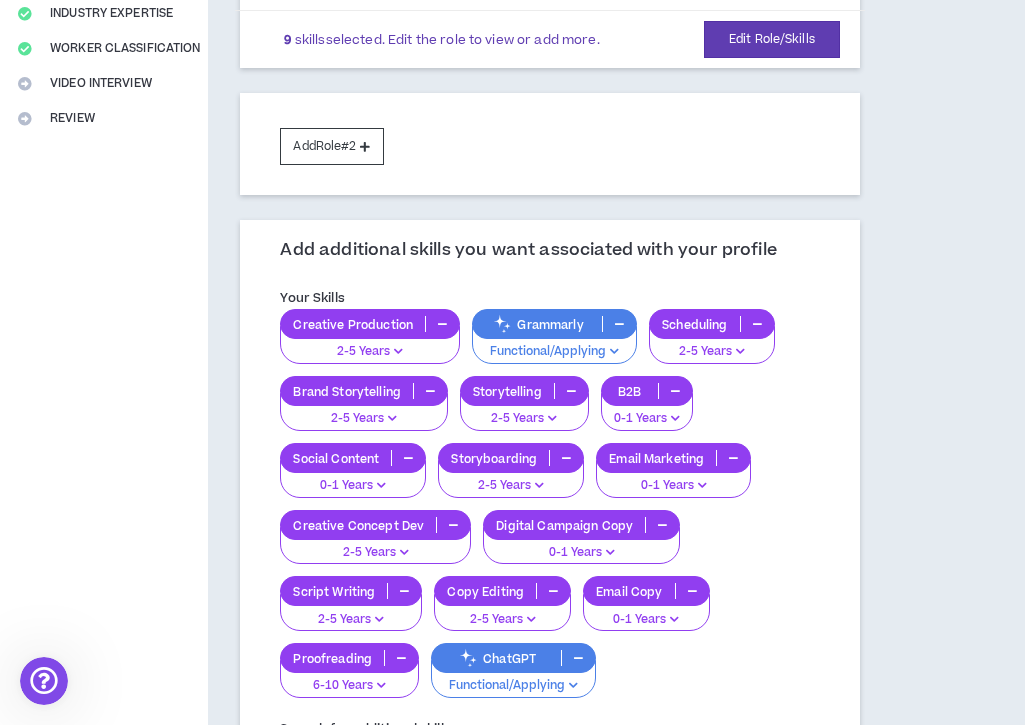 scroll, scrollTop: 732, scrollLeft: 0, axis: vertical 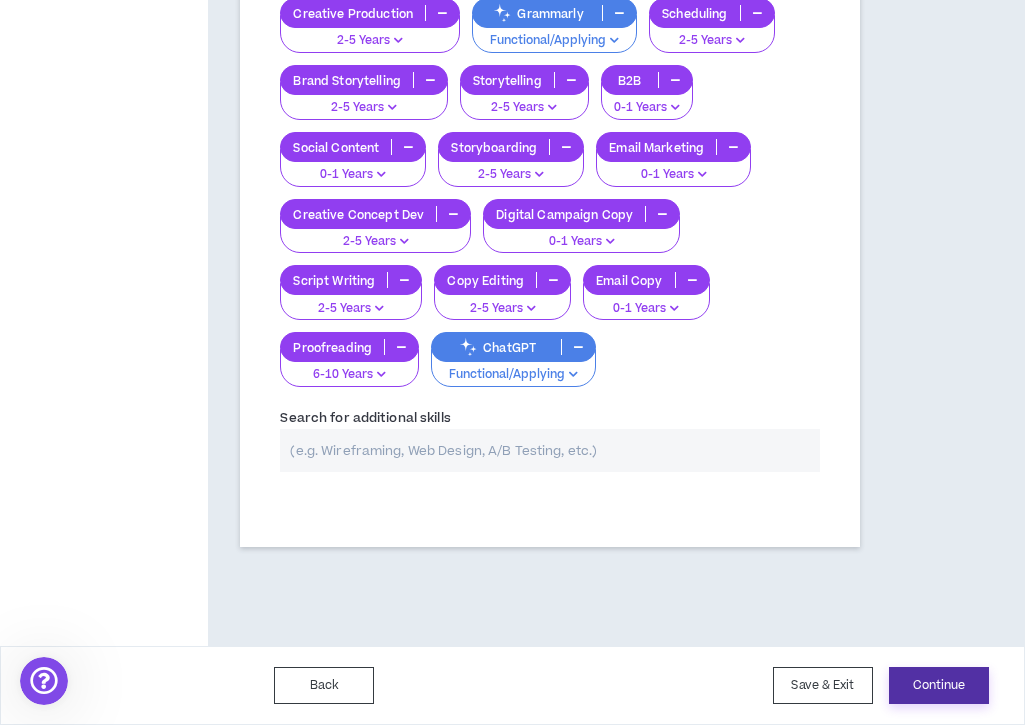 click on "Continue" at bounding box center [939, 685] 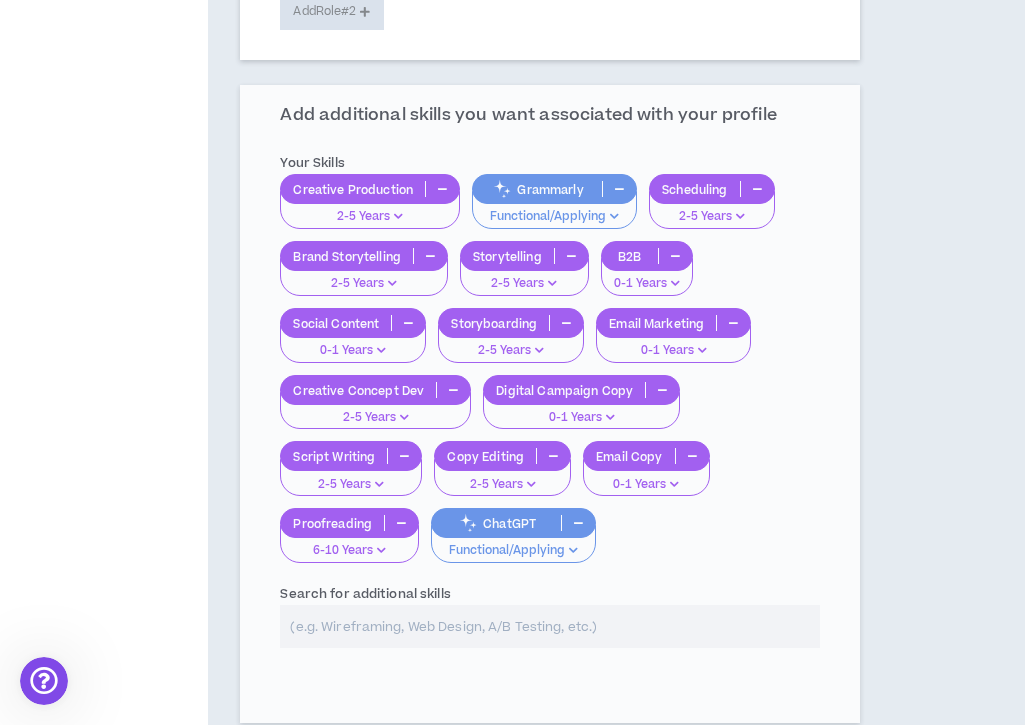 select on "*" 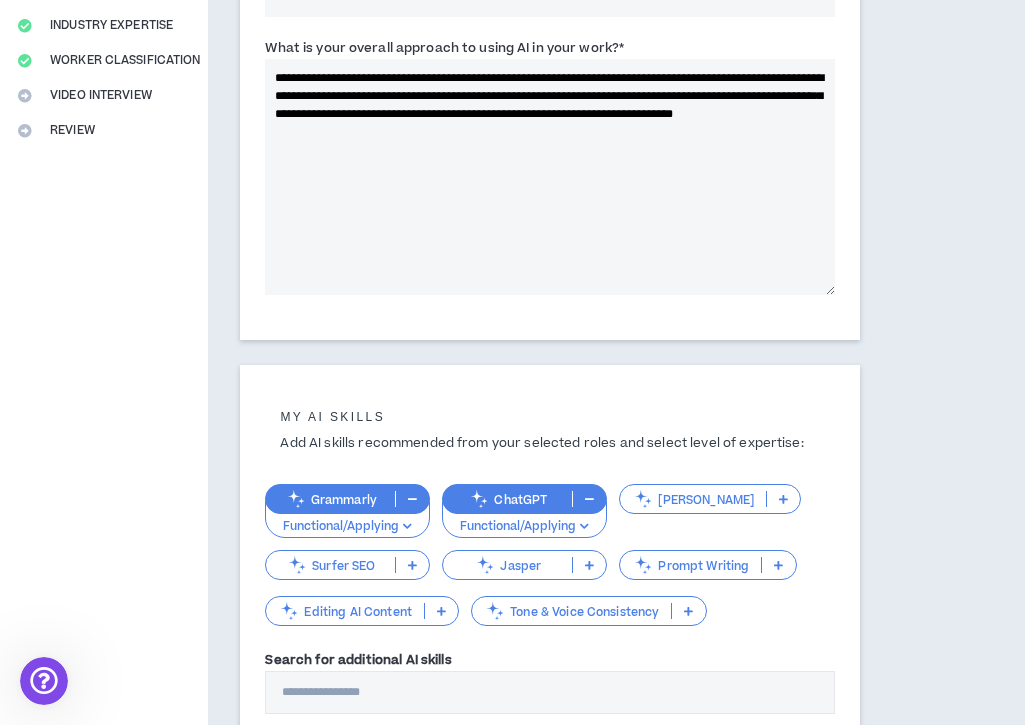 scroll, scrollTop: 592, scrollLeft: 0, axis: vertical 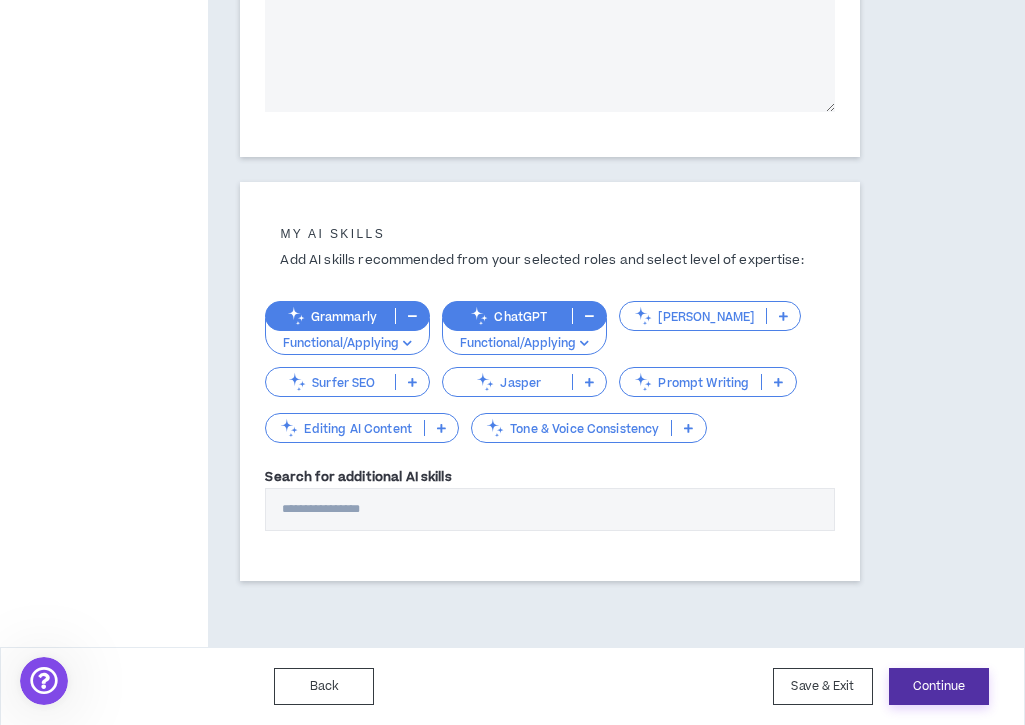 click on "Continue" at bounding box center [939, 686] 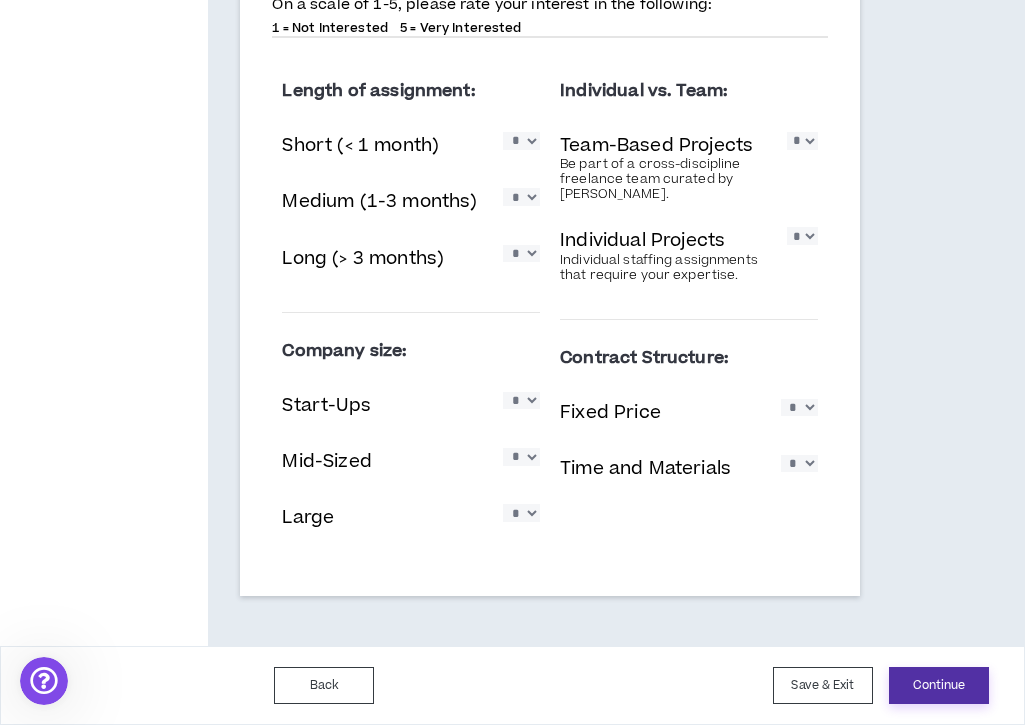 click on "Continue" at bounding box center (939, 685) 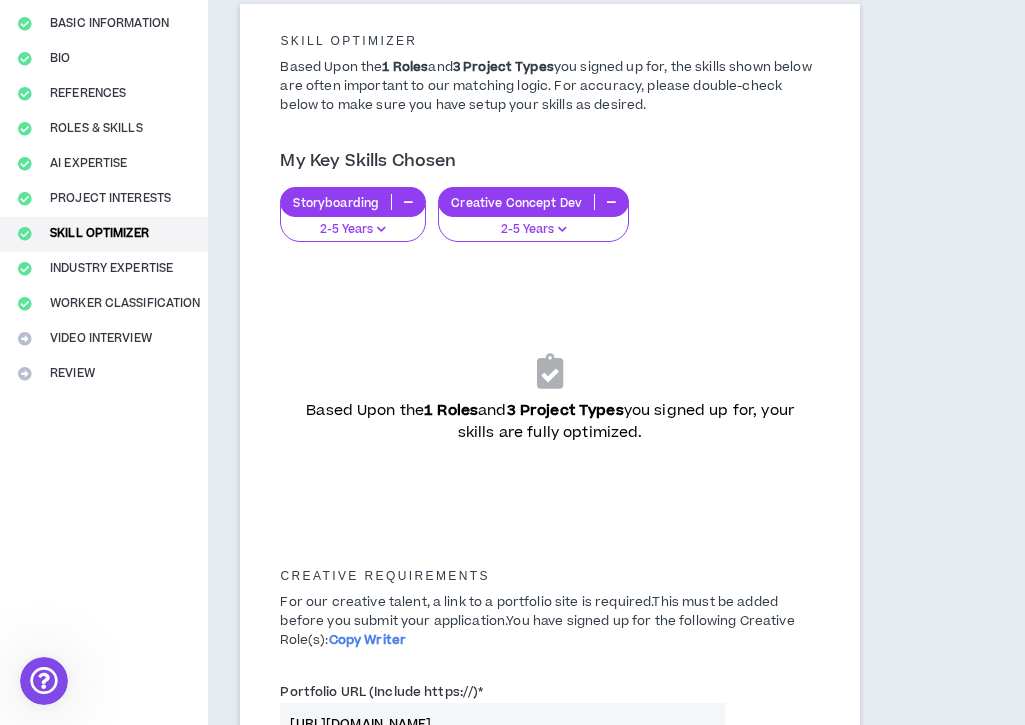 scroll, scrollTop: 442, scrollLeft: 0, axis: vertical 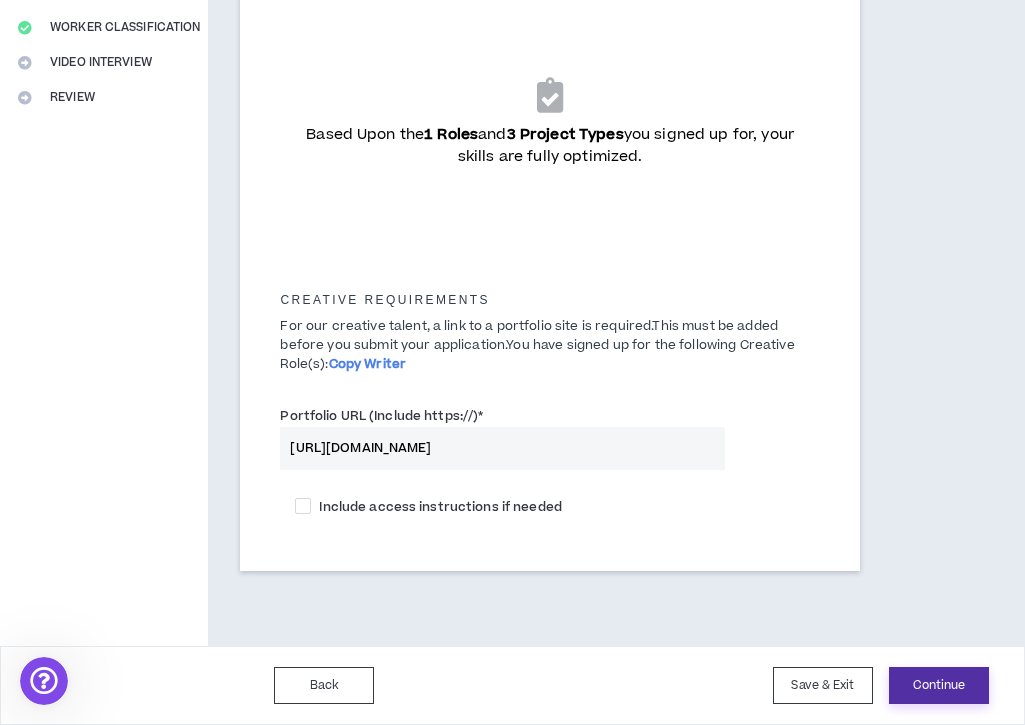 click on "Continue" at bounding box center (939, 685) 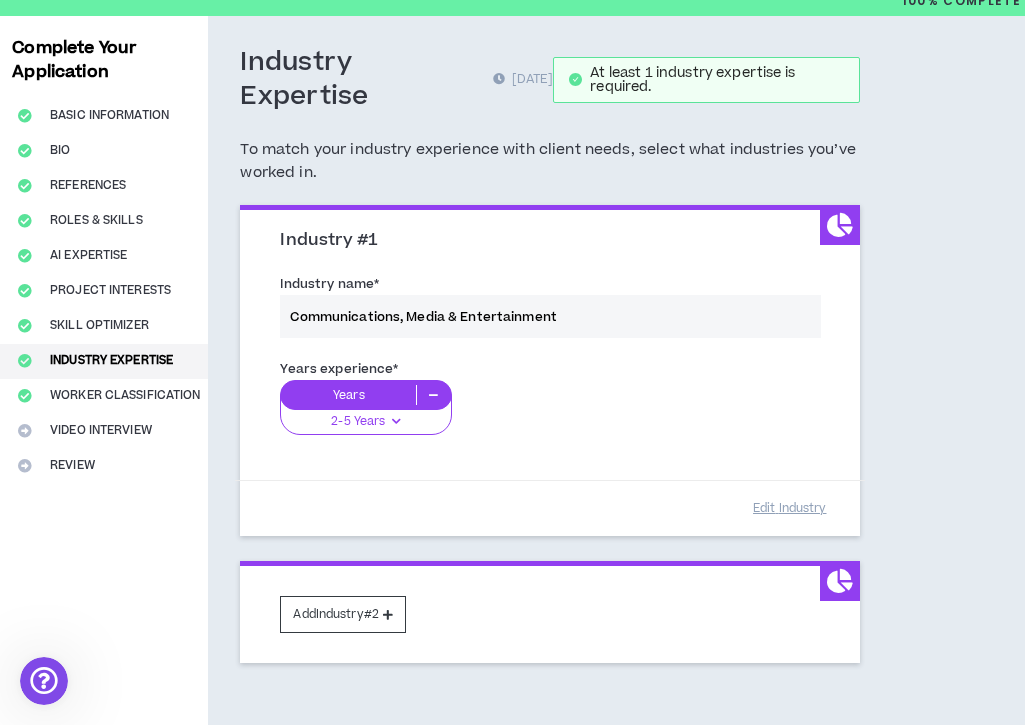 scroll, scrollTop: 190, scrollLeft: 0, axis: vertical 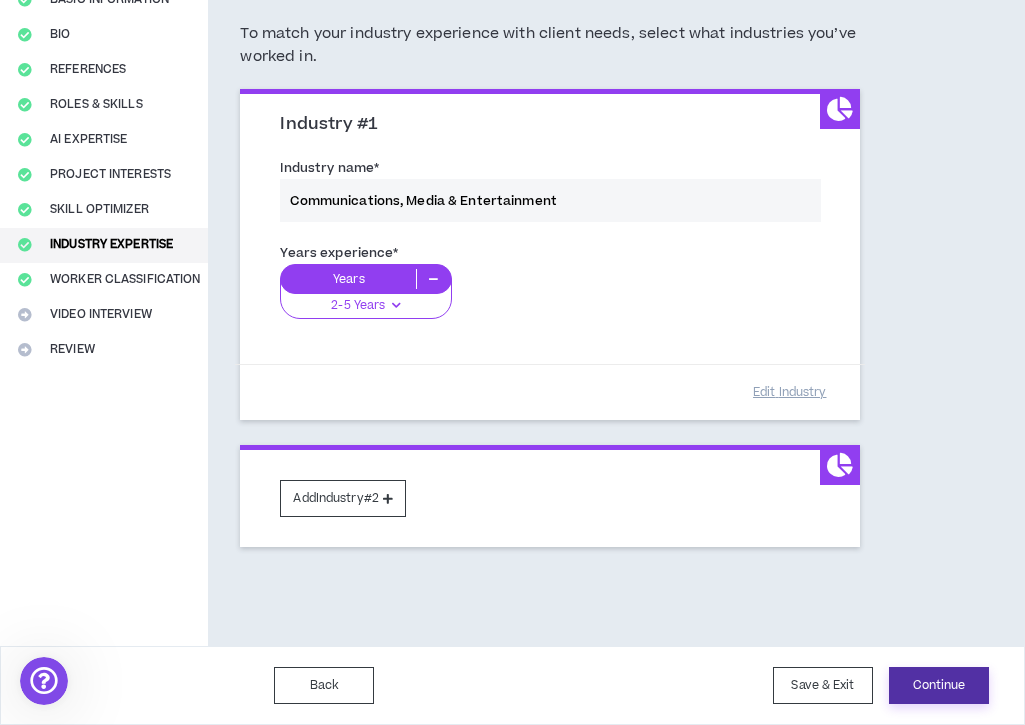 click on "Continue" at bounding box center [939, 685] 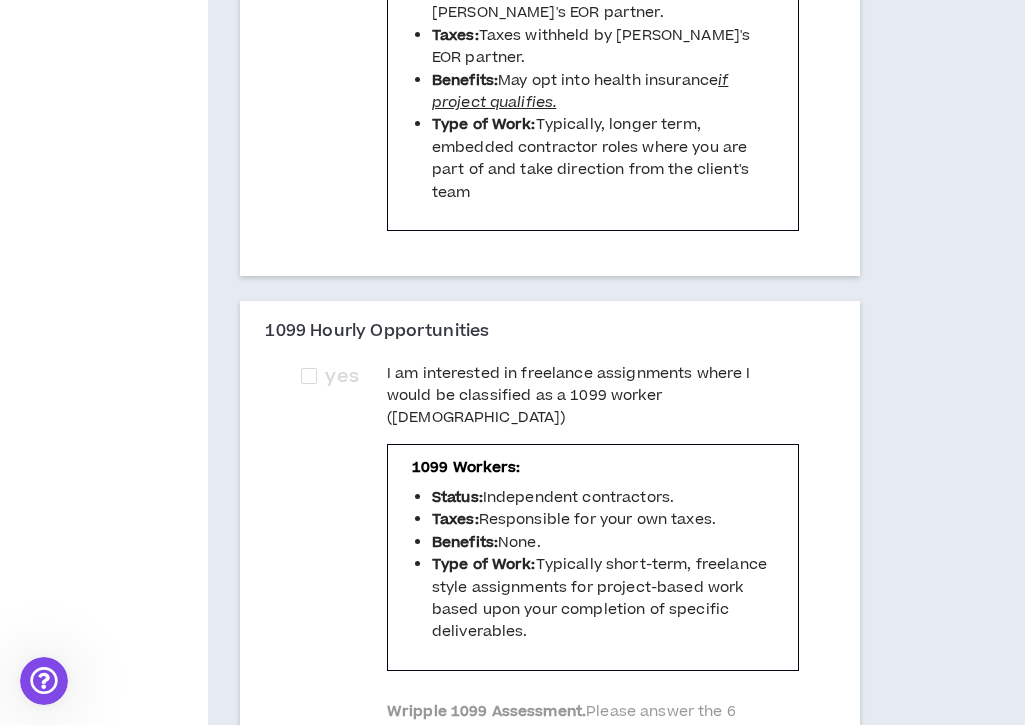 scroll, scrollTop: 1409, scrollLeft: 0, axis: vertical 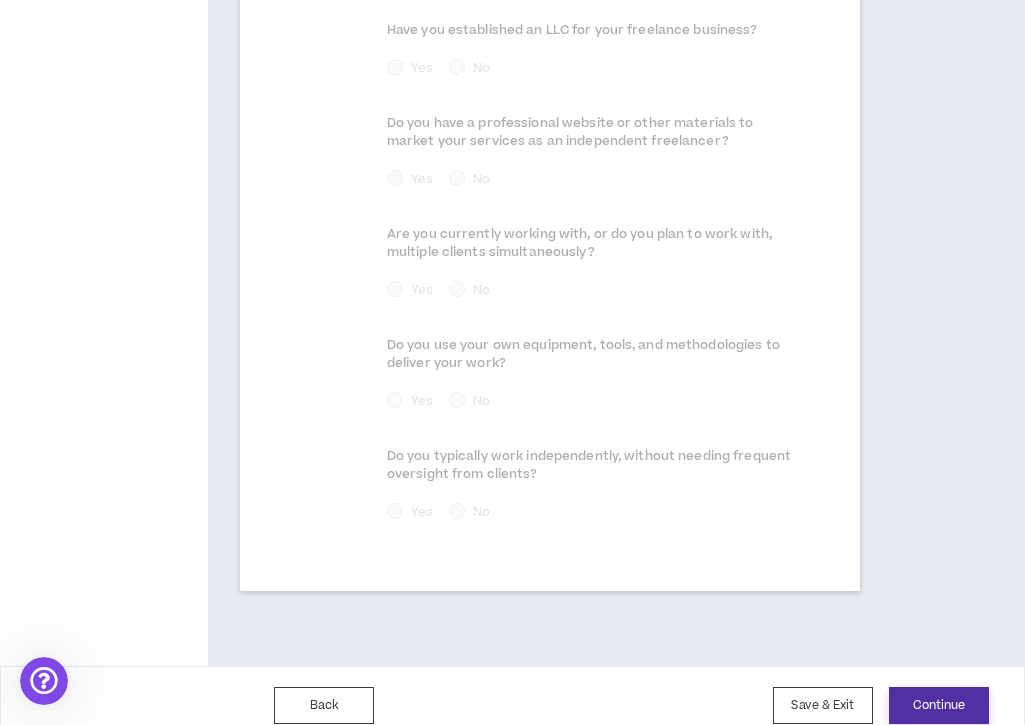 click on "Continue" at bounding box center (939, 705) 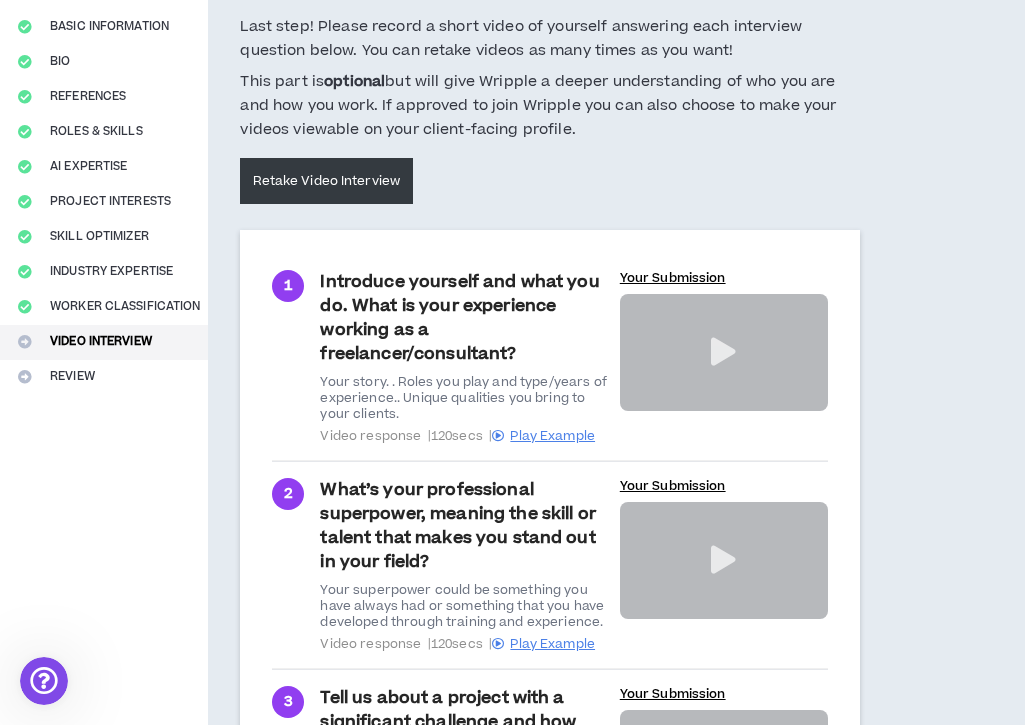scroll, scrollTop: 506, scrollLeft: 0, axis: vertical 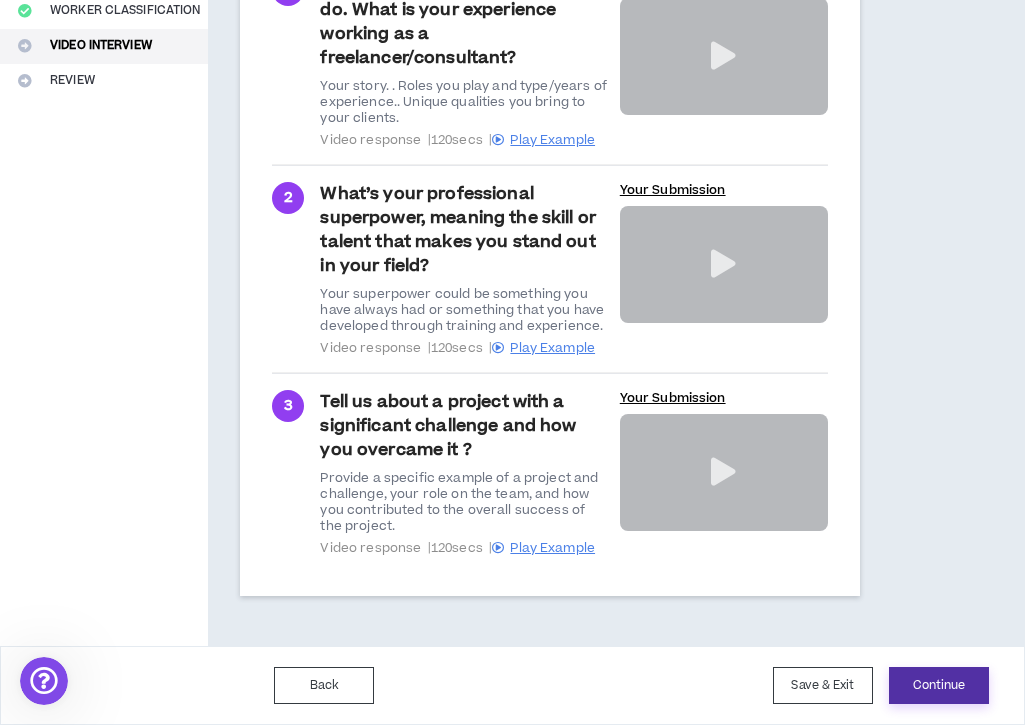 click on "Continue" at bounding box center (939, 685) 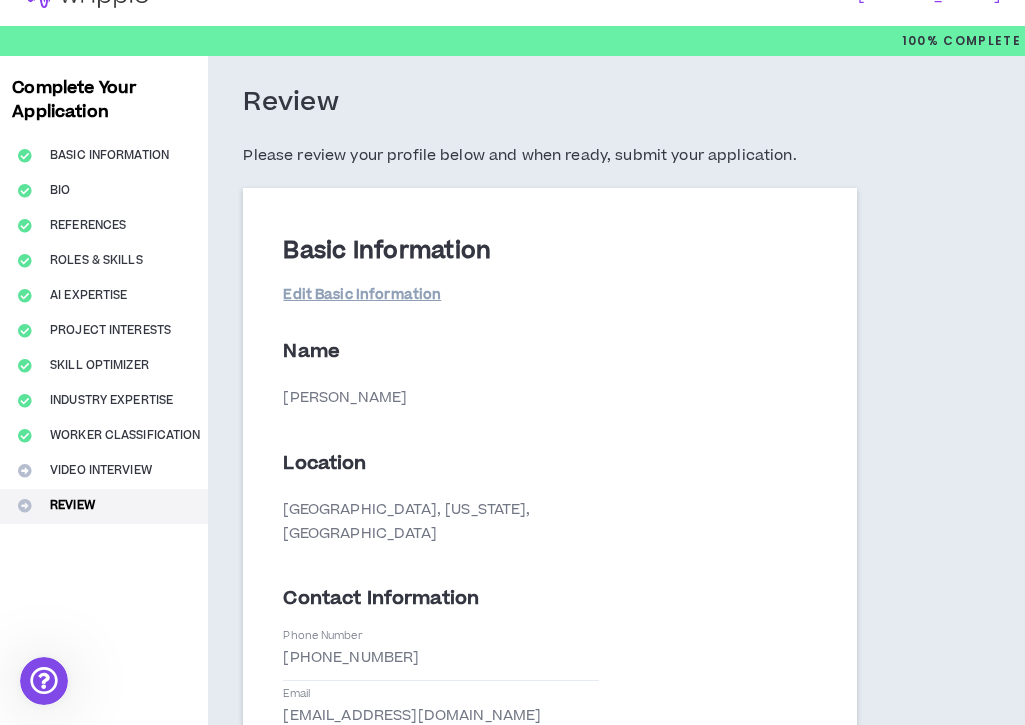 scroll, scrollTop: 0, scrollLeft: 0, axis: both 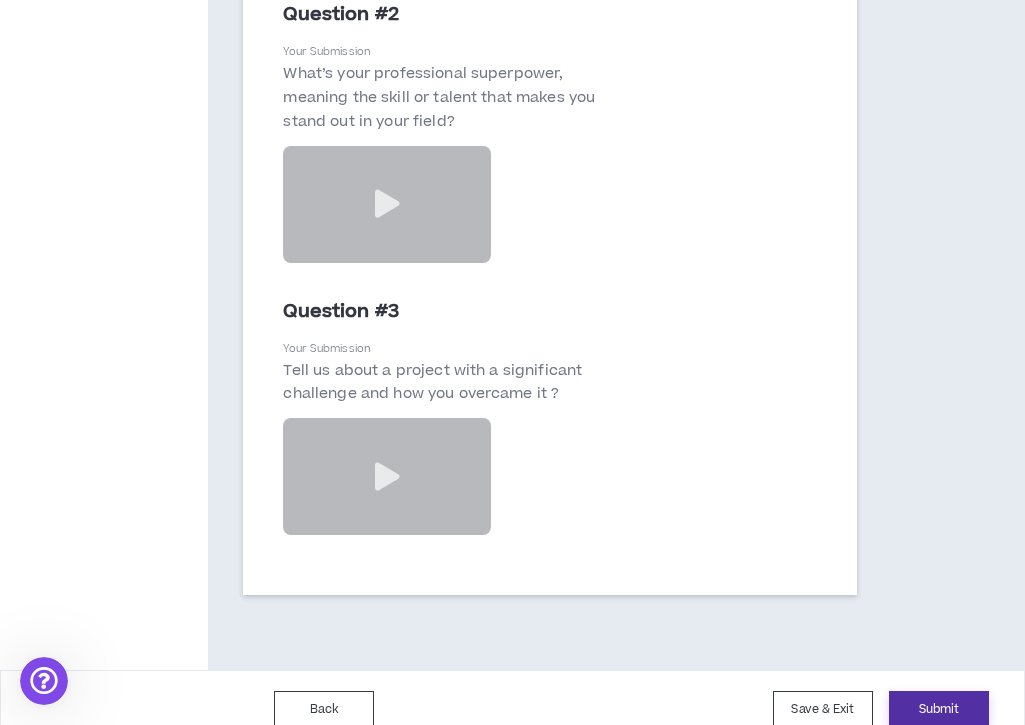 click on "Submit" at bounding box center (939, 709) 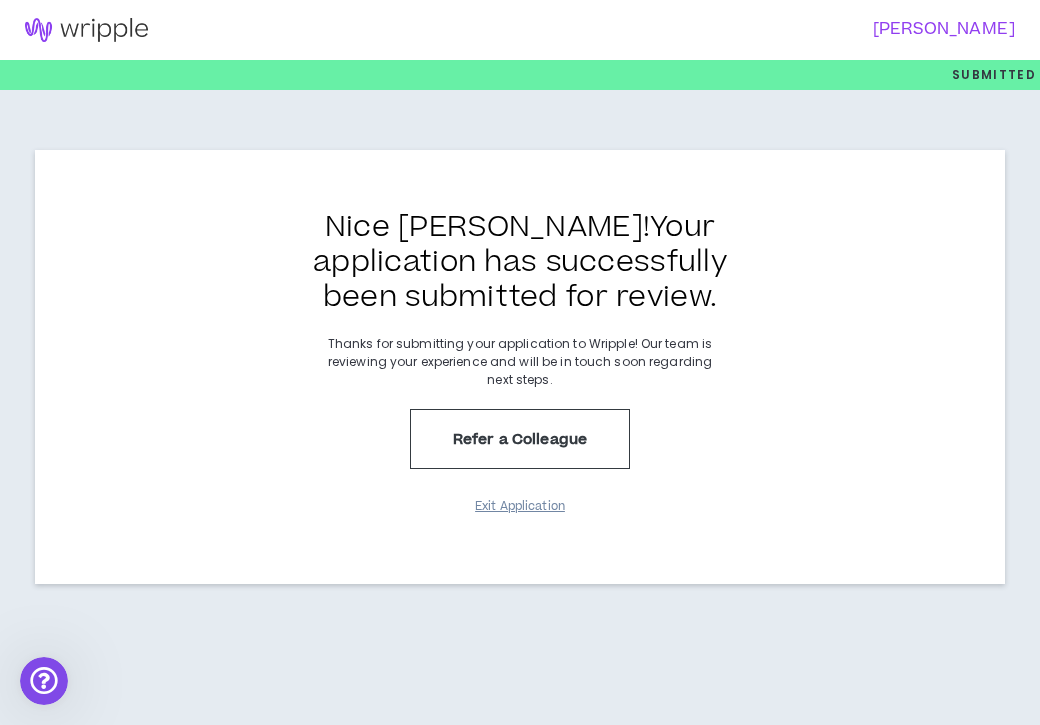 click on "Exit Application" at bounding box center (520, 506) 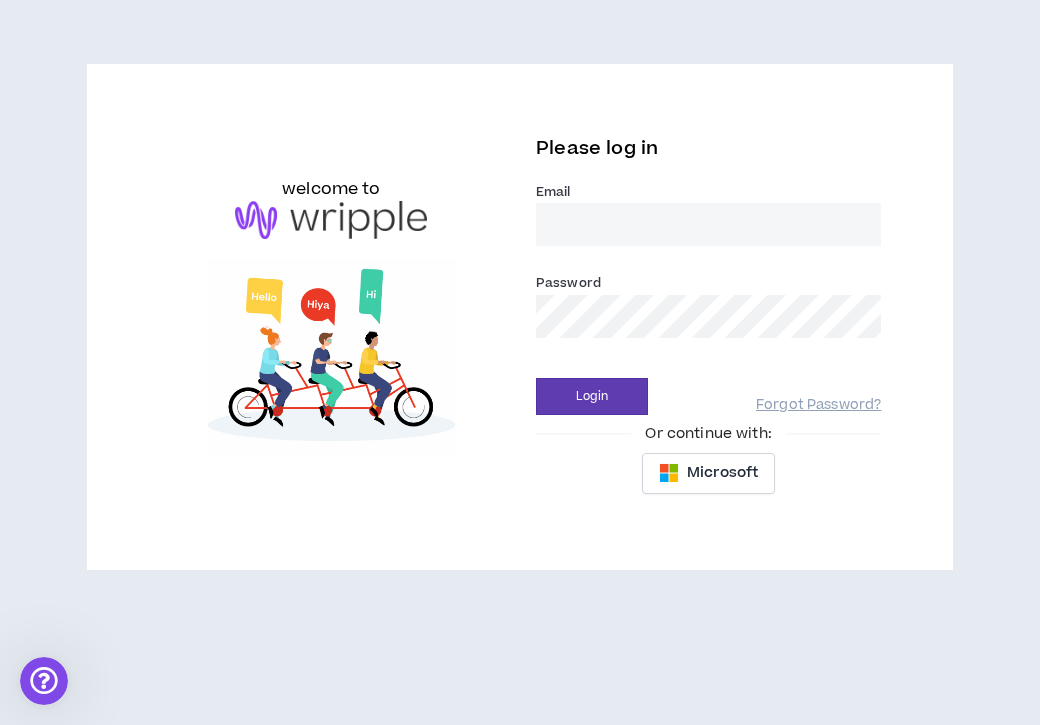 type on "[EMAIL_ADDRESS][DOMAIN_NAME]" 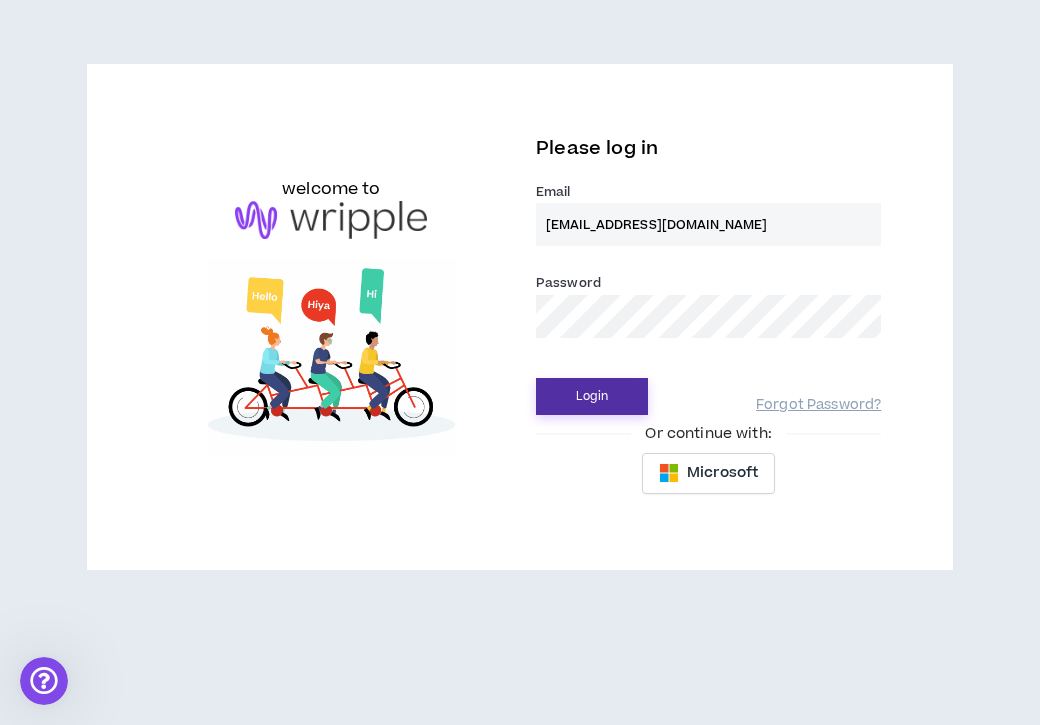 click on "Login" at bounding box center (592, 396) 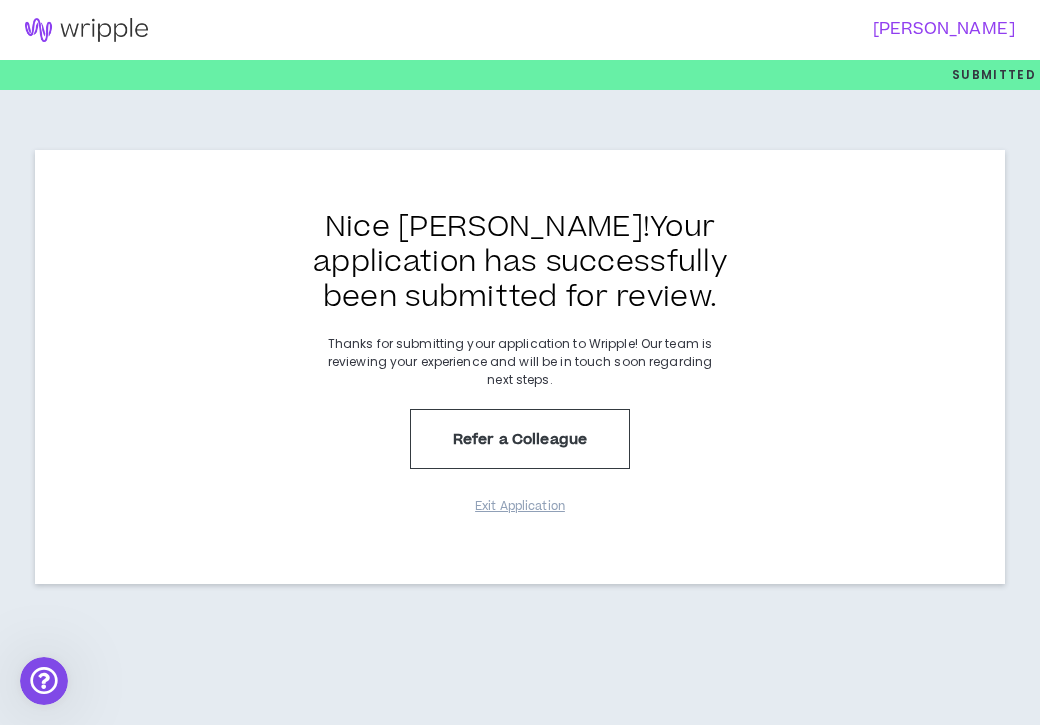 click at bounding box center [86, 30] 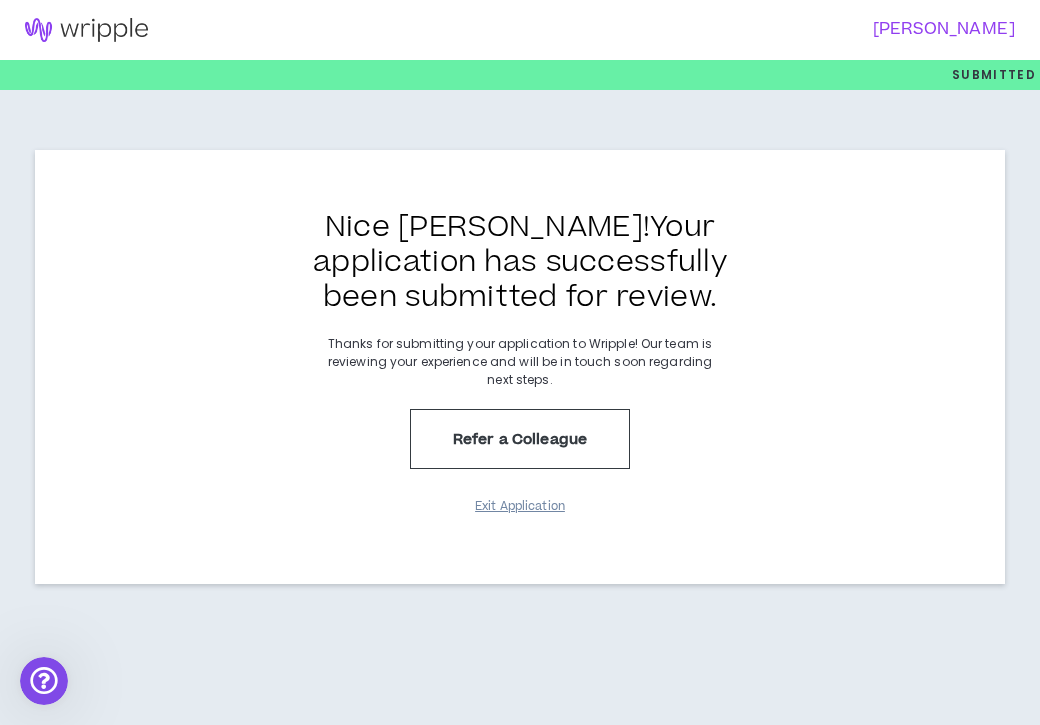 click on "Exit Application" at bounding box center (520, 506) 